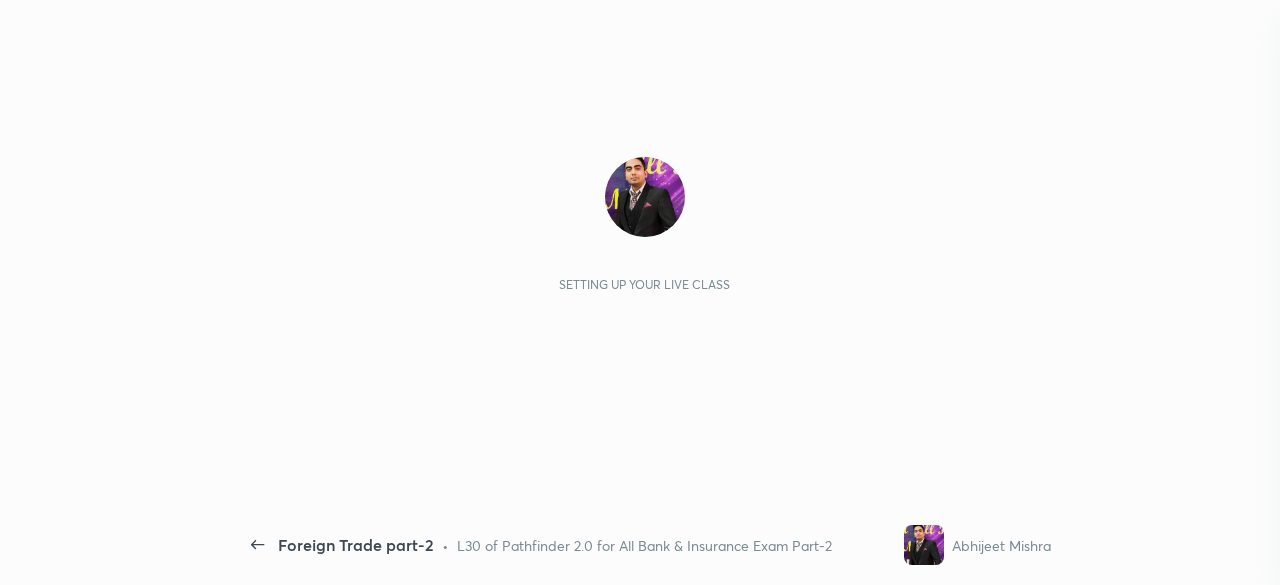 scroll, scrollTop: 0, scrollLeft: 0, axis: both 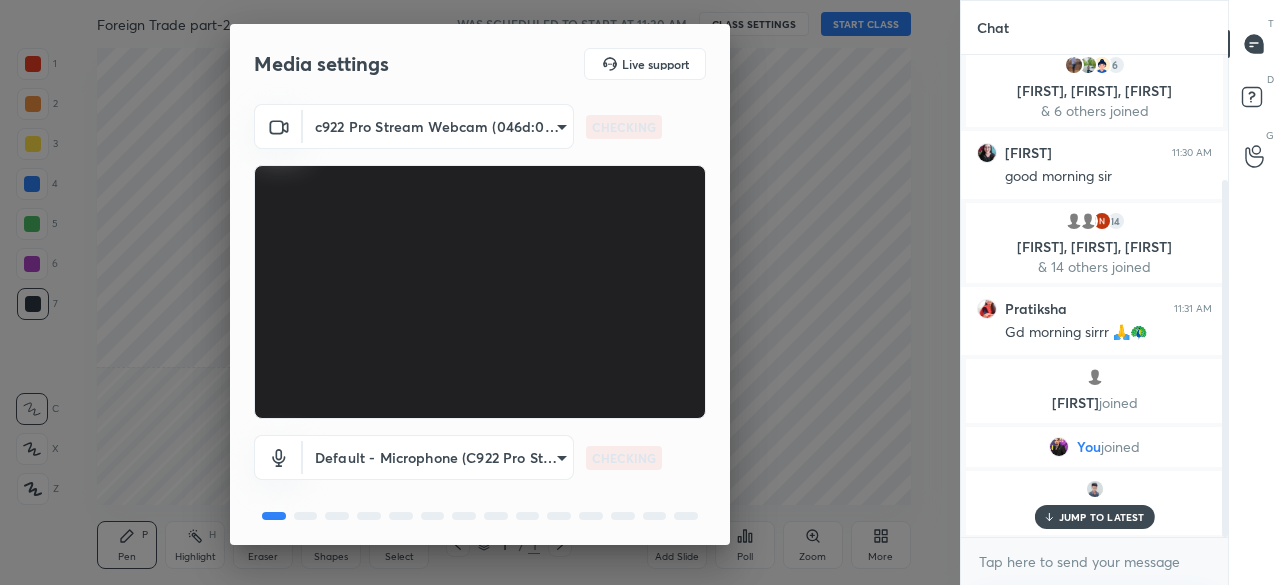 click on "c922 Pro Stream Webcam (046d:085c) d5eba7b7490803f84e92f87210717b1c102e59fe1f23c54f57ba4c4f052c40c1 CHECKING Default - Microphone (C922 Pro Stream Webcam) default CHECKING" at bounding box center (480, 328) 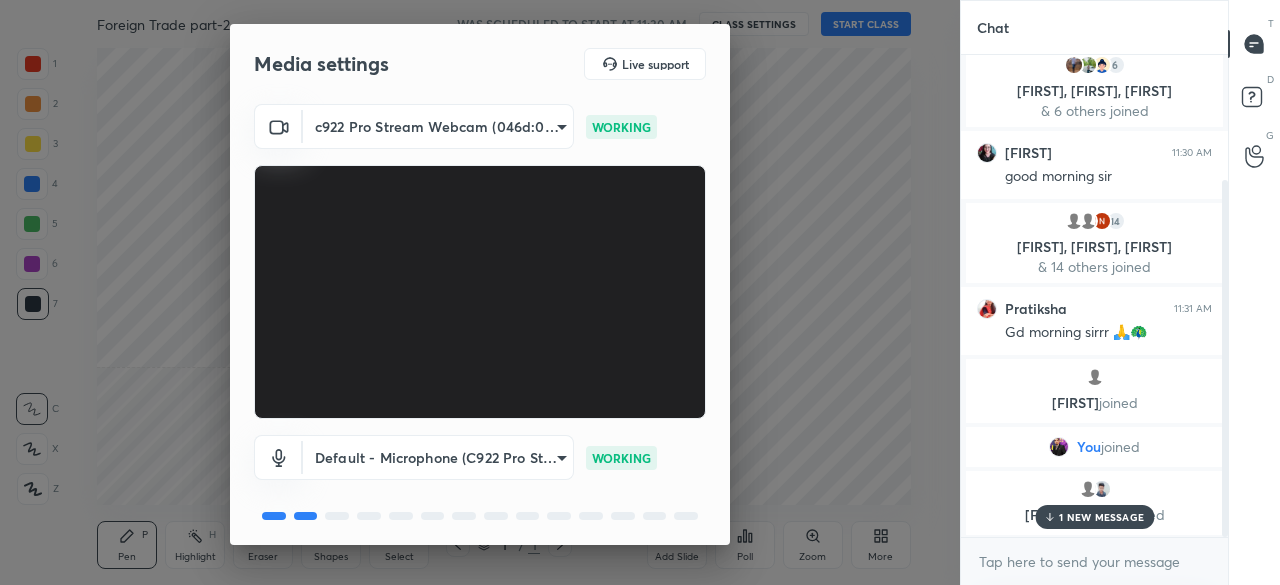scroll, scrollTop: 70, scrollLeft: 0, axis: vertical 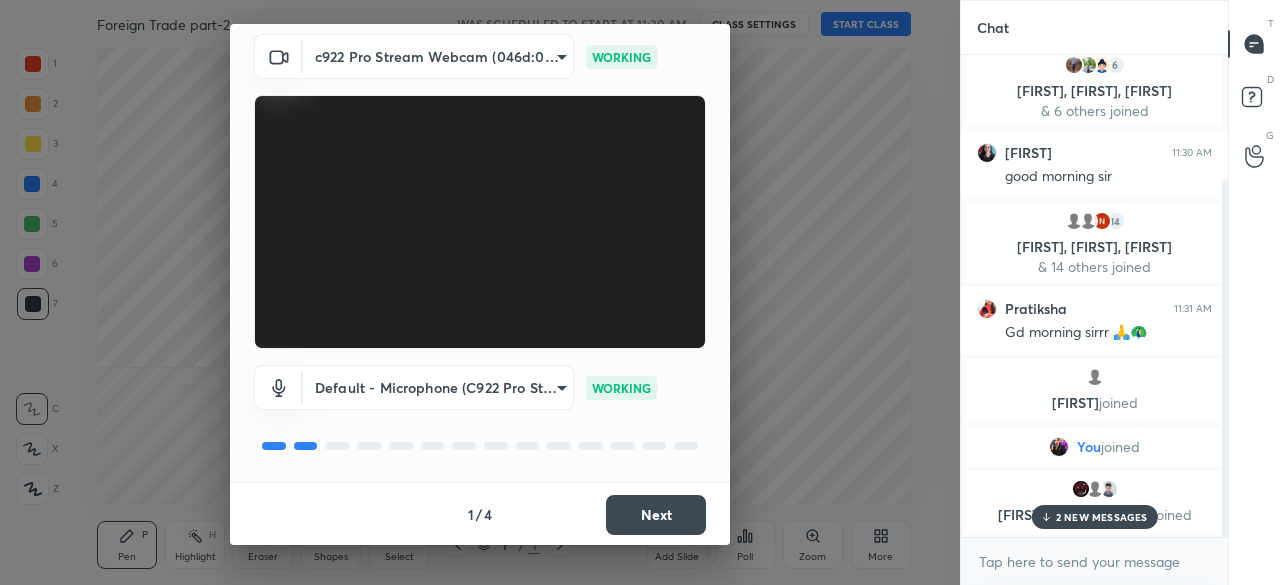 click on "Next" at bounding box center [656, 515] 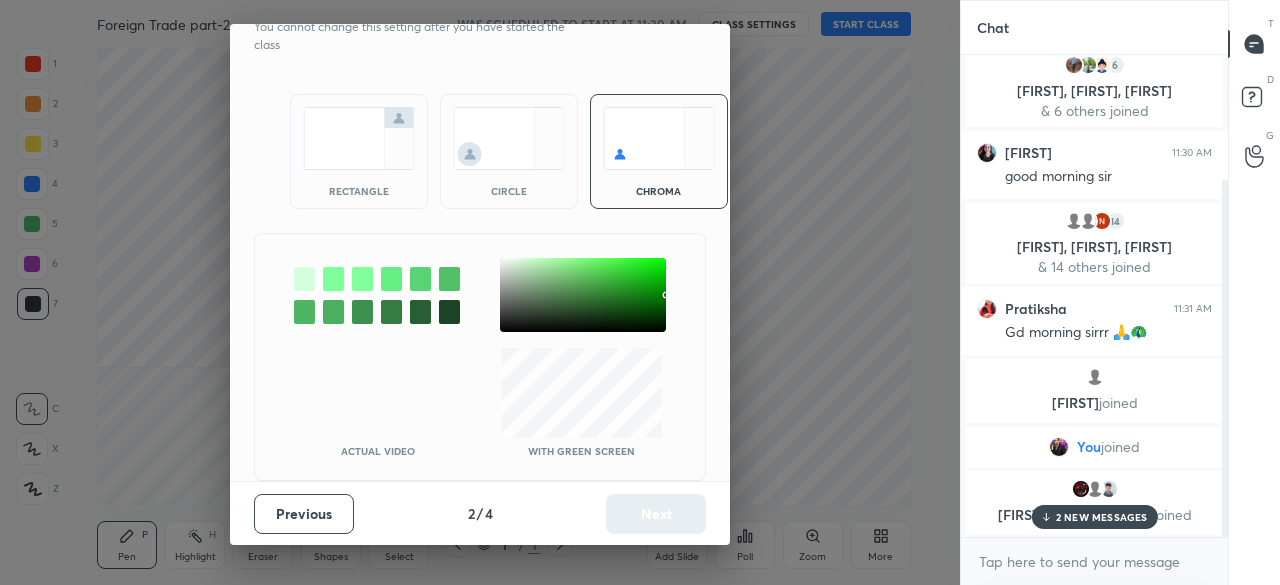 scroll, scrollTop: 0, scrollLeft: 0, axis: both 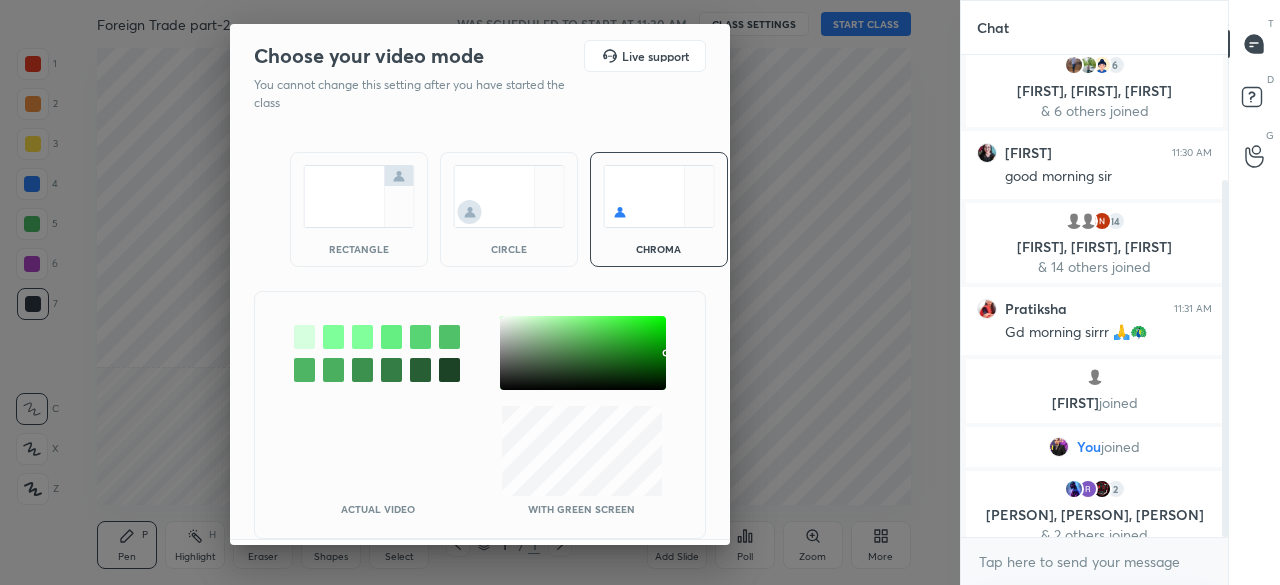 click at bounding box center [359, 196] 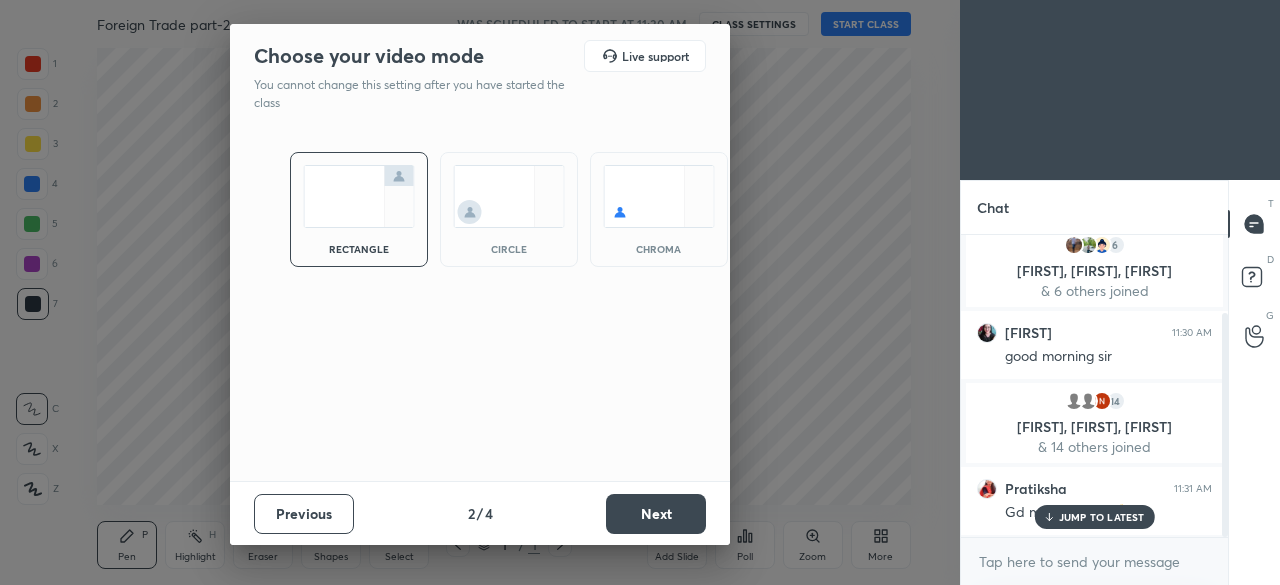 scroll, scrollTop: 296, scrollLeft: 261, axis: both 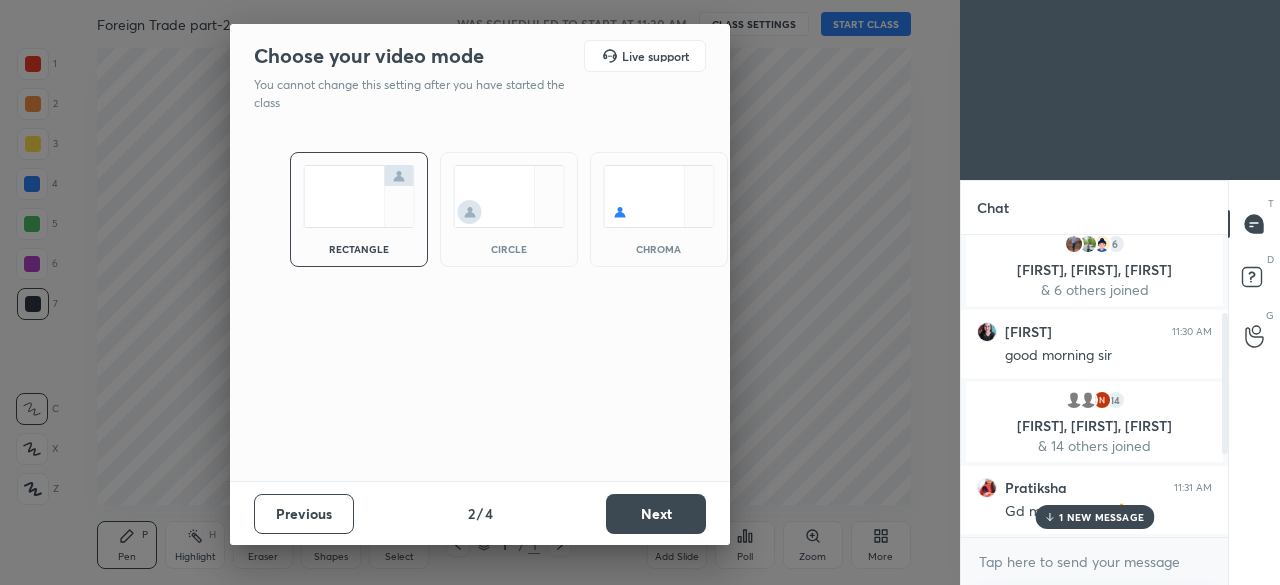 click on "Next" at bounding box center [656, 514] 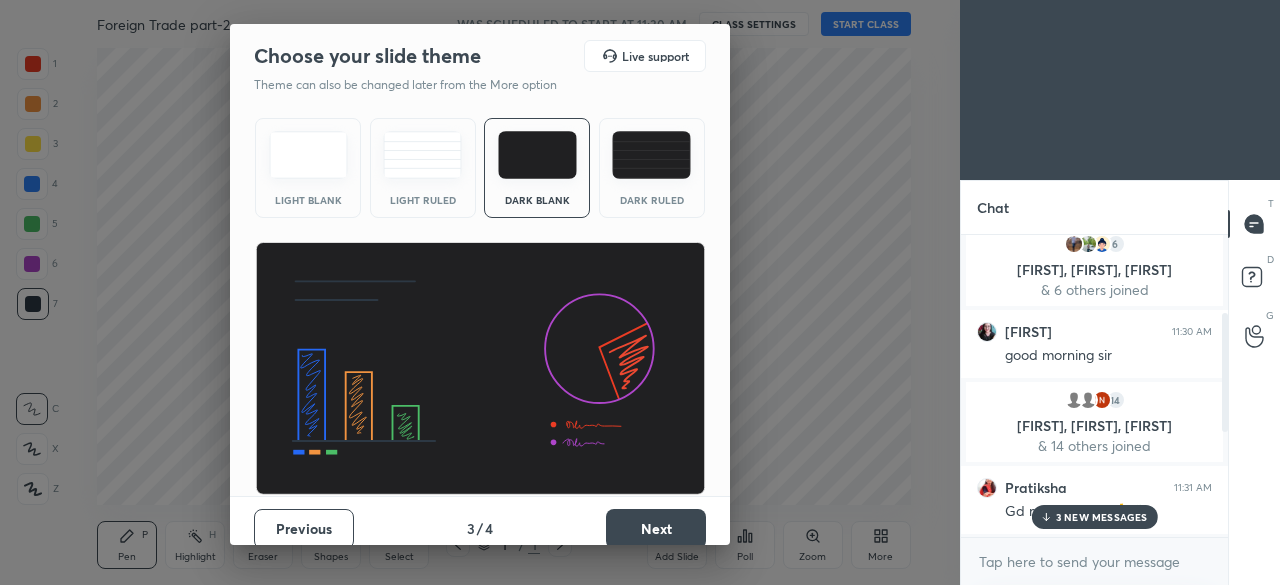 click at bounding box center [308, 155] 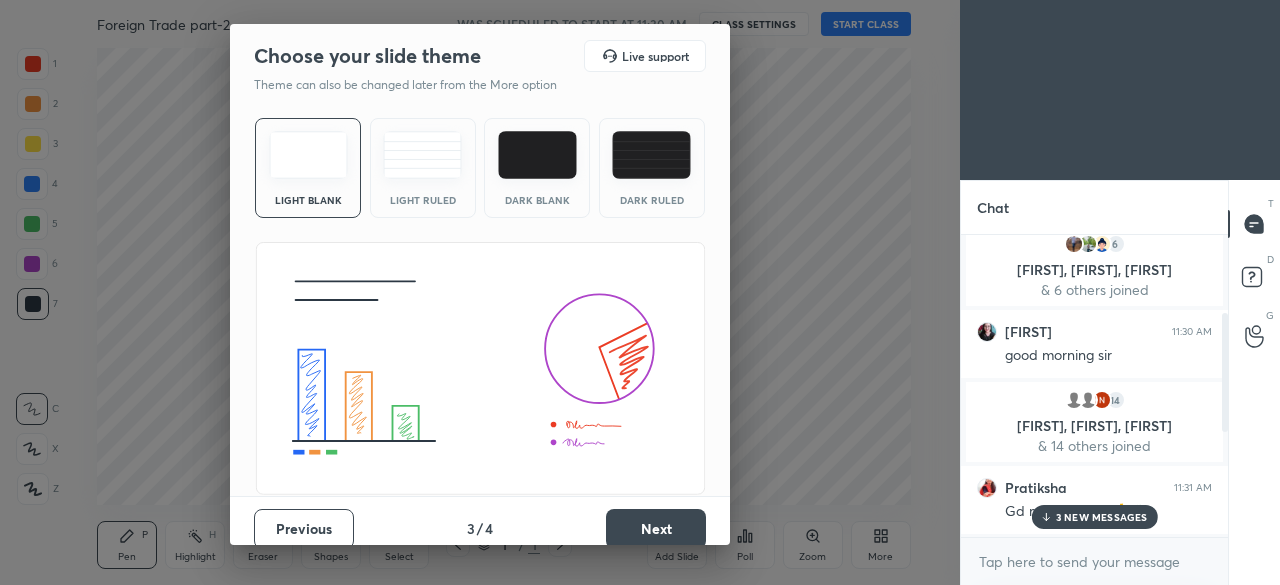 click at bounding box center [537, 155] 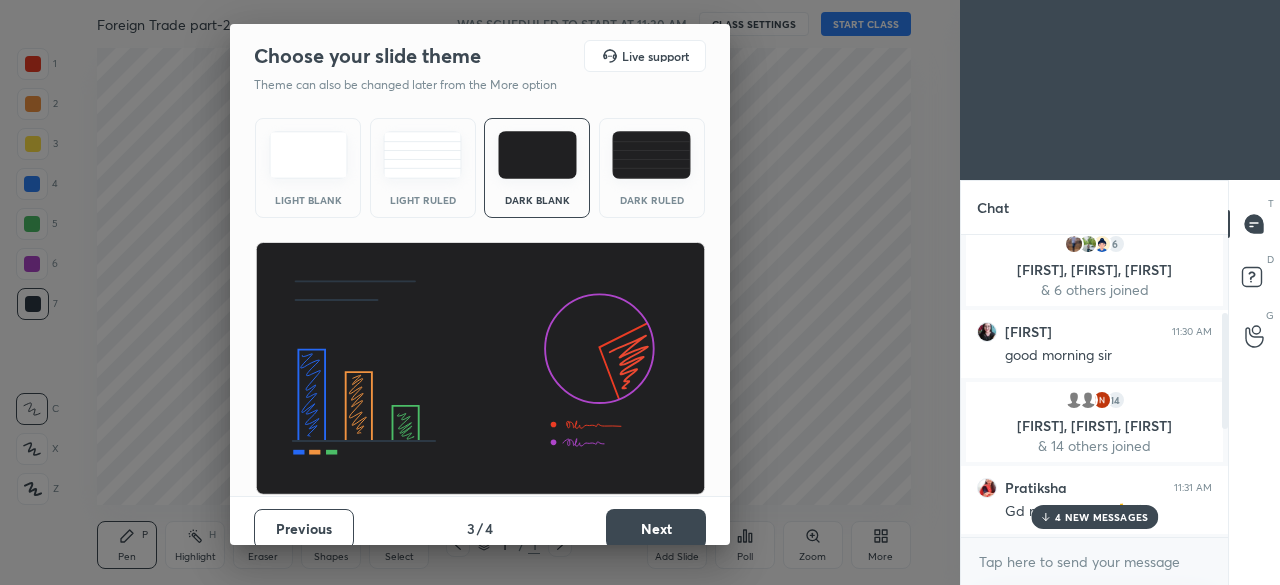 click on "Next" at bounding box center [656, 529] 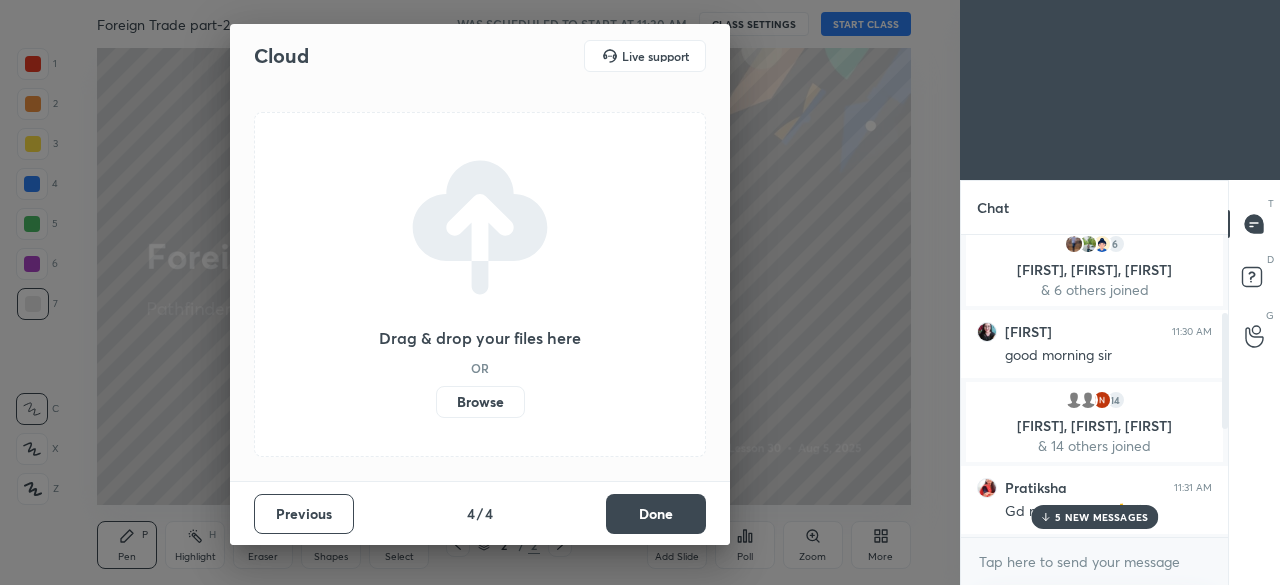 click on "Browse" at bounding box center [480, 402] 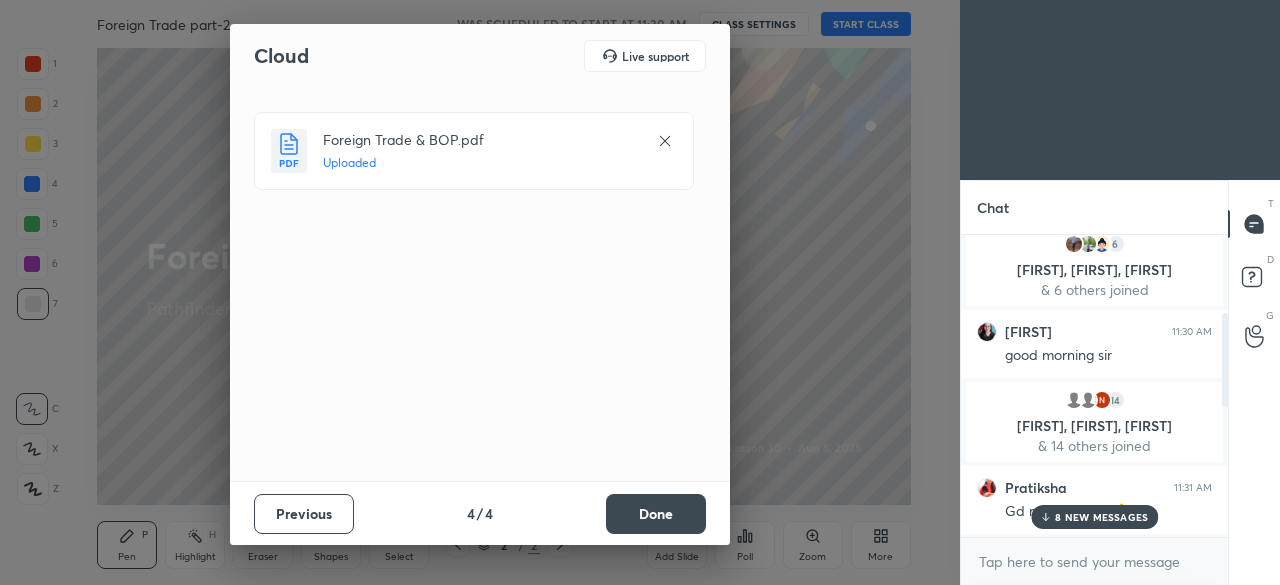 click on "Done" at bounding box center (656, 514) 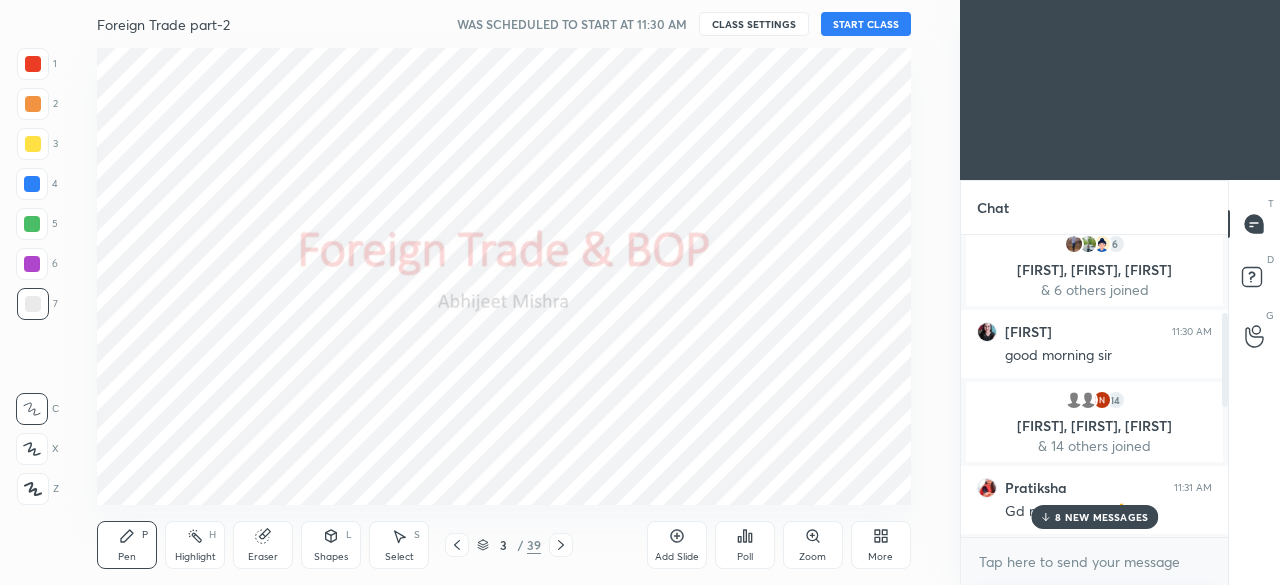click on "START CLASS" at bounding box center [866, 24] 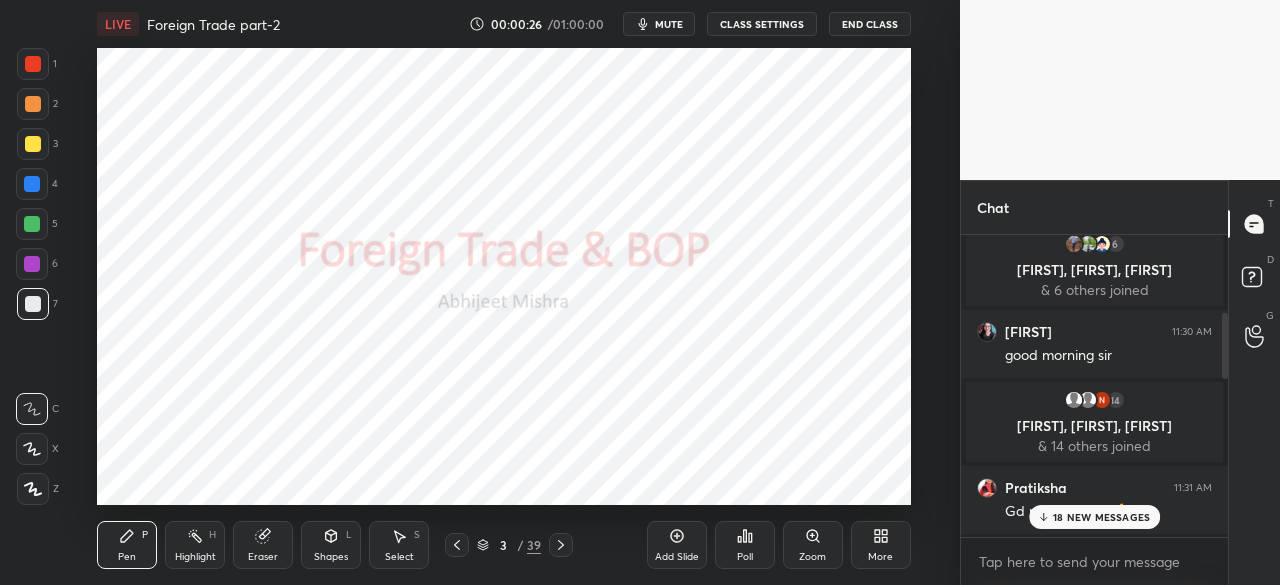 drag, startPoint x: 1228, startPoint y: 334, endPoint x: 1211, endPoint y: 541, distance: 207.6969 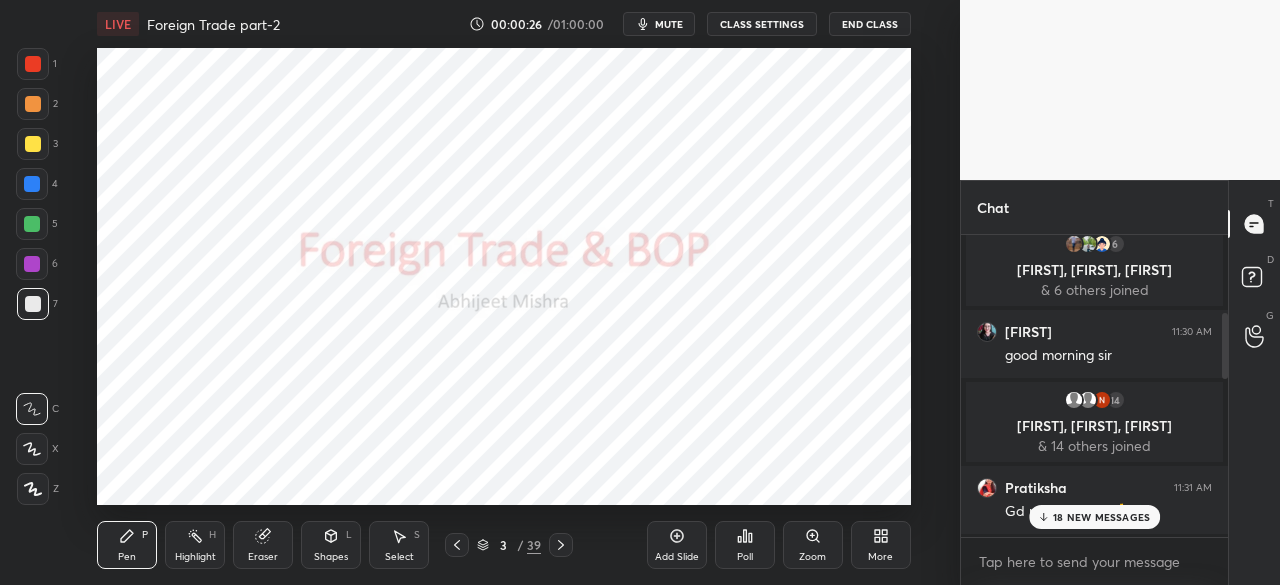 click on "Chat [FIRST] 11:29 AM GOOD MORNING SIR 6 [FIRST], [FIRST], [FIRST] & 6 others joined [FIRST] 11:30 AM good morning sir 14 [FIRST], [FIRST], [FIRST] & 14 others joined [FIRST] 11:31 AM Gd morning sirrr 🙏🦚 [FIRST] joined You joined 3 [FIRST], [FIRST], [FIRST] & 3 others joined [FIRST] 11:31 AM Good morning sir [FIRST], [FIRST], [FIRST] joined [FIRST] 11:31 AM Good morning sir [FIRST] joined [FIRST] 11:31 AM GOOD MORNING SIR [FIRST] 11:31 AM Good morning sir 🌞 [FIRST]... joined [FIRST] 11:32 AM GD MORNING SIRRR 🙏🦚 [FIRST], [FIRST] joined 18 NEW MESSAGES Enable hand raising Enable raise hand to speak to learners. Once enabled, chat will be turned off temporarily. Enable x introducing Raise a hand with a doubt Now learners can raise their hand along with a doubt How it works? Doubts asked by learners will show up here NEW DOUBTS ASKED No one has raised a hand yet Can't raise hand Looks like educator just invited you to speak. Please wait before you can raise your hand again. Got it T Messages (T) D Doubts (D) G" at bounding box center (1120, 382) 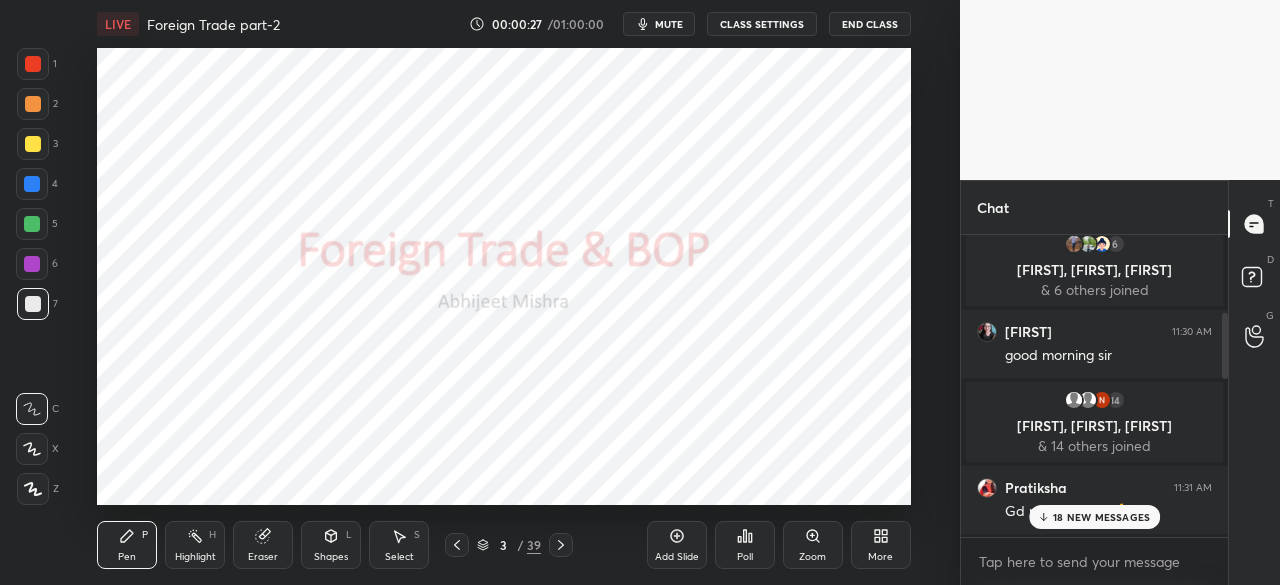 drag, startPoint x: 1230, startPoint y: 387, endPoint x: 1224, endPoint y: 582, distance: 195.09229 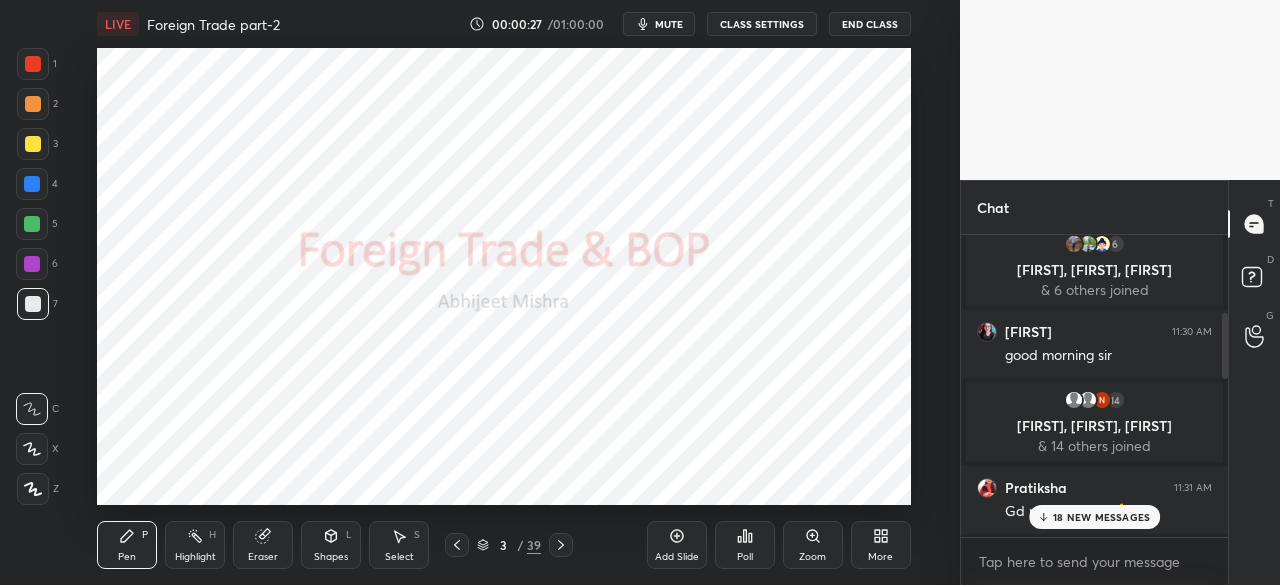 click on "Chat [FIRST] 11:29 AM GOOD MORNING SIR 6 [FIRST], [FIRST], [FIRST] & 6 others joined [FIRST] 11:30 AM good morning sir 14 [FIRST], [FIRST], [FIRST] & 14 others joined [FIRST] 11:31 AM Gd morning sirrr 🙏🦚 [FIRST] joined You joined 3 [FIRST], [FIRST], [FIRST] & 3 others joined [FIRST] 11:31 AM Good morning sir [FIRST], [FIRST], [FIRST] joined [FIRST] 11:31 AM Good morning sir [FIRST] joined [FIRST] 11:31 AM GOOD MORNING SIR [FIRST] 11:31 AM Good morning sir 🌞 [FIRST]... joined [FIRST] 11:32 AM GD MORNING SIRRR 🙏🦚 [FIRST], [FIRST] joined 18 NEW MESSAGES Enable hand raising Enable raise hand to speak to learners. Once enabled, chat will be turned off temporarily. Enable x introducing Raise a hand with a doubt Now learners can raise their hand along with a doubt How it works? Doubts asked by learners will show up here NEW DOUBTS ASKED No one has raised a hand yet Can't raise hand Looks like educator just invited you to speak. Please wait before you can raise your hand again. Got it T Messages (T) D Doubts (D) G" at bounding box center [1120, 382] 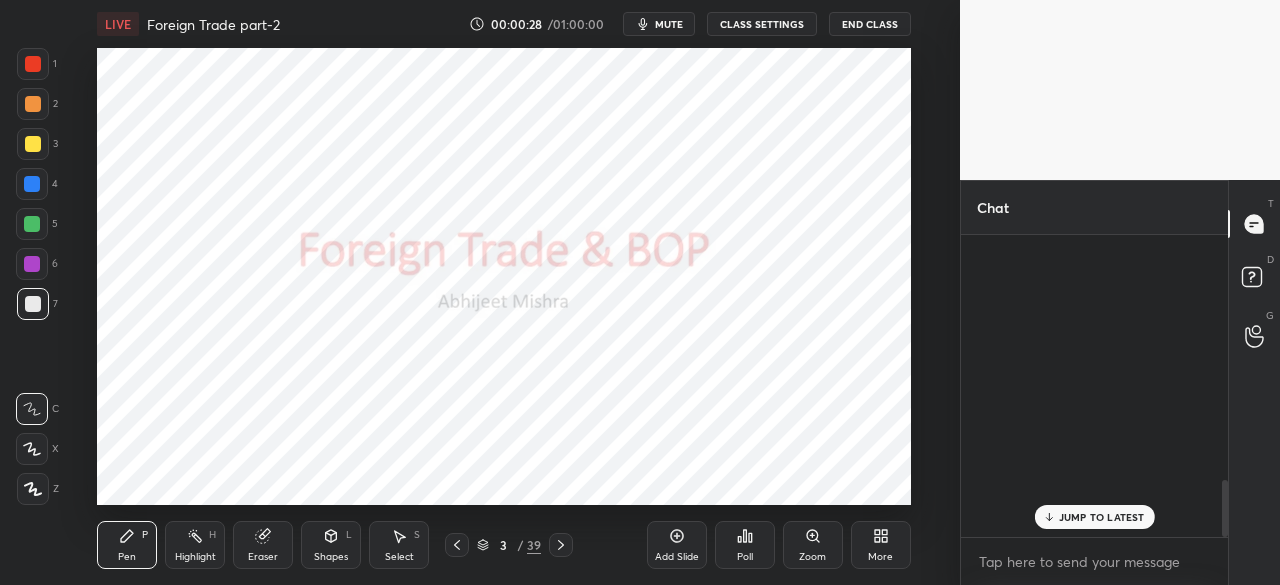 scroll, scrollTop: 1316, scrollLeft: 0, axis: vertical 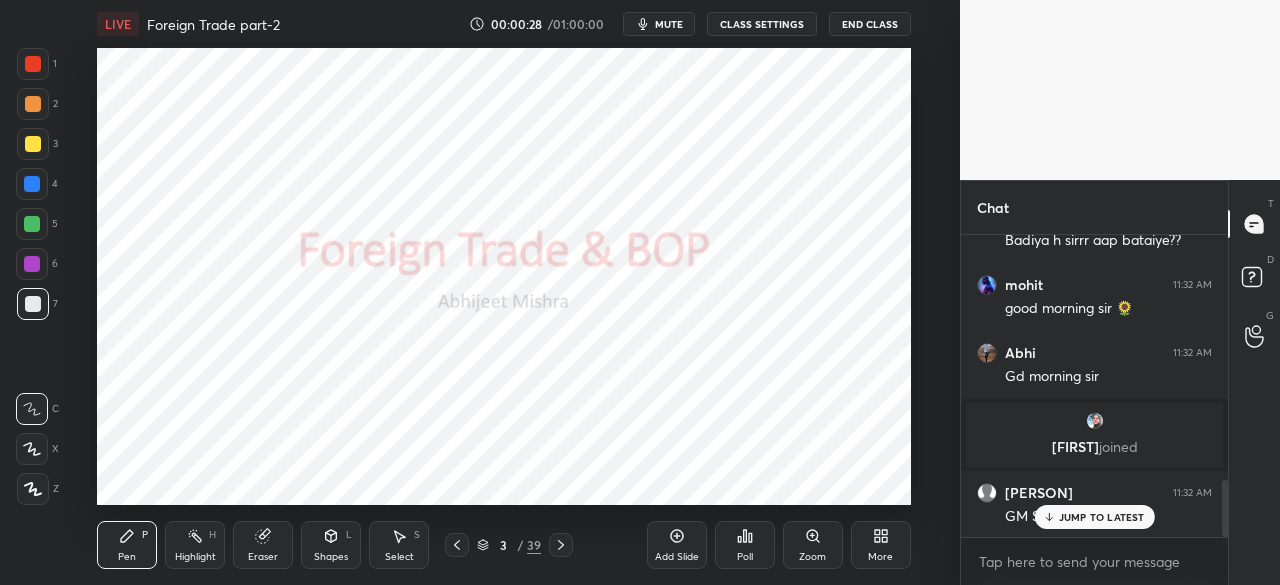 click on "JUMP TO LATEST" at bounding box center [1102, 517] 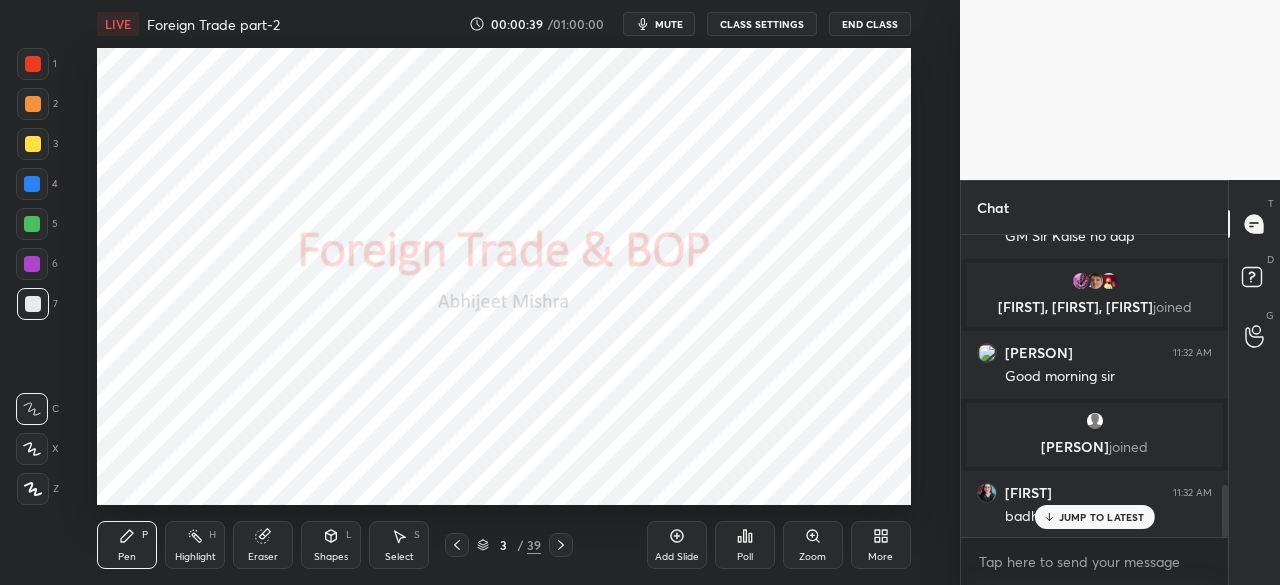 scroll, scrollTop: 1466, scrollLeft: 0, axis: vertical 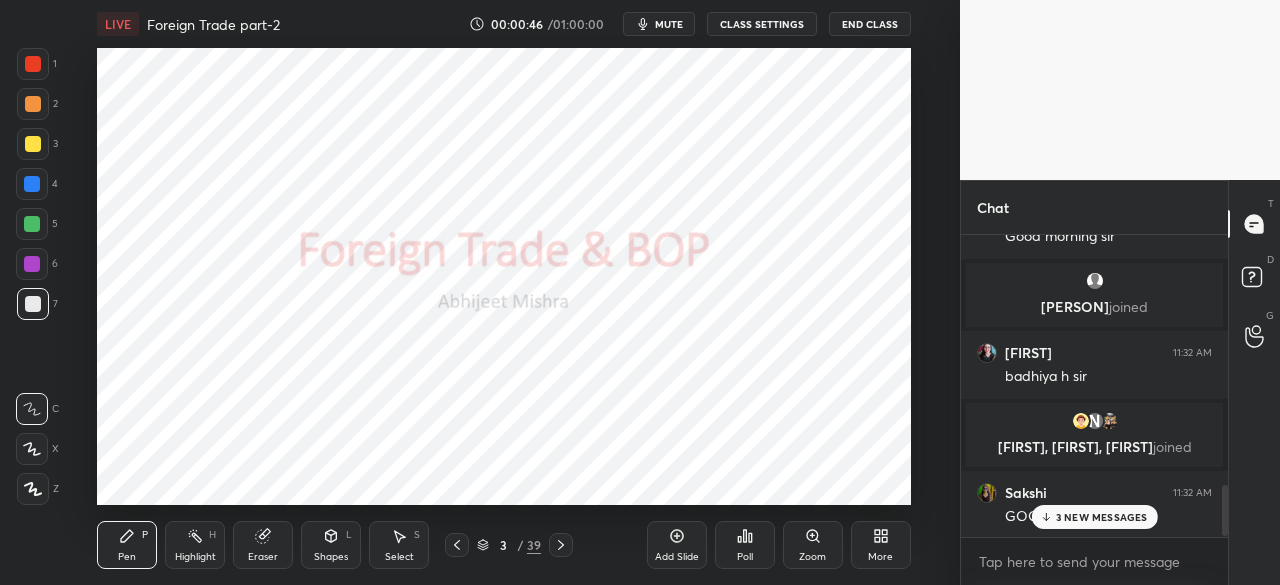 click at bounding box center [32, 184] 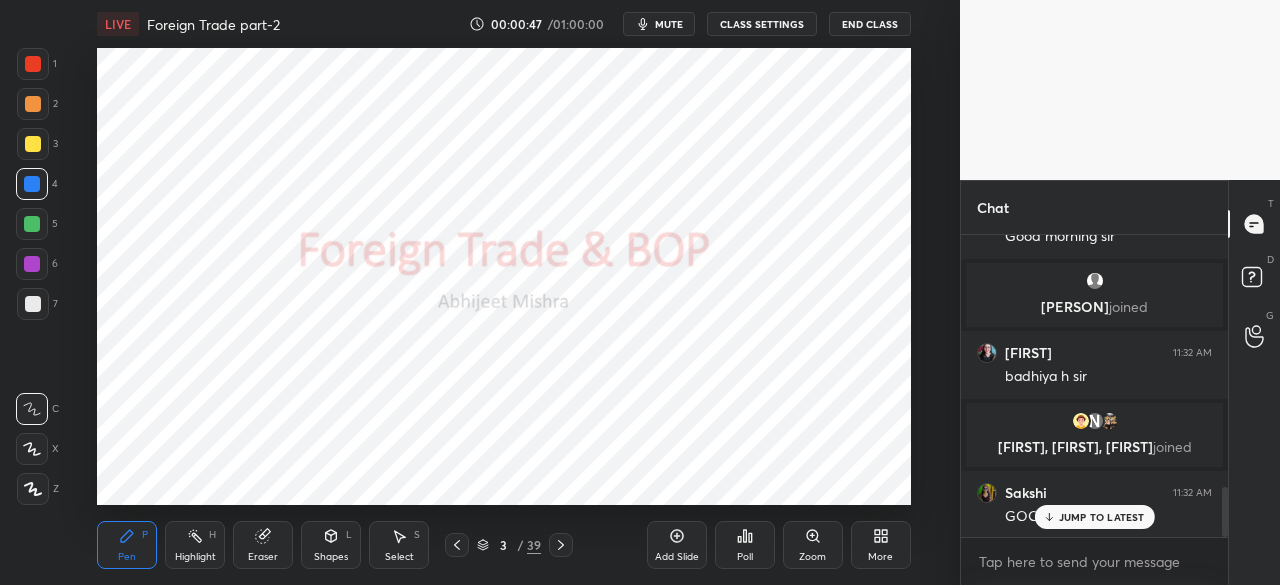 click 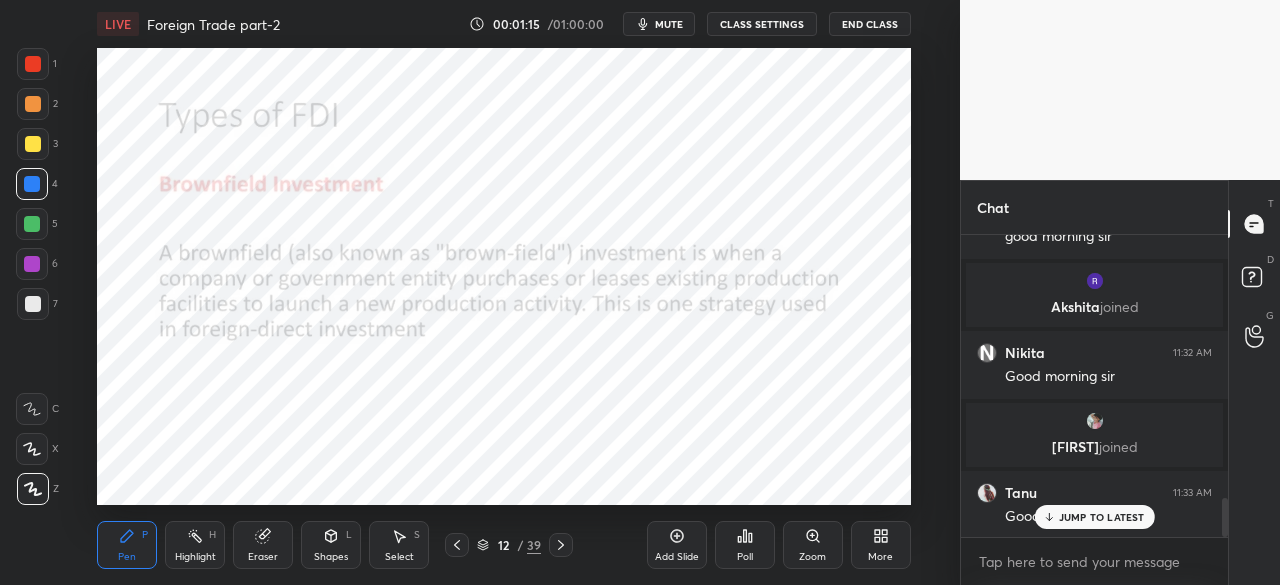 scroll, scrollTop: 2018, scrollLeft: 0, axis: vertical 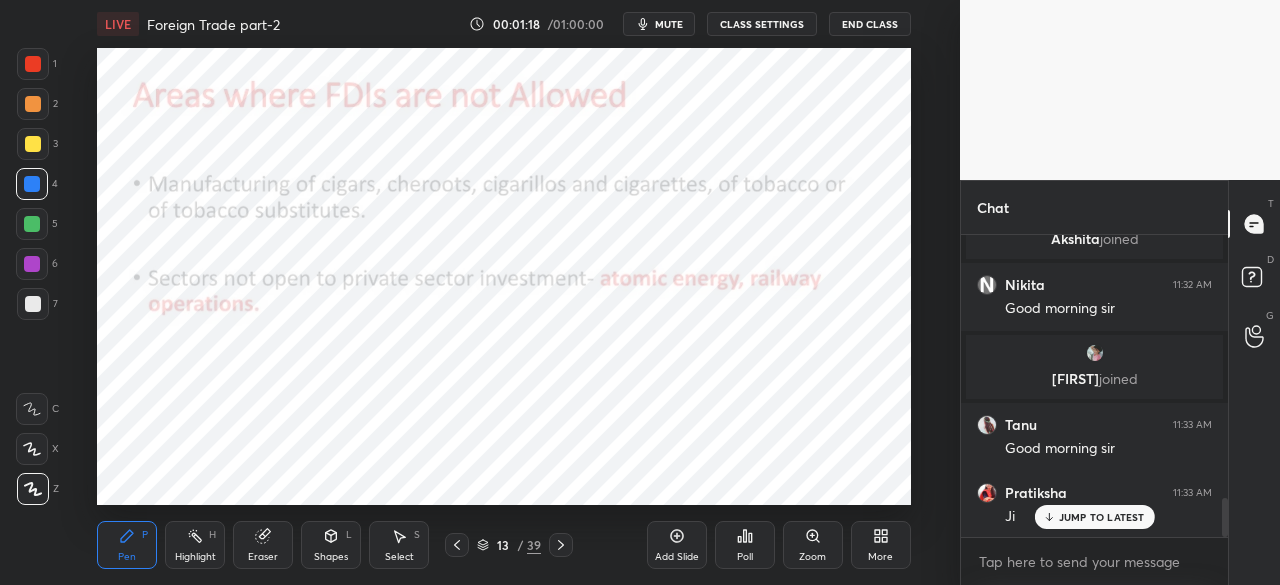 click at bounding box center [32, 184] 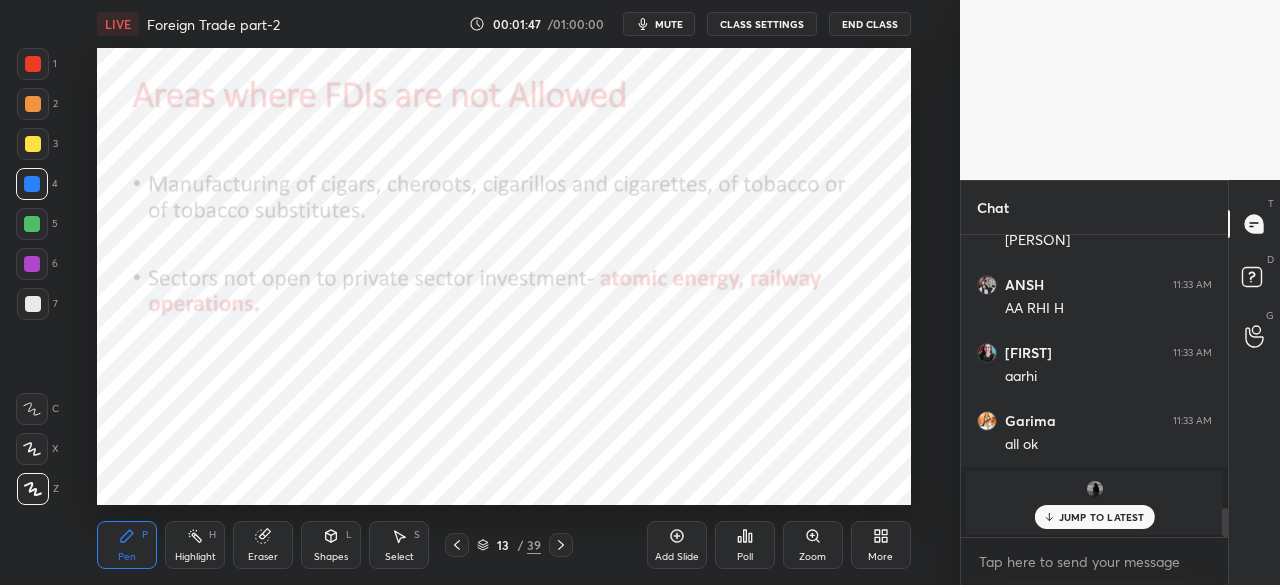 scroll, scrollTop: 2846, scrollLeft: 0, axis: vertical 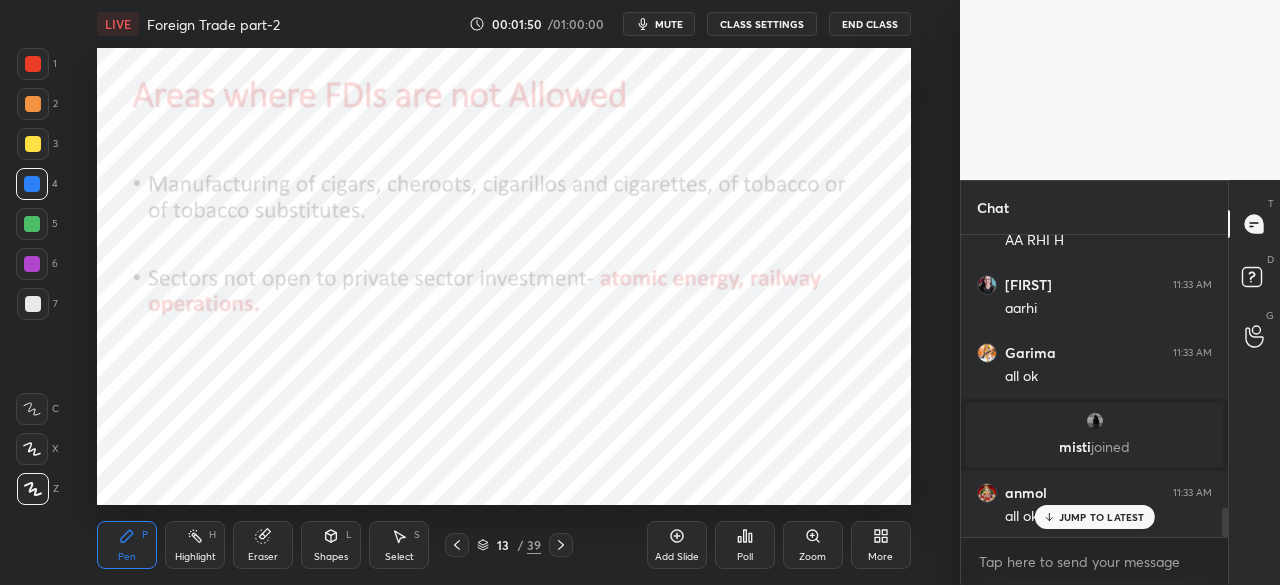 click 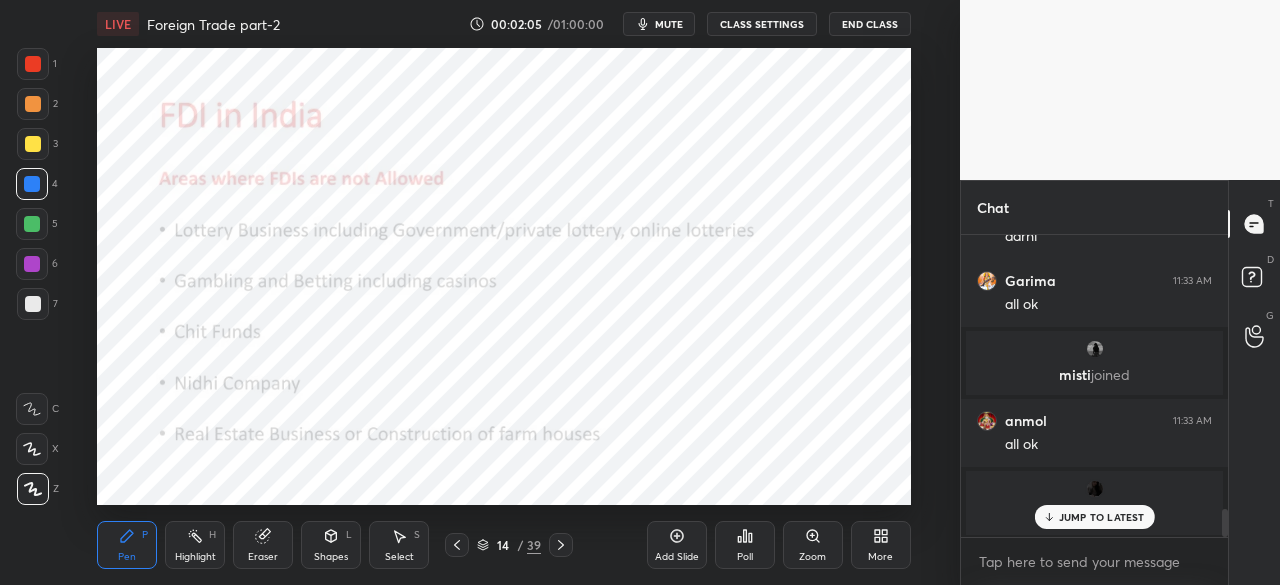 scroll, scrollTop: 2986, scrollLeft: 0, axis: vertical 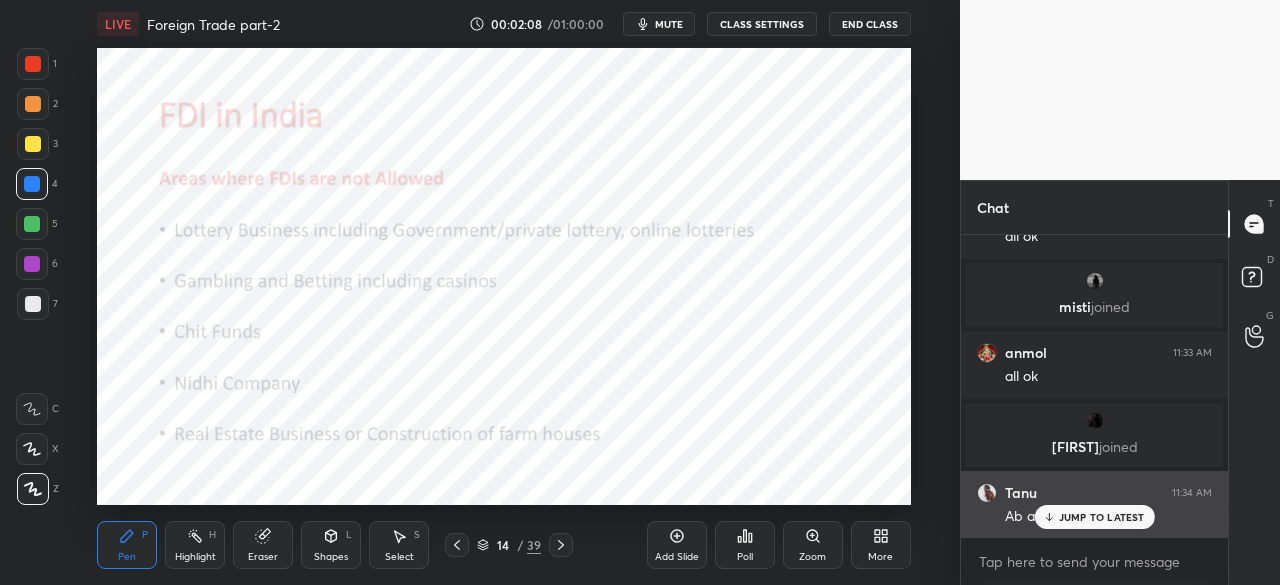 click on "JUMP TO LATEST" at bounding box center [1102, 517] 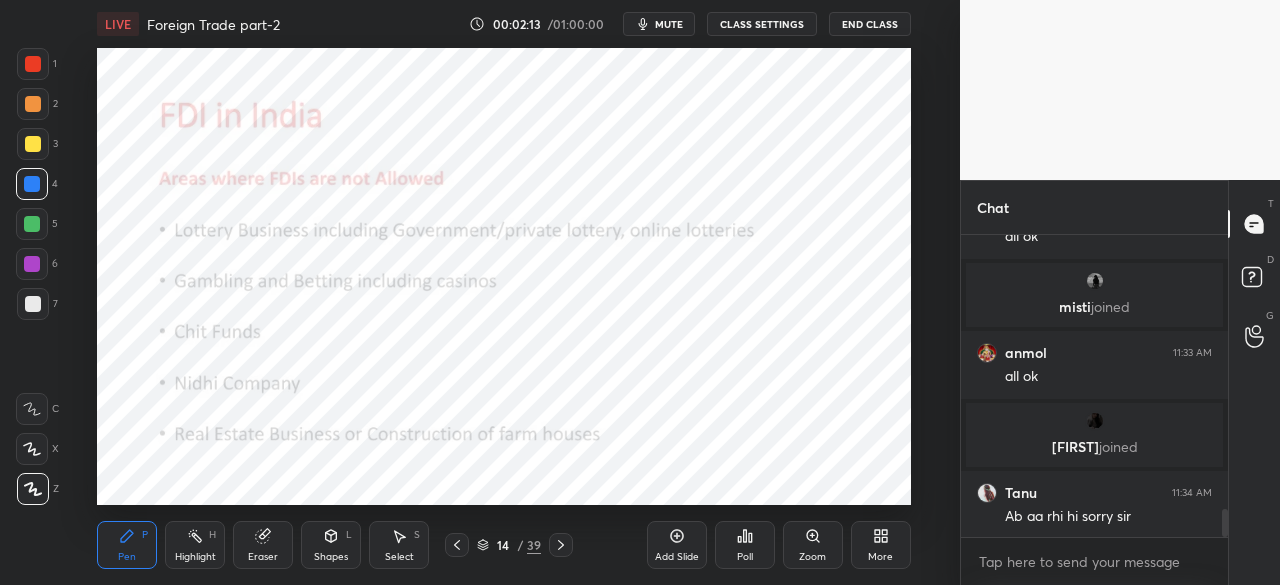 scroll, scrollTop: 282, scrollLeft: 261, axis: both 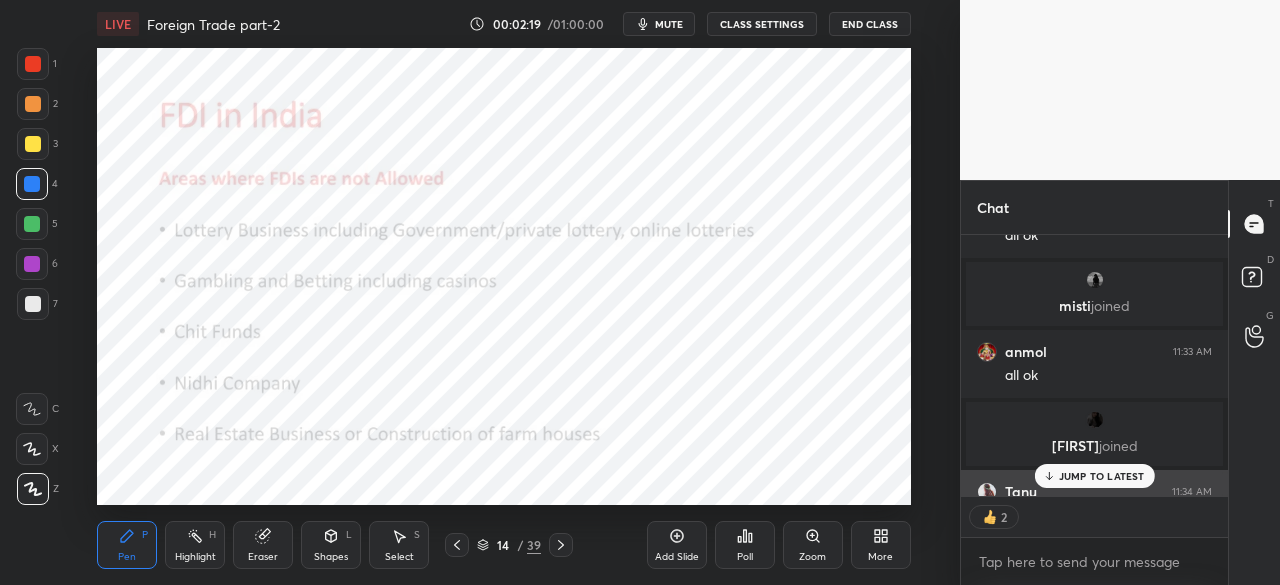 click on "JUMP TO LATEST" at bounding box center (1094, 476) 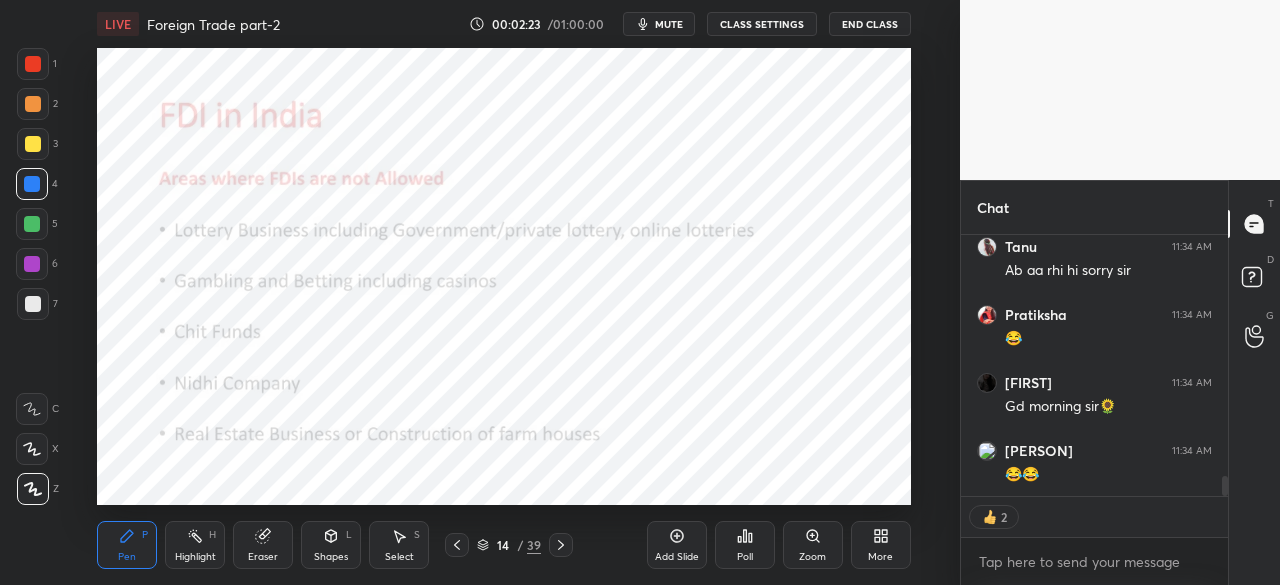 scroll, scrollTop: 3300, scrollLeft: 0, axis: vertical 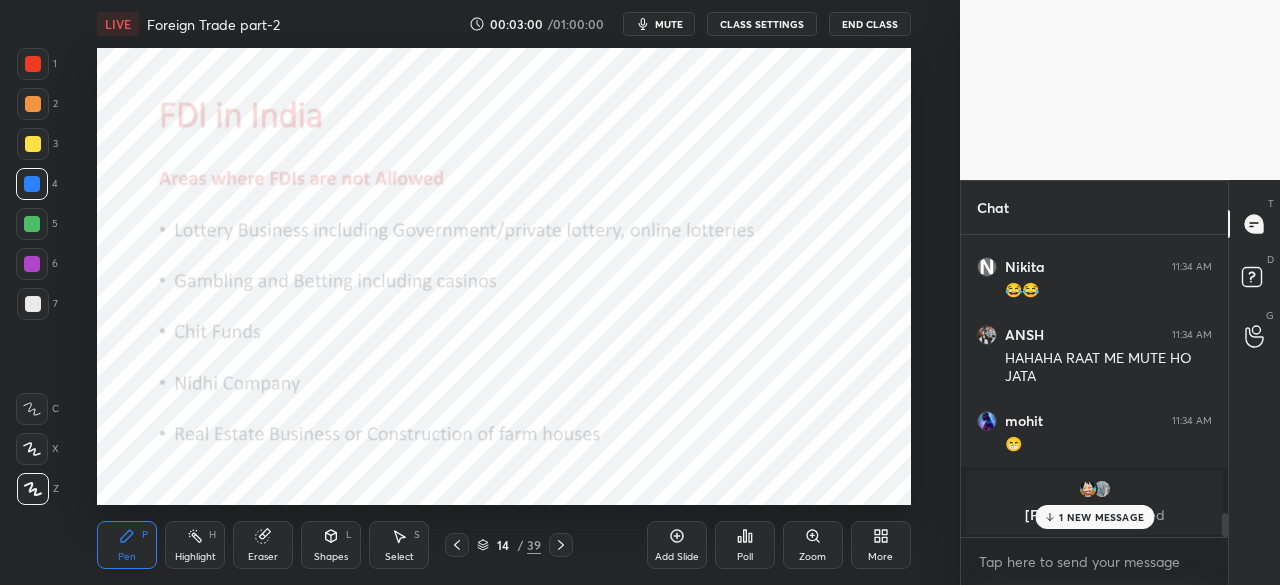 click on "1 NEW MESSAGE" at bounding box center [1101, 517] 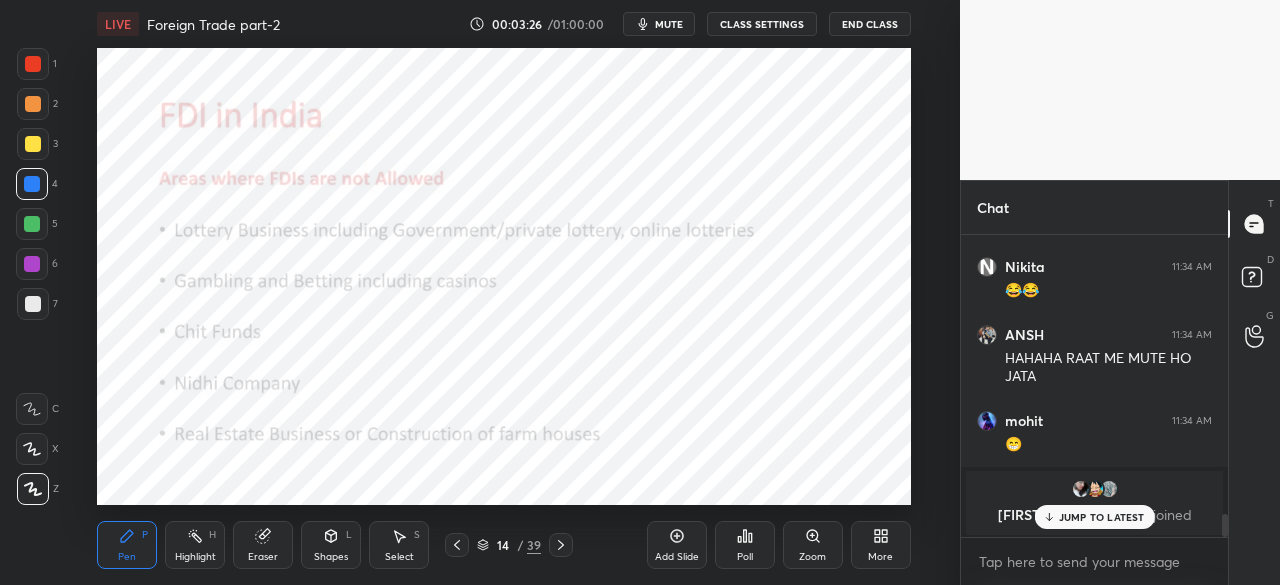 scroll, scrollTop: 3620, scrollLeft: 0, axis: vertical 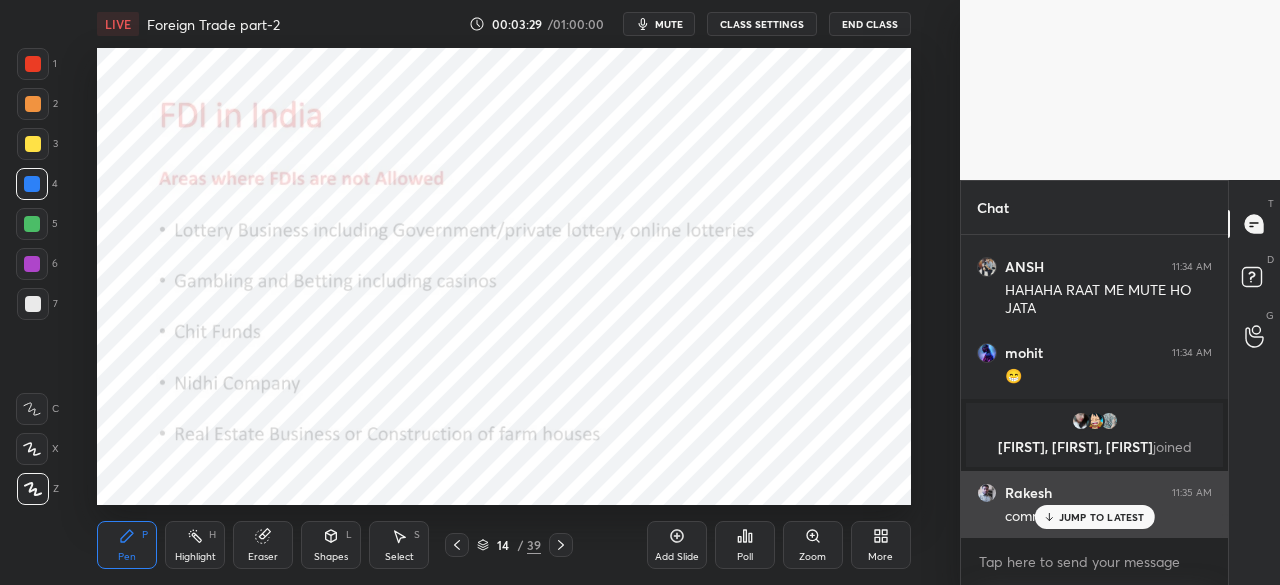 drag, startPoint x: 1074, startPoint y: 523, endPoint x: 1056, endPoint y: 515, distance: 19.697716 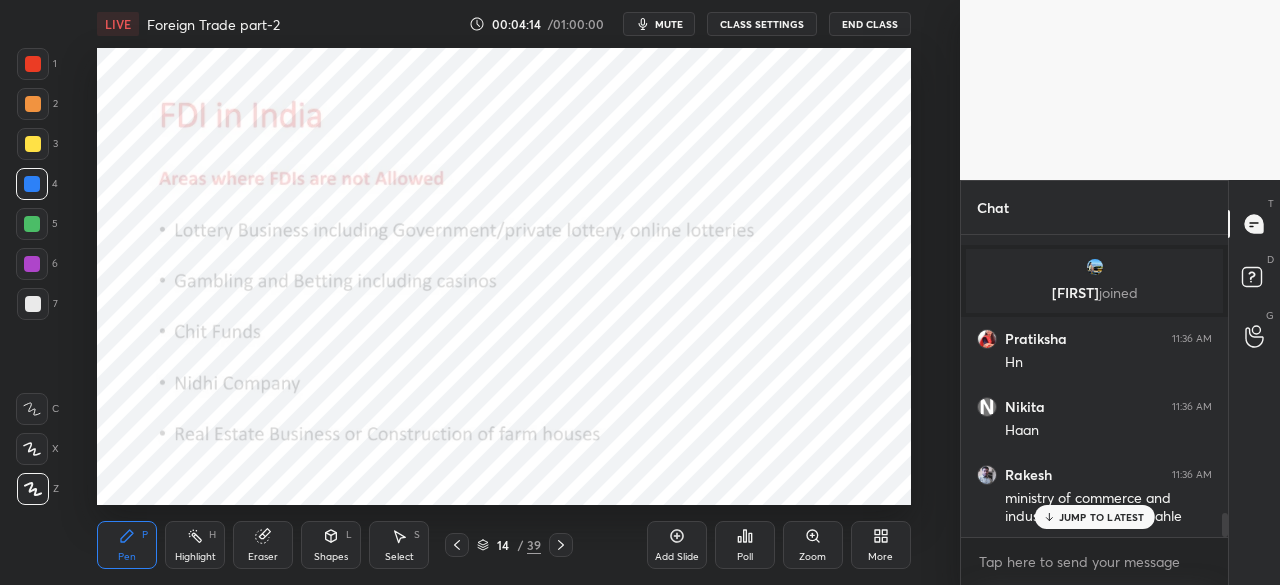 scroll, scrollTop: 3436, scrollLeft: 0, axis: vertical 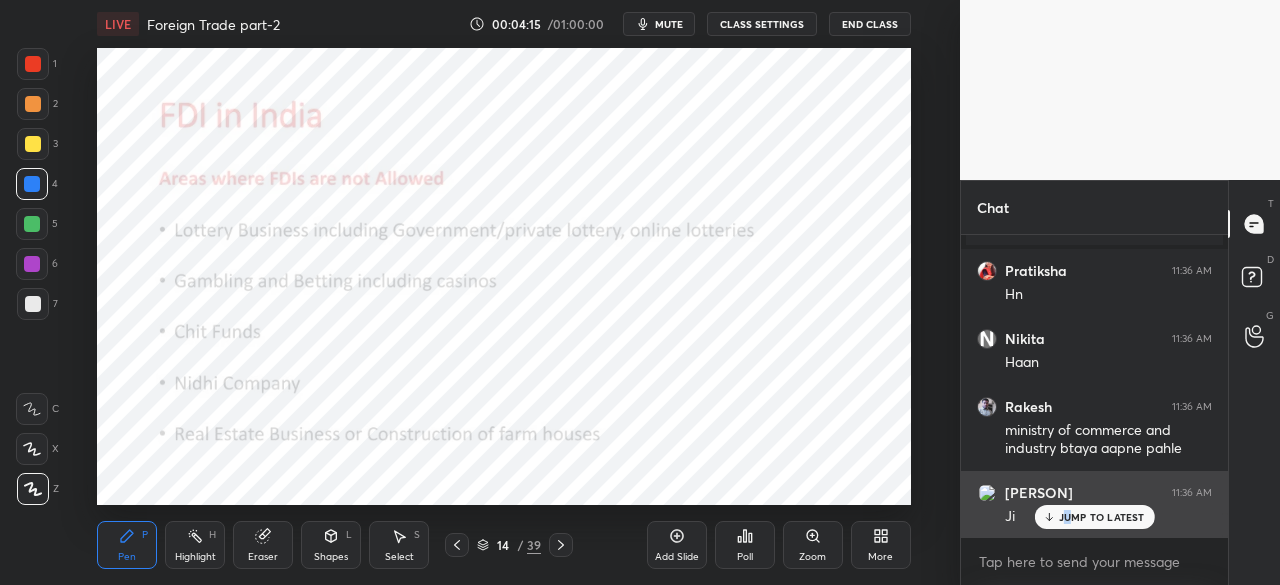 drag, startPoint x: 1068, startPoint y: 511, endPoint x: 1054, endPoint y: 507, distance: 14.56022 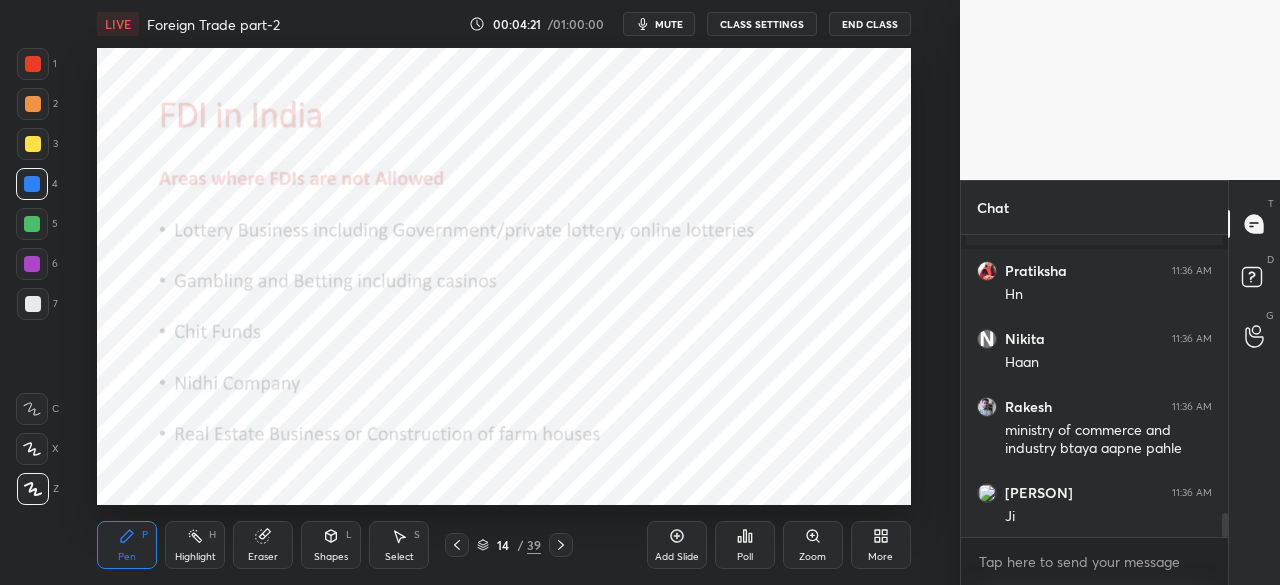 scroll, scrollTop: 3504, scrollLeft: 0, axis: vertical 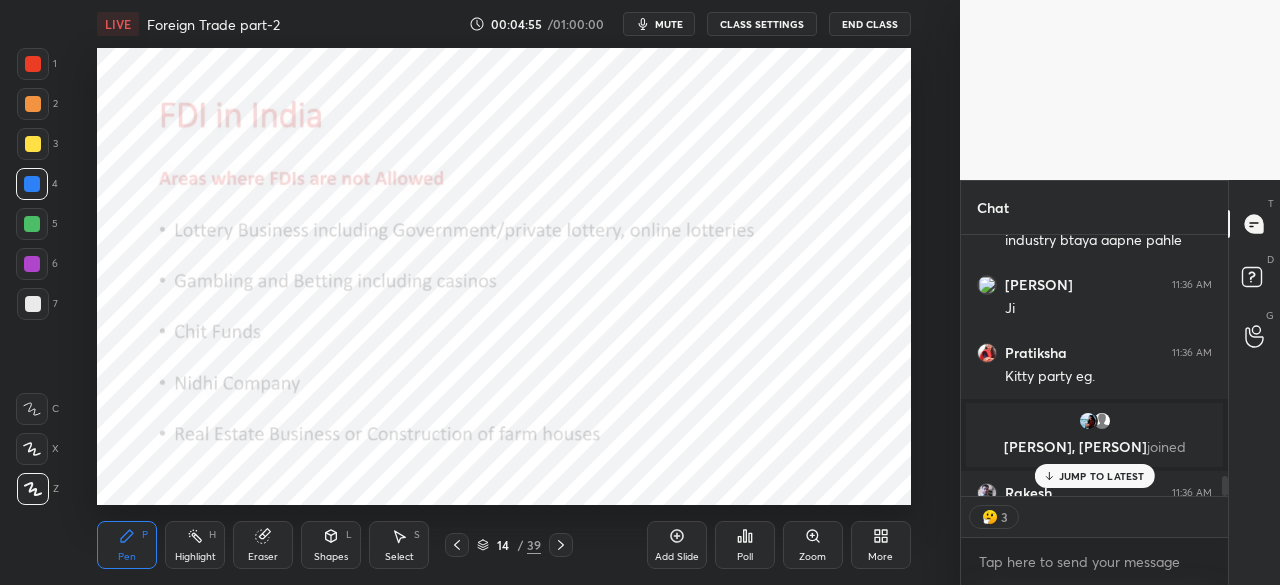 click on "JUMP TO LATEST" at bounding box center [1102, 476] 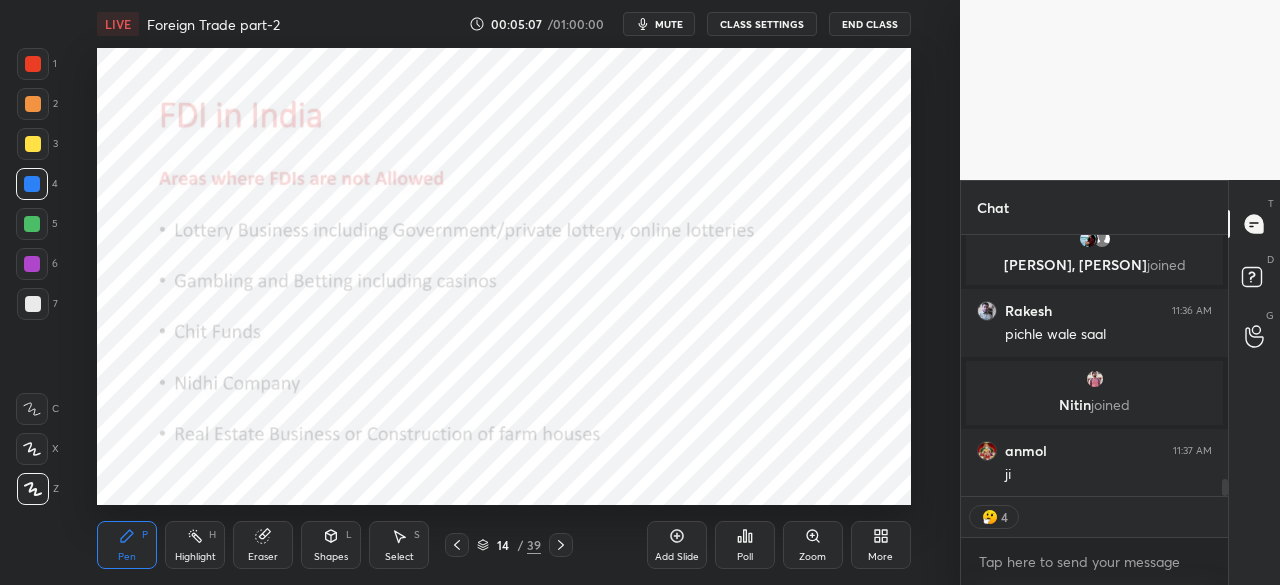 scroll, scrollTop: 3768, scrollLeft: 0, axis: vertical 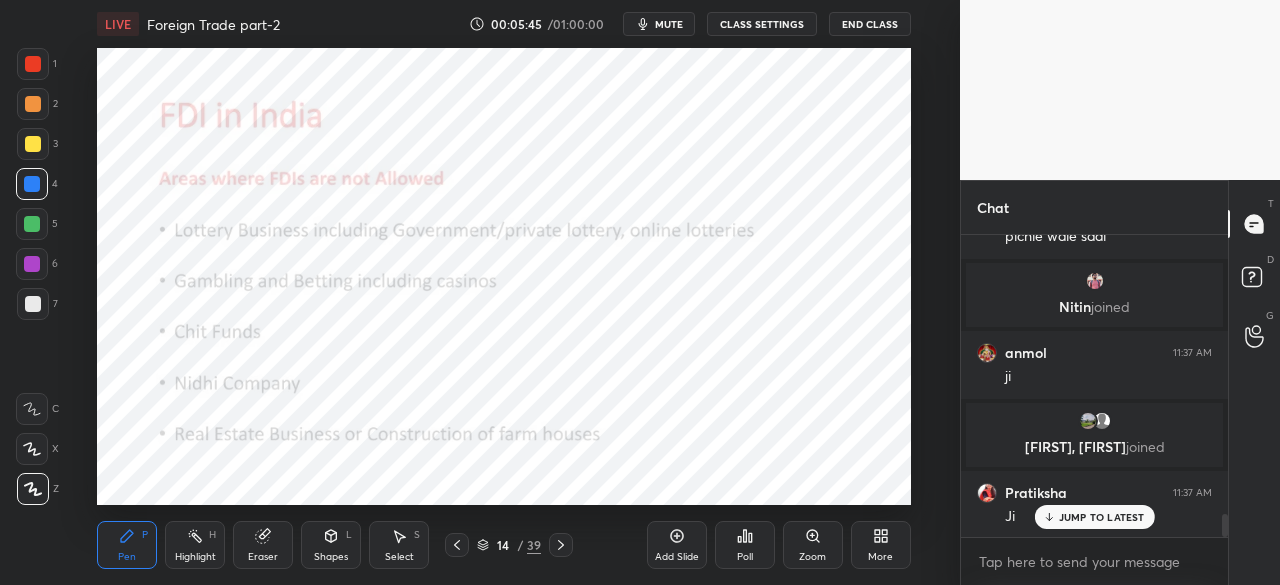click 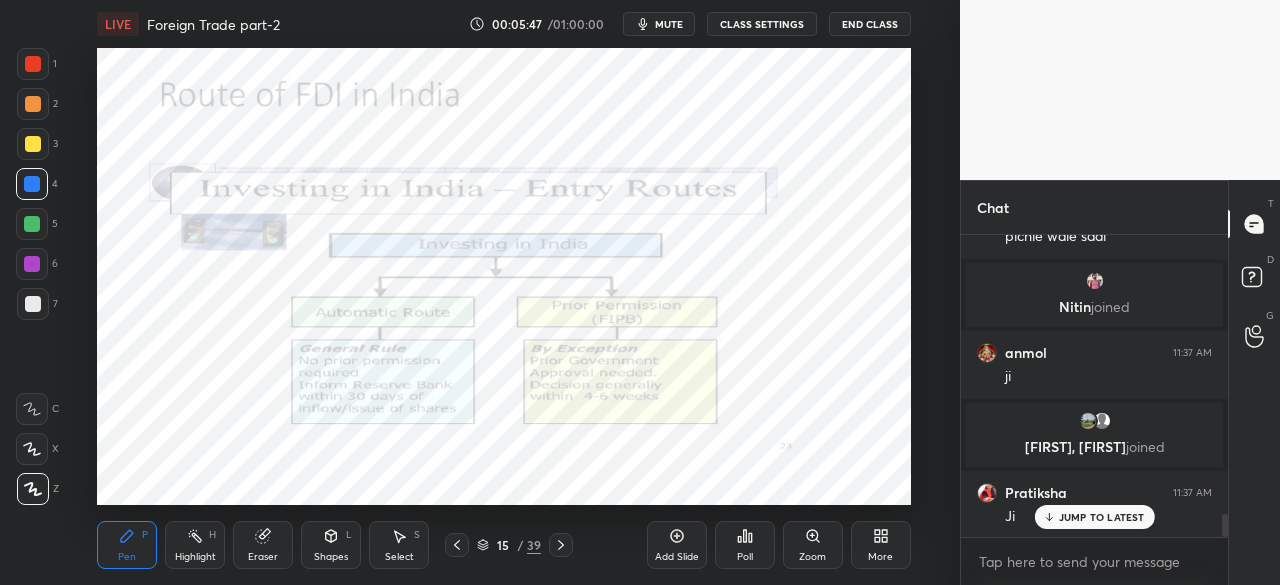 scroll, scrollTop: 3786, scrollLeft: 0, axis: vertical 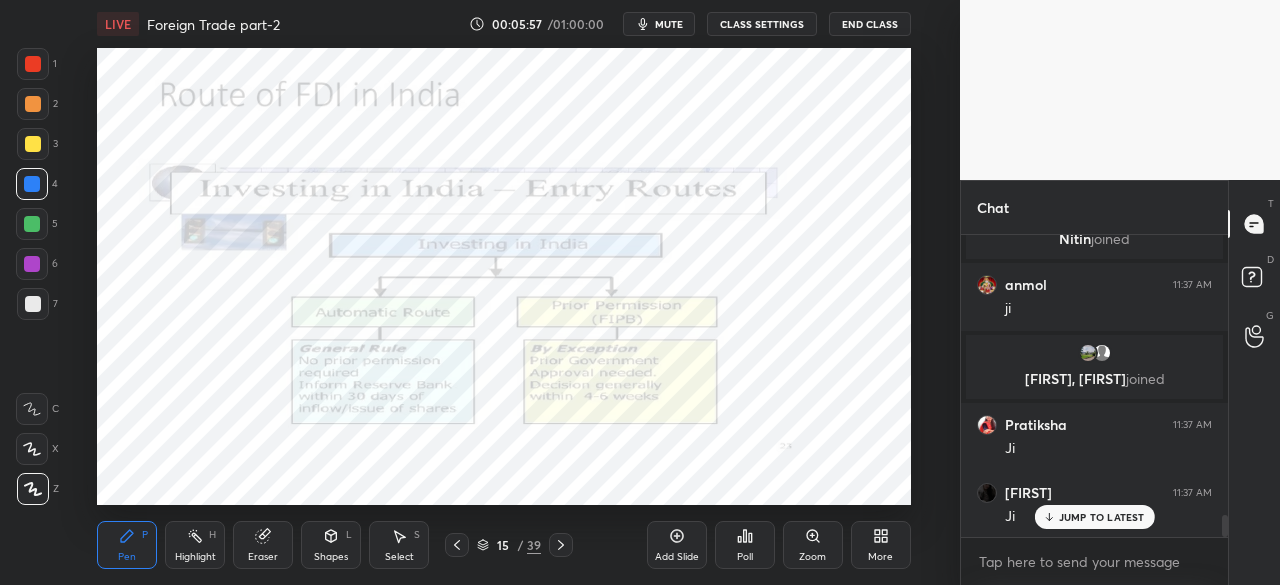 click on "Add Slide" at bounding box center (677, 545) 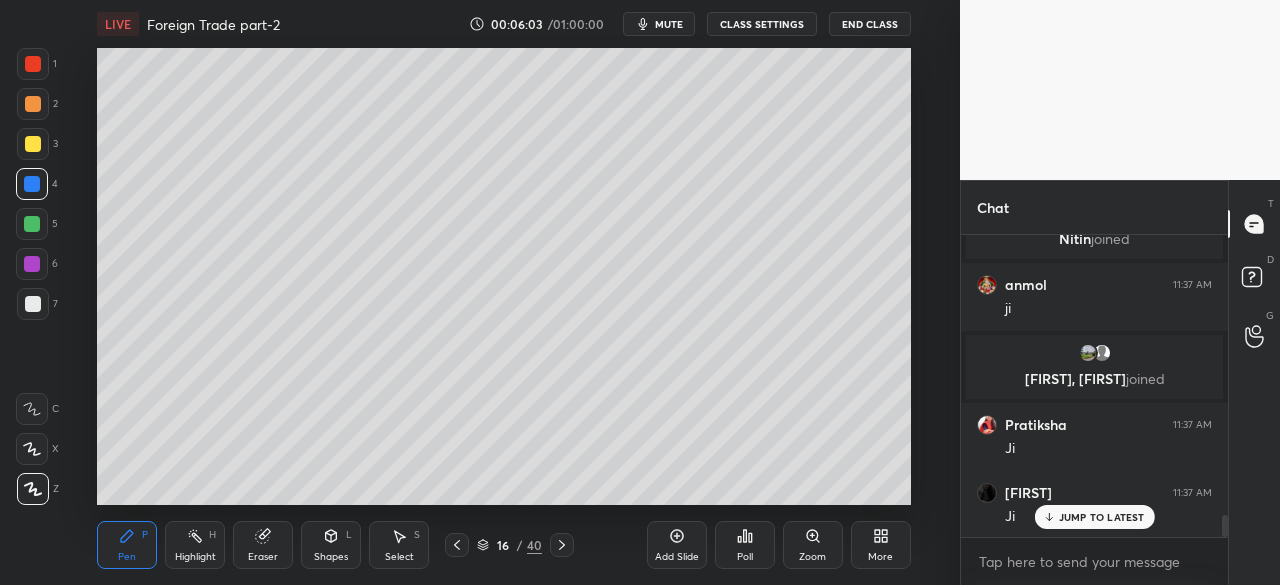 click at bounding box center (33, 144) 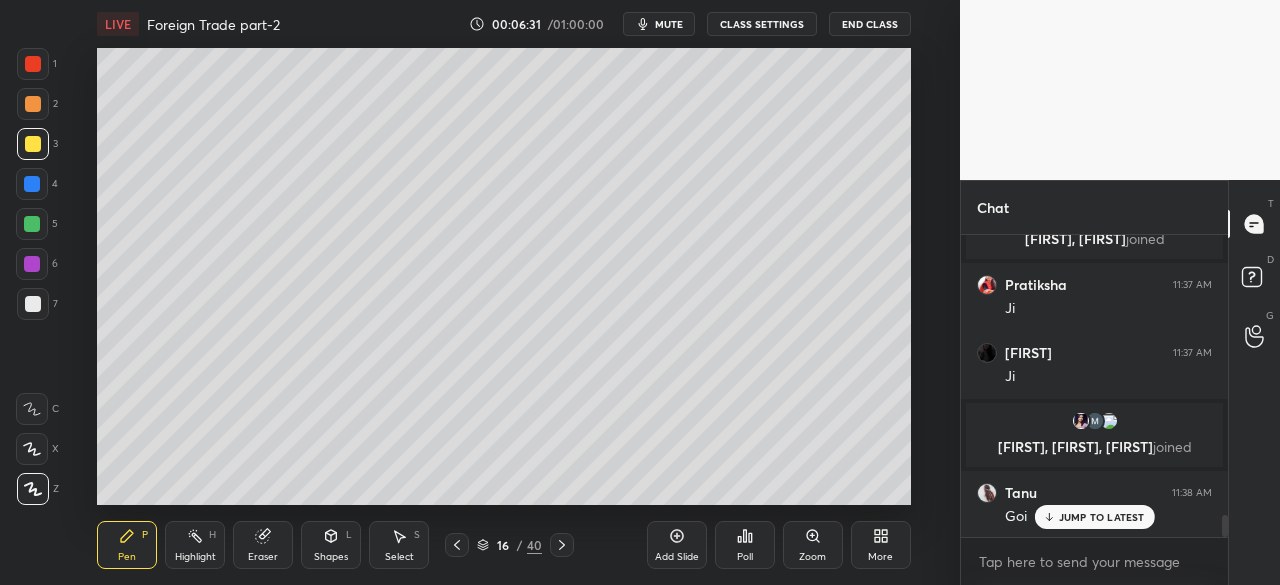 scroll, scrollTop: 3994, scrollLeft: 0, axis: vertical 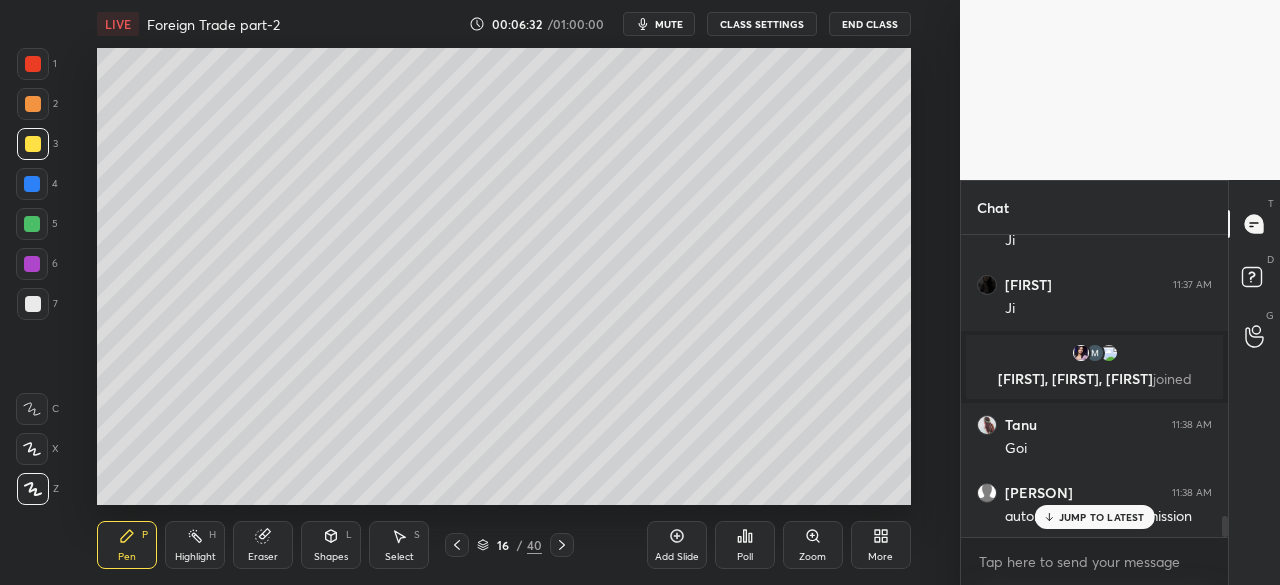click at bounding box center [32, 184] 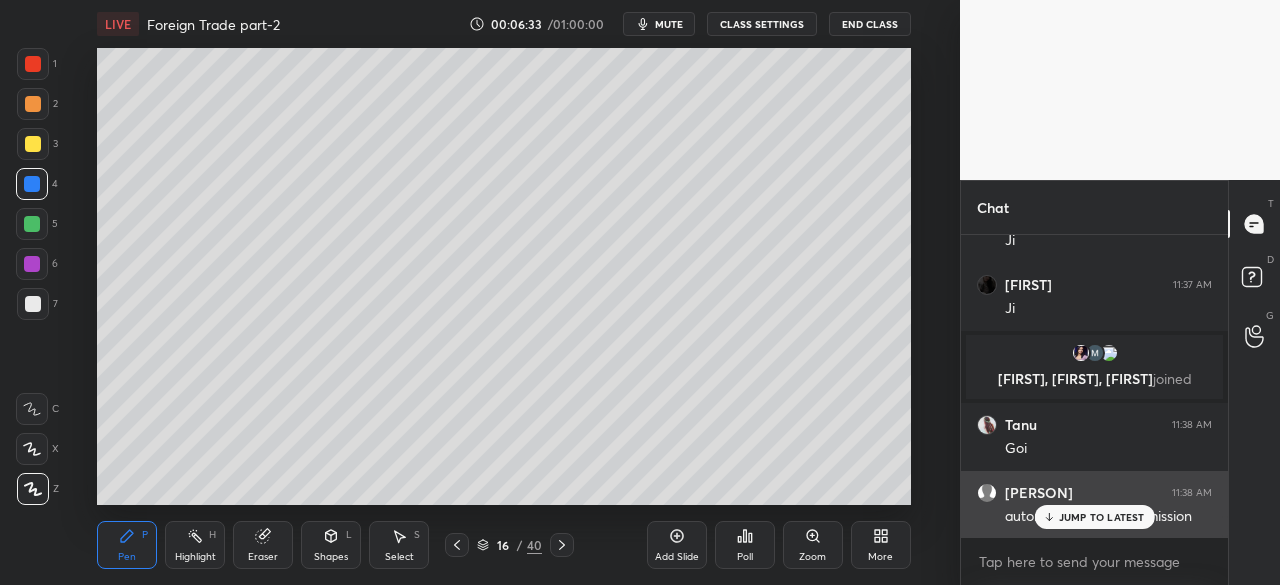 click 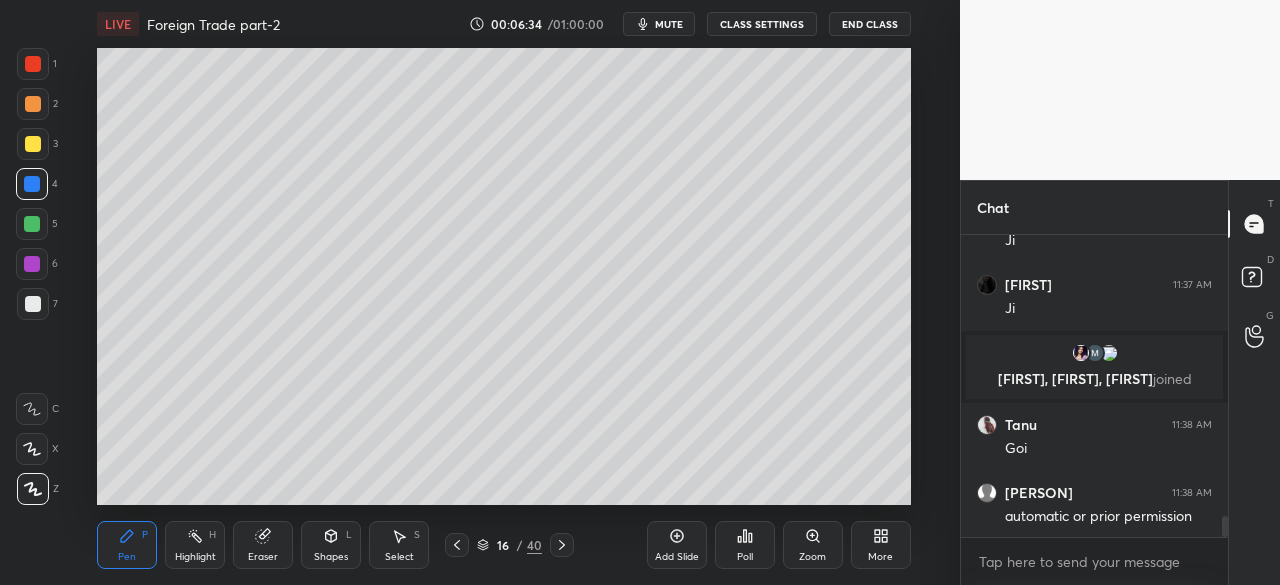 click on "Shapes L" at bounding box center [331, 545] 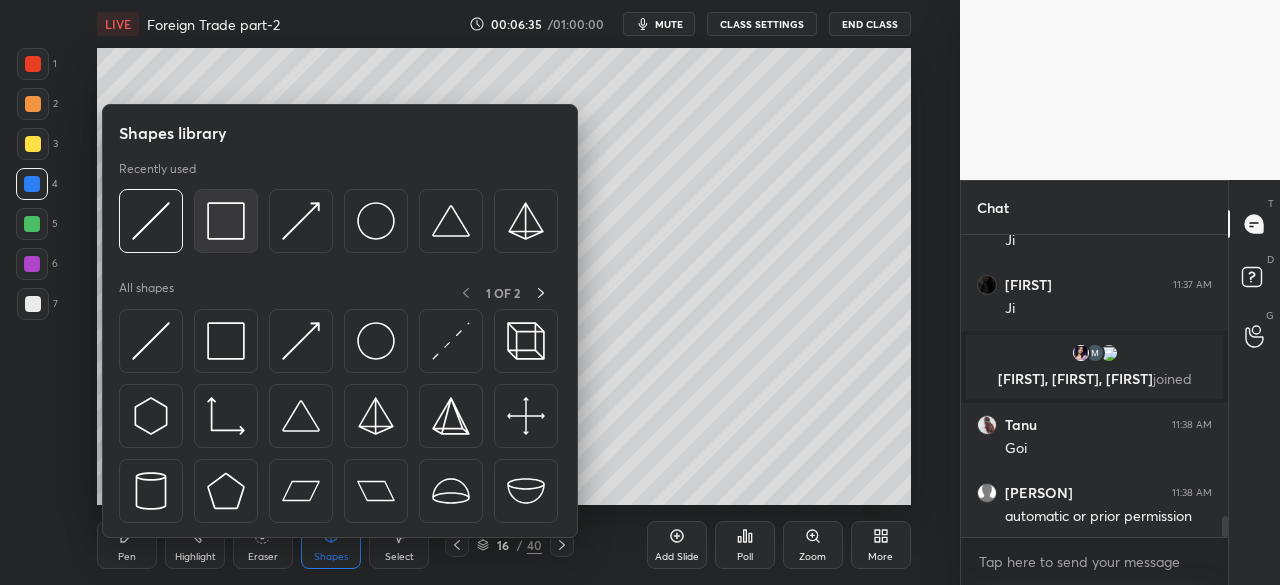 click at bounding box center (226, 221) 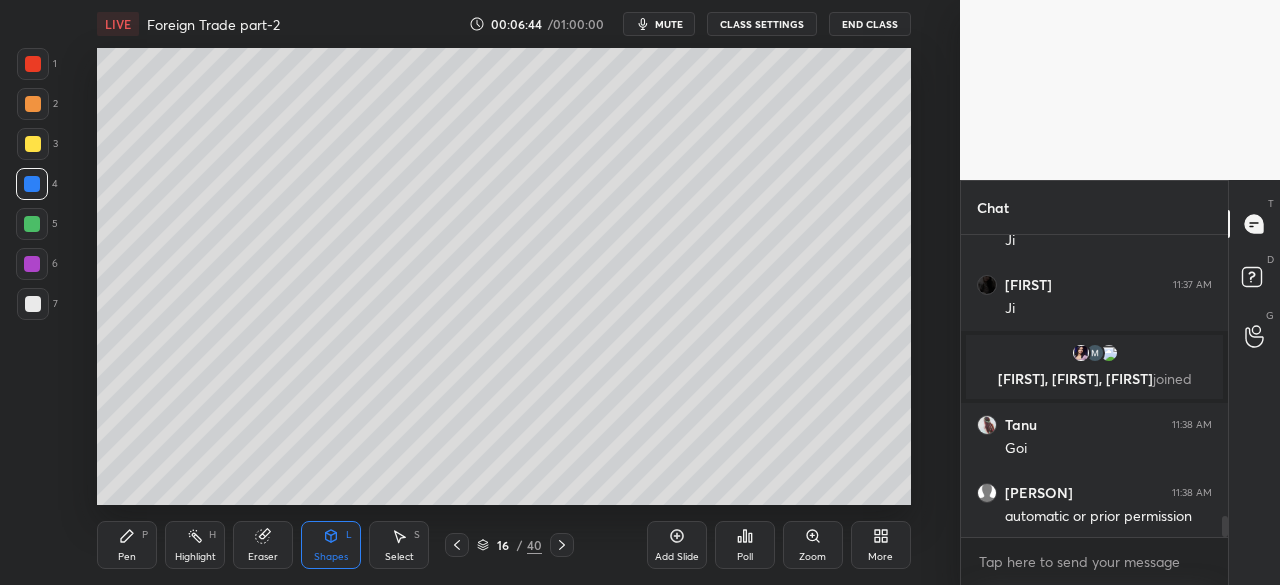 click at bounding box center [33, 104] 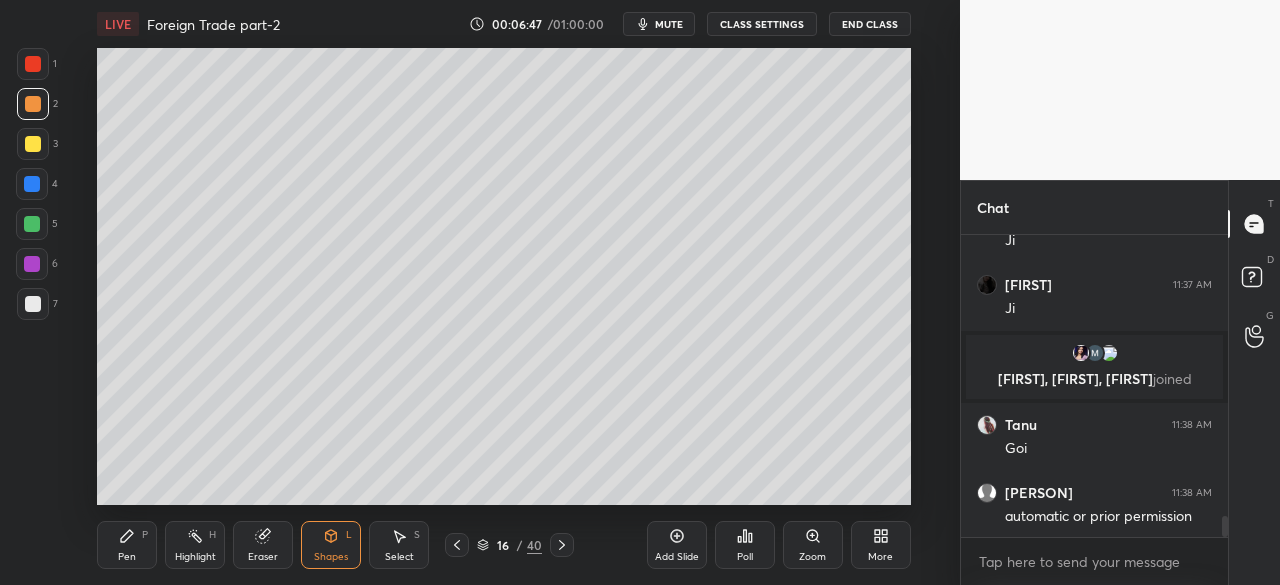 scroll, scrollTop: 4062, scrollLeft: 0, axis: vertical 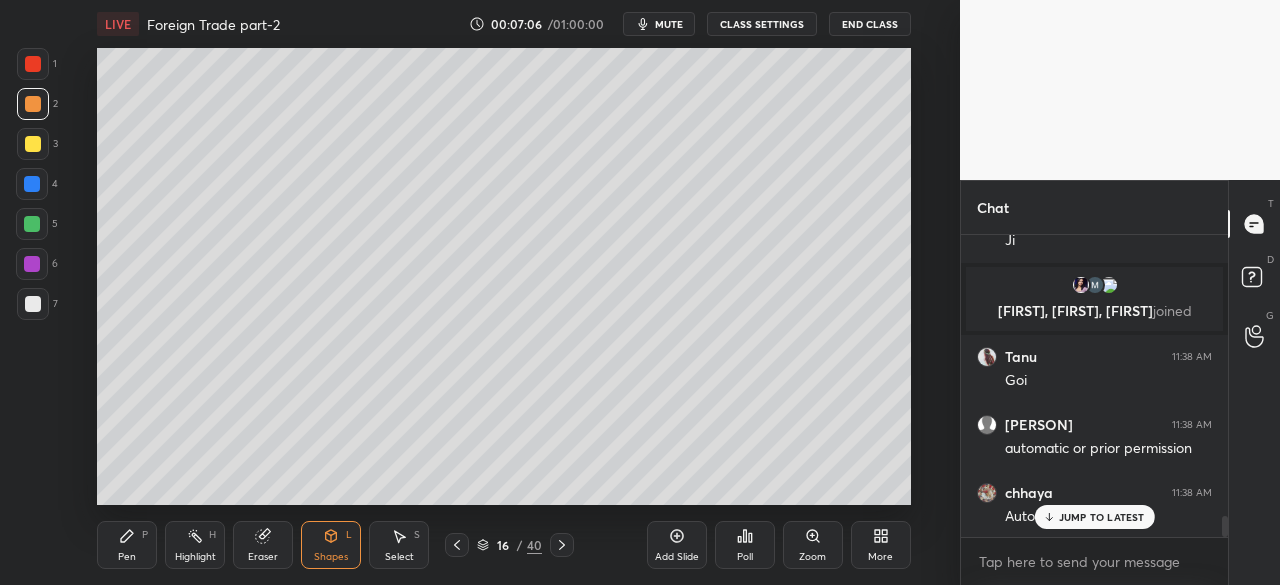 click 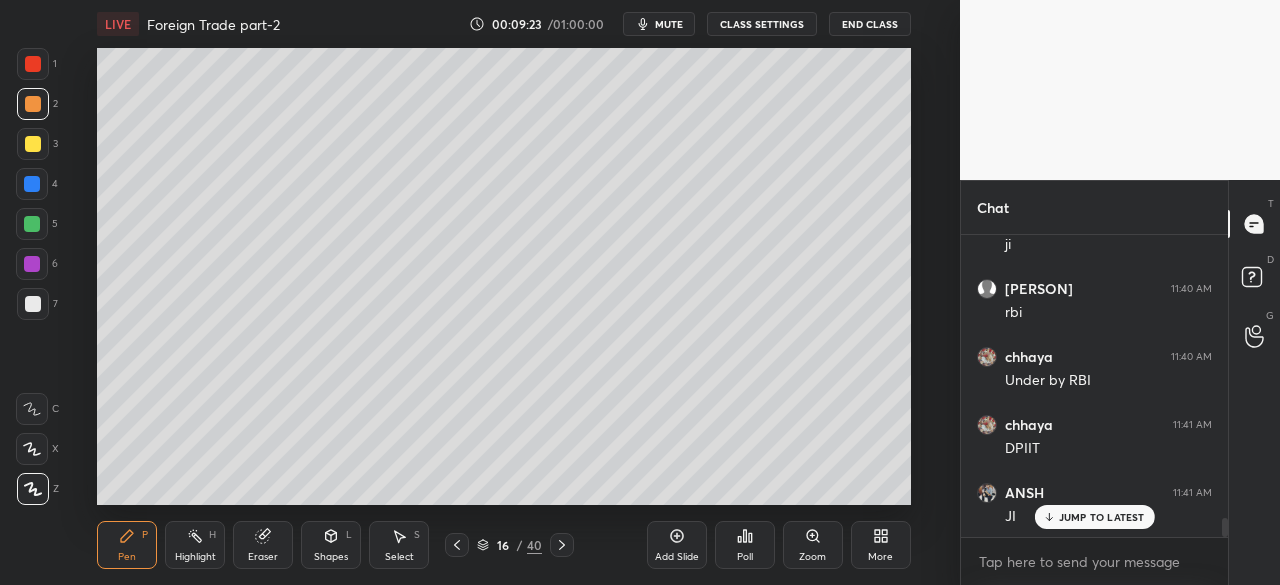 scroll, scrollTop: 4606, scrollLeft: 0, axis: vertical 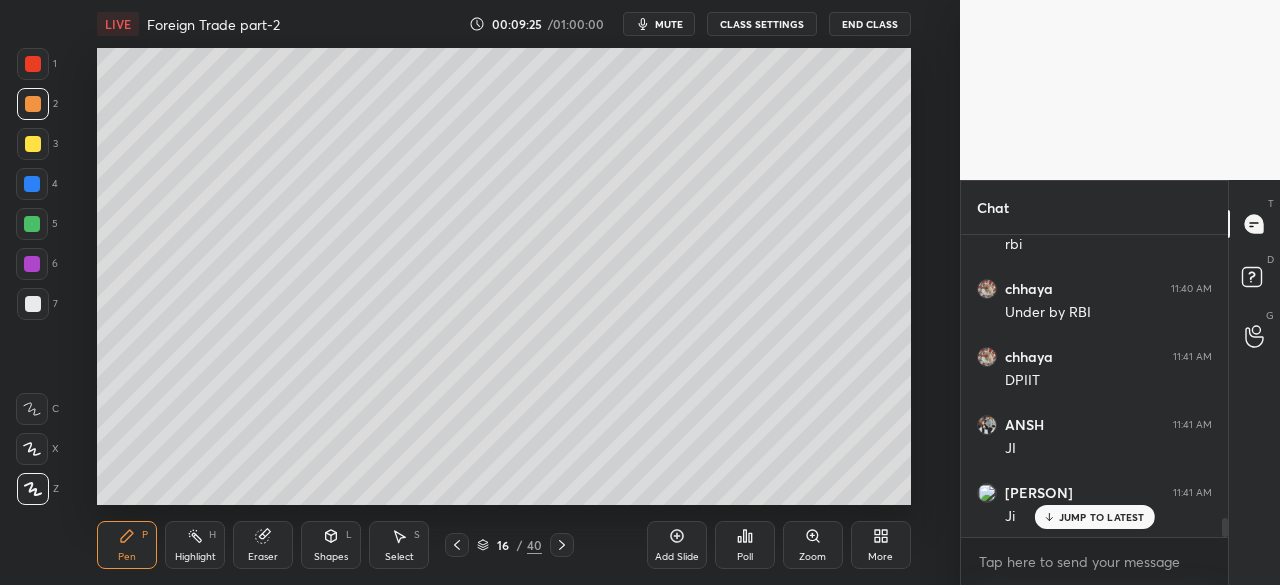 click 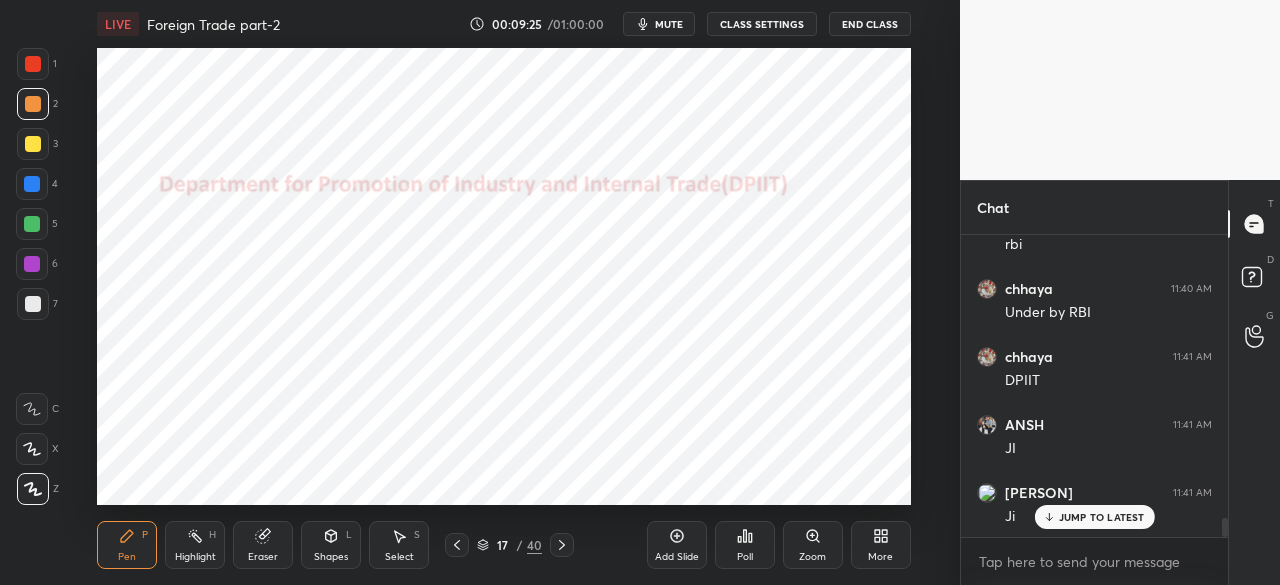 scroll, scrollTop: 4674, scrollLeft: 0, axis: vertical 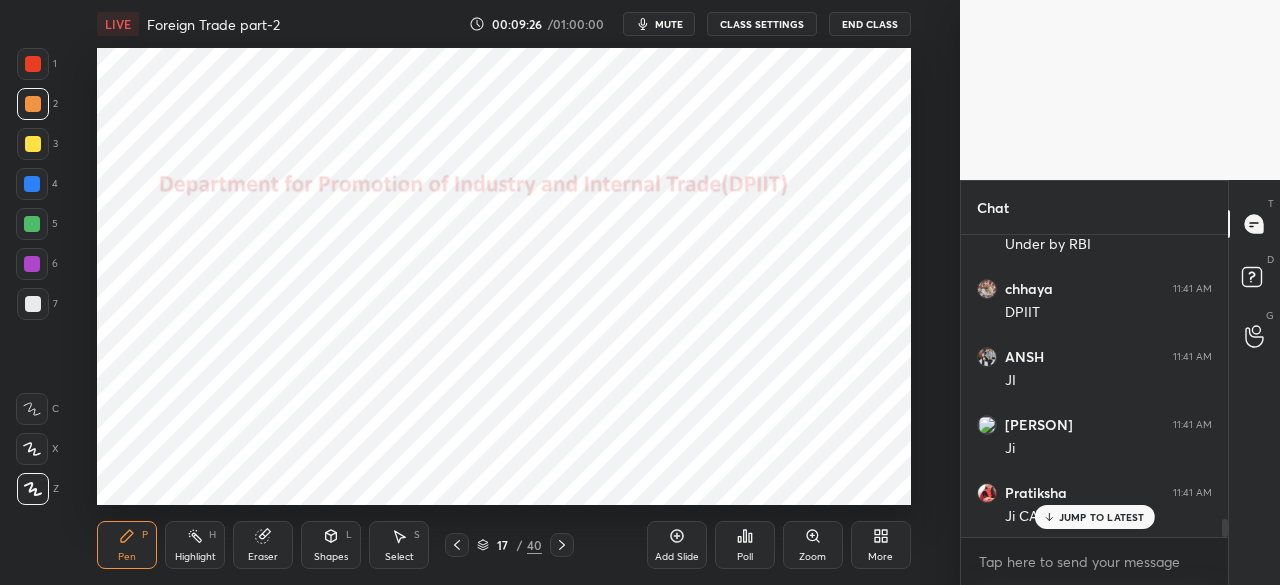 click at bounding box center (33, 64) 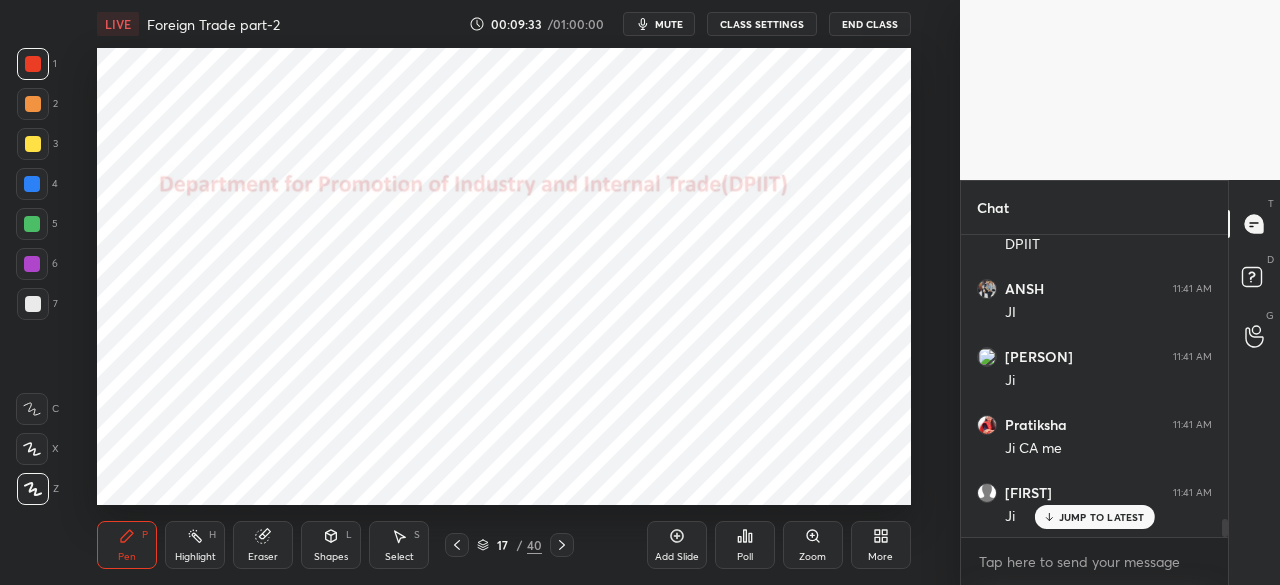 scroll, scrollTop: 4810, scrollLeft: 0, axis: vertical 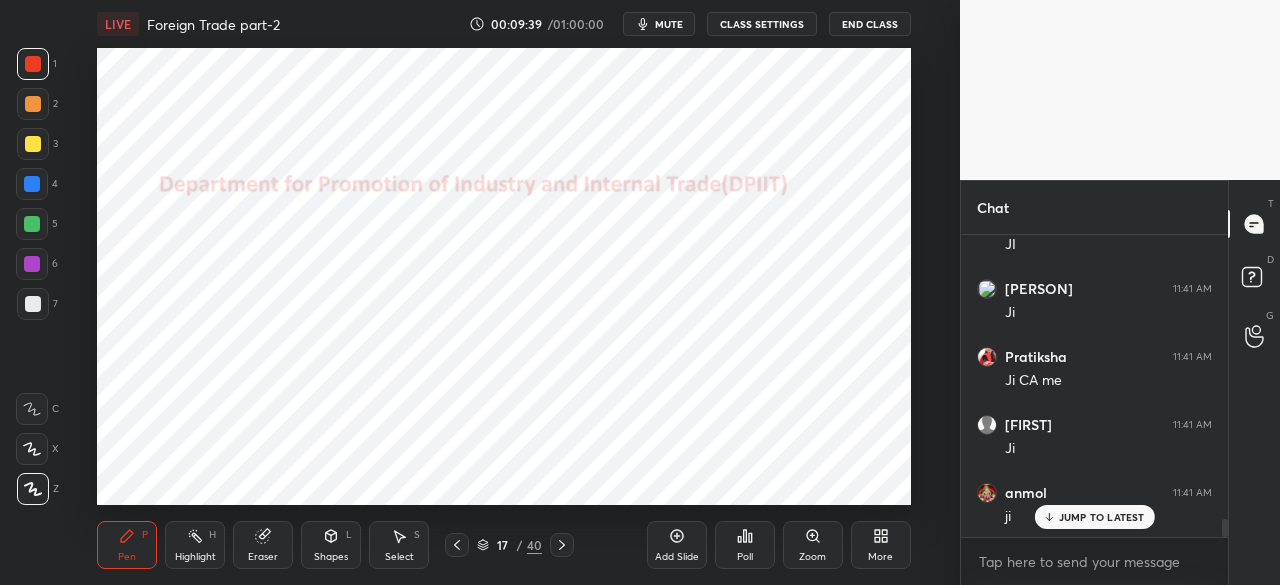 click at bounding box center [457, 545] 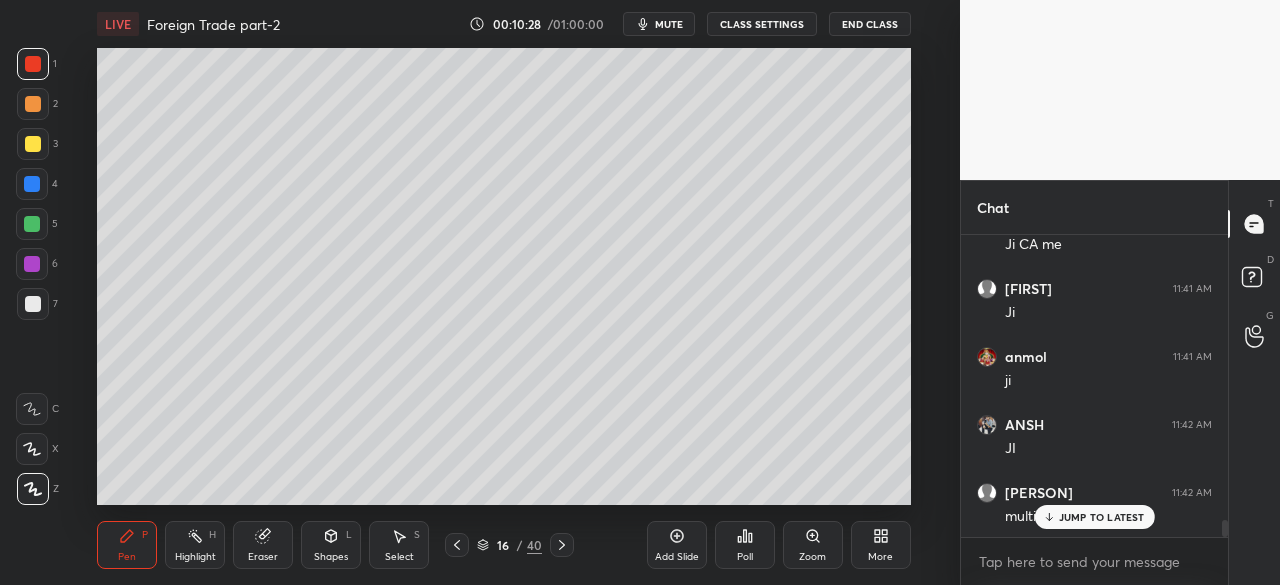 scroll, scrollTop: 5014, scrollLeft: 0, axis: vertical 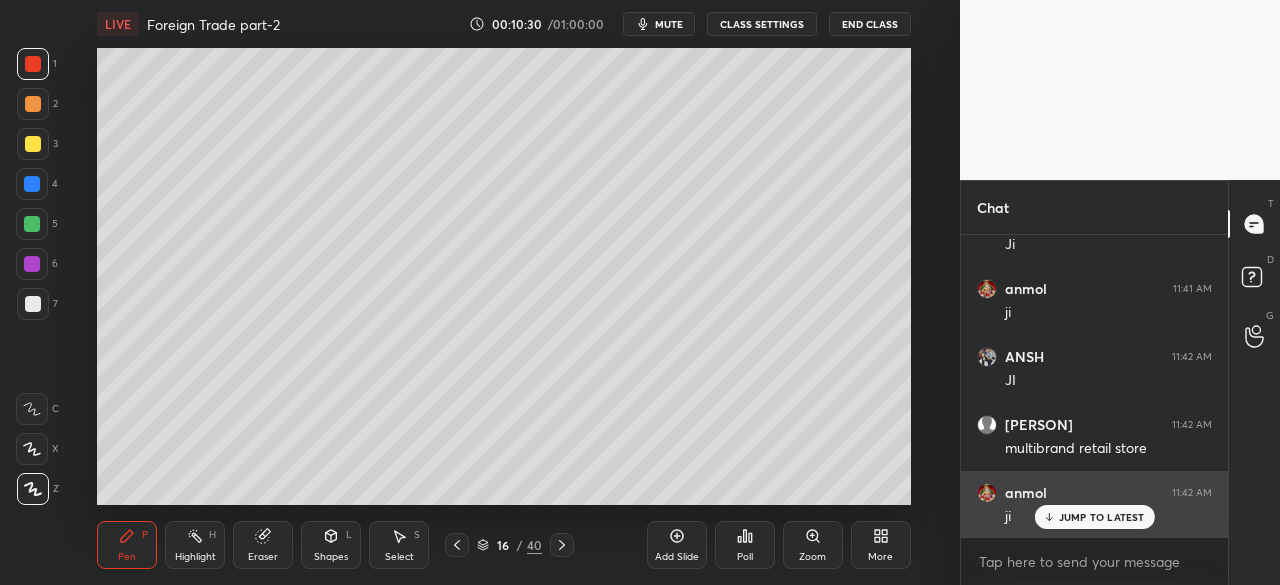click on "JUMP TO LATEST" at bounding box center [1094, 517] 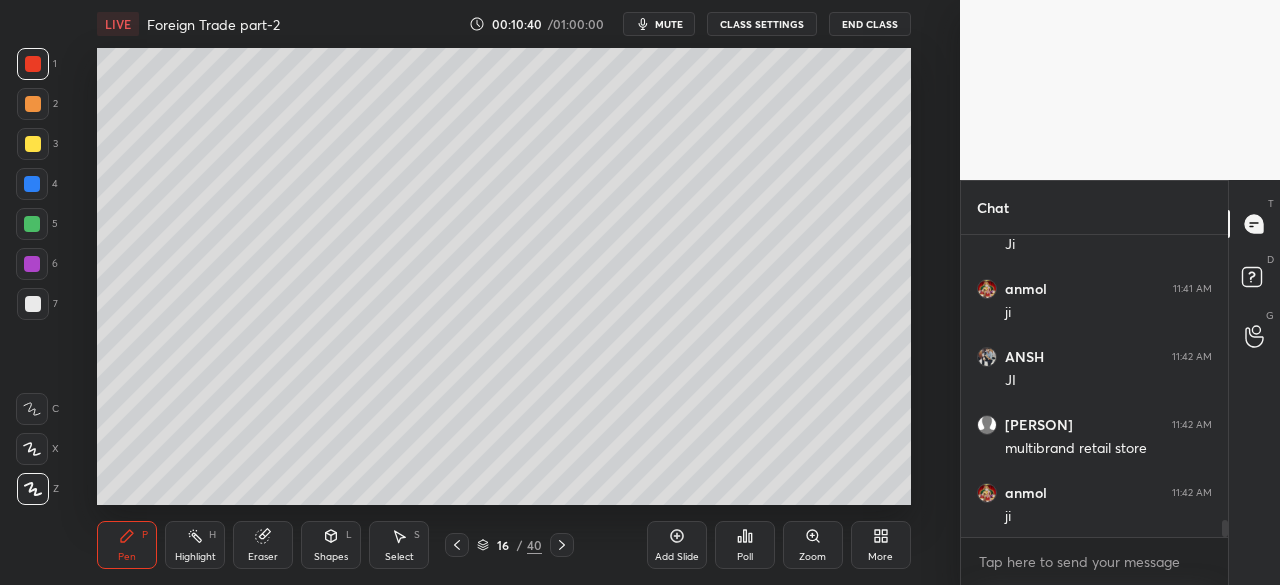 click on "LIVE Foreign Trade part-2 00:10:40 / 01:00:00 mute CLASS SETTINGS End Class Setting up your live class Poll for secs No correct answer Start poll Back Foreign Trade part-2 • L30 of Pathfinder 2.0 for All Bank & Insurance Exam Part-2 [FIRST] Pen P Highlight H Eraser Shapes L Select S 16 / 40 Add Slide Poll Zoom More" at bounding box center (504, 292) 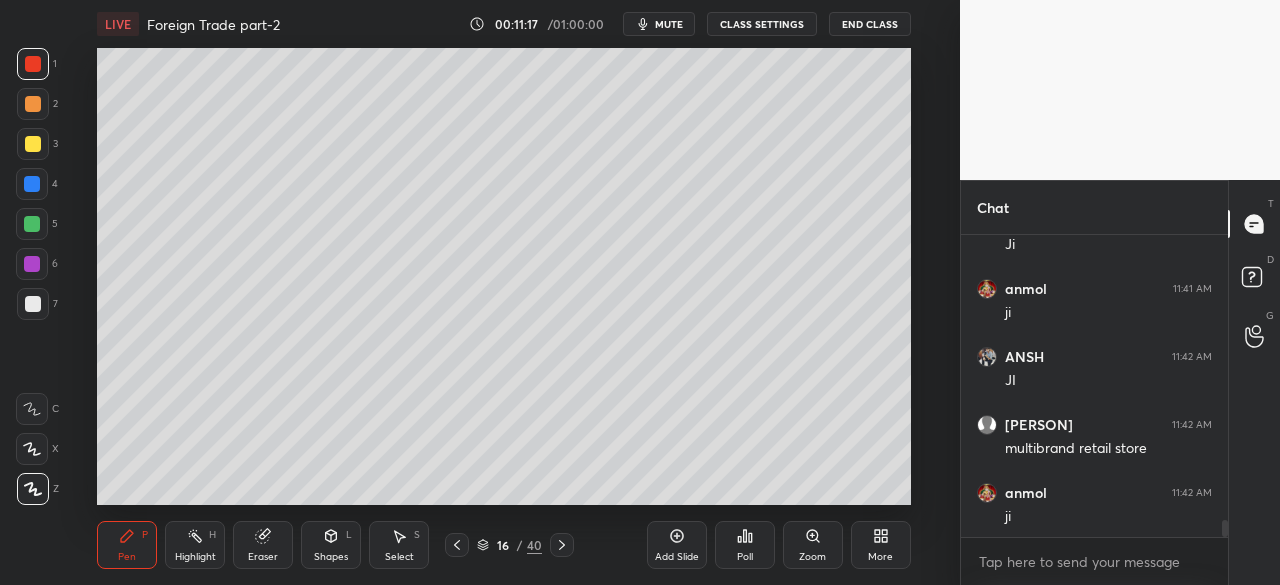 scroll, scrollTop: 5082, scrollLeft: 0, axis: vertical 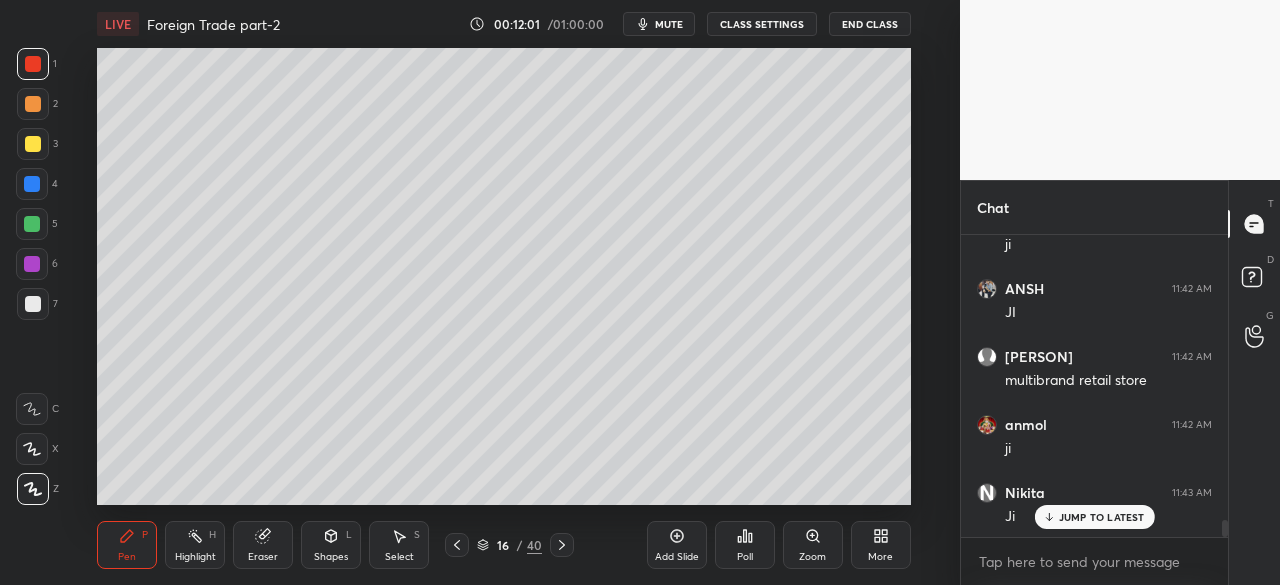click 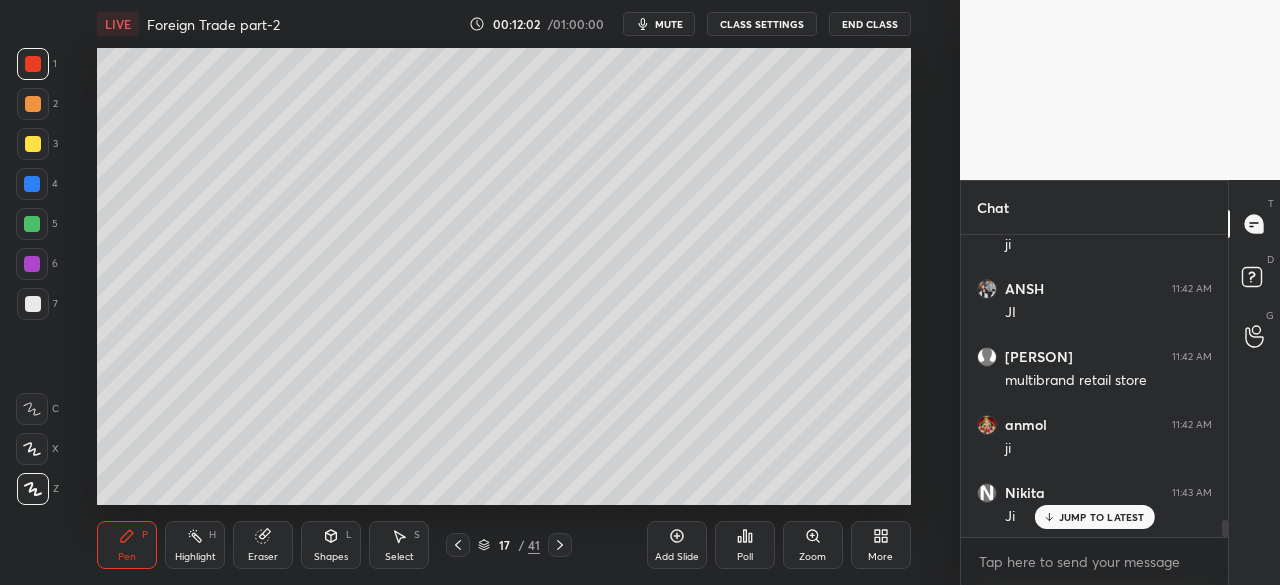 click at bounding box center (33, 144) 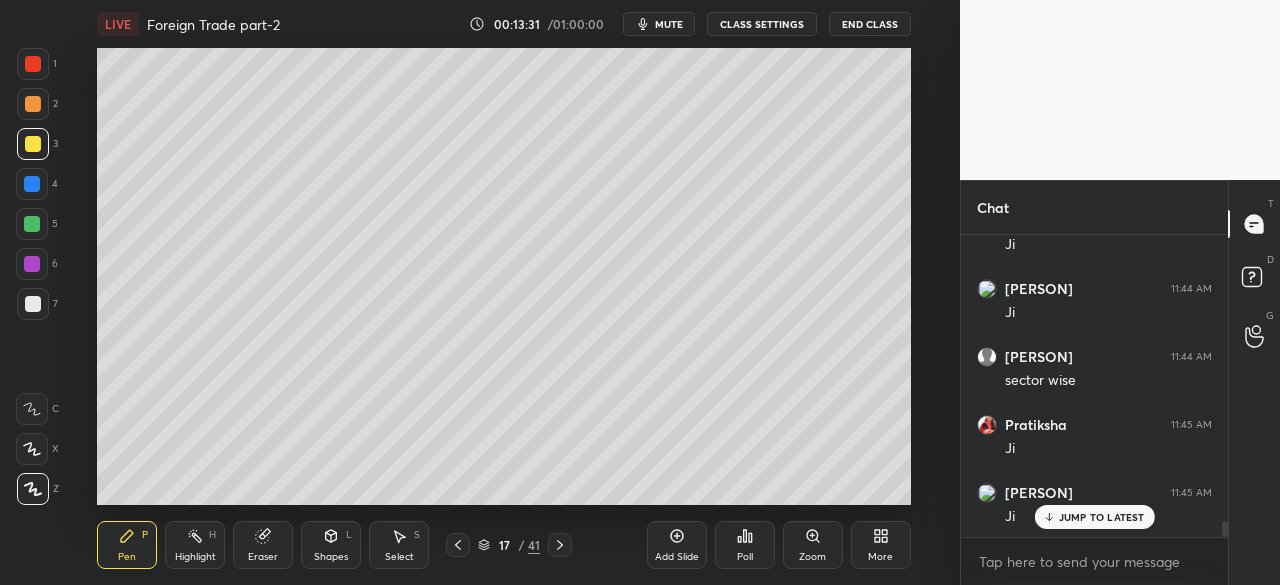 scroll, scrollTop: 5422, scrollLeft: 0, axis: vertical 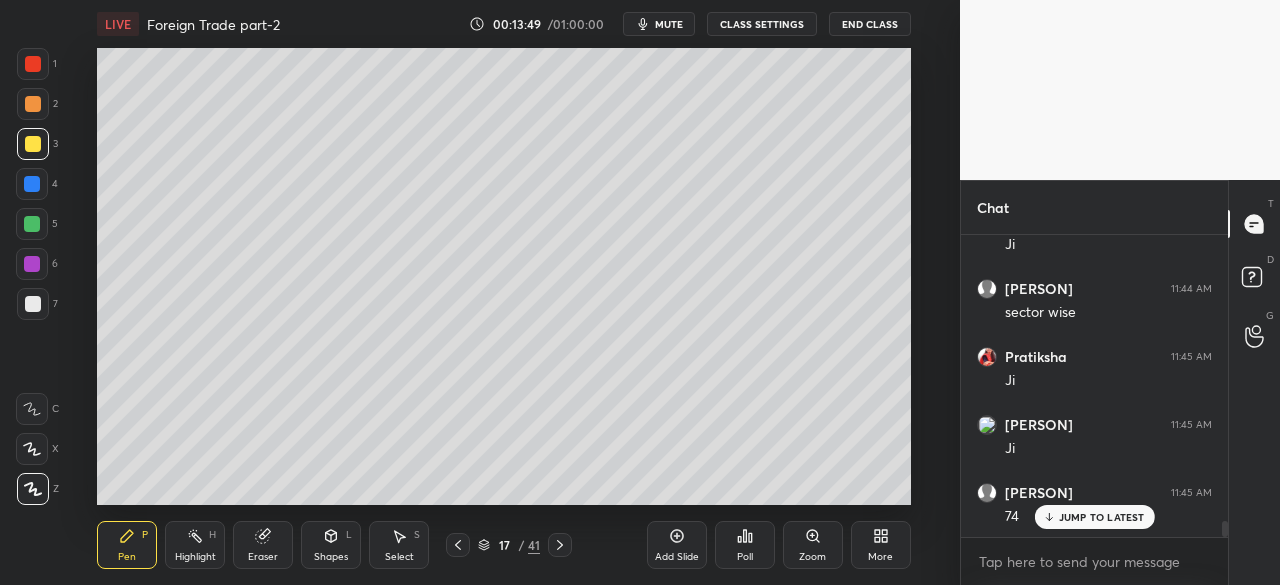 click on "LIVE Foreign Trade part-2 00:13:49 /  01:00:00 mute CLASS SETTINGS End Class Setting up your live class Poll for   secs No correct answer Start poll Back Foreign Trade part-2 • L30 of Pathfinder 2.0 for All Bank & Insurance Exam Part-2 [FIRST] Pen P Highlight H Eraser Shapes L Select S 17 / 41 Add Slide Poll Zoom More" at bounding box center (504, 292) 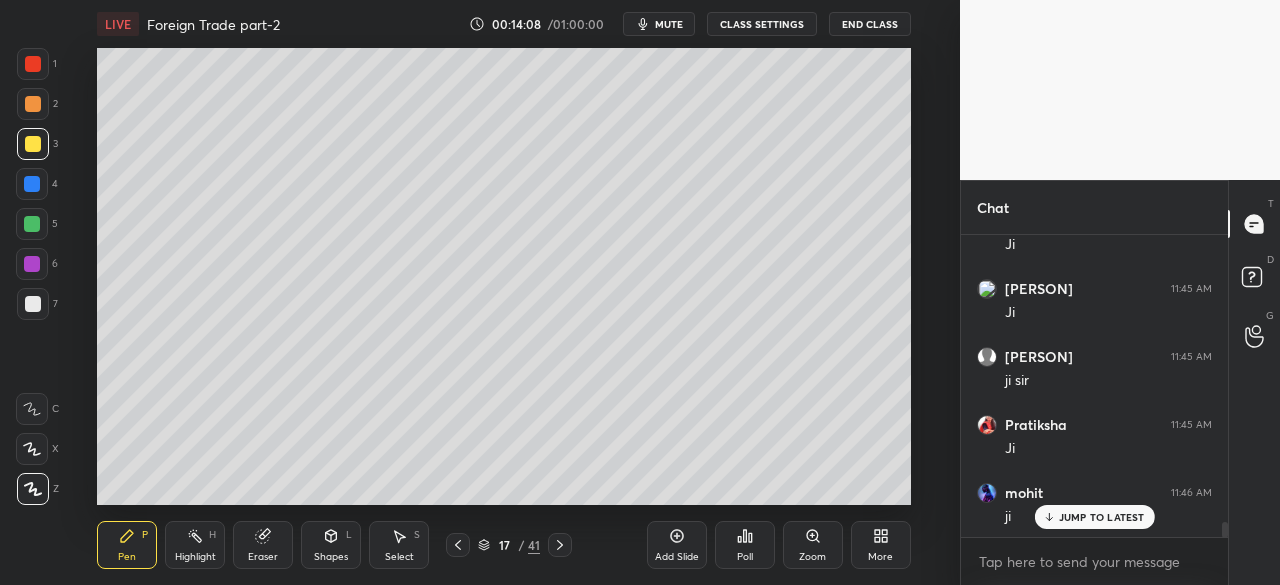 scroll, scrollTop: 5916, scrollLeft: 0, axis: vertical 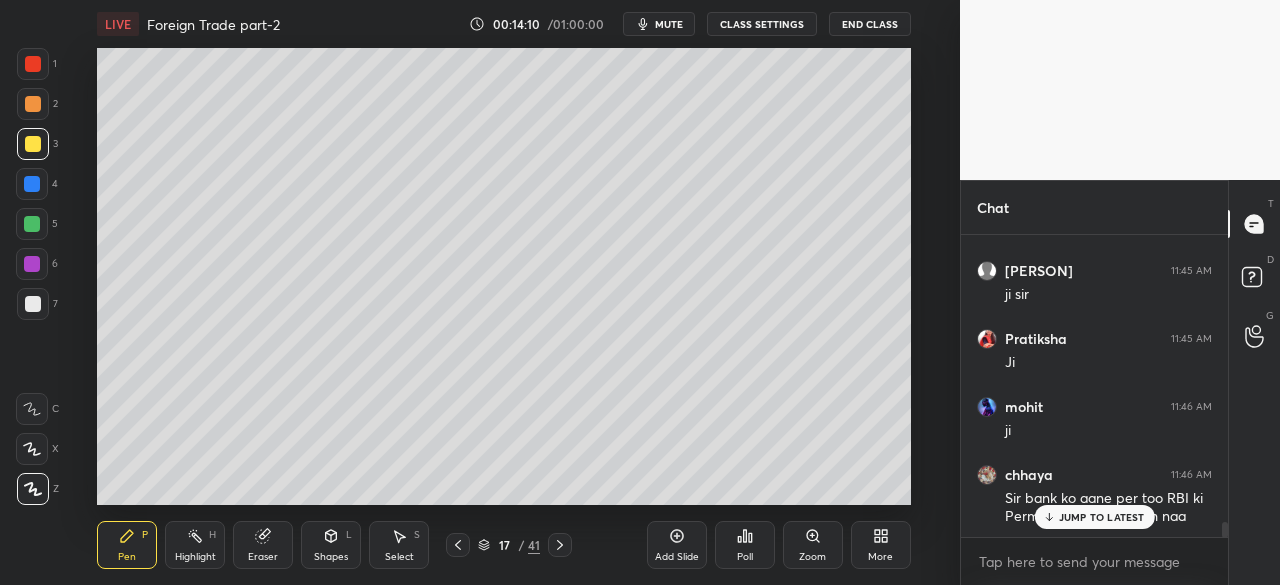 click on "Add Slide" at bounding box center [677, 545] 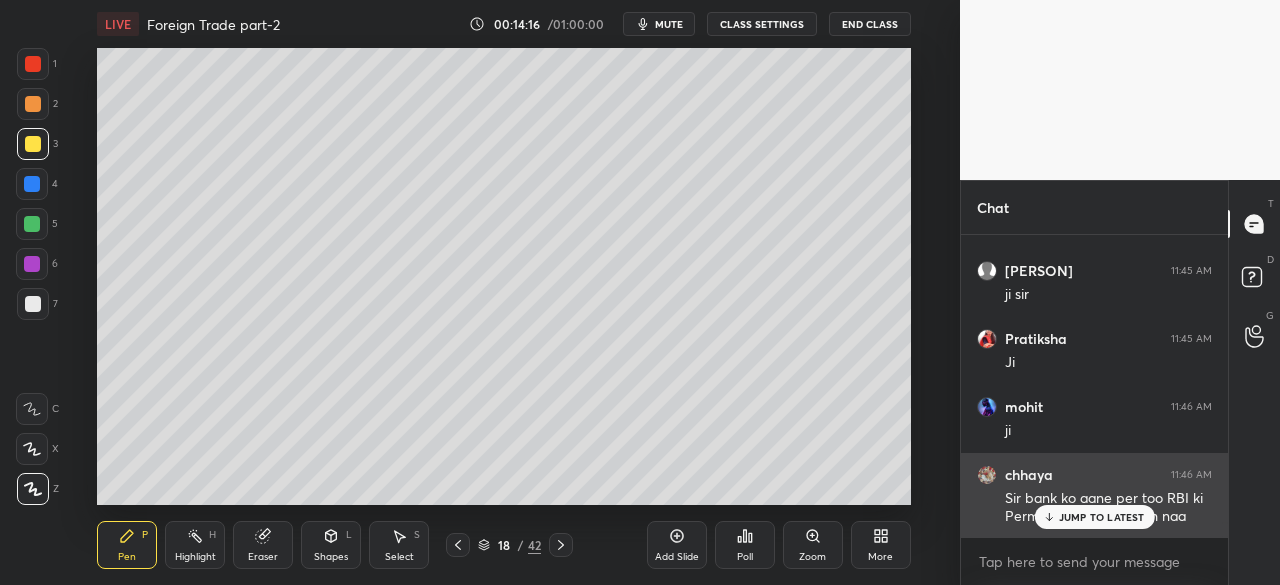 click on "JUMP TO LATEST" at bounding box center (1102, 517) 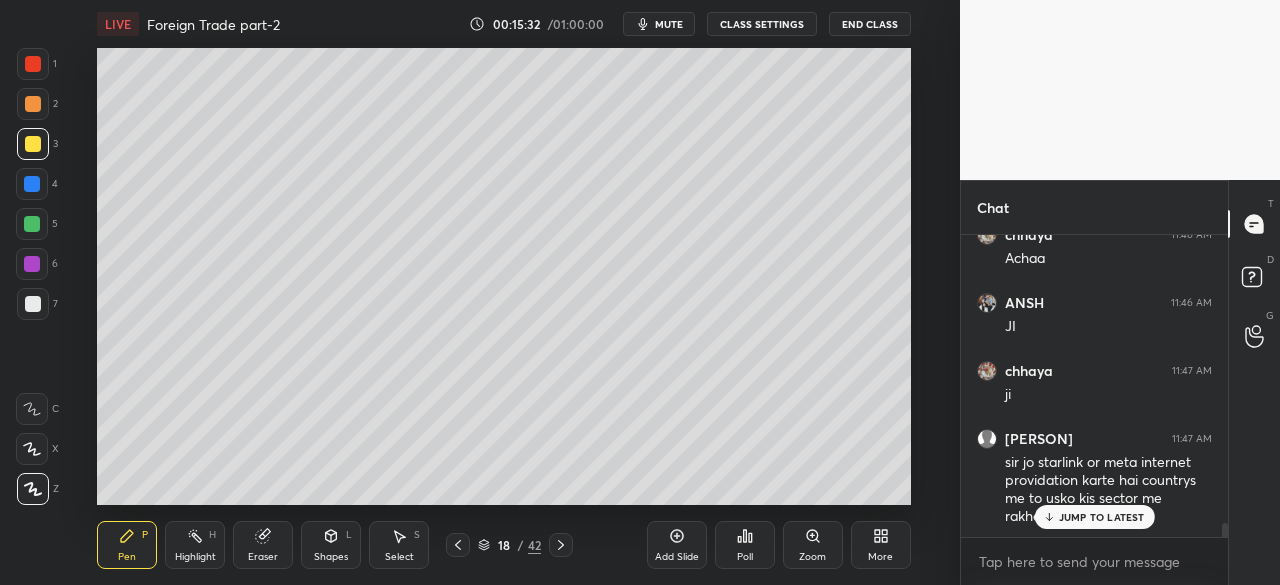 scroll, scrollTop: 6382, scrollLeft: 0, axis: vertical 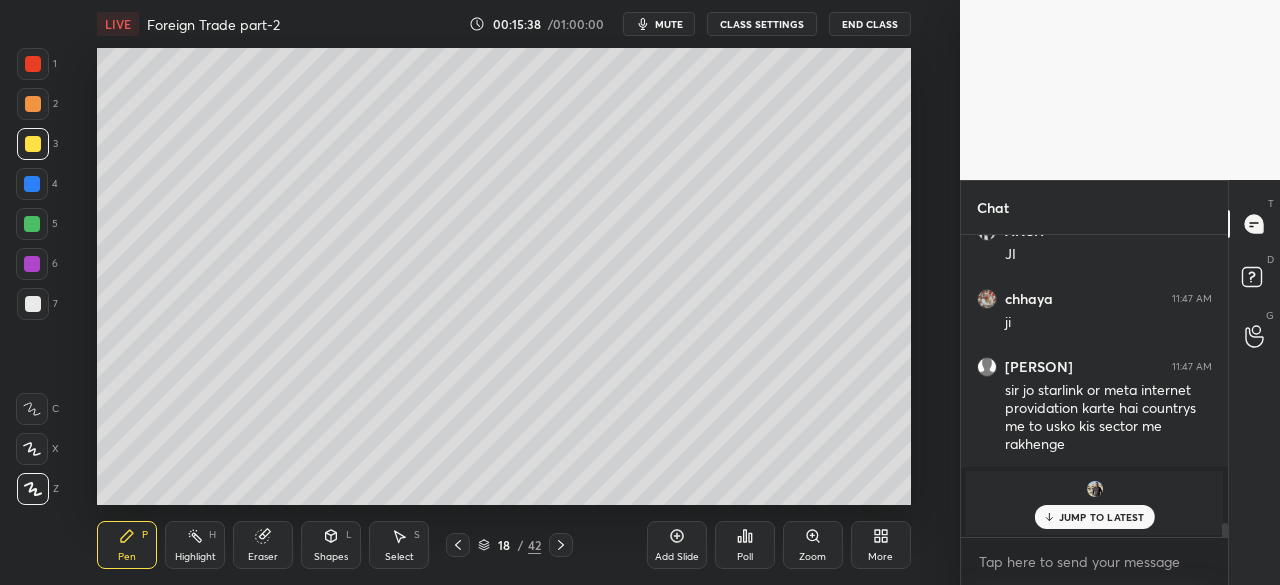 click 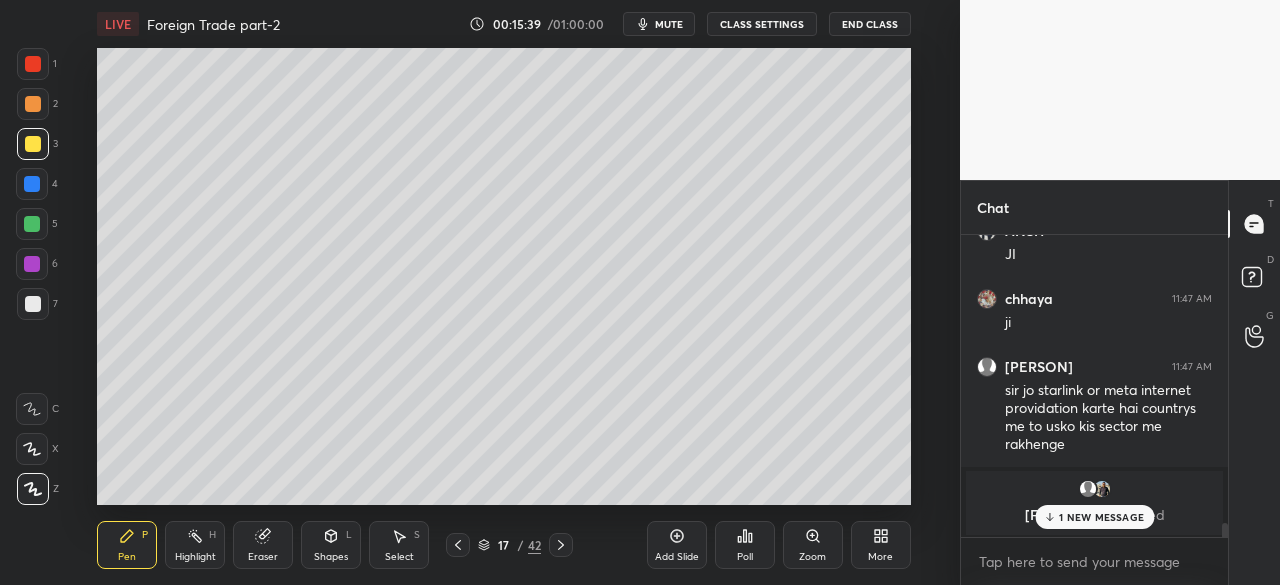 scroll, scrollTop: 6450, scrollLeft: 0, axis: vertical 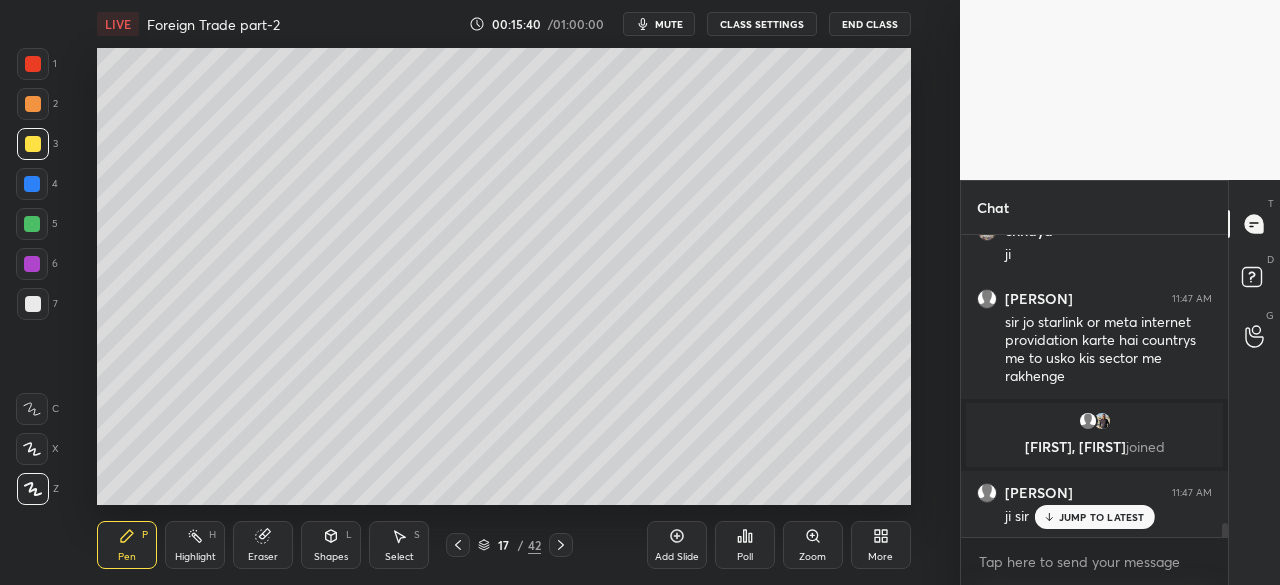 click on "Add Slide" at bounding box center [677, 545] 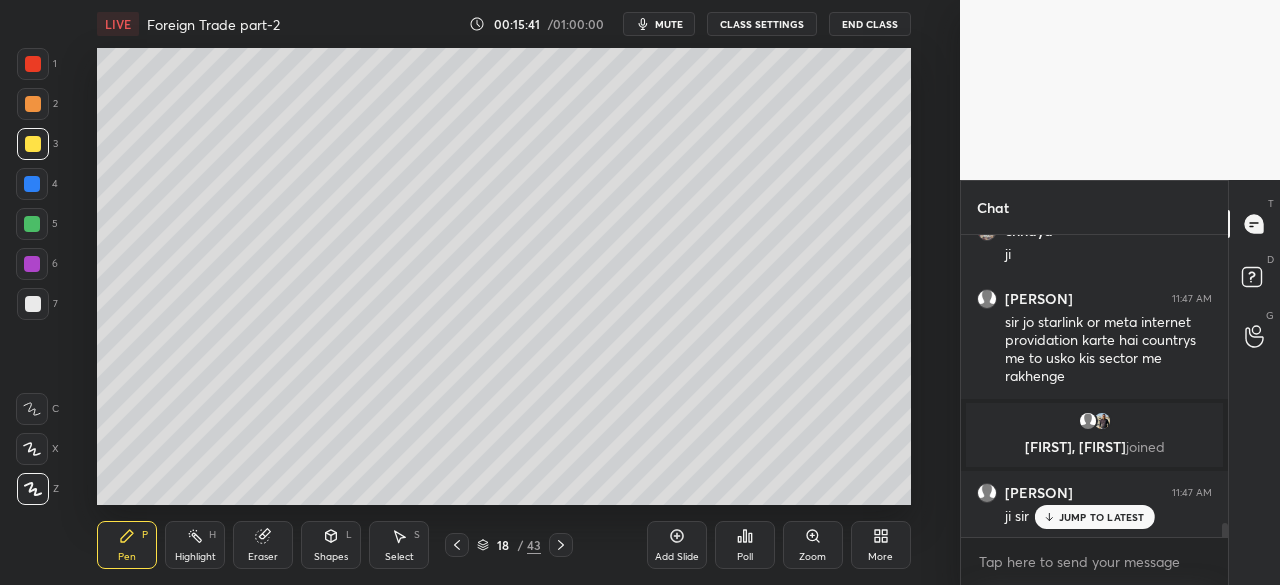 click at bounding box center (33, 144) 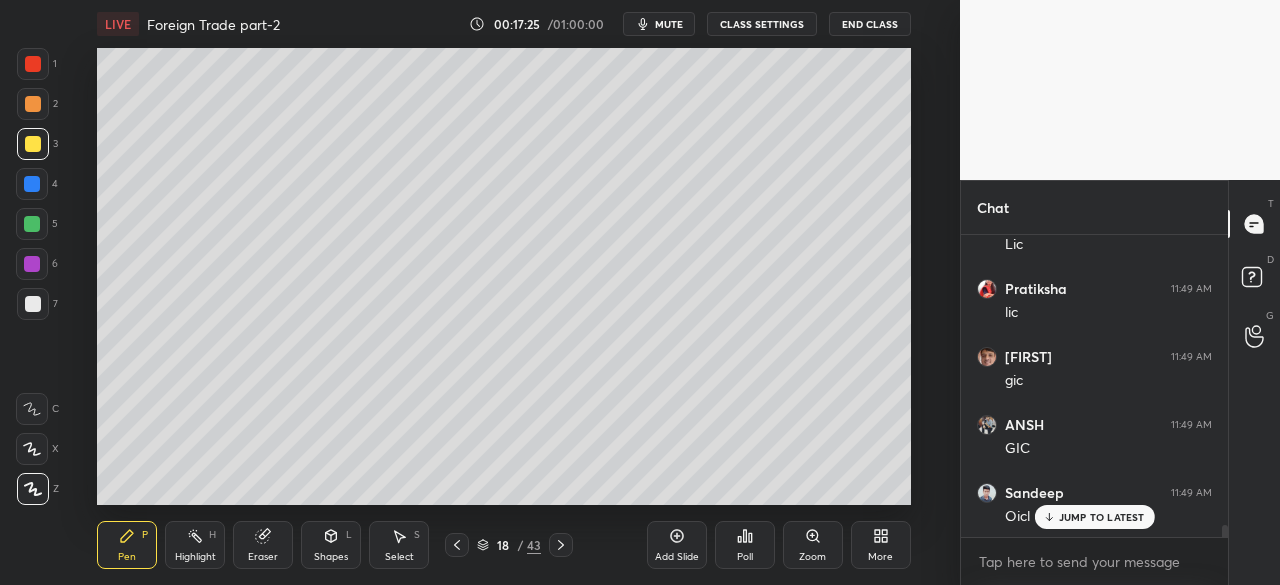scroll, scrollTop: 7362, scrollLeft: 0, axis: vertical 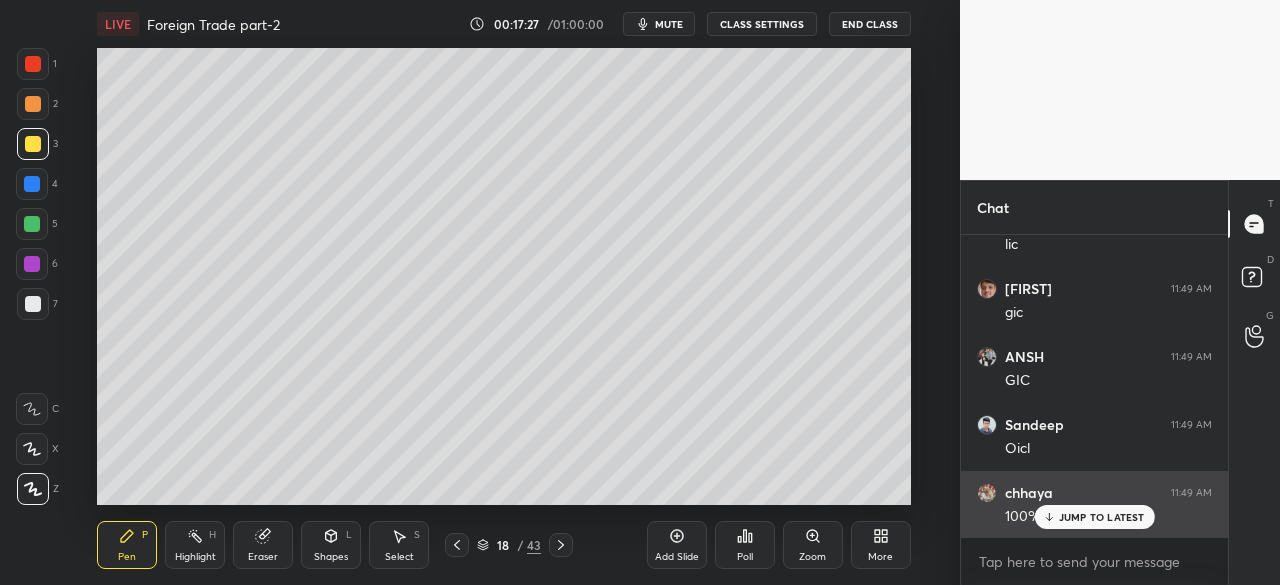 click on "JUMP TO LATEST" at bounding box center (1102, 517) 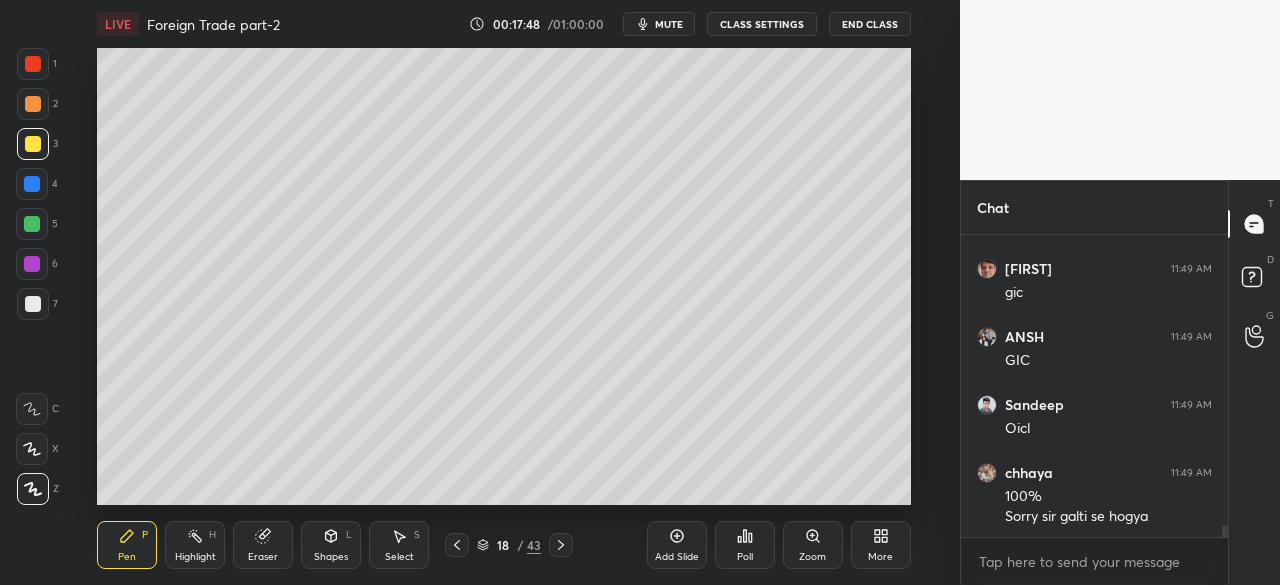 scroll, scrollTop: 7454, scrollLeft: 0, axis: vertical 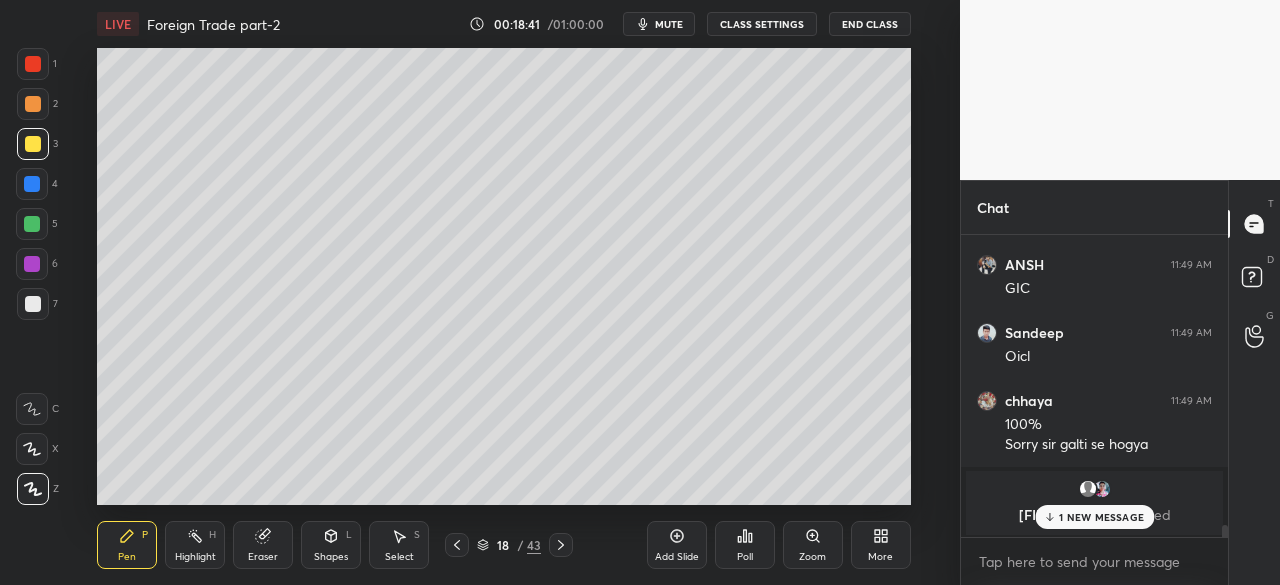 click 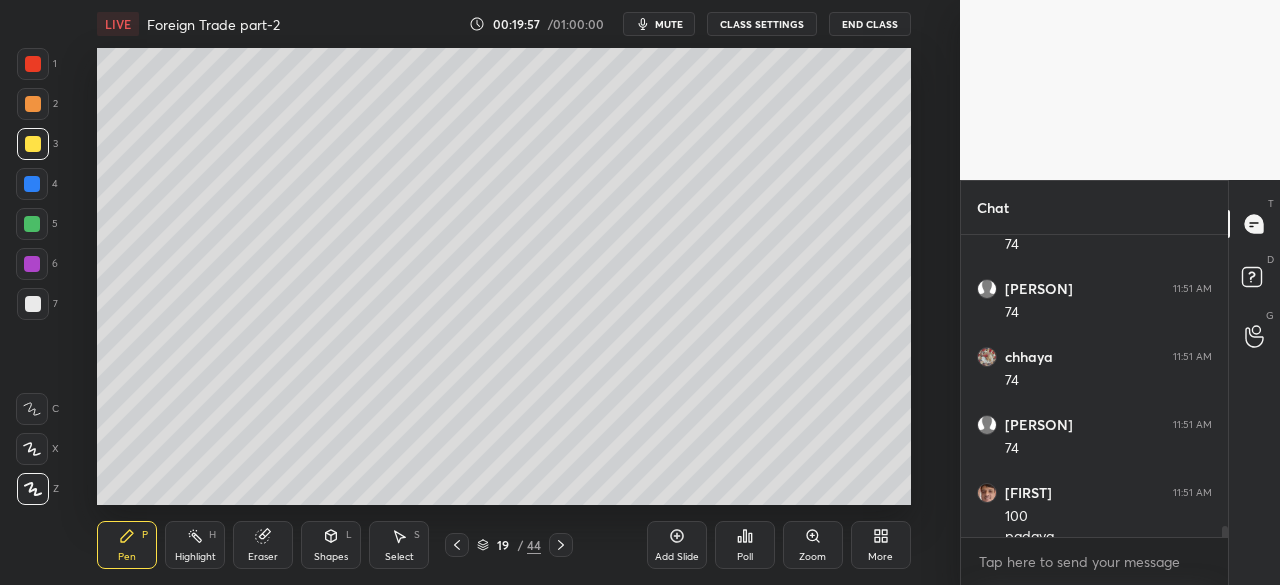 scroll, scrollTop: 7814, scrollLeft: 0, axis: vertical 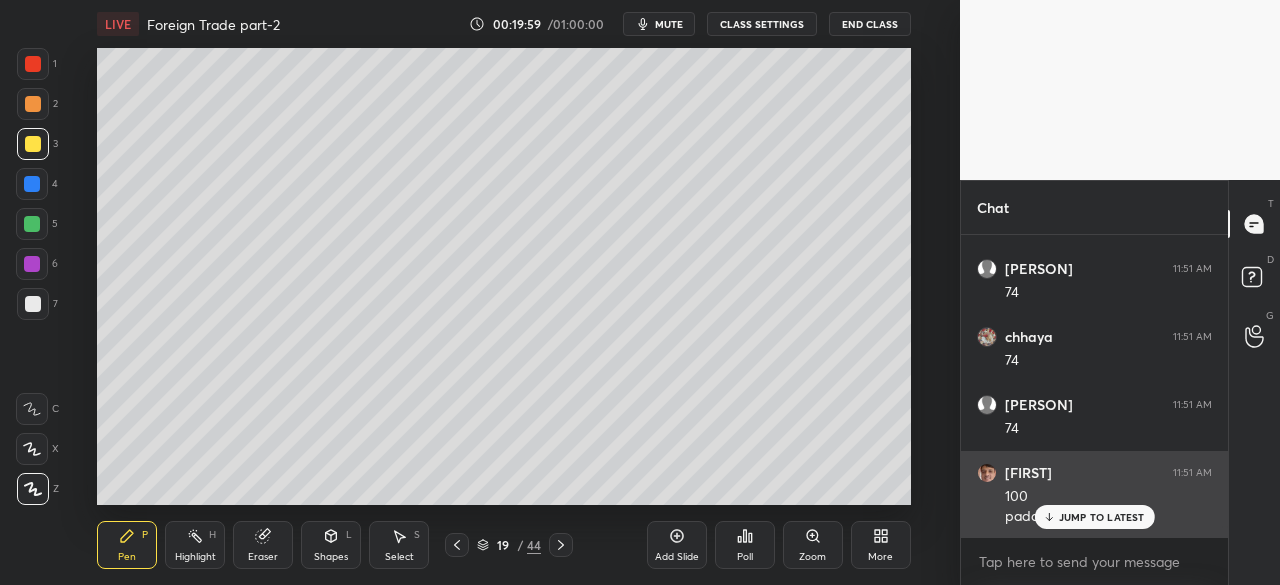 click on "JUMP TO LATEST" at bounding box center [1094, 517] 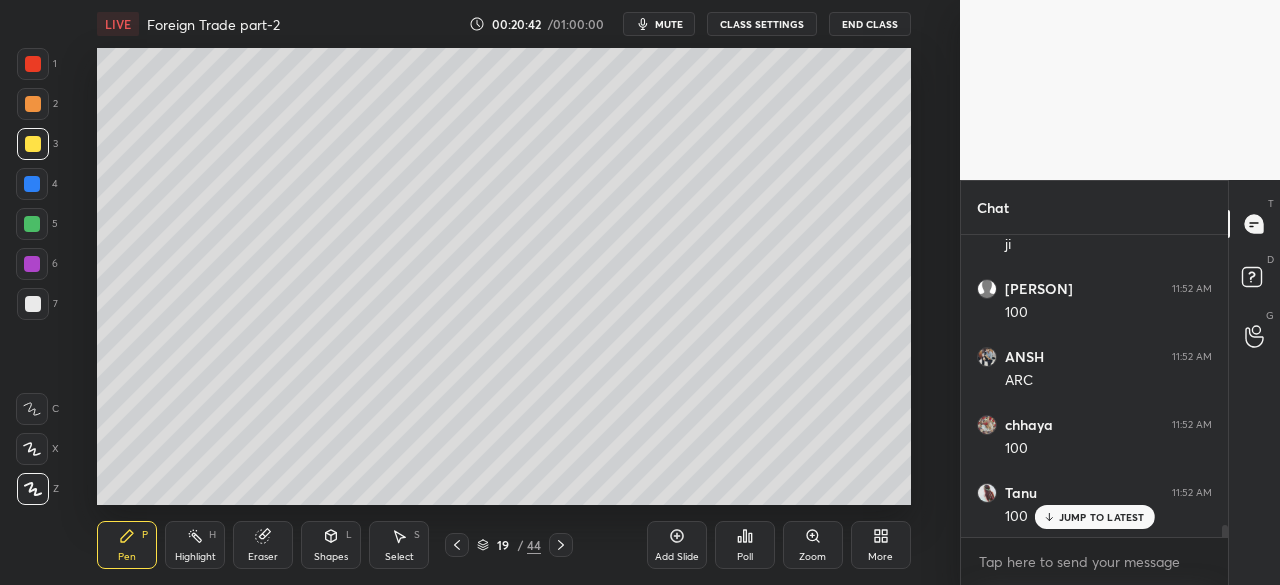 scroll, scrollTop: 7412, scrollLeft: 0, axis: vertical 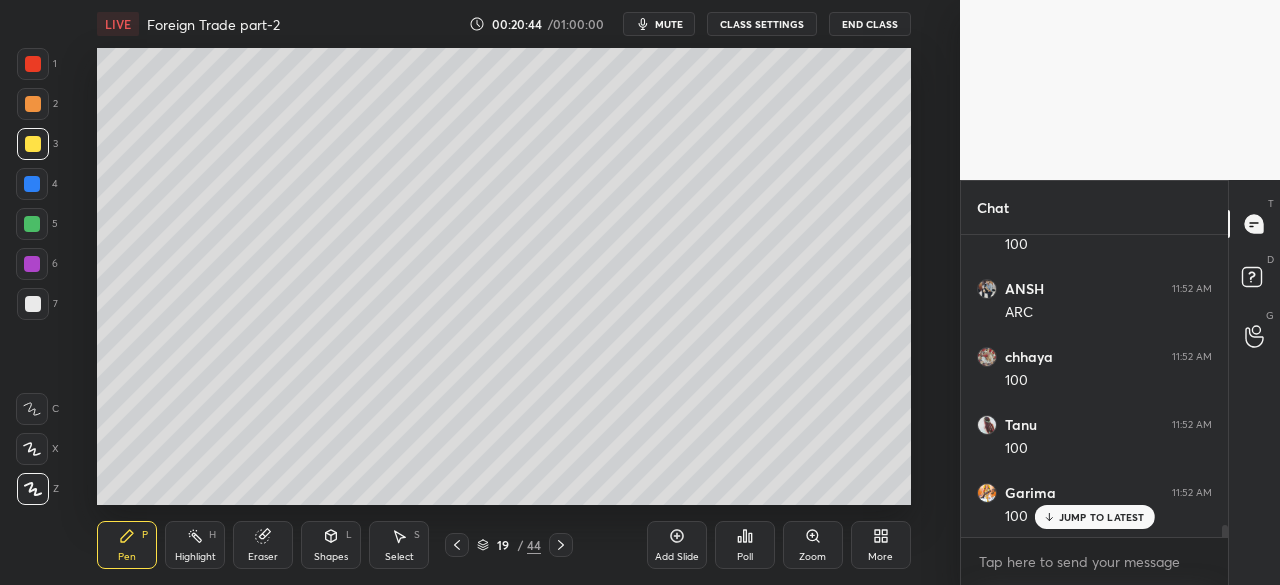 drag, startPoint x: 670, startPoint y: 543, endPoint x: 659, endPoint y: 544, distance: 11.045361 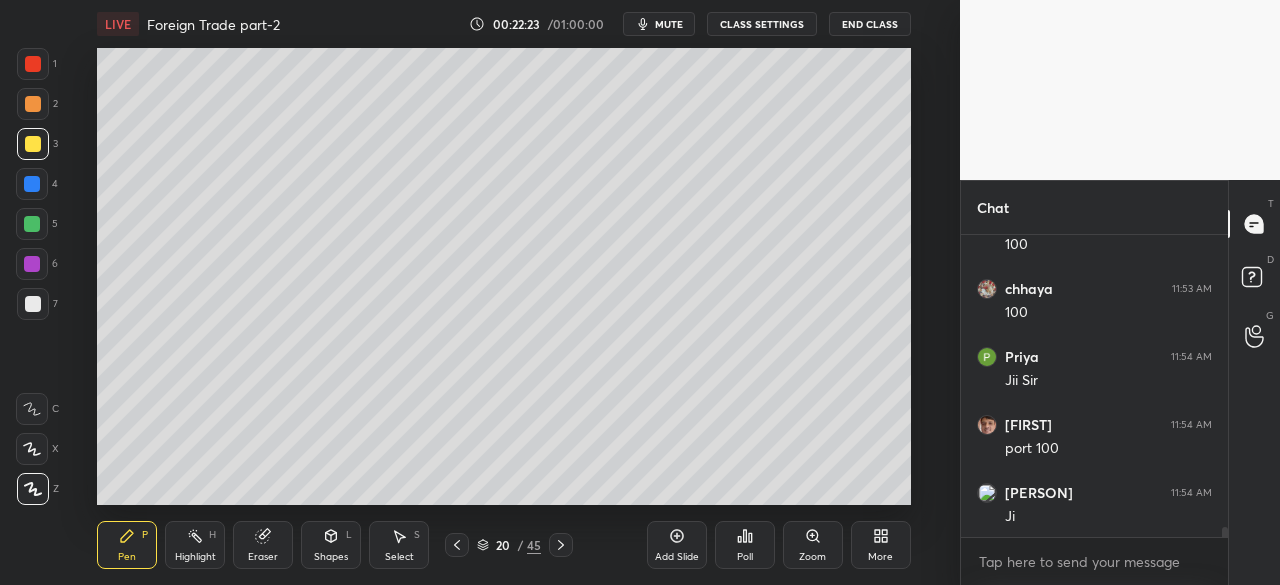 scroll, scrollTop: 8840, scrollLeft: 0, axis: vertical 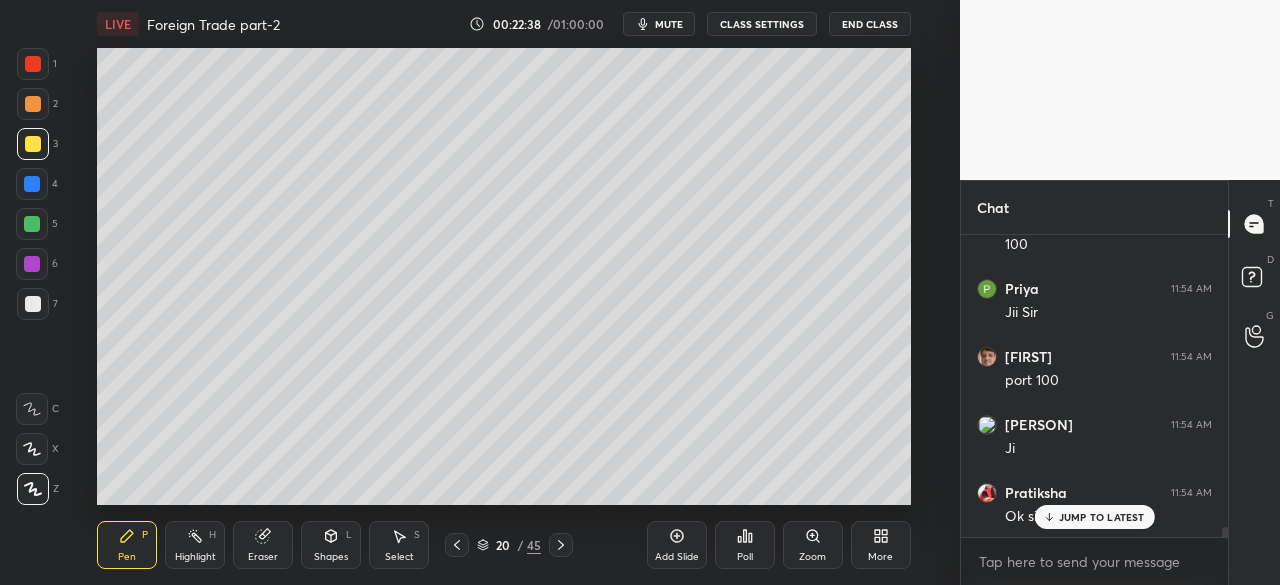click 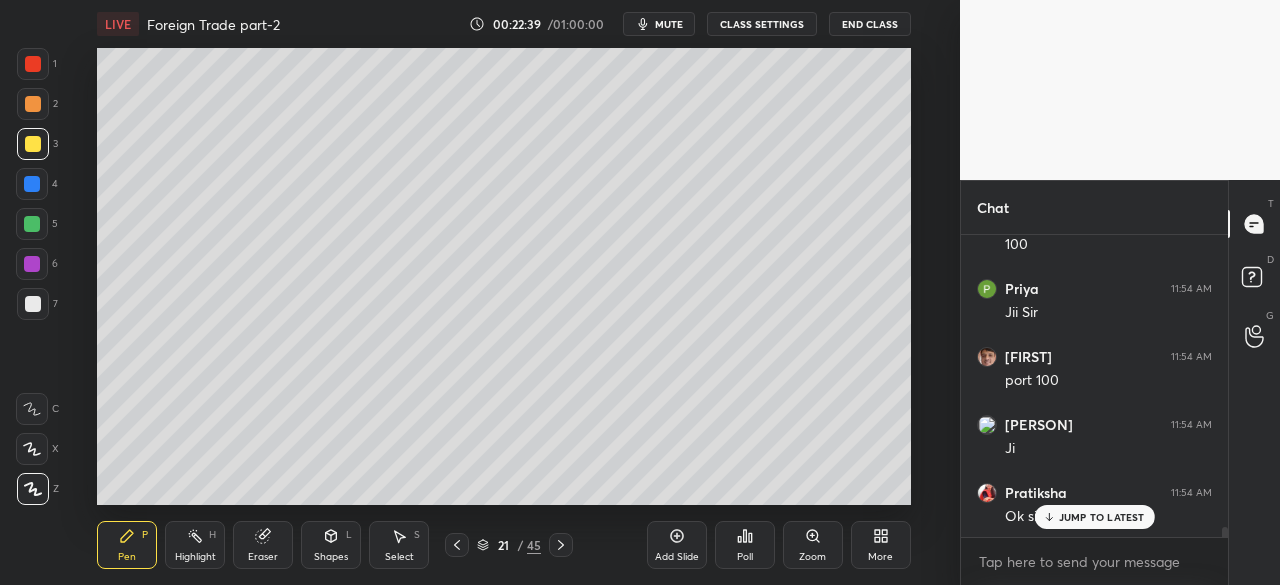 click 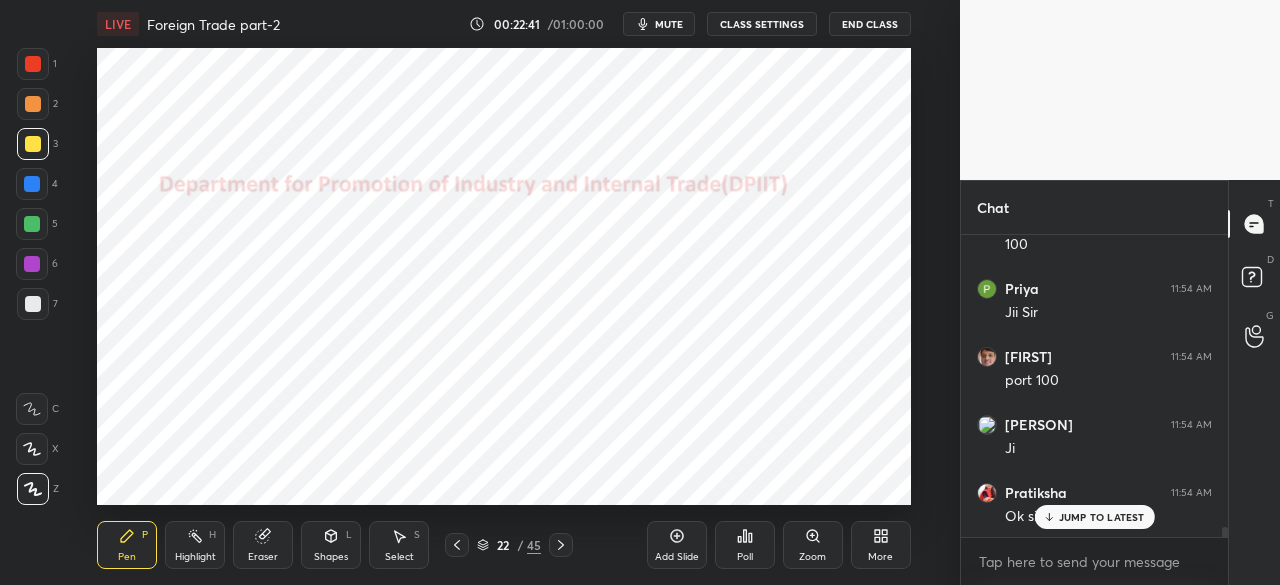 click 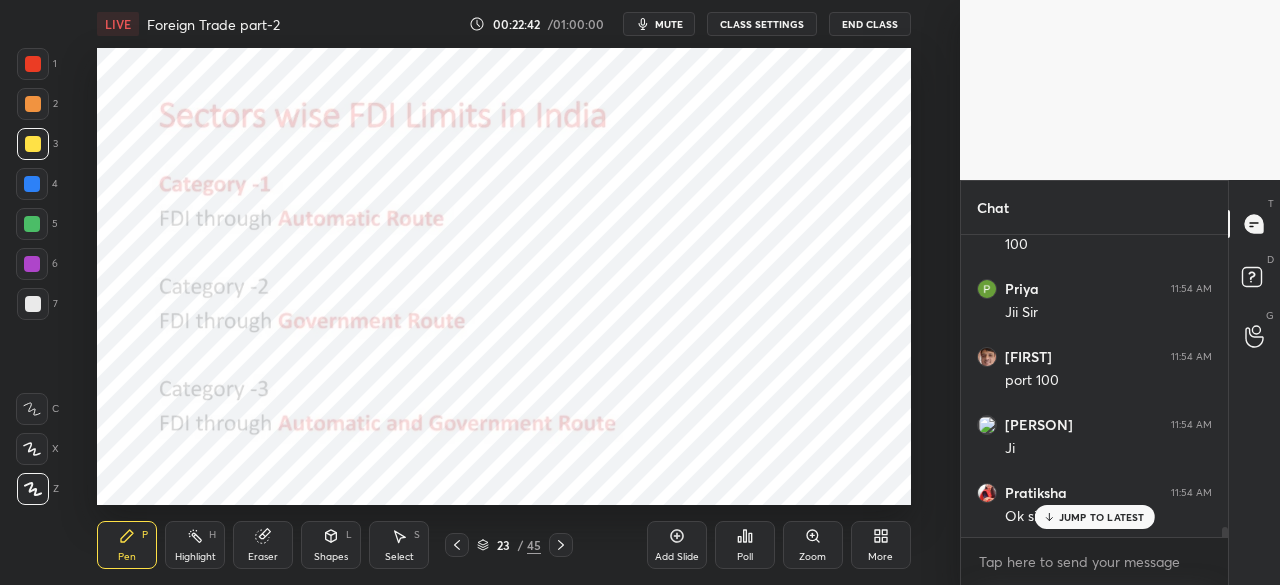 click at bounding box center [33, 64] 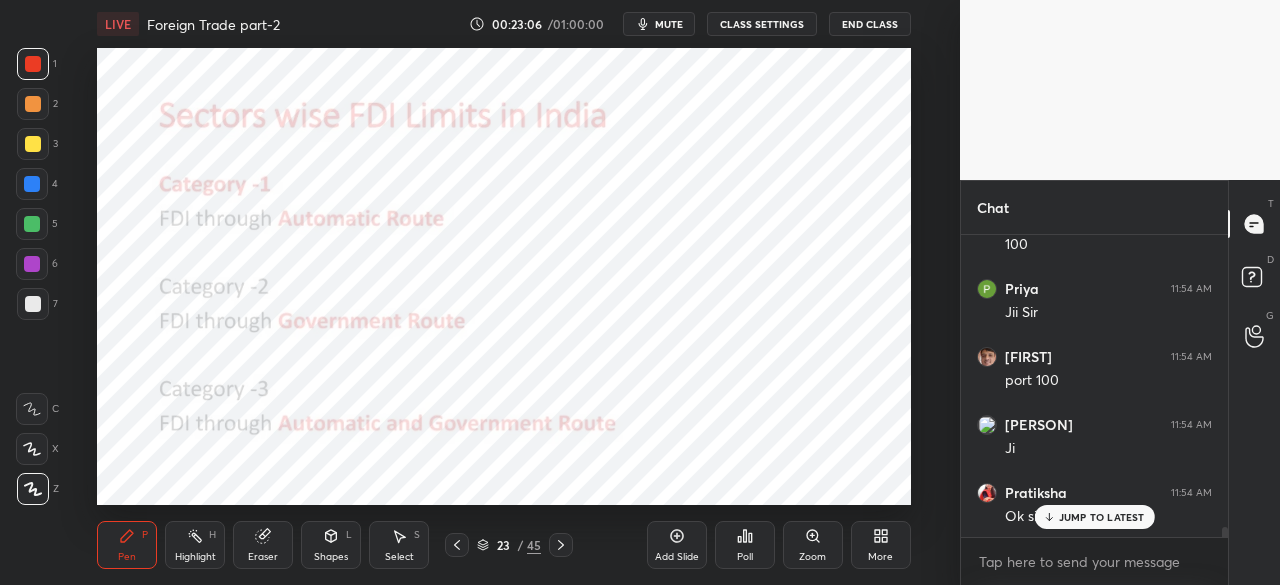scroll, scrollTop: 8908, scrollLeft: 0, axis: vertical 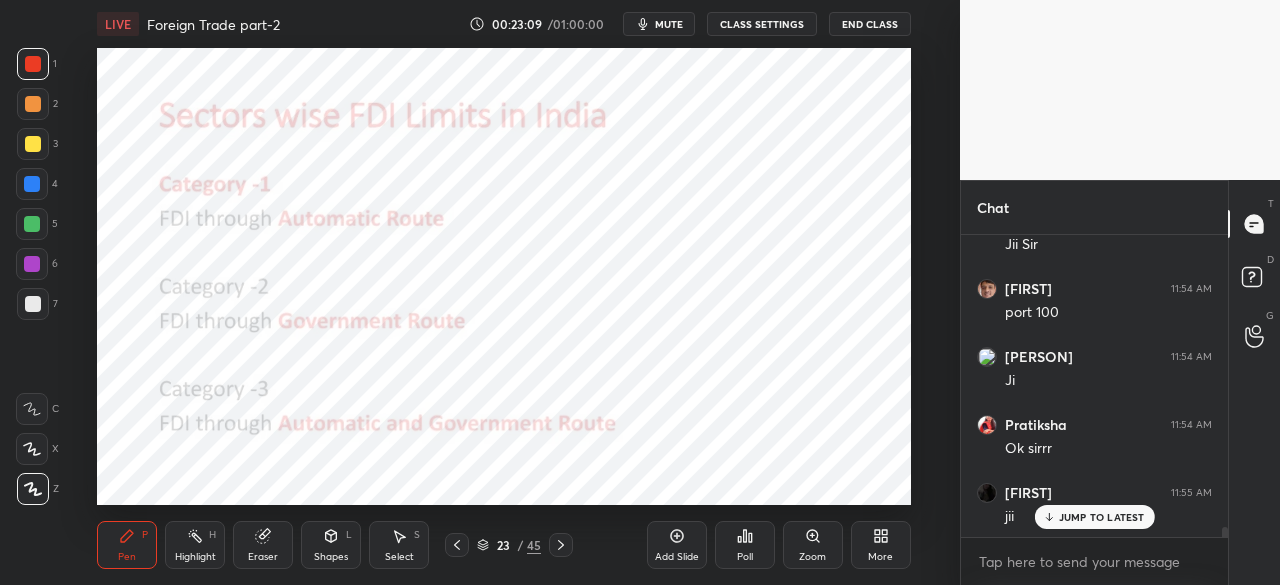 click on "23 / 45" at bounding box center [509, 545] 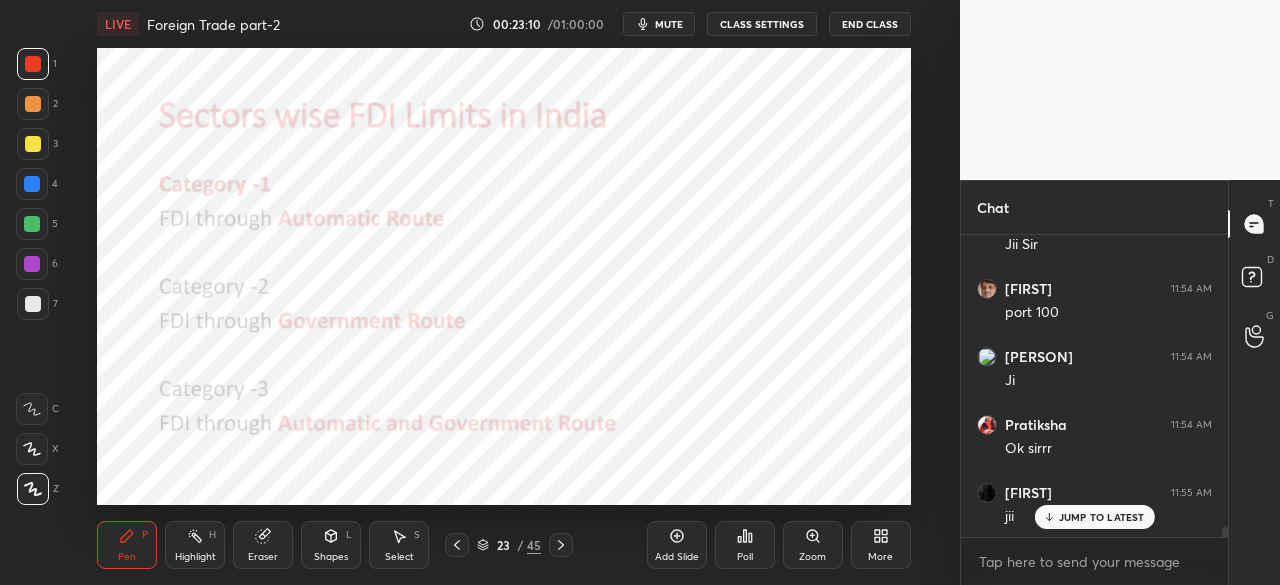 click 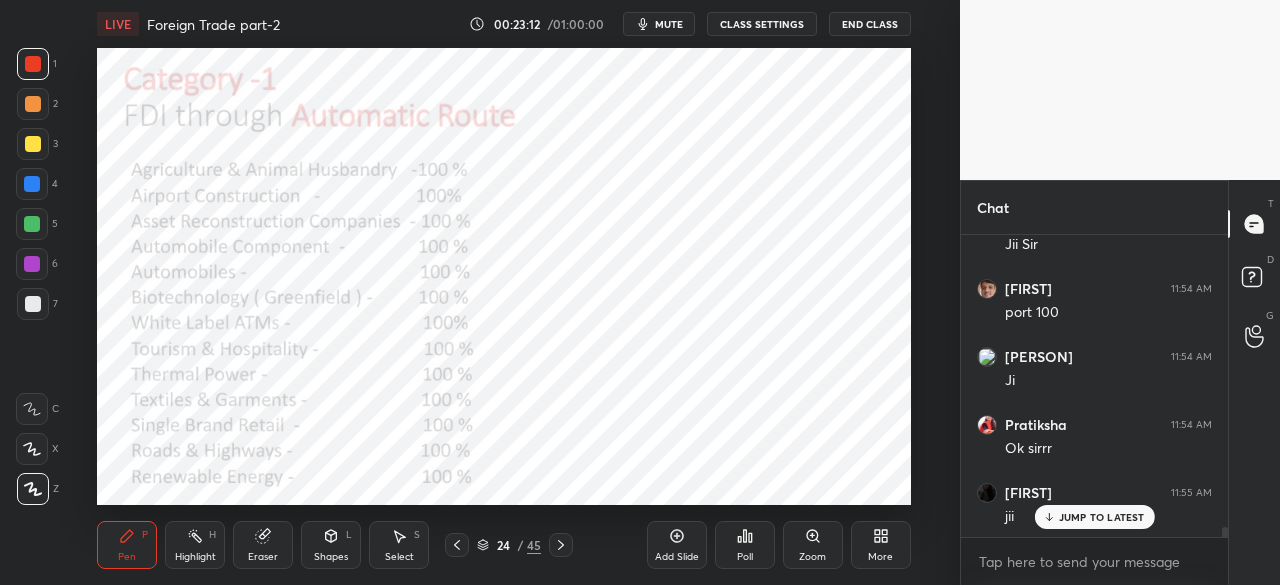 click at bounding box center (32, 184) 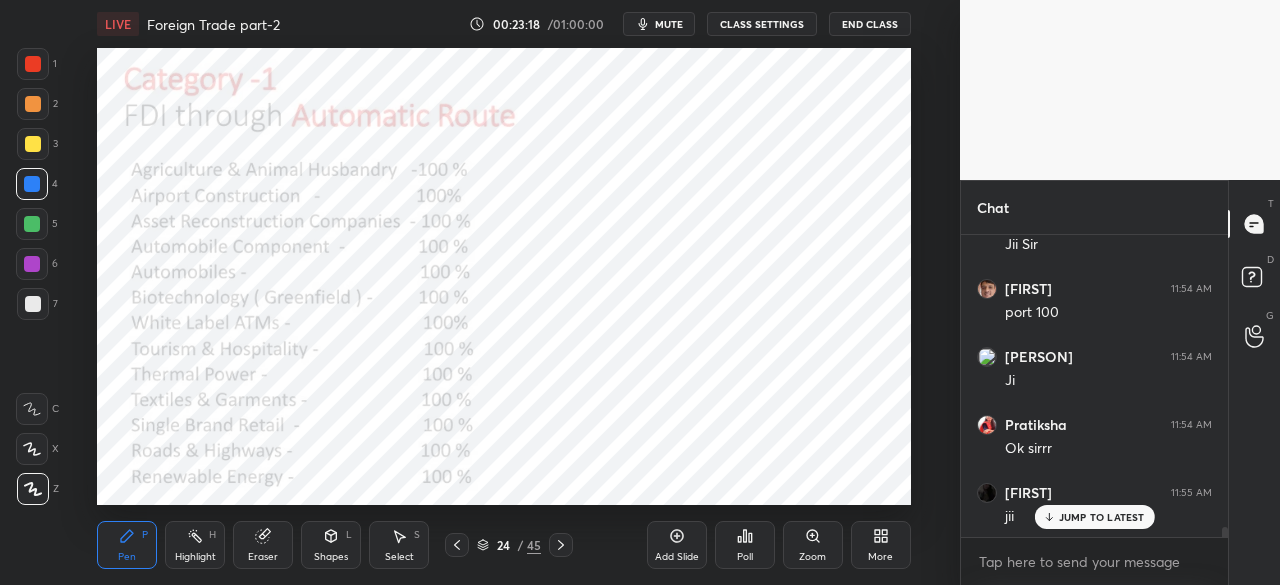 click on "Shapes L" at bounding box center (331, 545) 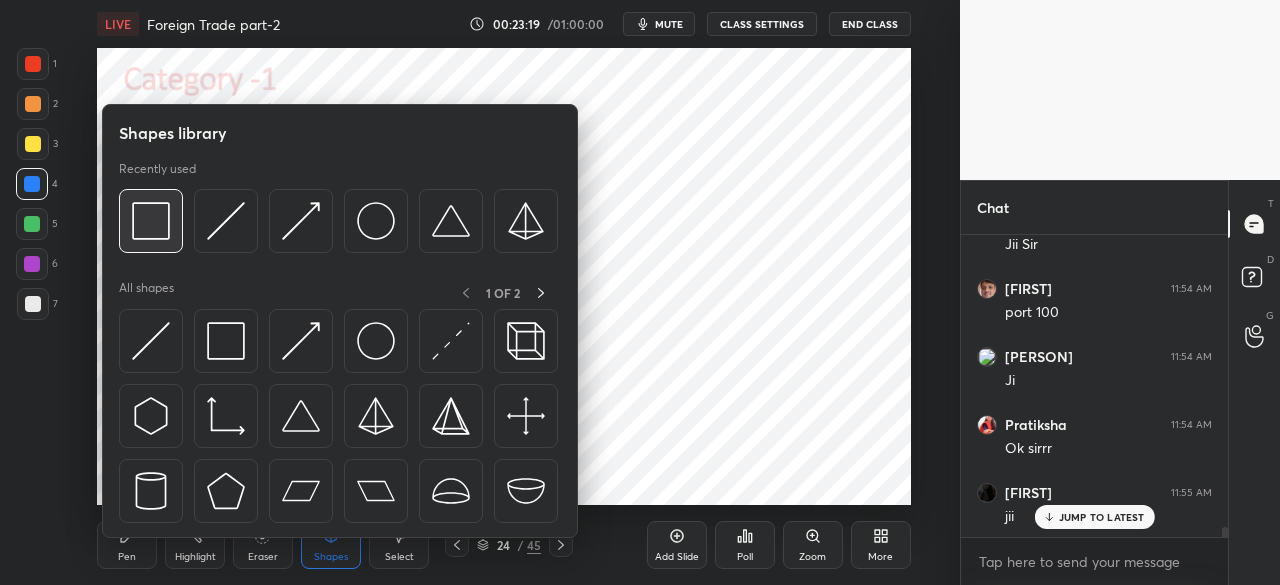 click at bounding box center (151, 221) 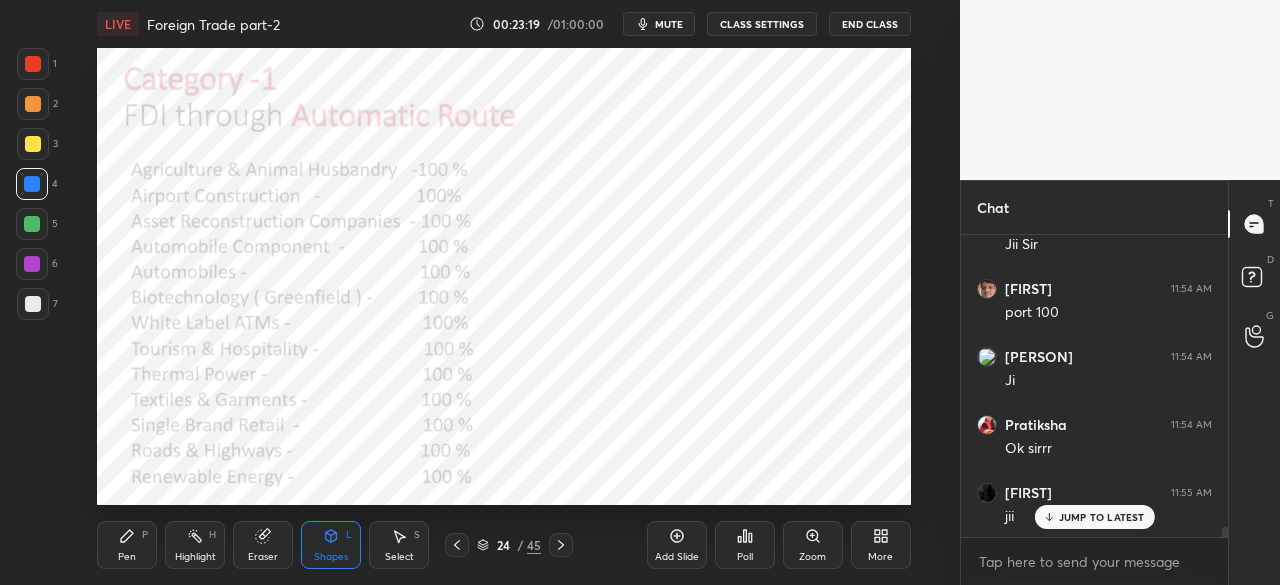 scroll, scrollTop: 8976, scrollLeft: 0, axis: vertical 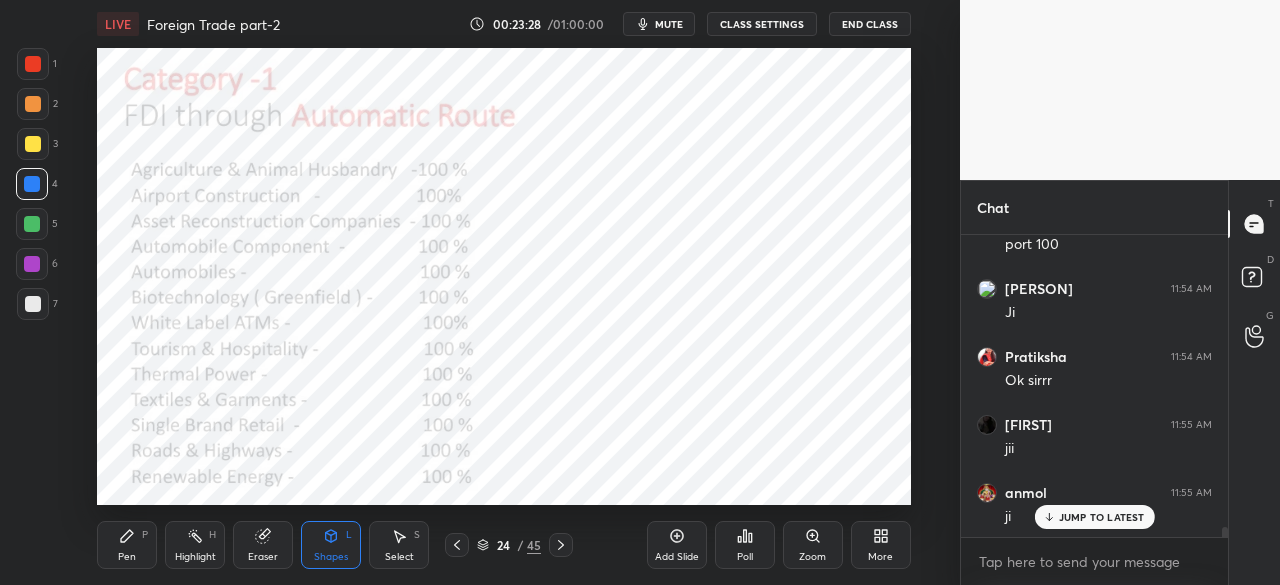 click 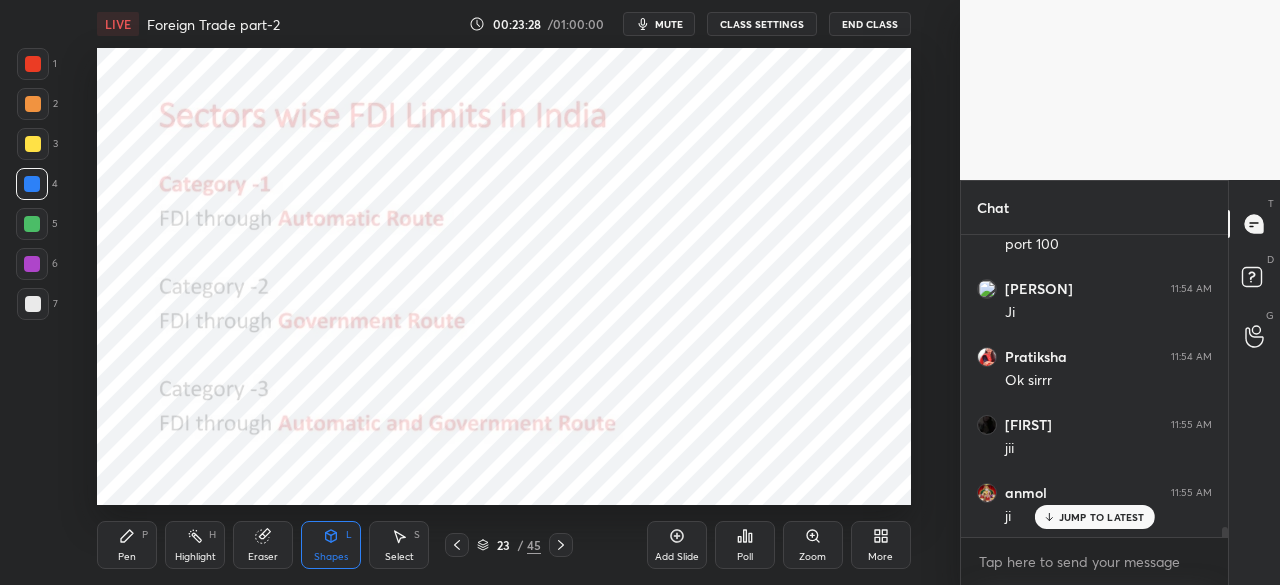 click 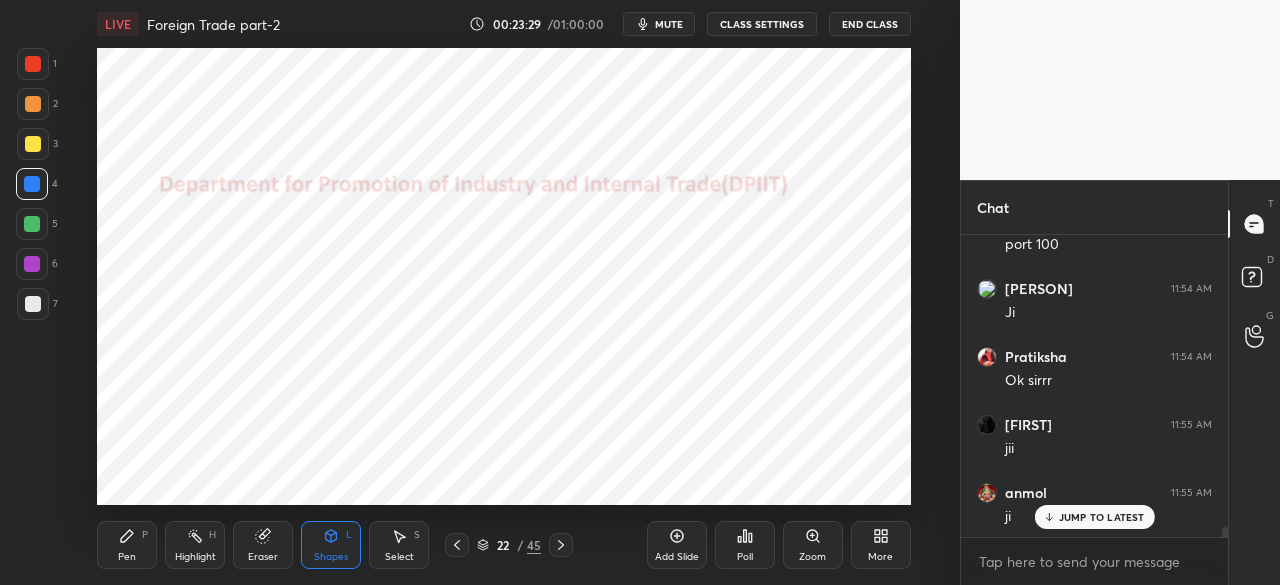 click 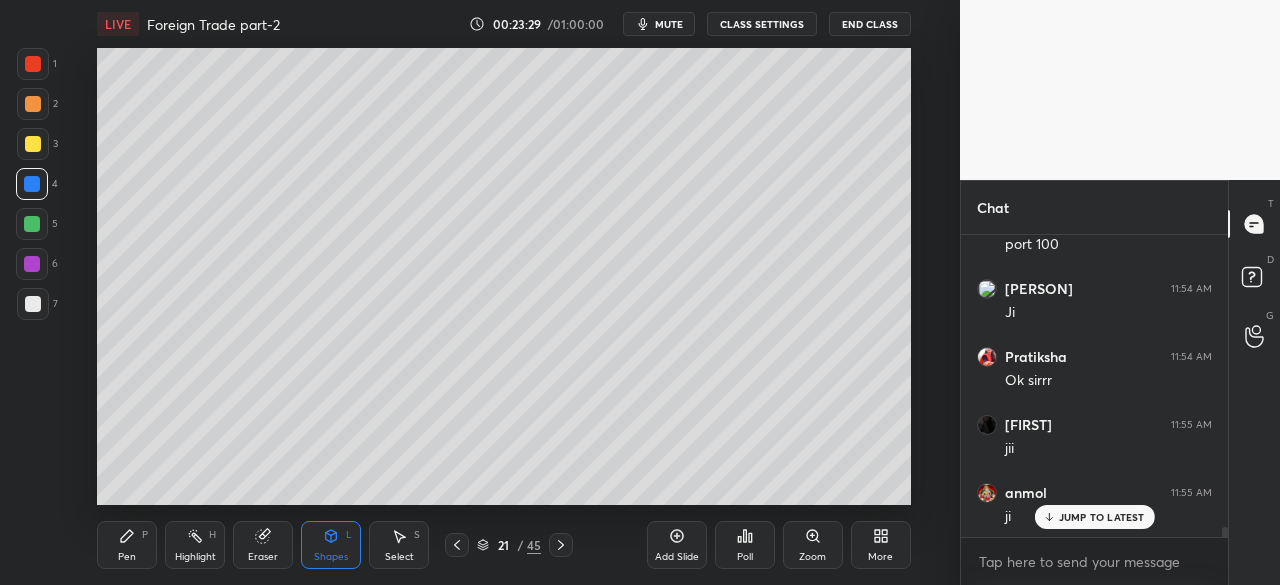 click 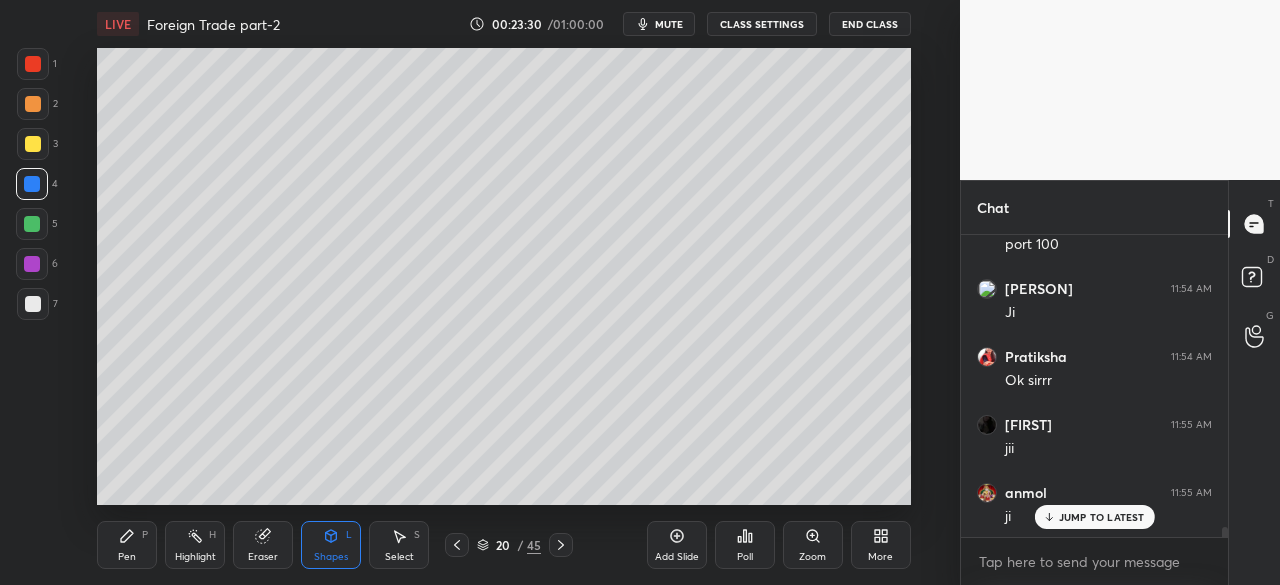 click 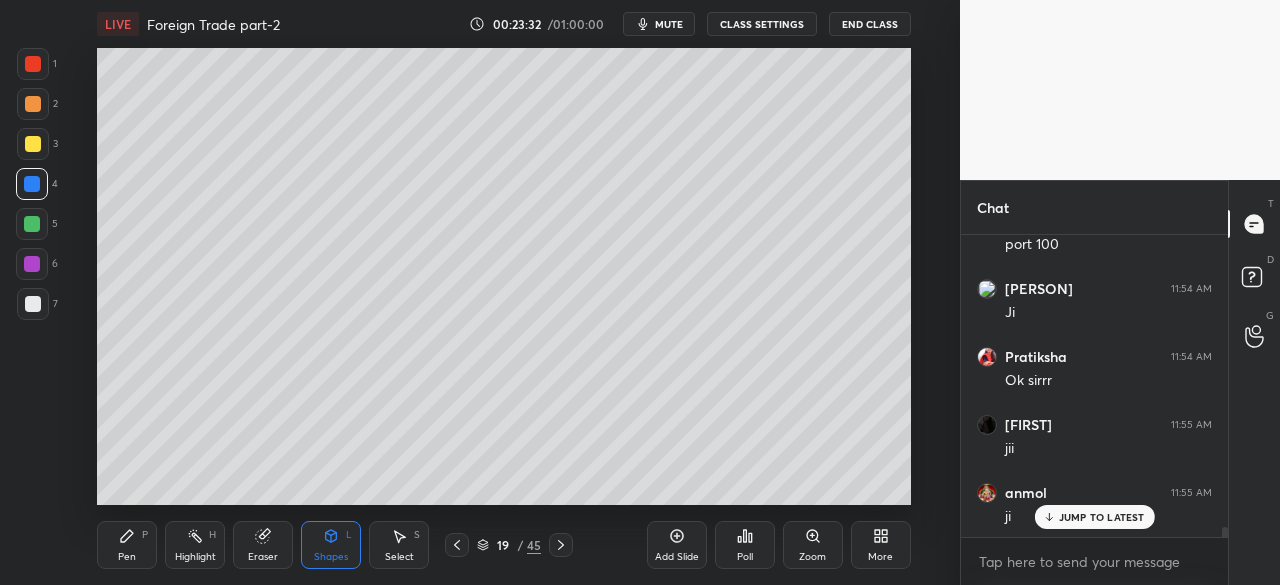 click at bounding box center (33, 64) 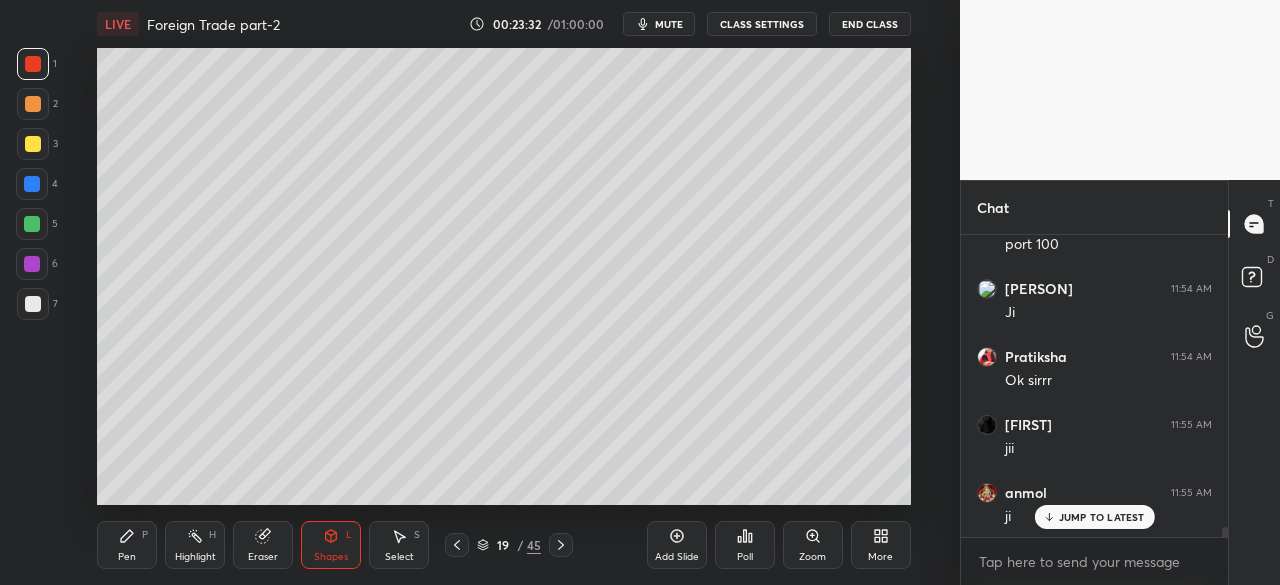 scroll, scrollTop: 9044, scrollLeft: 0, axis: vertical 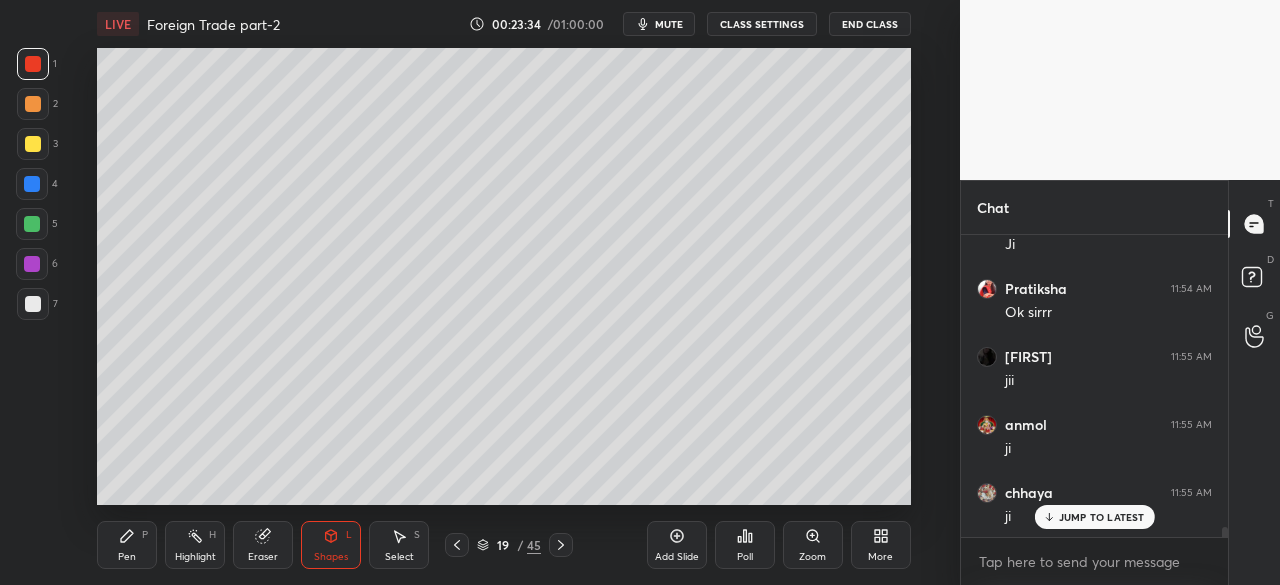 click 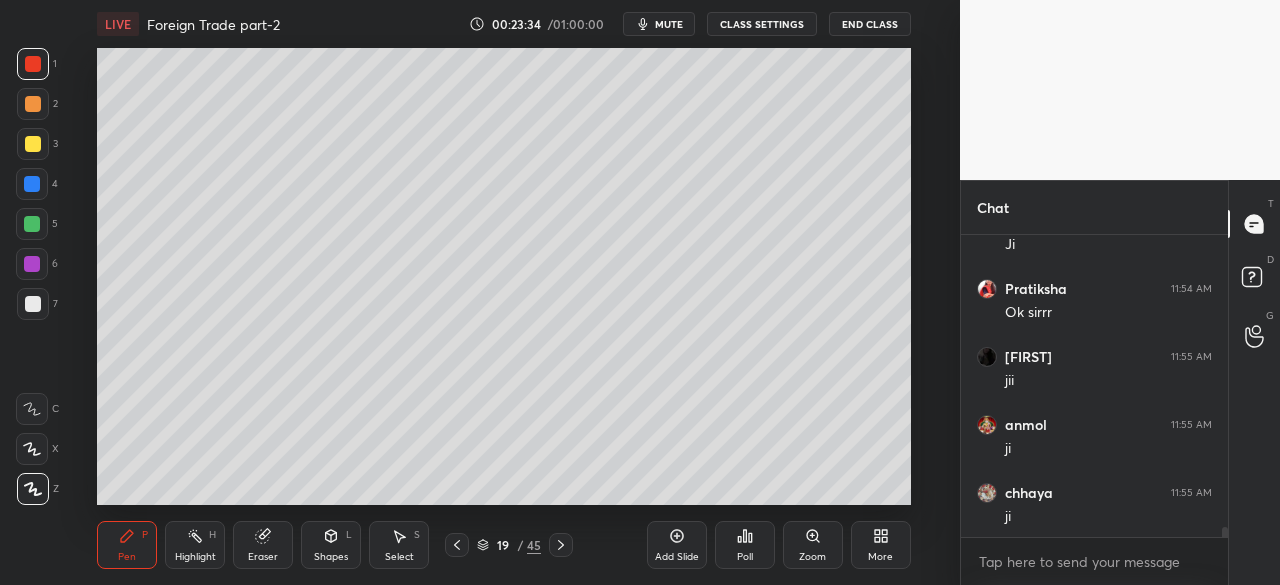 scroll, scrollTop: 9112, scrollLeft: 0, axis: vertical 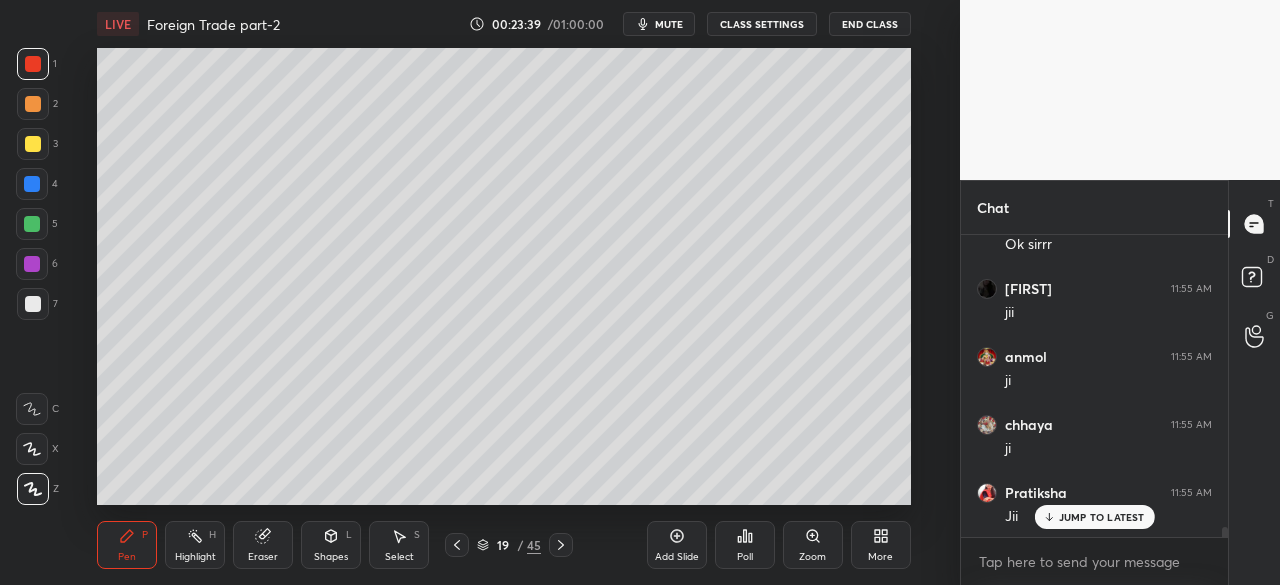 click 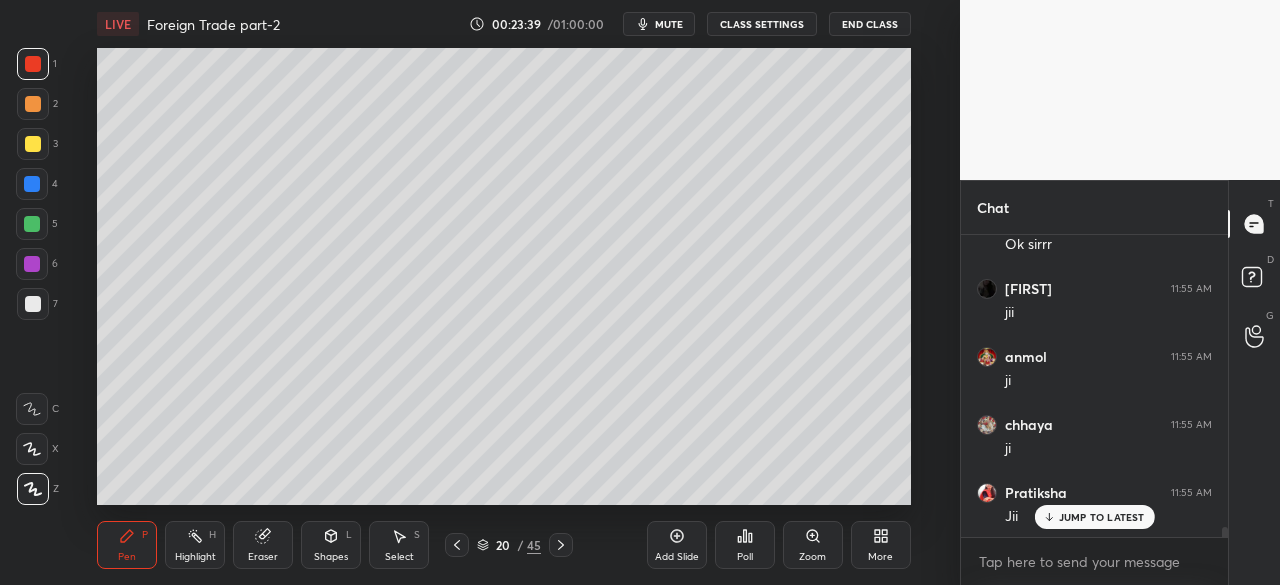 click 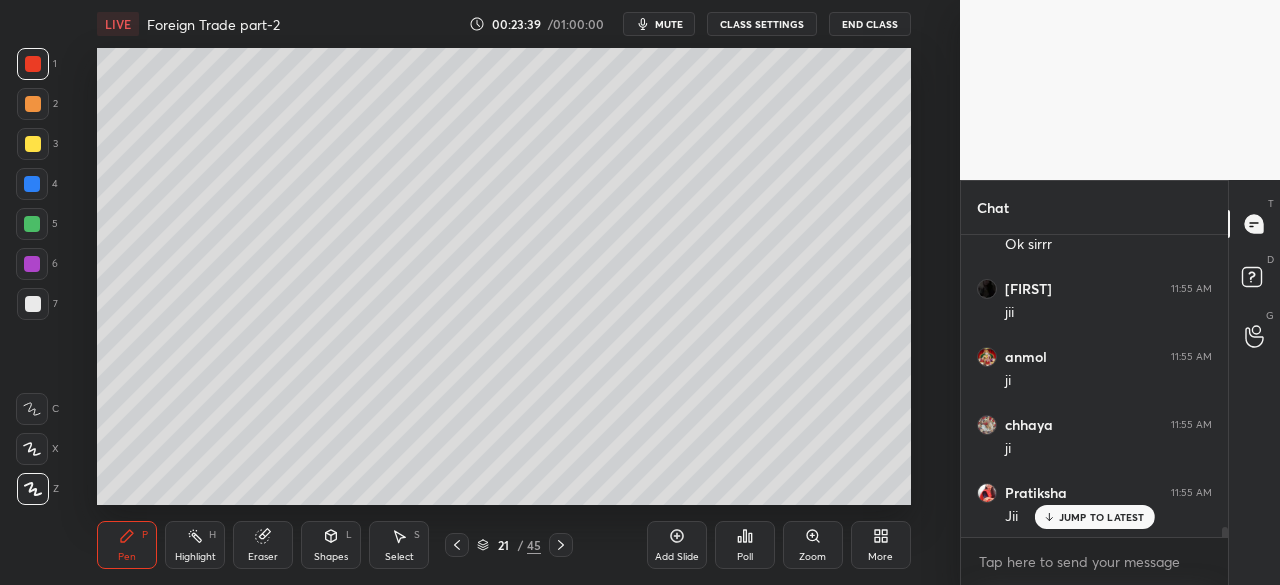 click 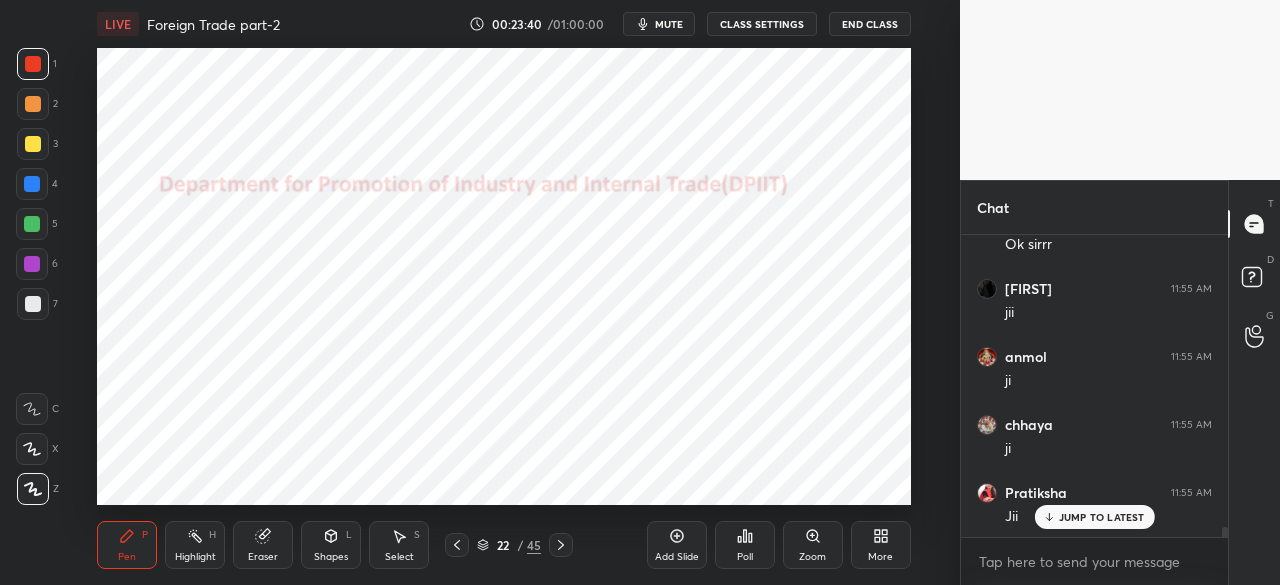 click 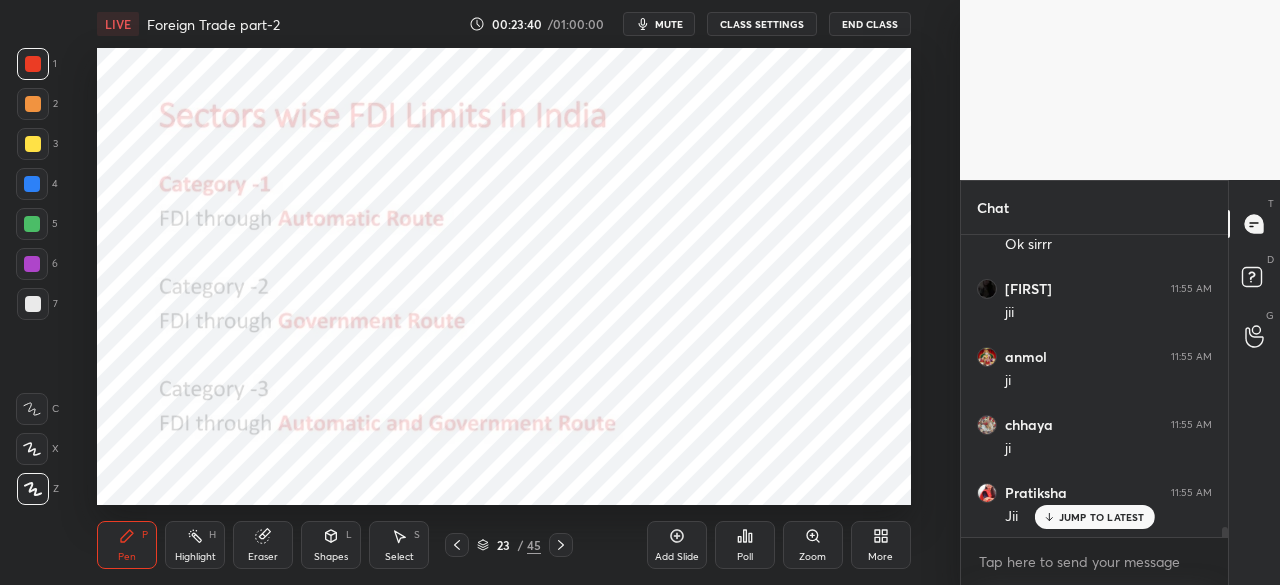 click 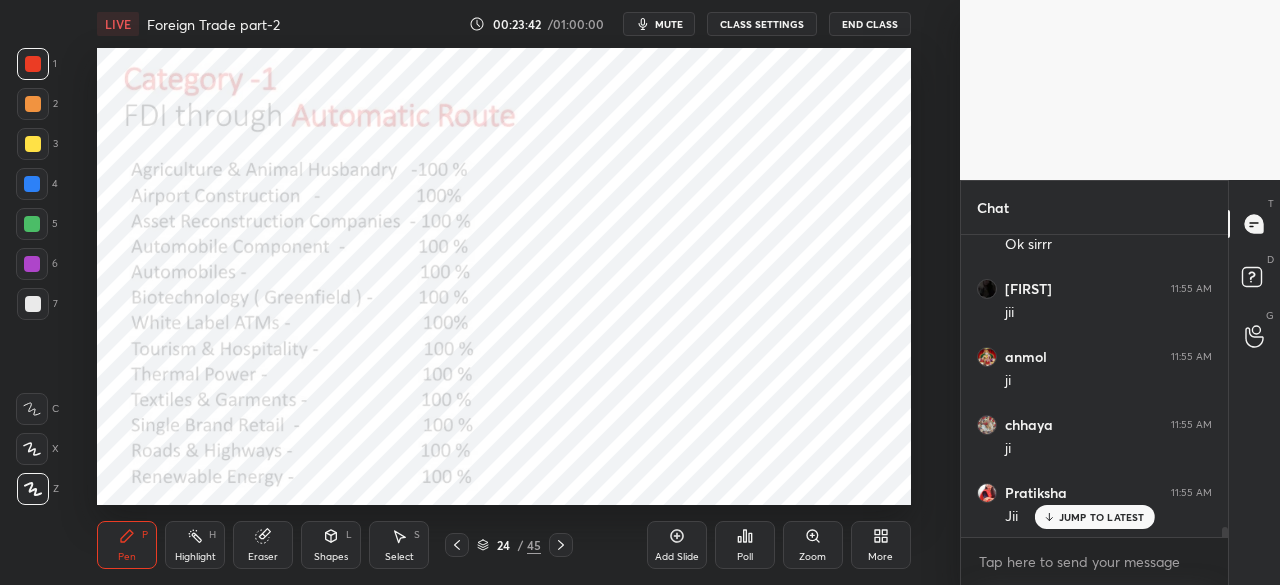 click at bounding box center [32, 184] 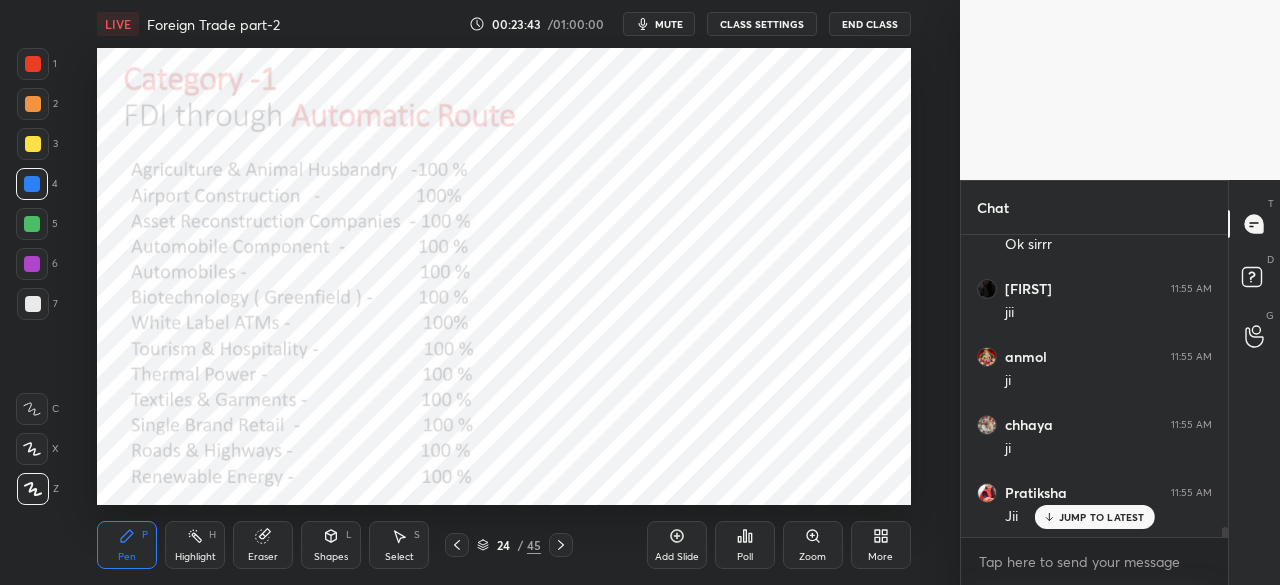 click on "Shapes L" at bounding box center (331, 545) 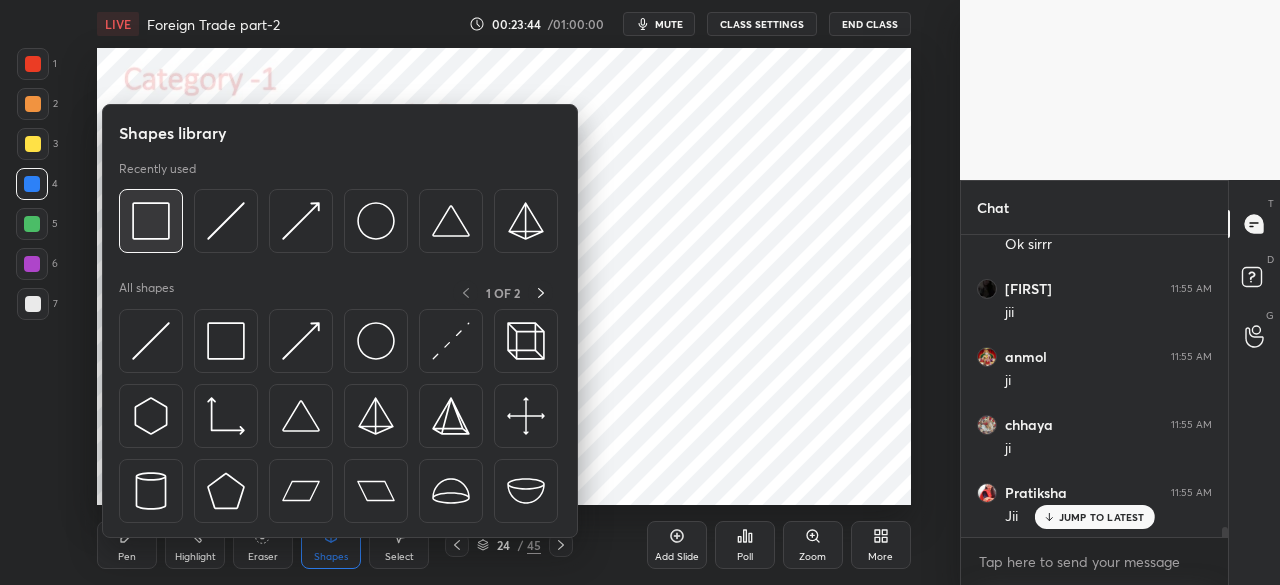 scroll, scrollTop: 9180, scrollLeft: 0, axis: vertical 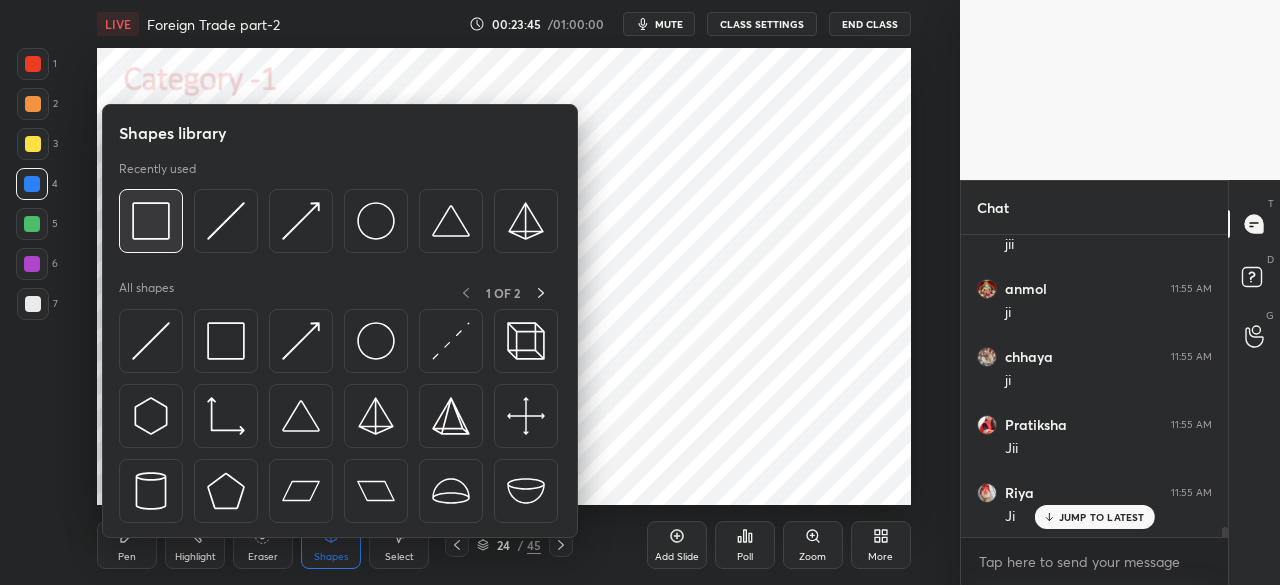 click at bounding box center [151, 221] 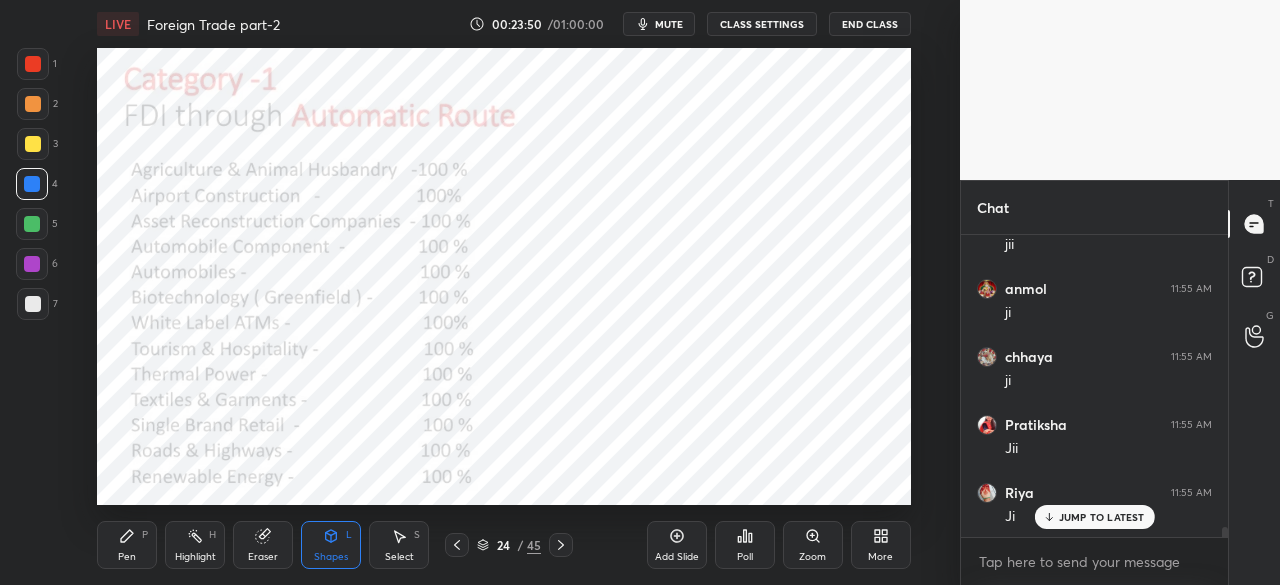 click 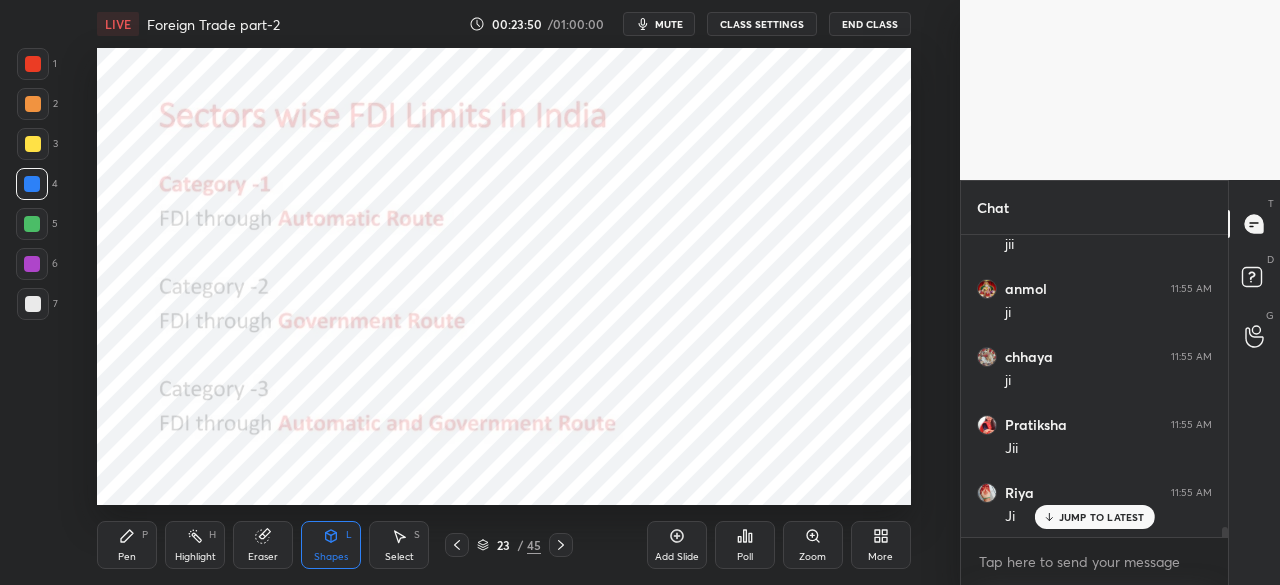 click 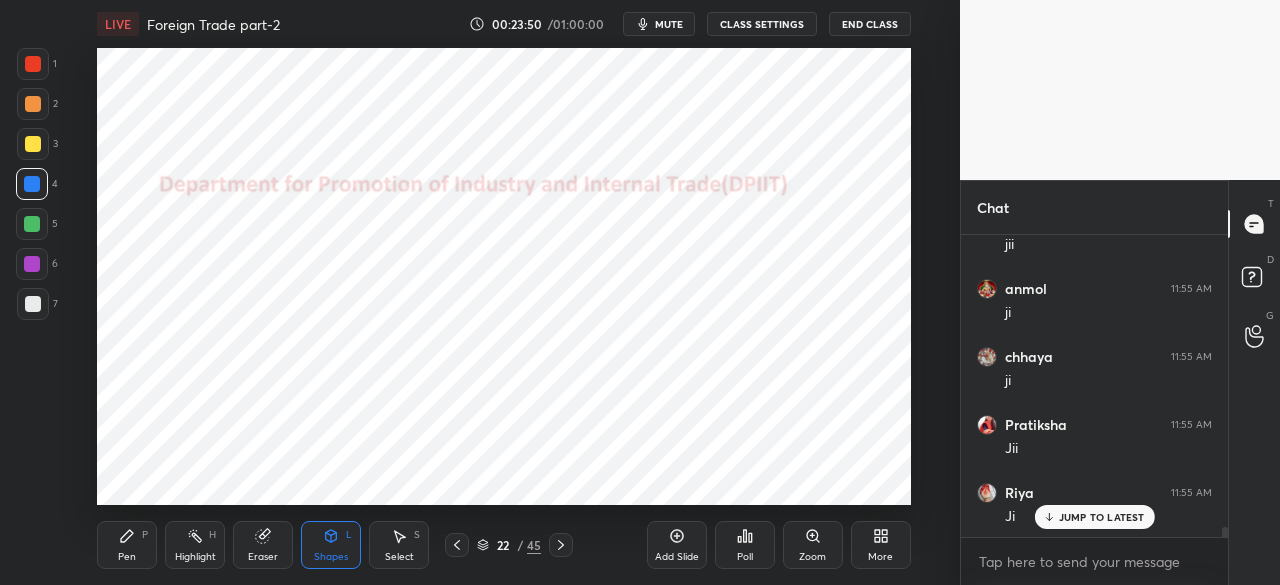 click 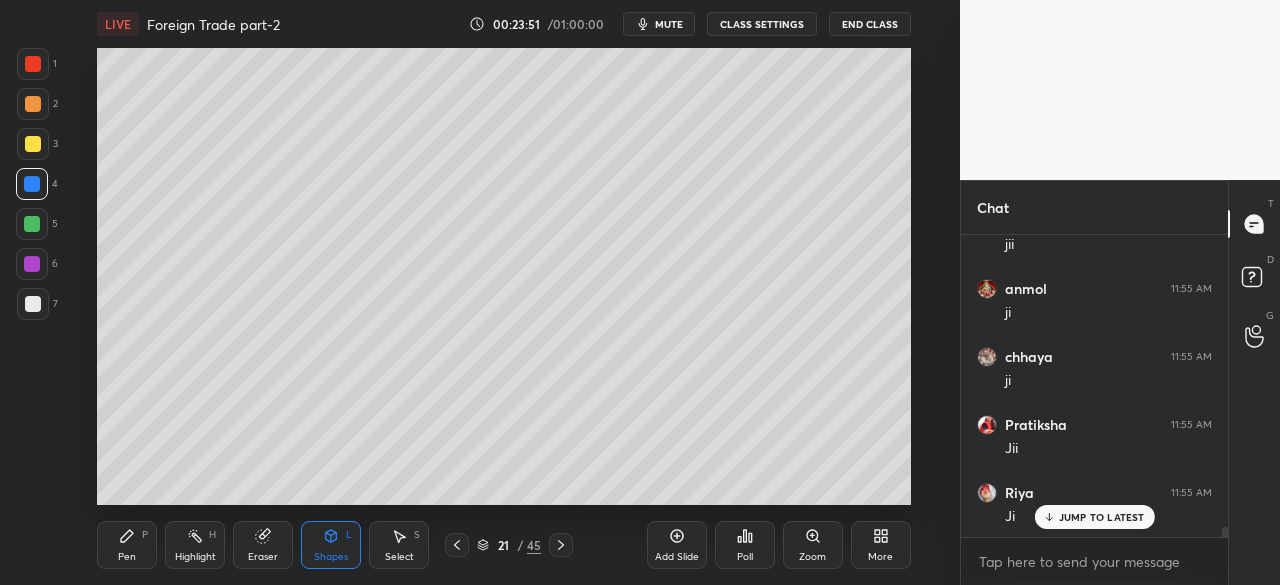 click 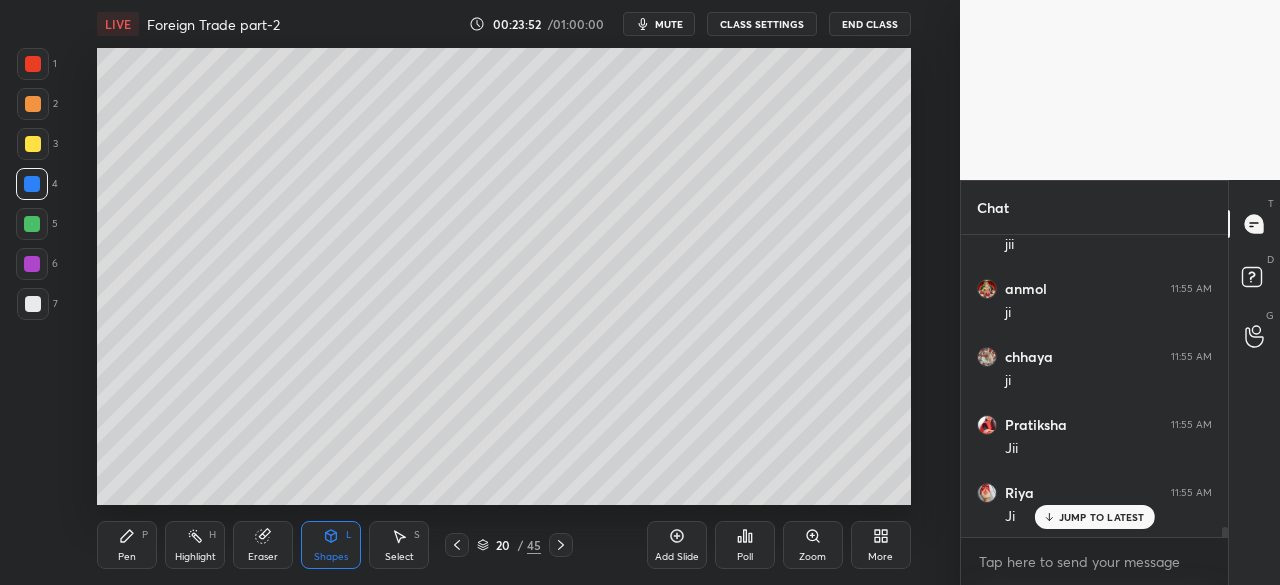 click 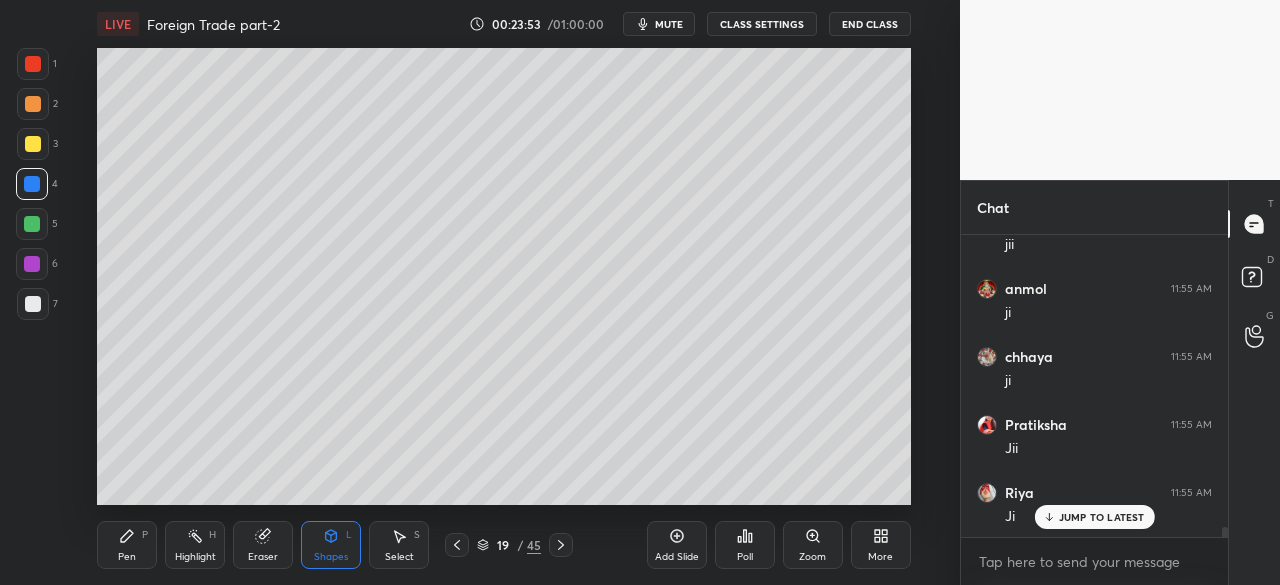 click at bounding box center (33, 64) 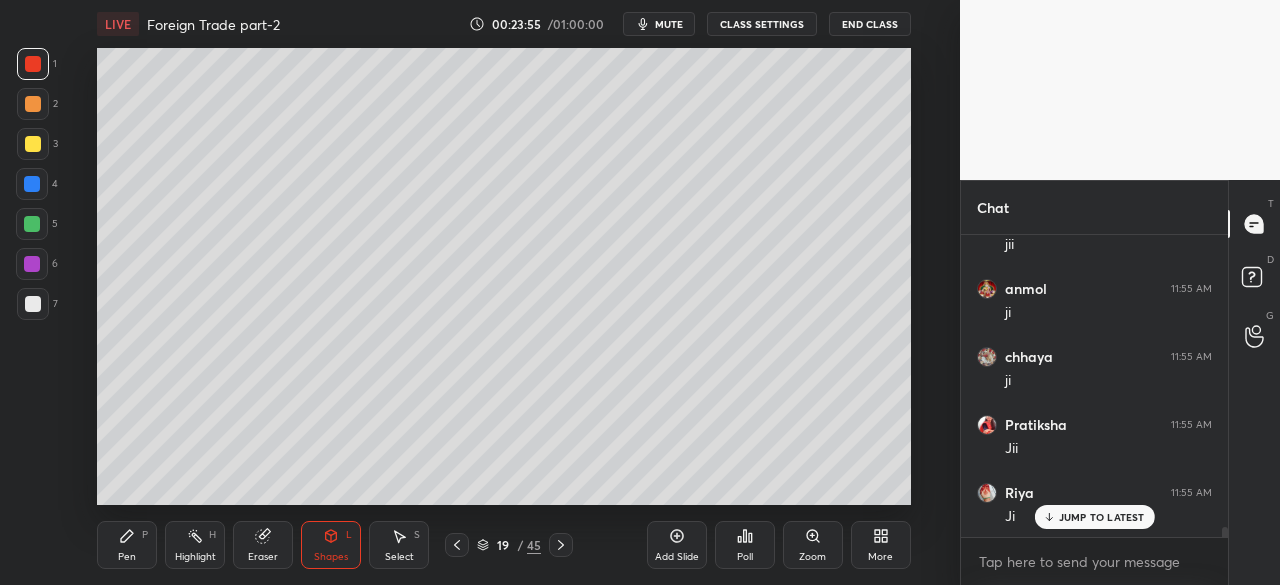 click 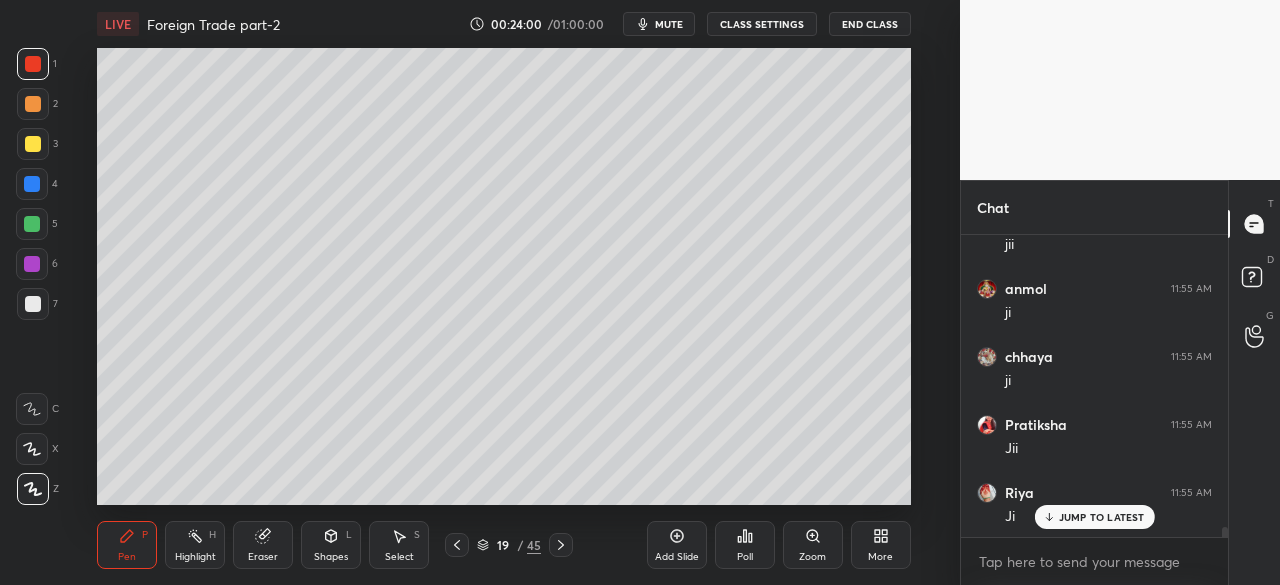 click 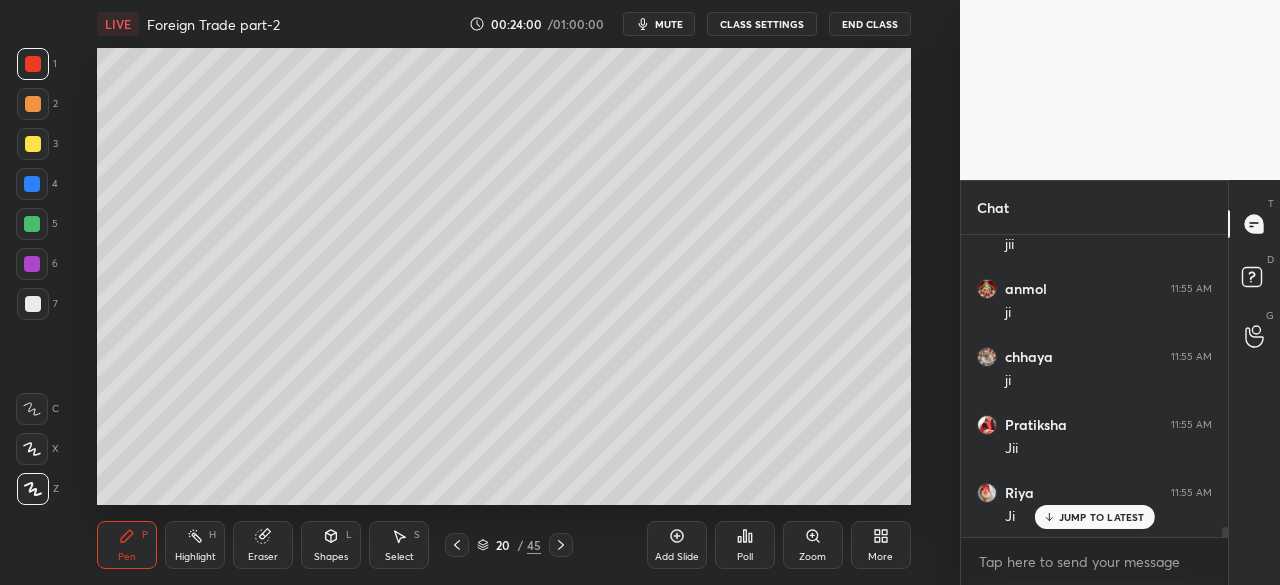 click 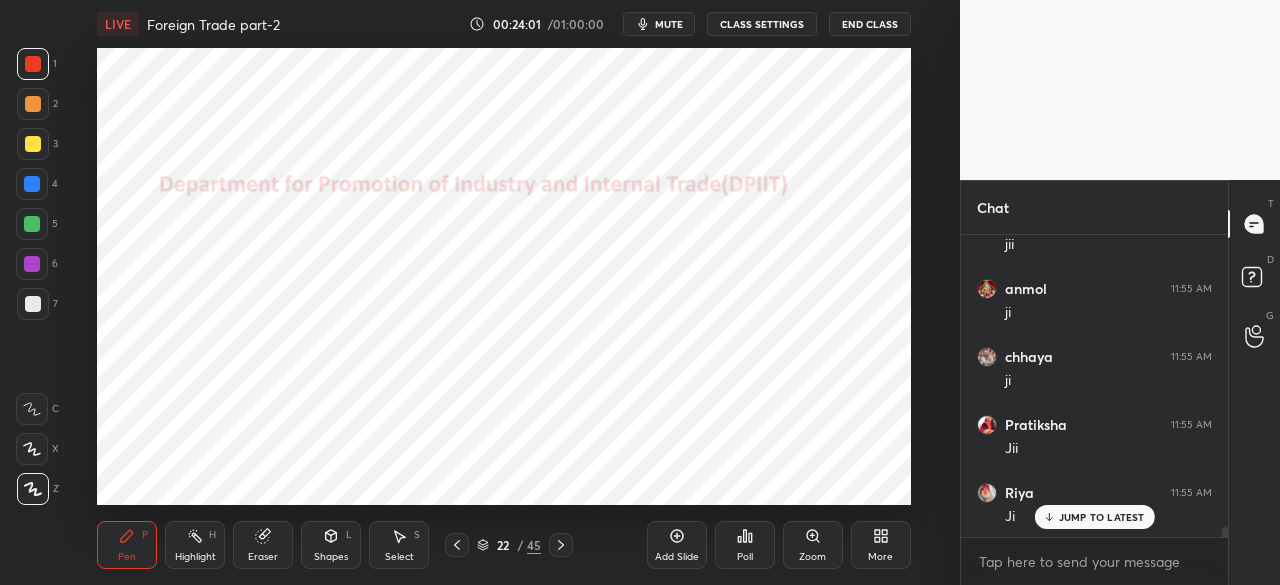 click 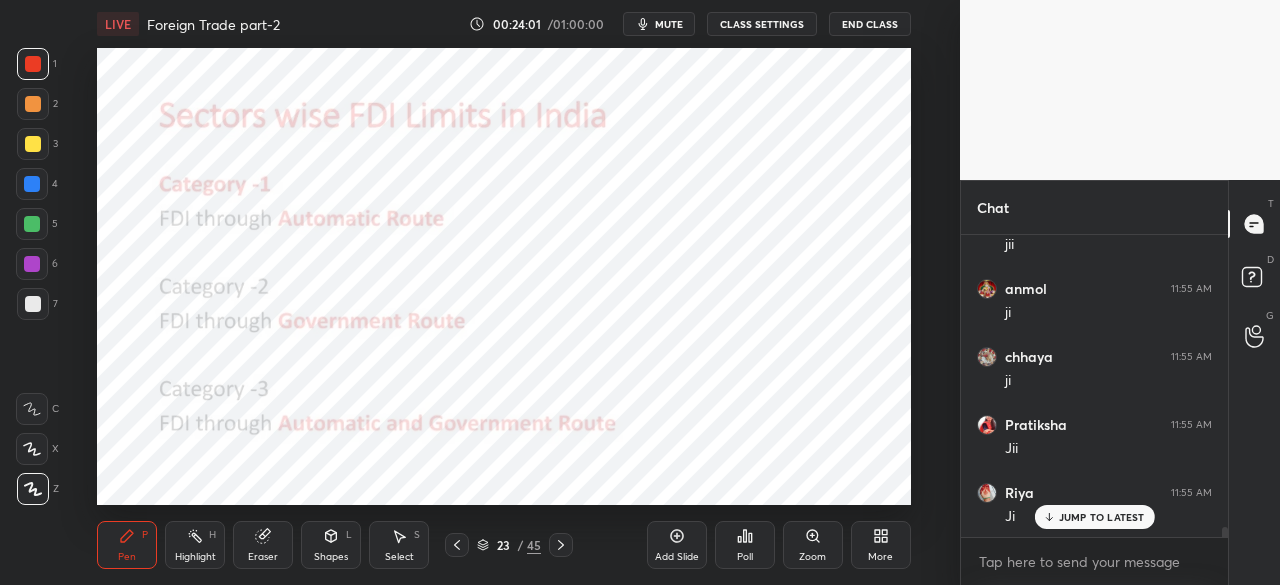 click 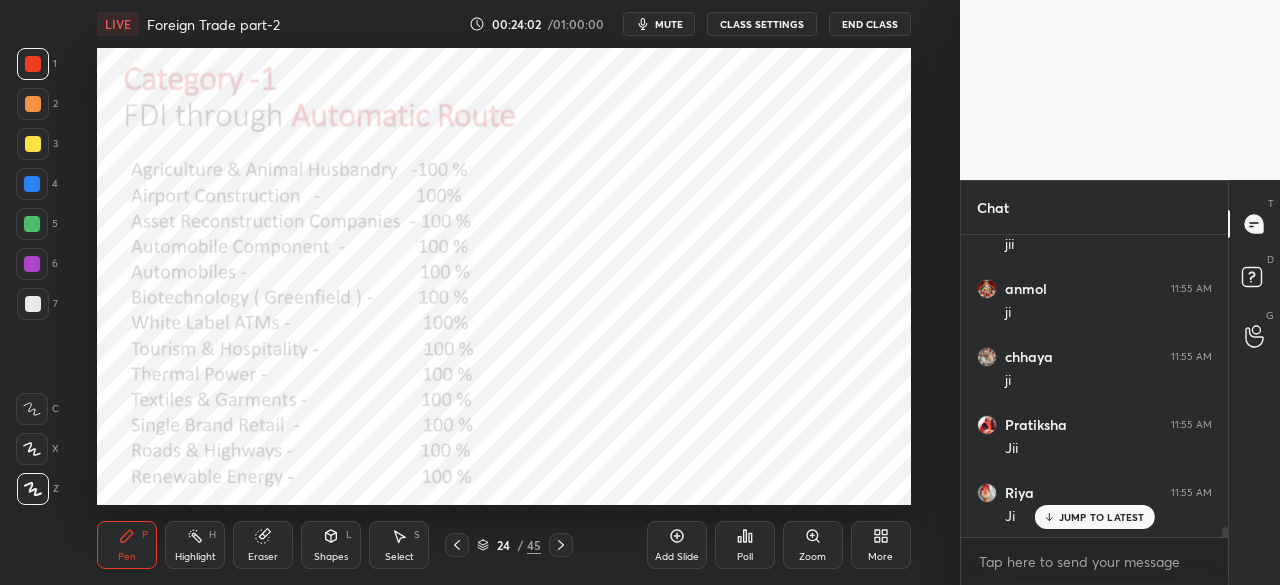 click at bounding box center (32, 184) 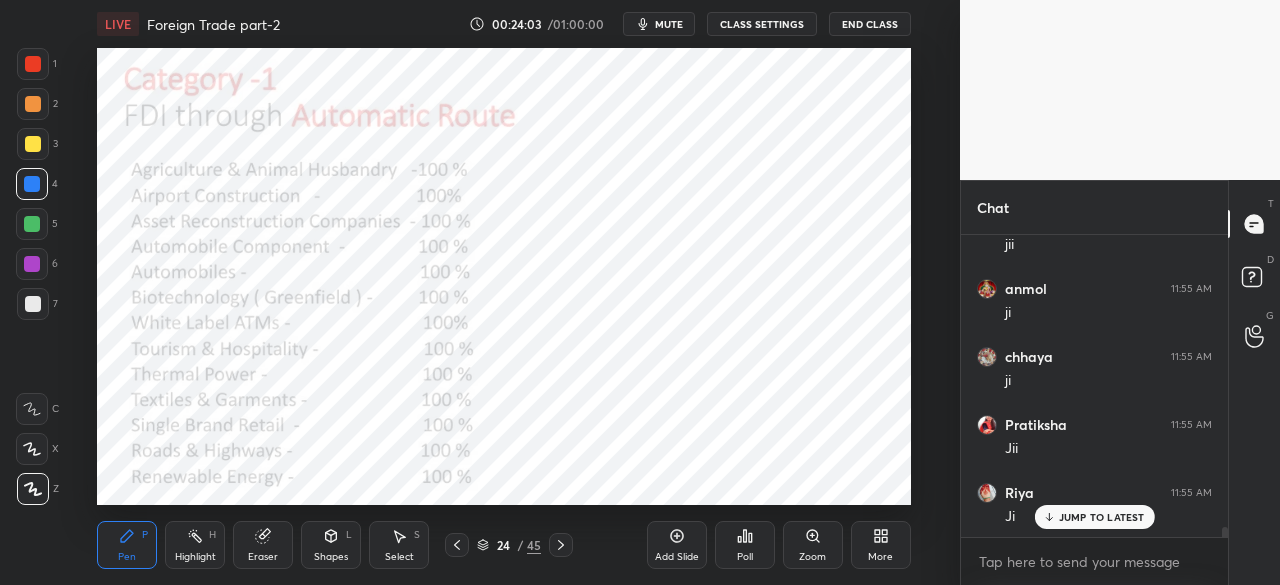 click on "Shapes L" at bounding box center [331, 545] 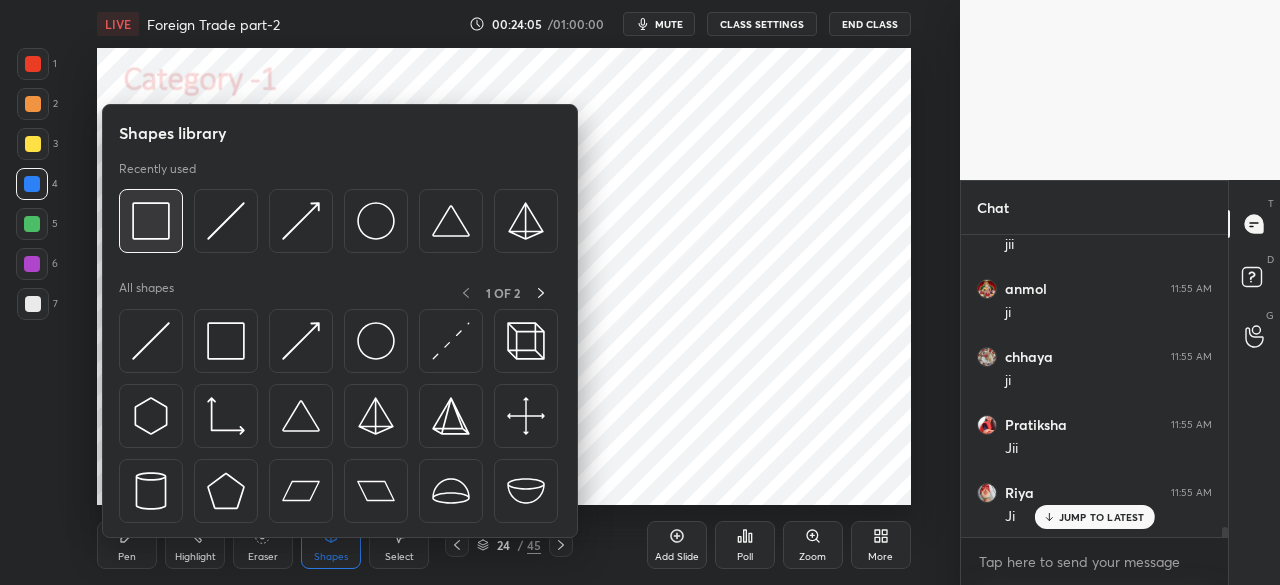 click at bounding box center (151, 221) 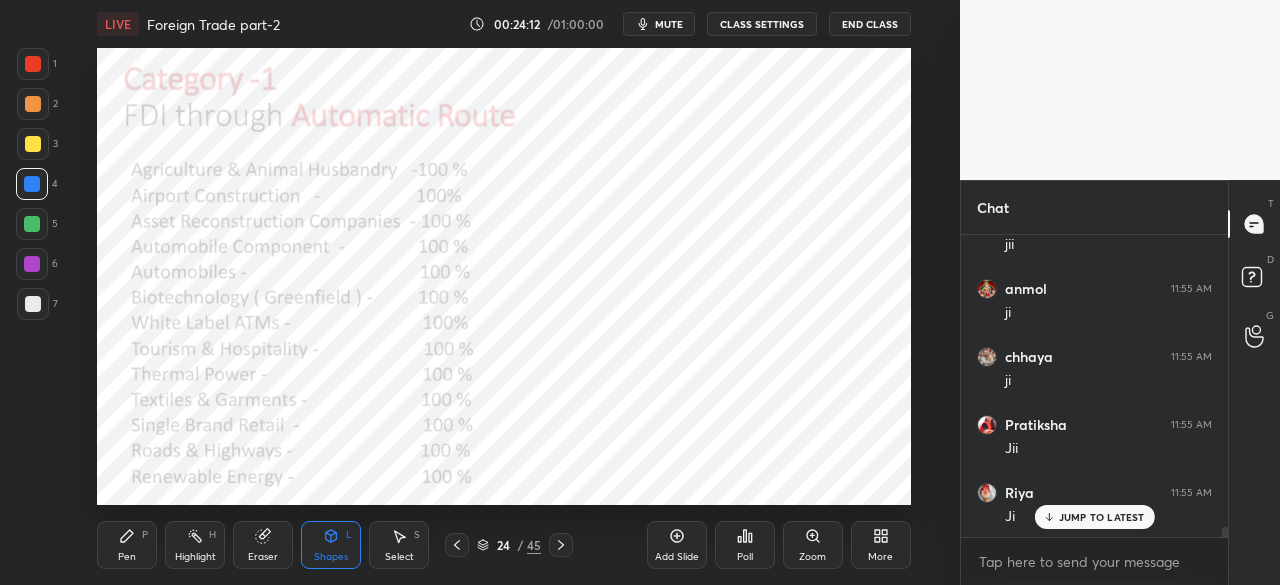click 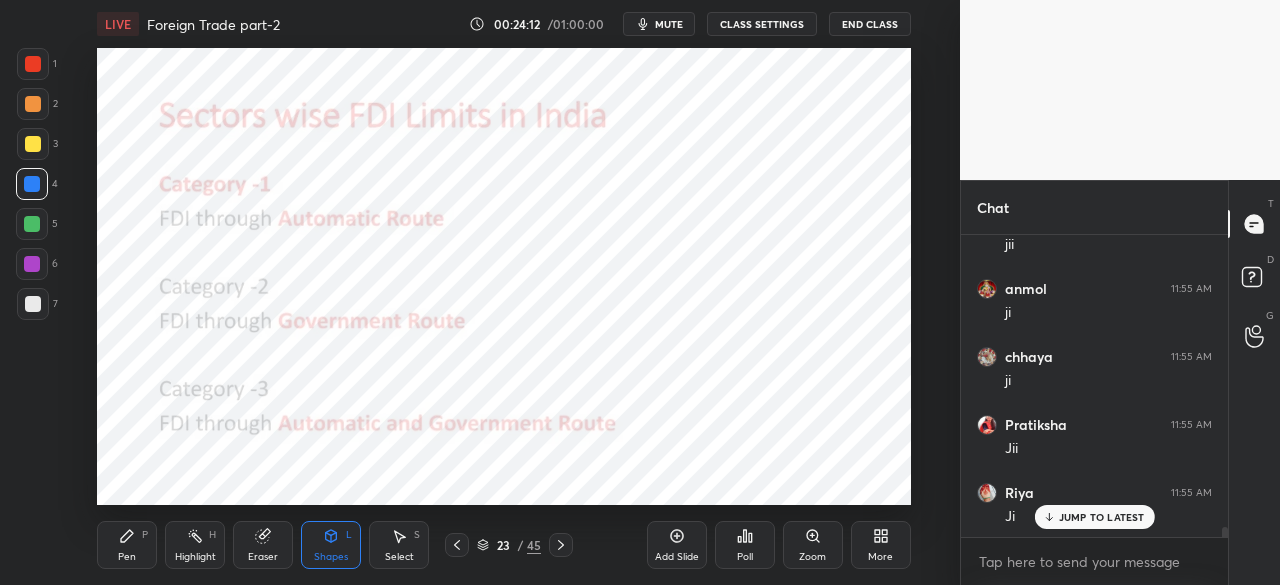 click 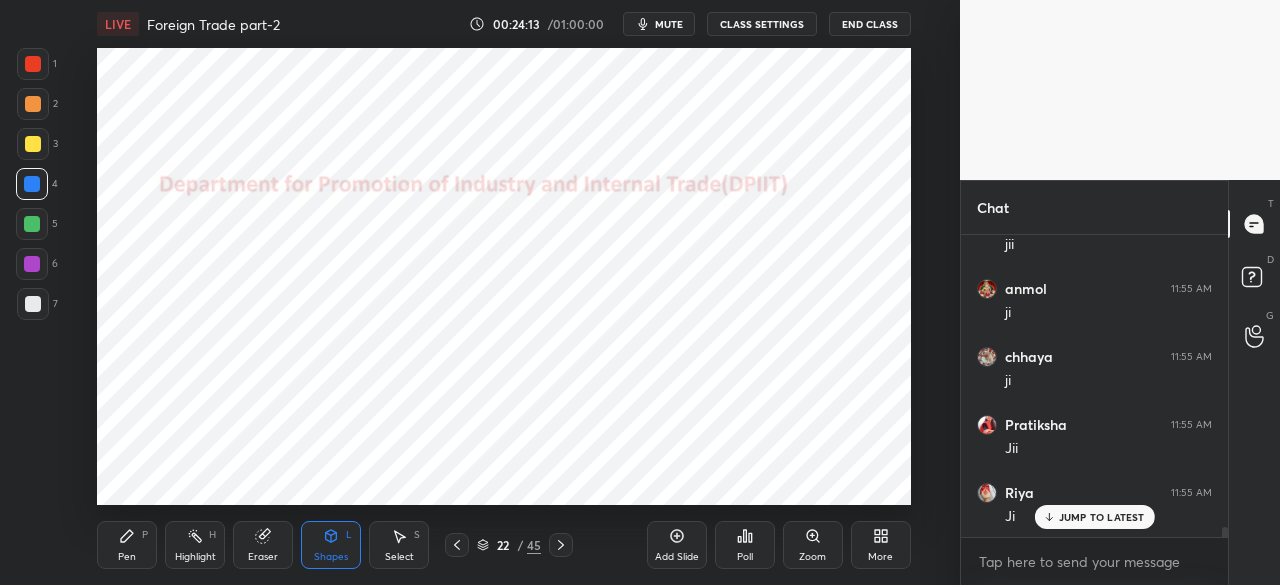 click 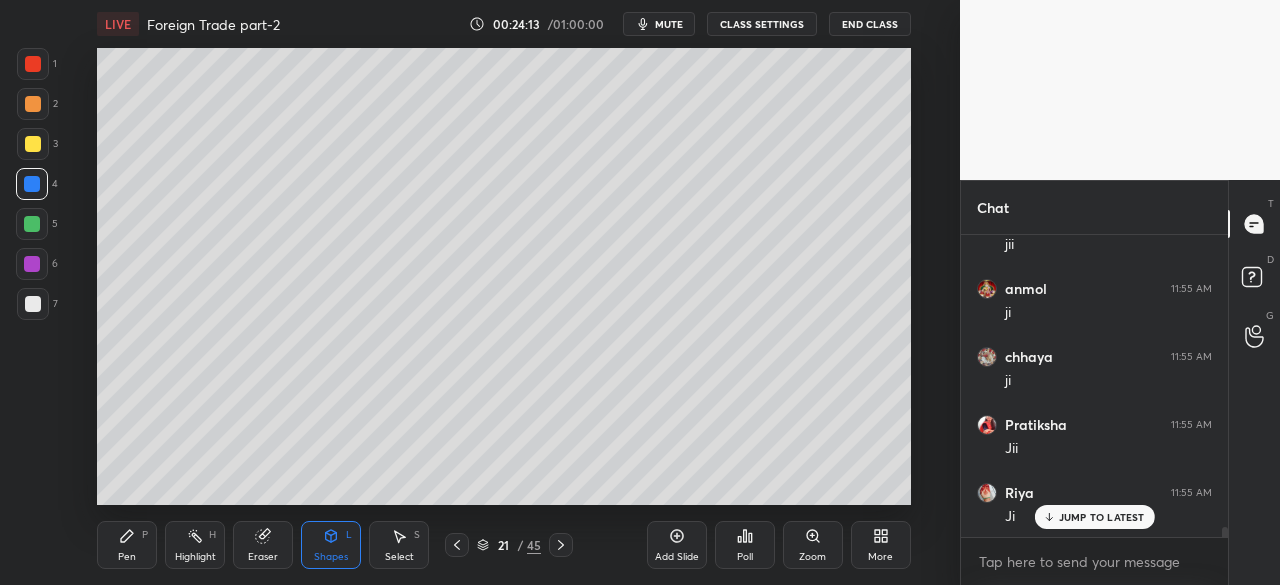 click 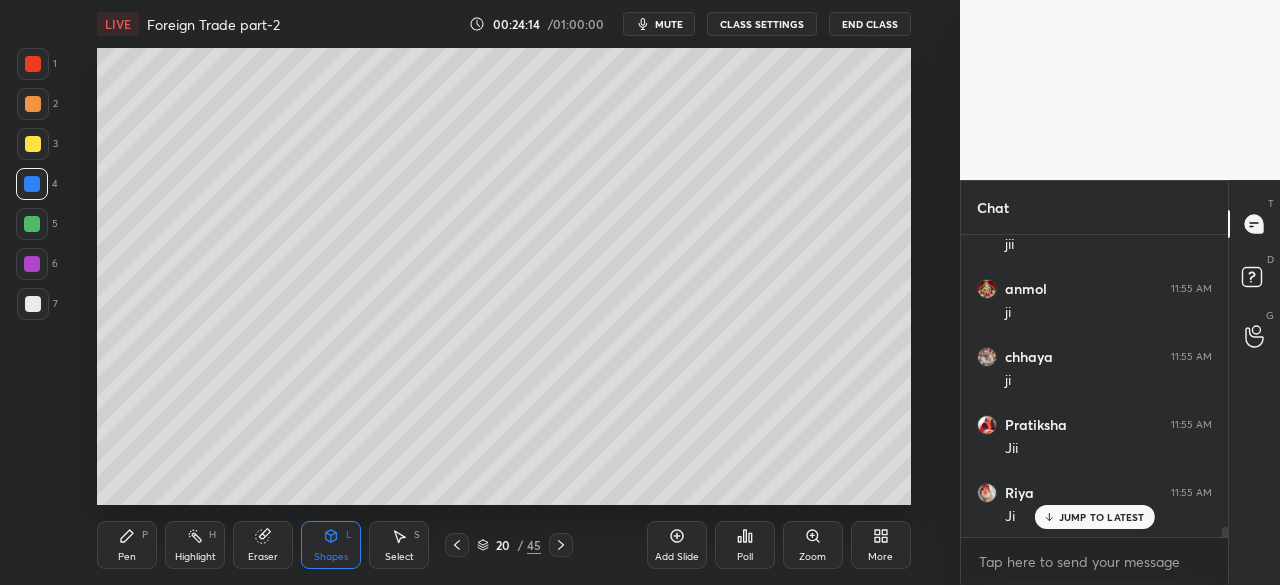 scroll, scrollTop: 9248, scrollLeft: 0, axis: vertical 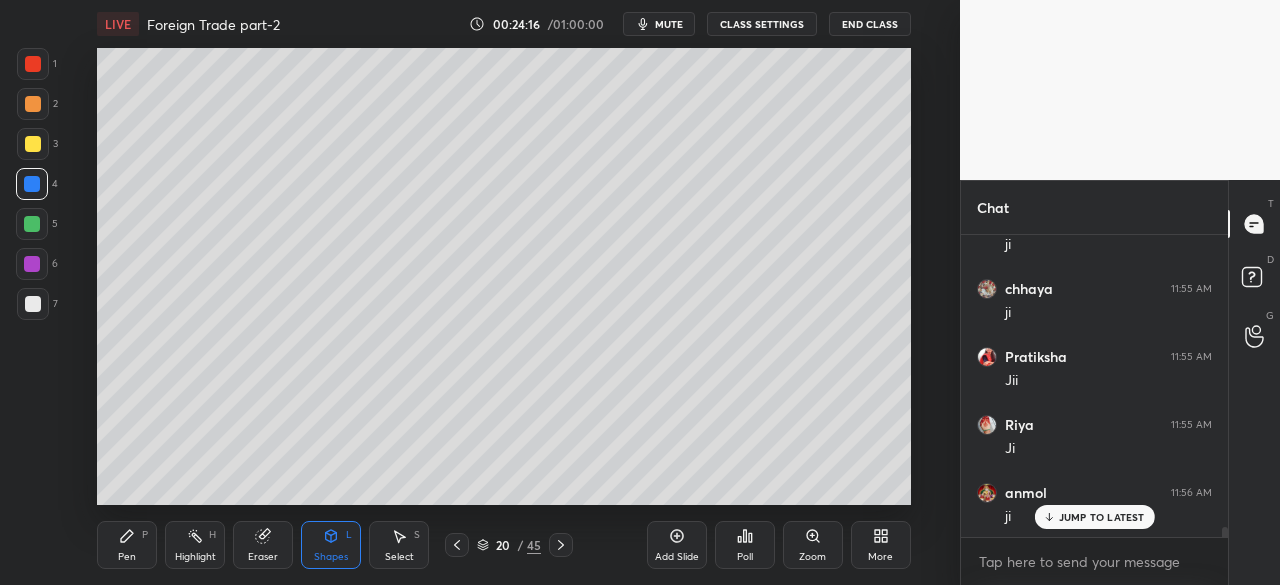 click at bounding box center [33, 64] 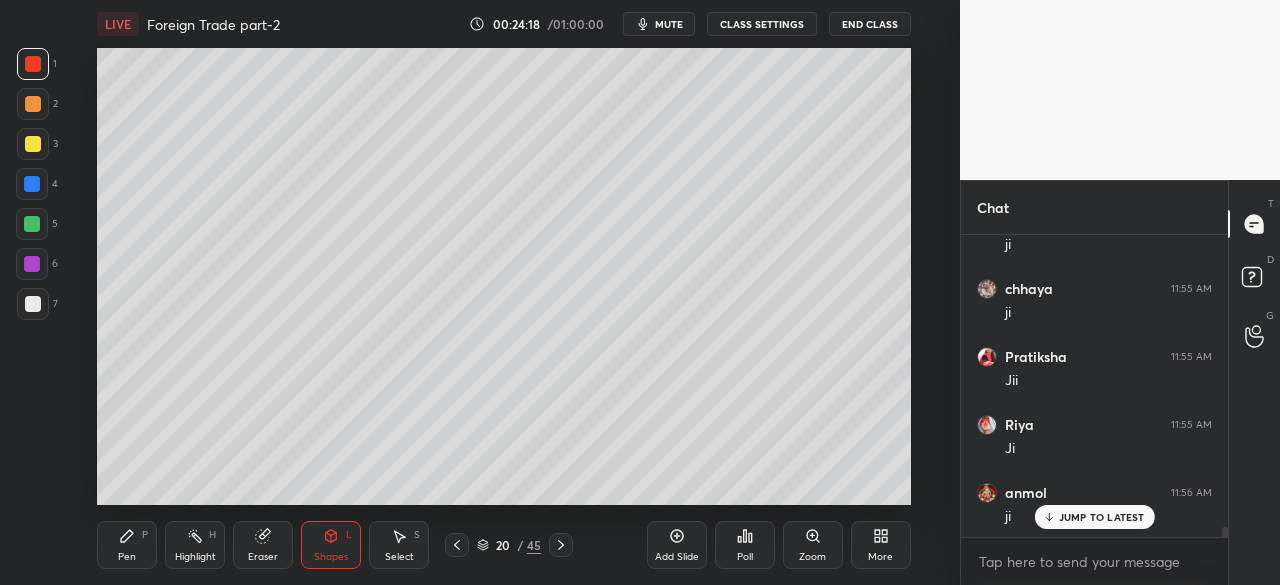 click 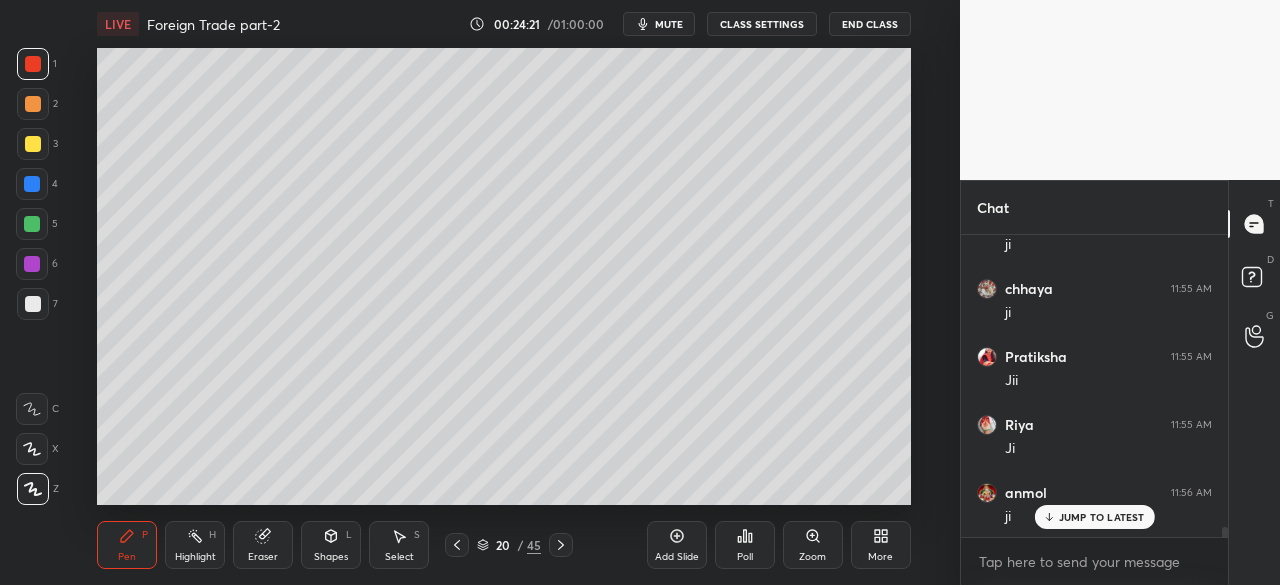 click 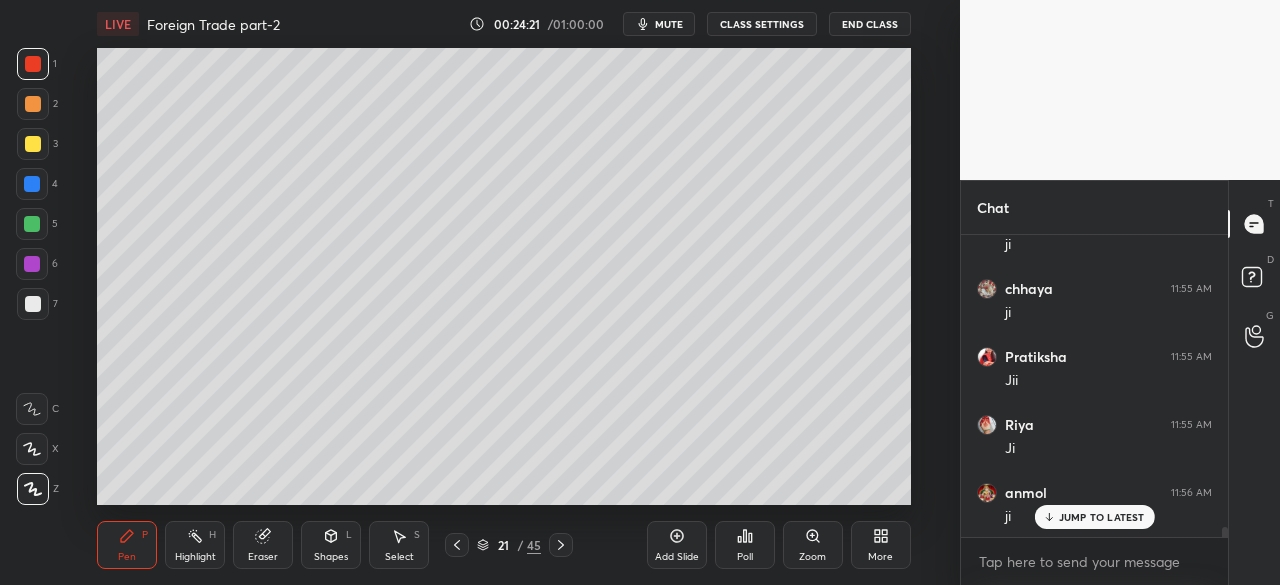 click 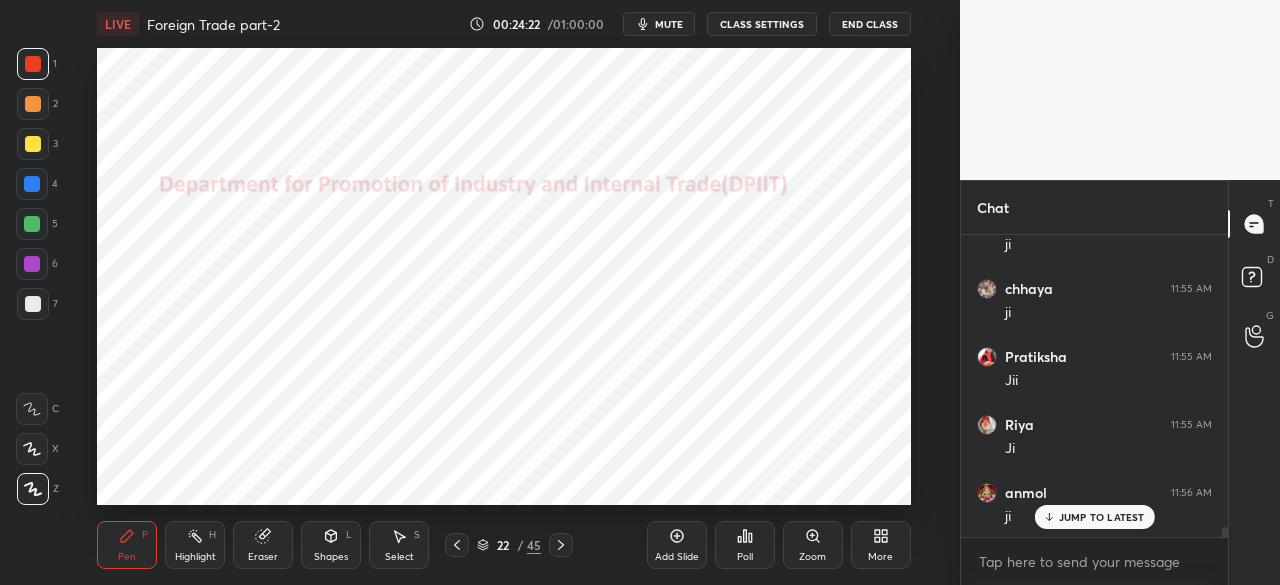 click 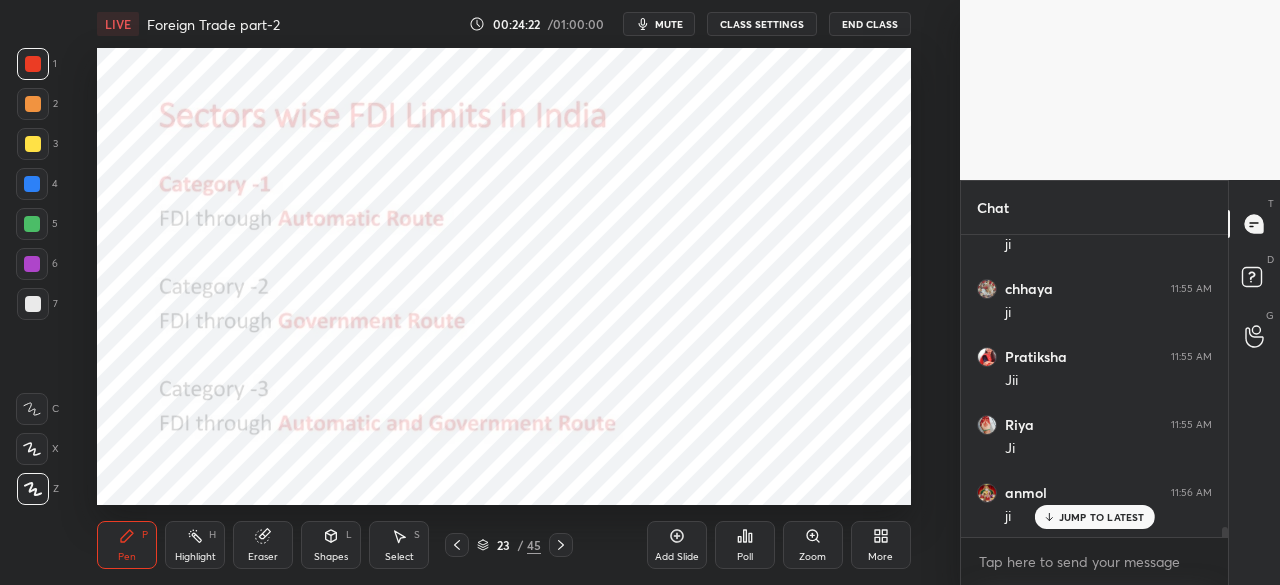 click 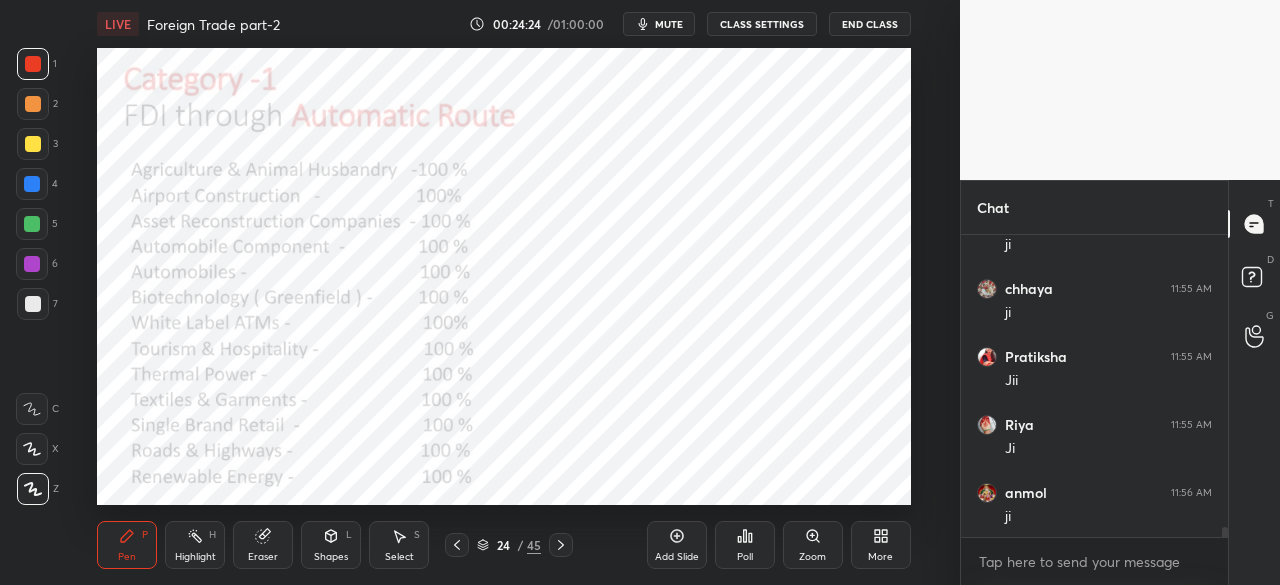 scroll, scrollTop: 9316, scrollLeft: 0, axis: vertical 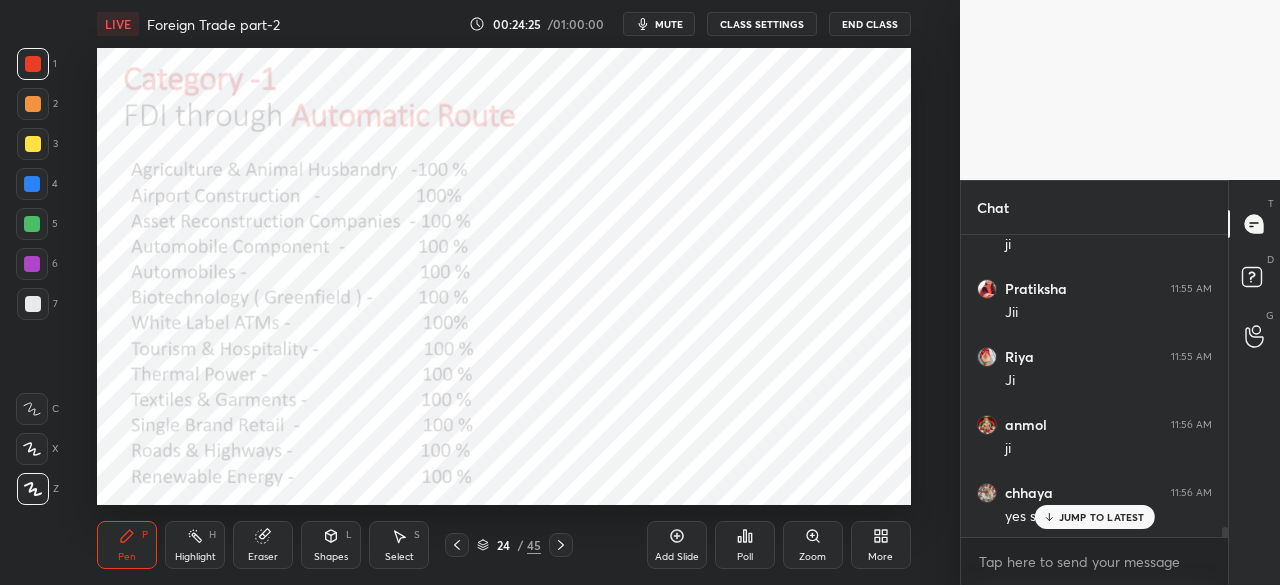 click at bounding box center (32, 184) 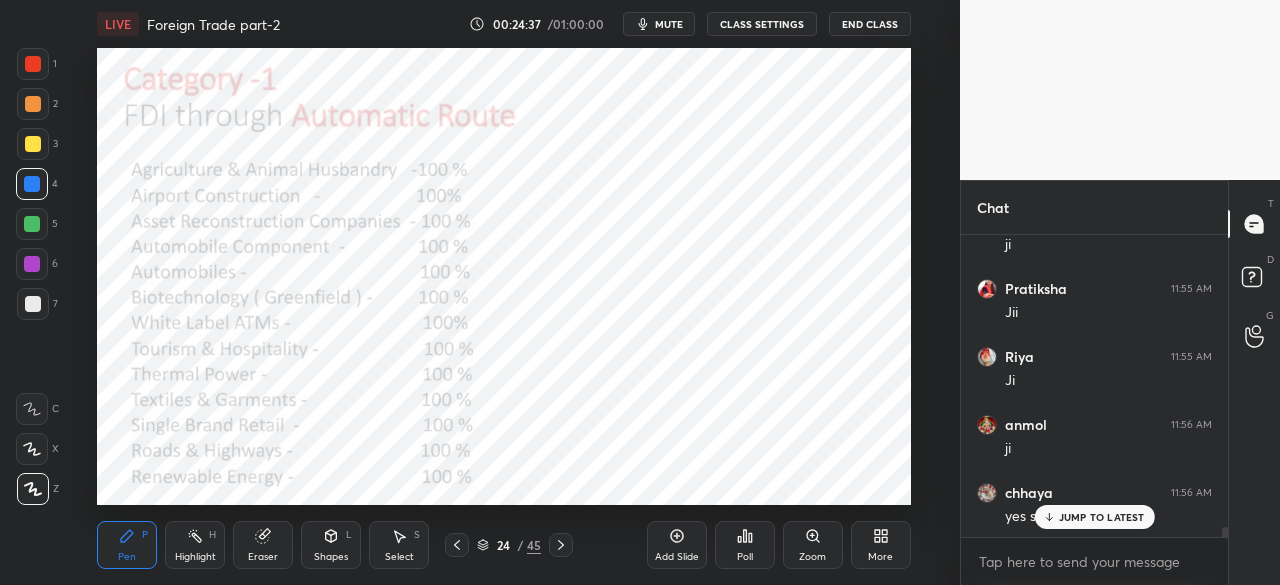 click 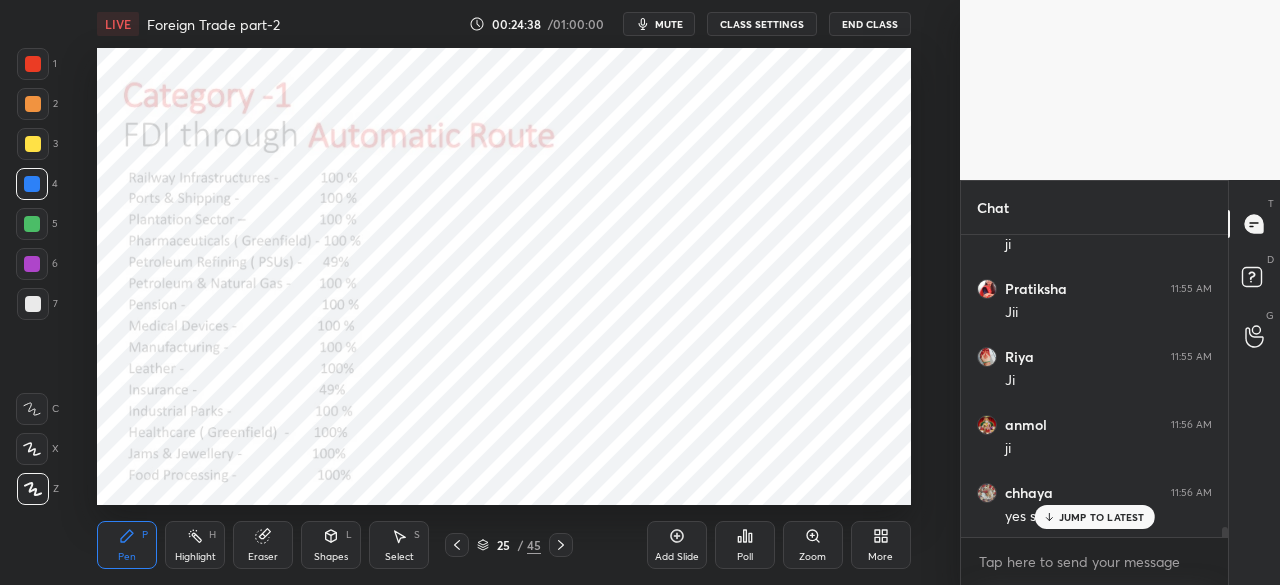 click at bounding box center (33, 64) 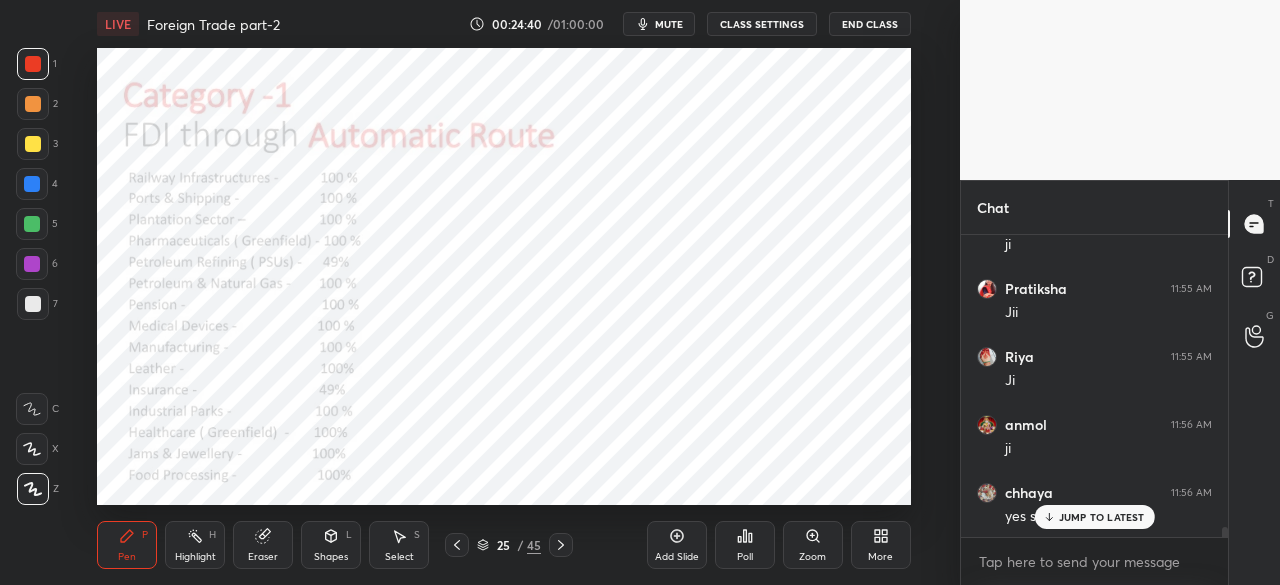 click at bounding box center [32, 184] 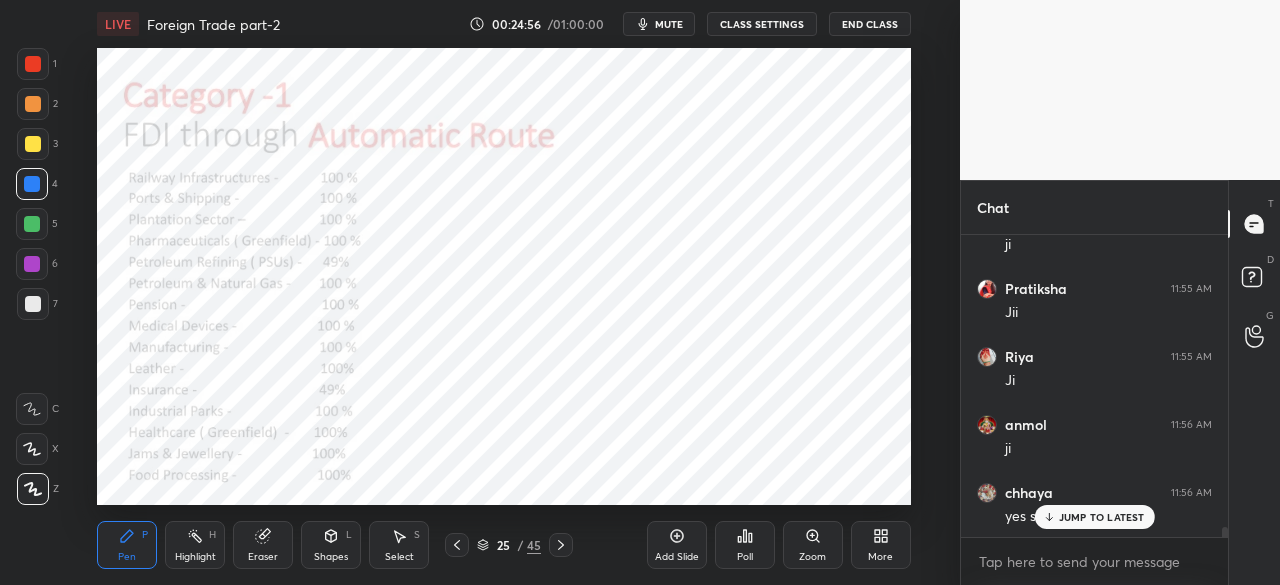 click 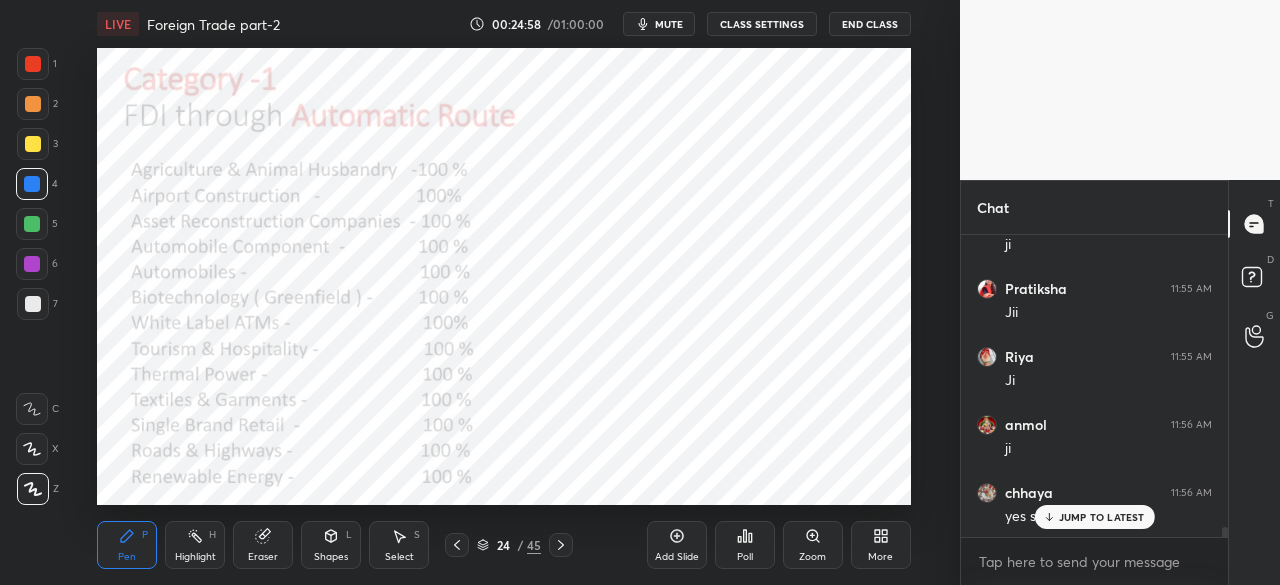 click 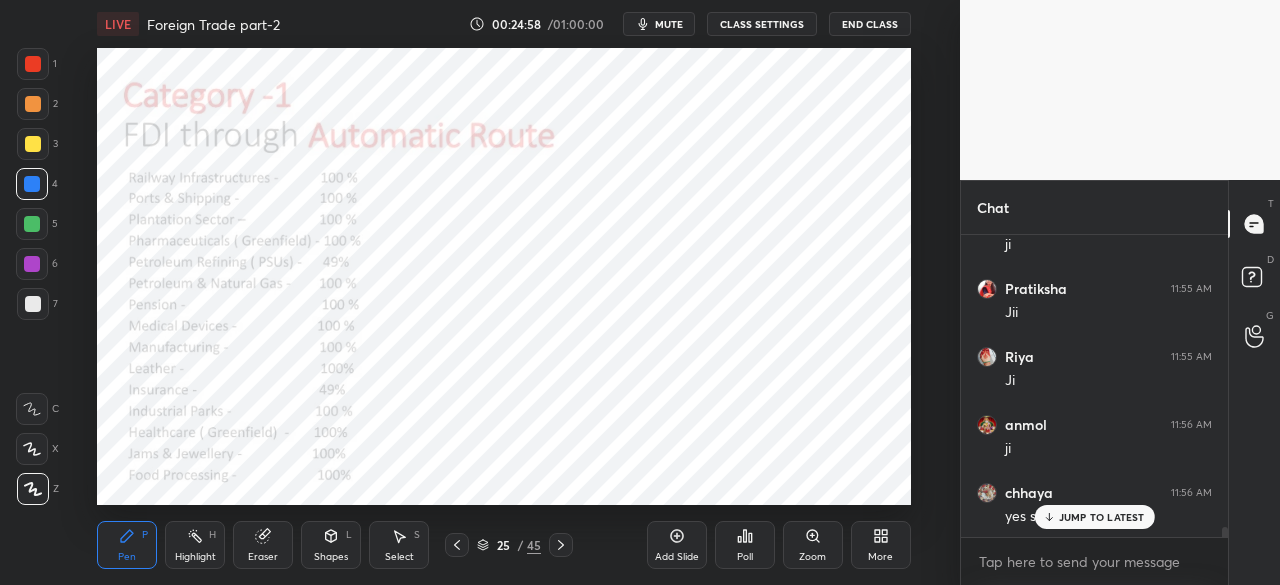click 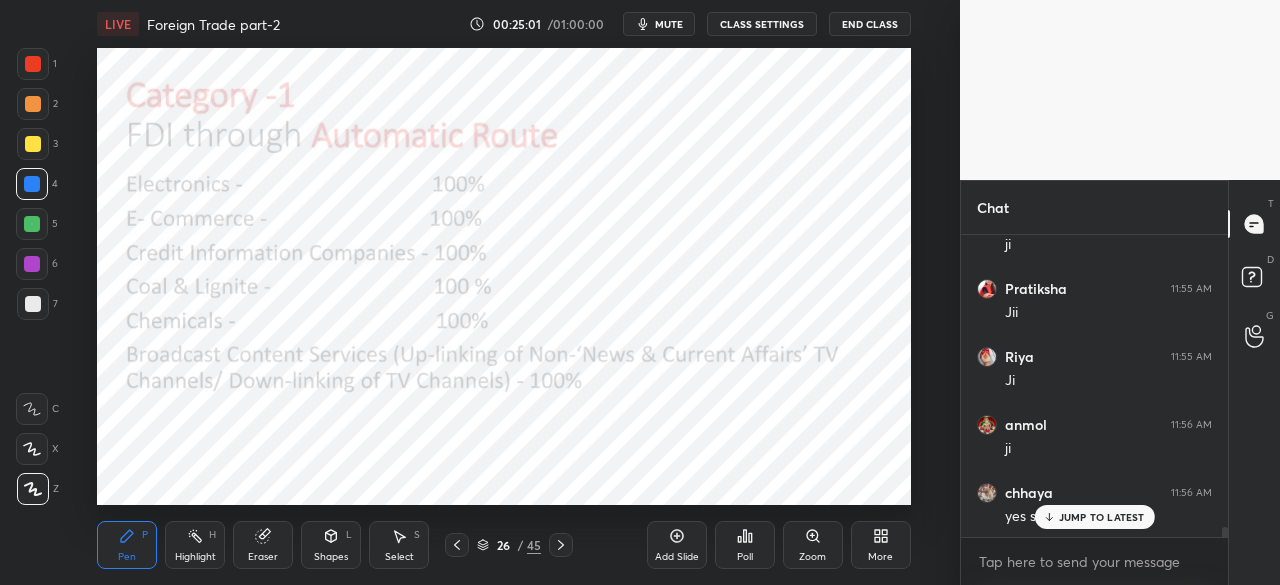 click on "Shapes" at bounding box center [331, 557] 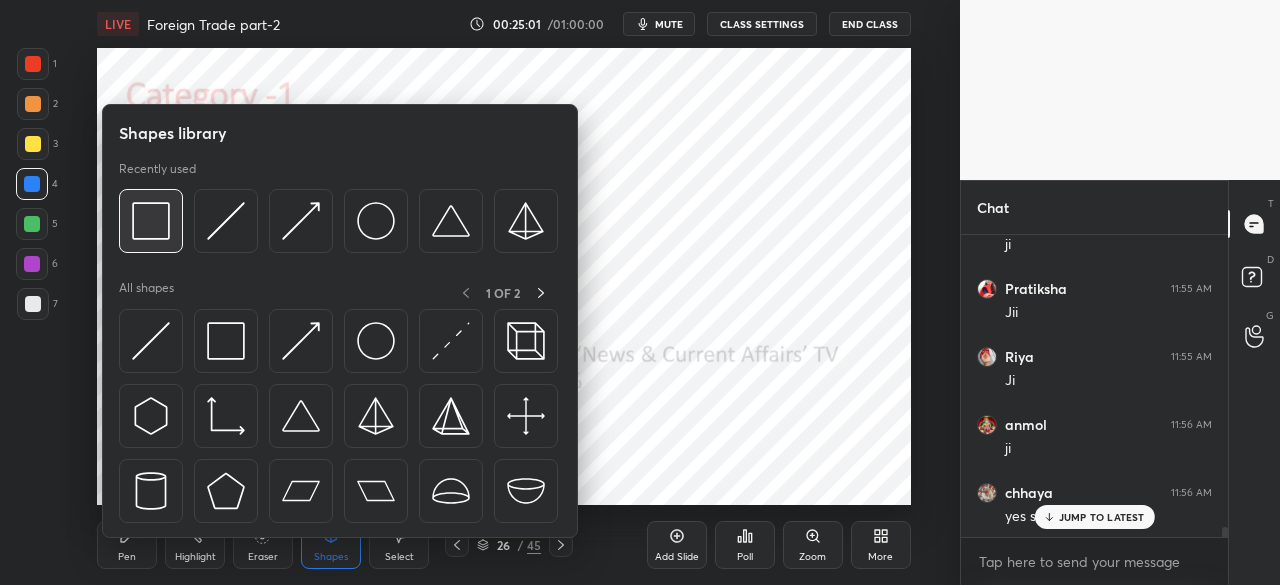 click at bounding box center (151, 221) 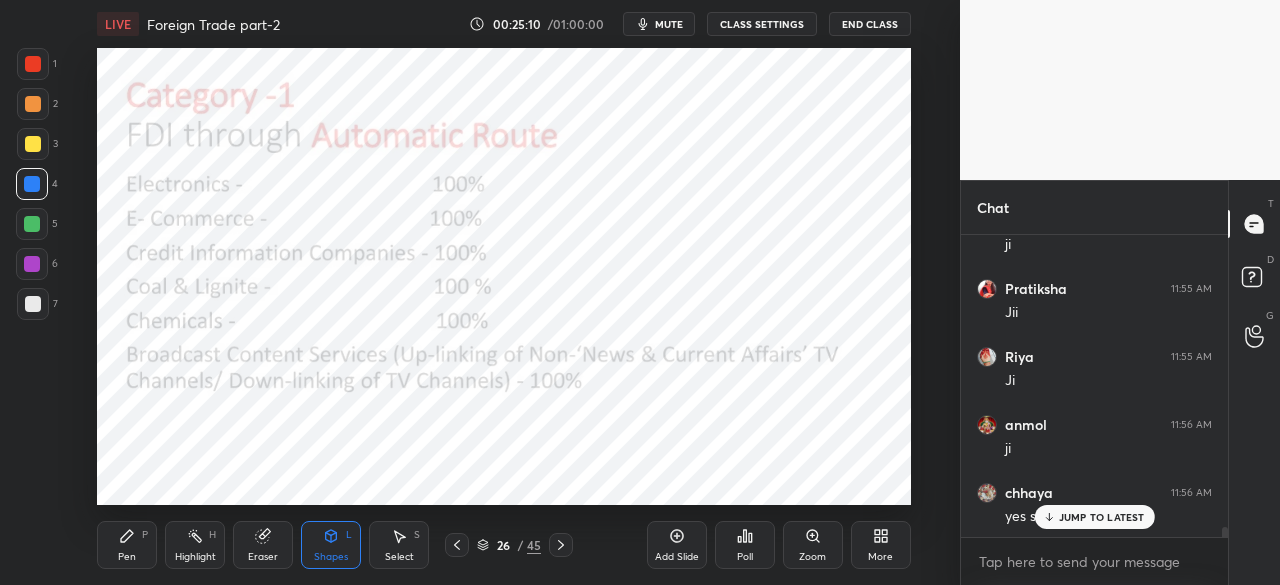 click 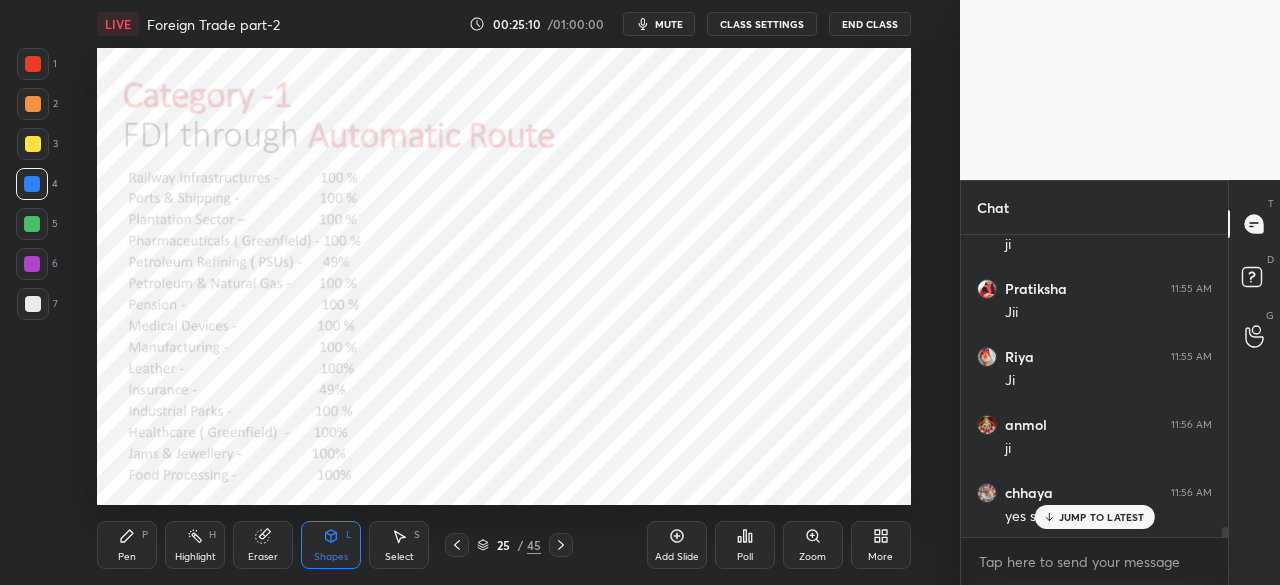 click 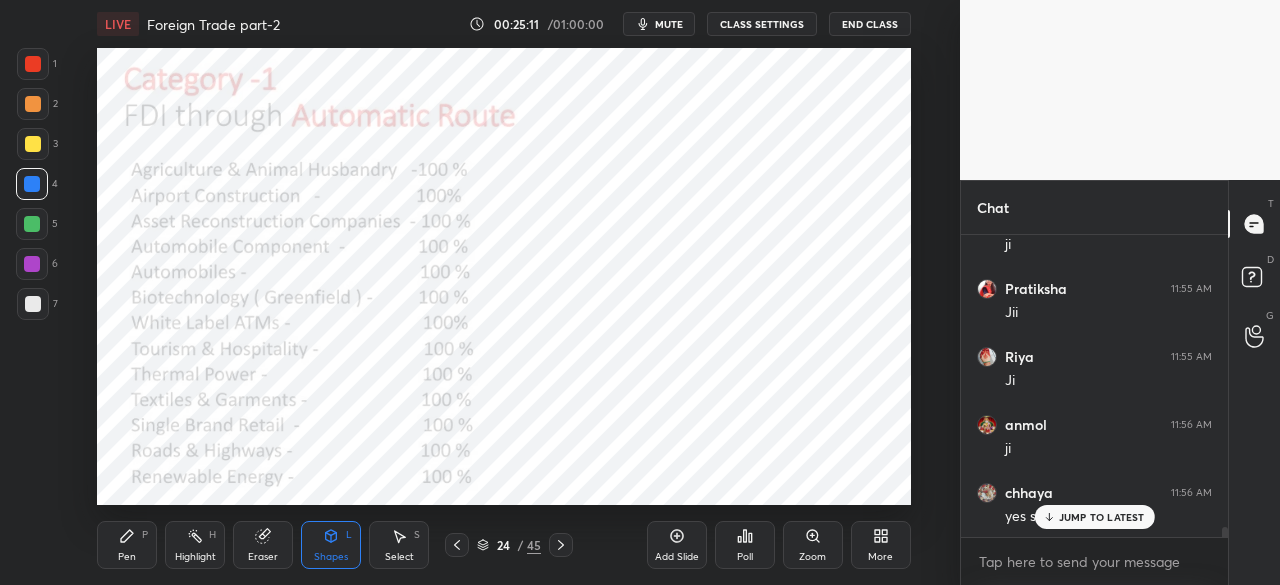 click at bounding box center [457, 545] 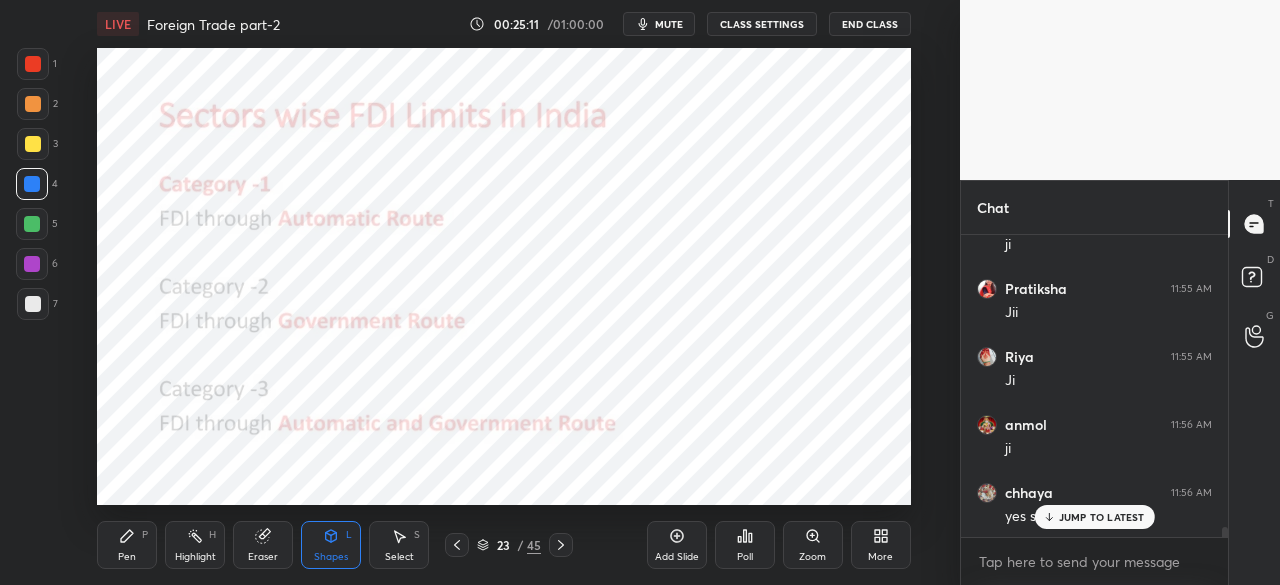 click at bounding box center (457, 545) 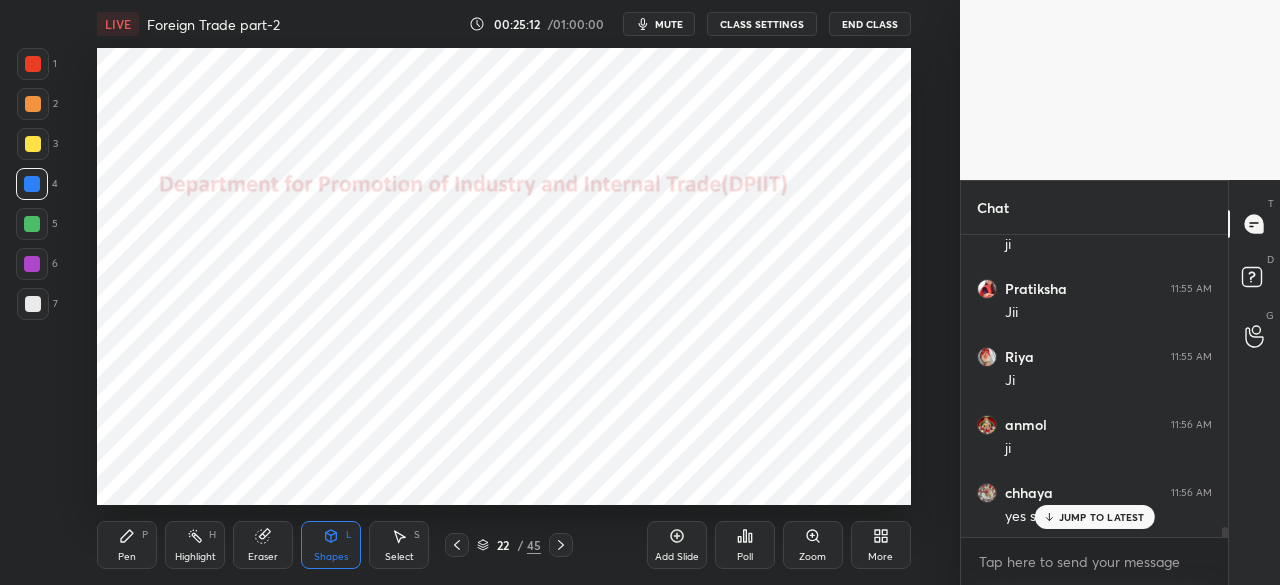 click on "Pen P Highlight H Eraser Shapes L Select S 22 / 45 Add Slide Poll Zoom More" at bounding box center (503, 545) 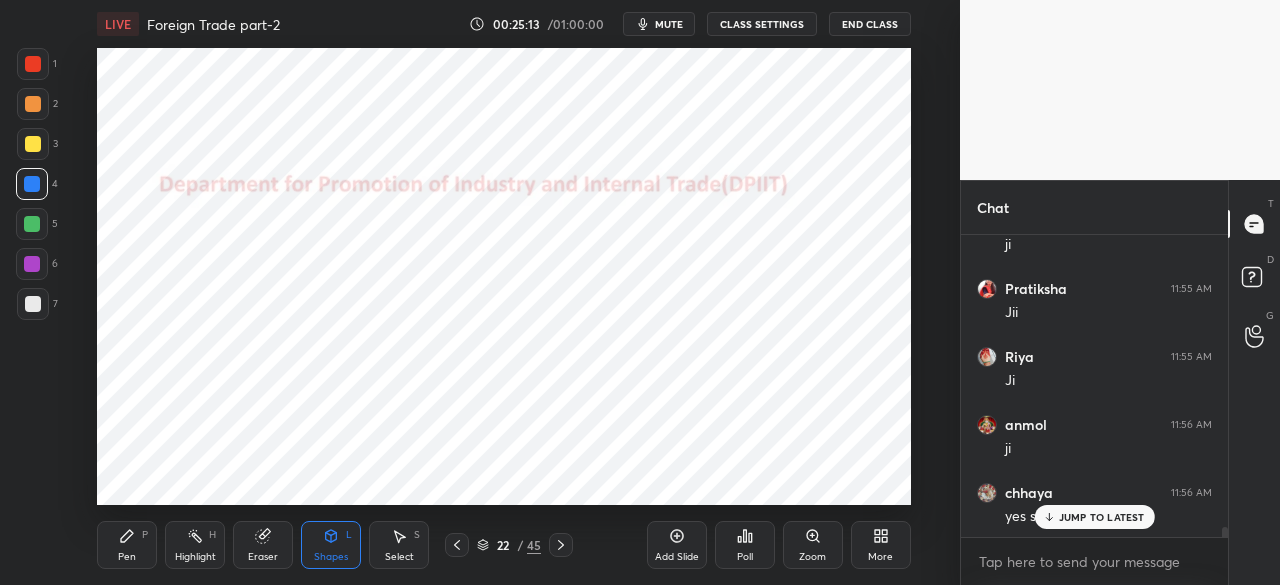 click 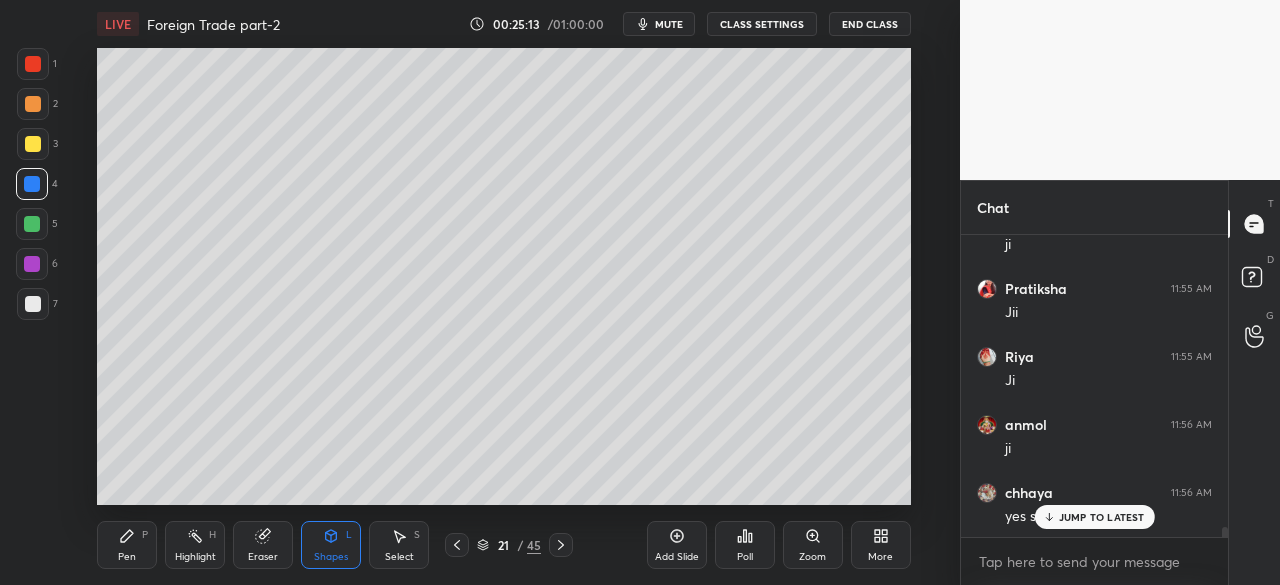 click 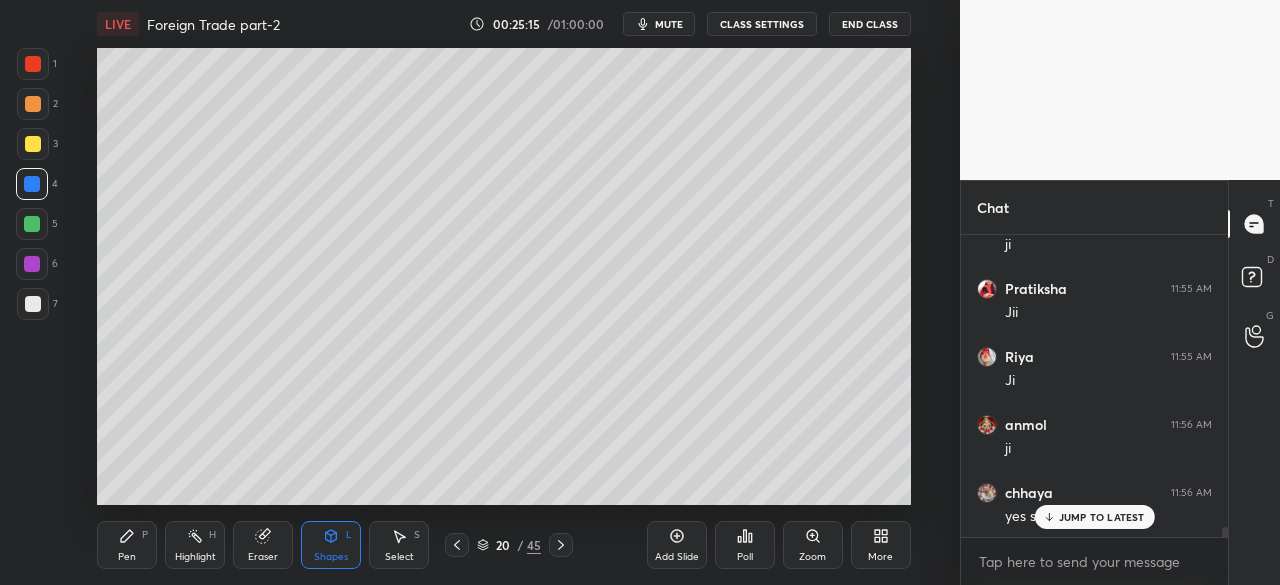 click on "Pen" at bounding box center [127, 557] 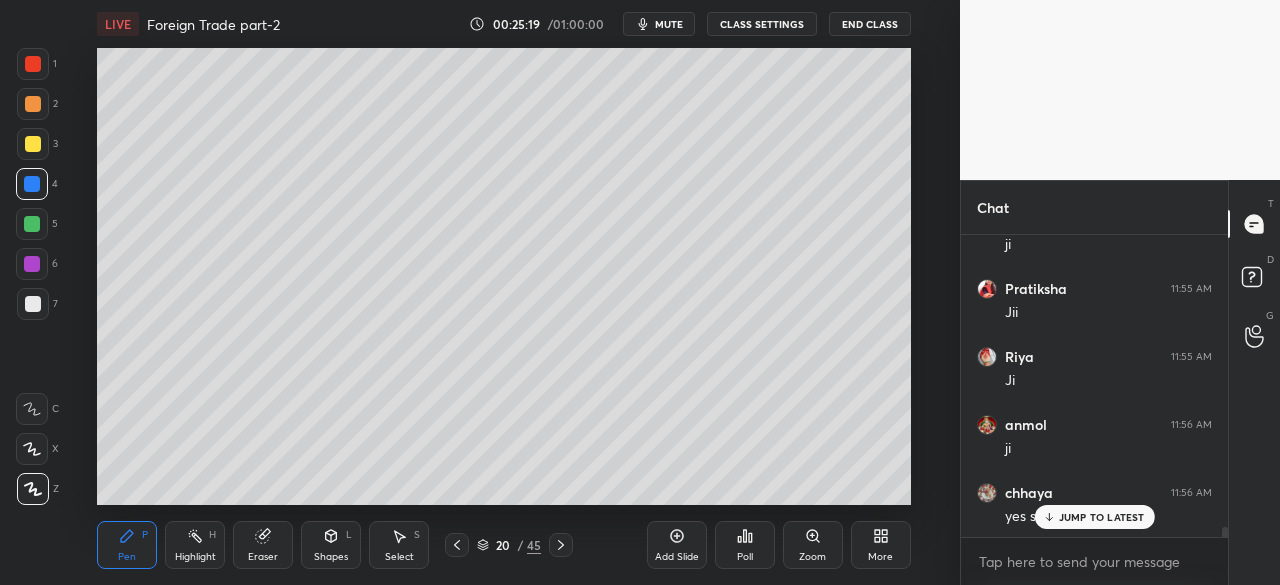 click 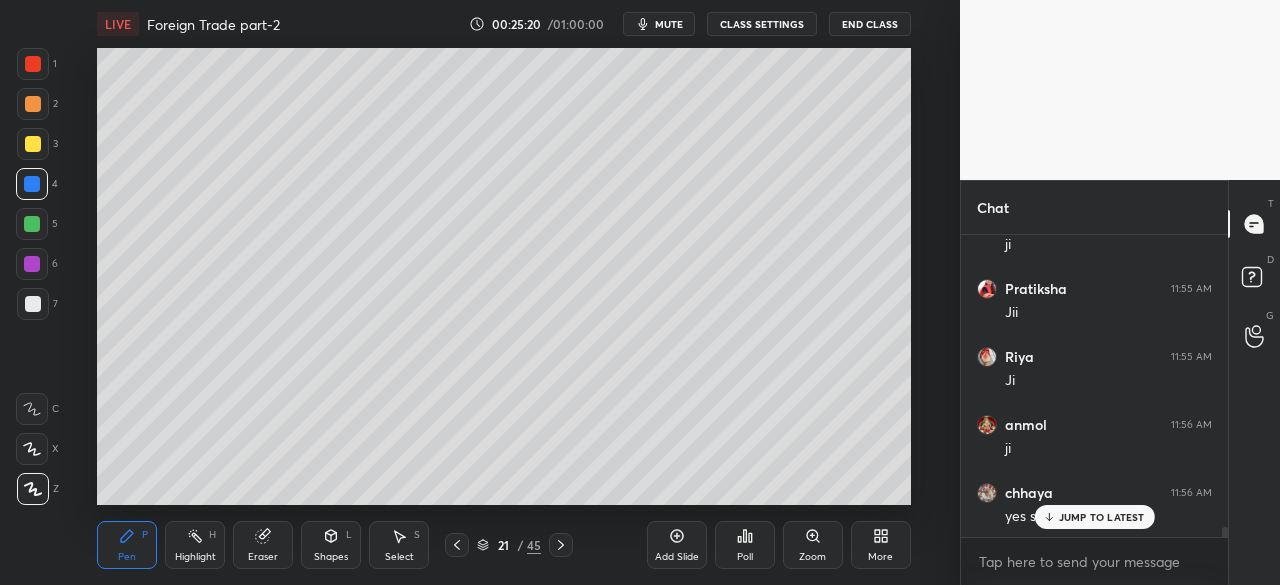 click 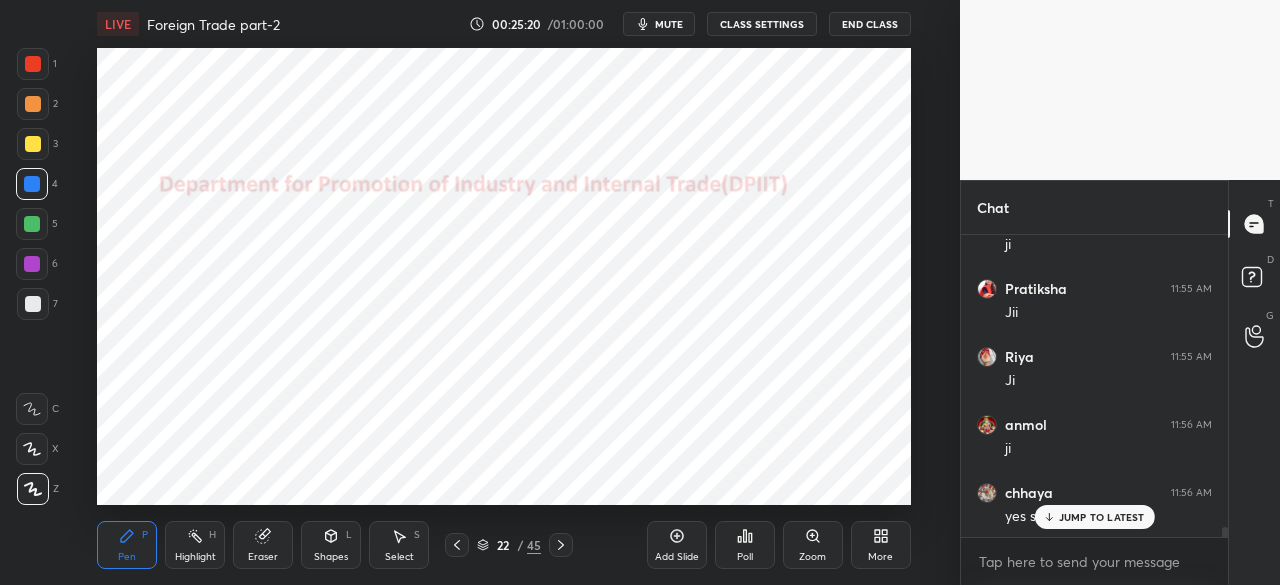 click 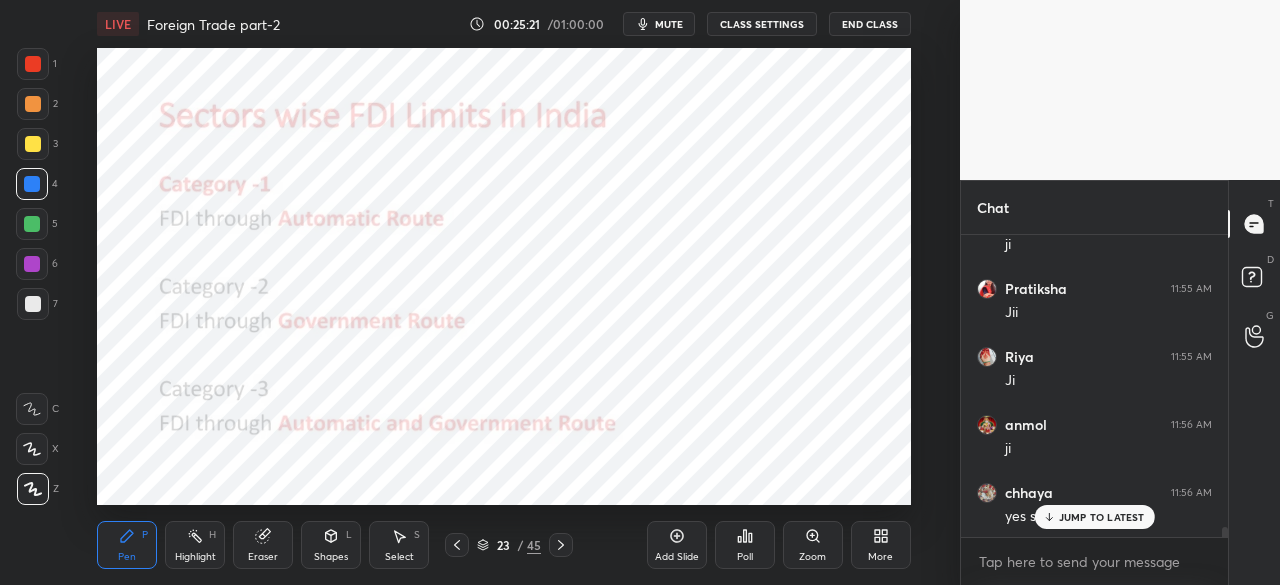 click 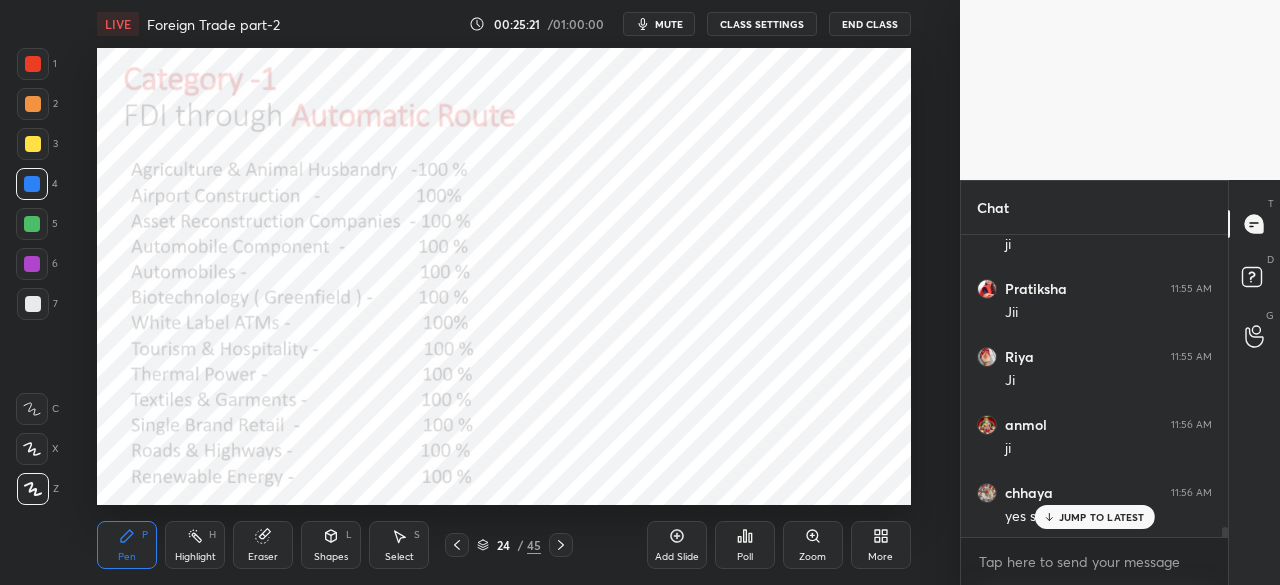 click 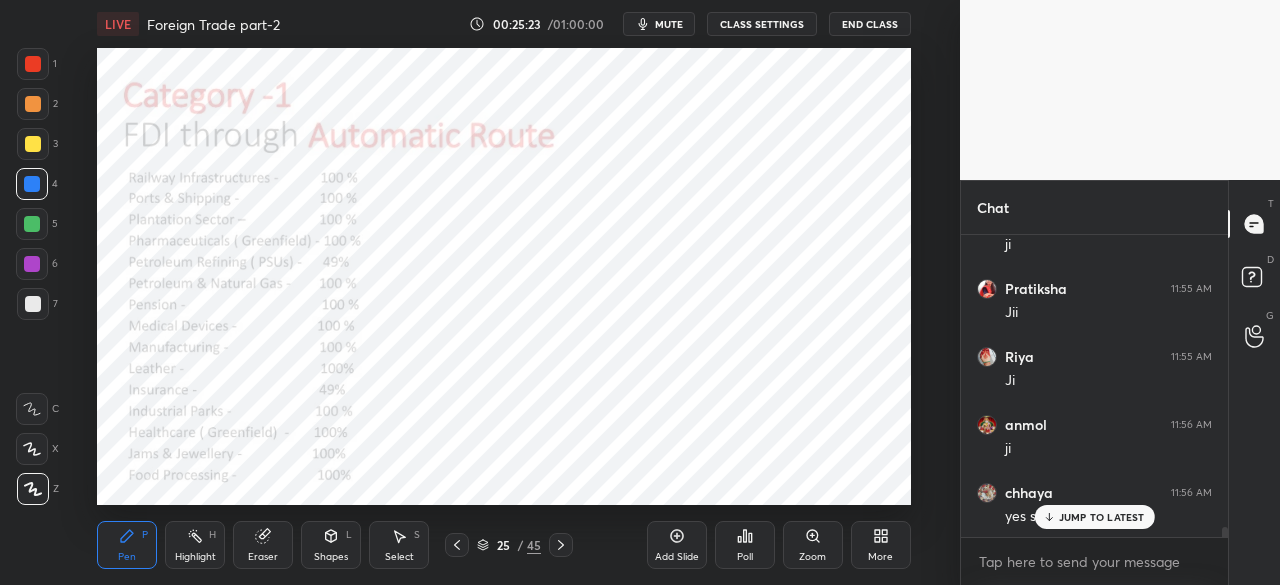 drag, startPoint x: 561, startPoint y: 546, endPoint x: 548, endPoint y: 545, distance: 13.038404 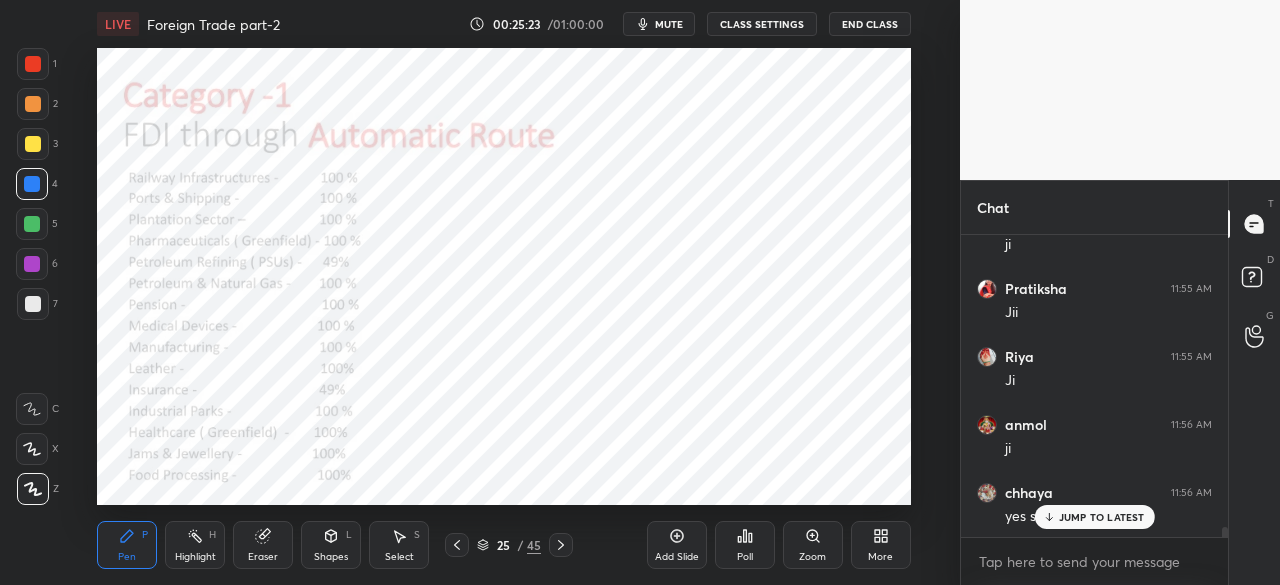 click 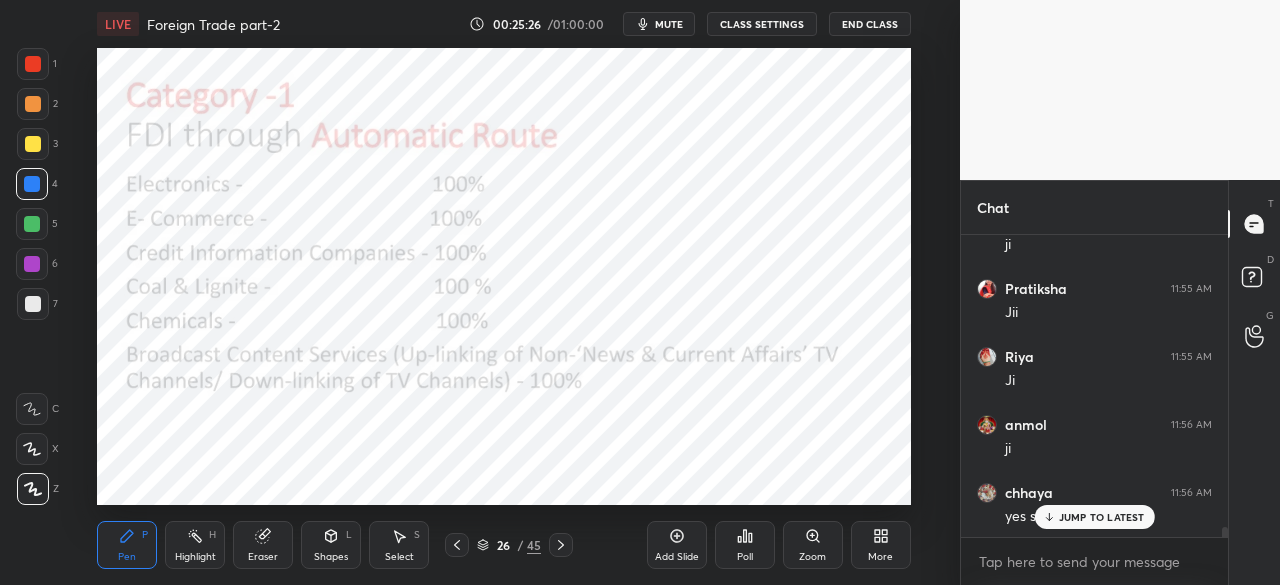 click 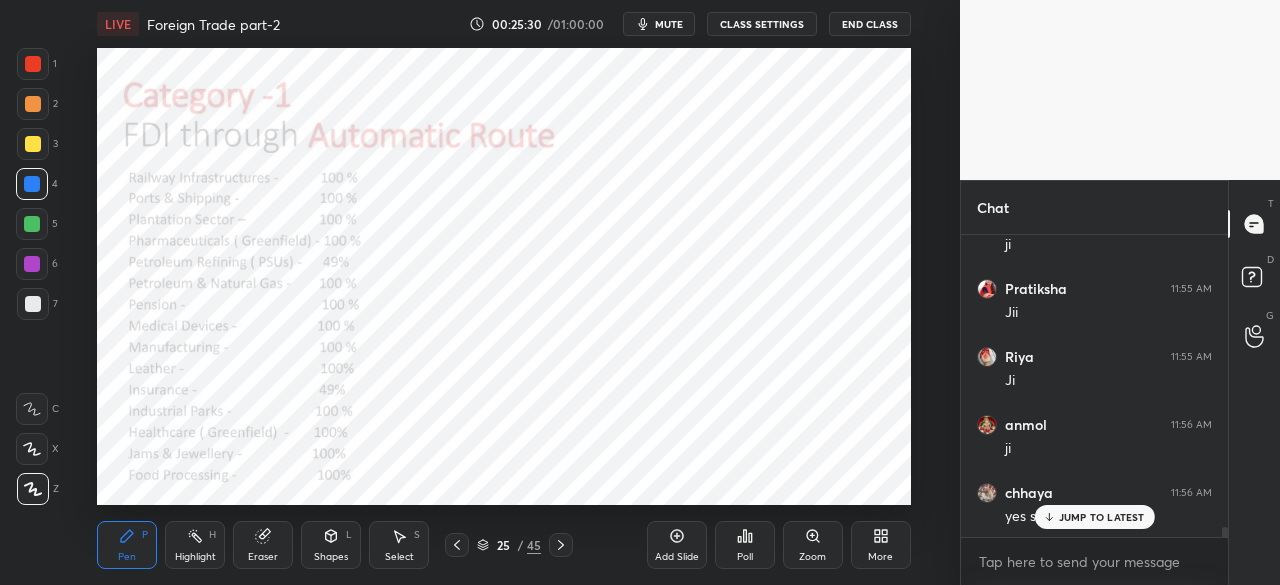 click 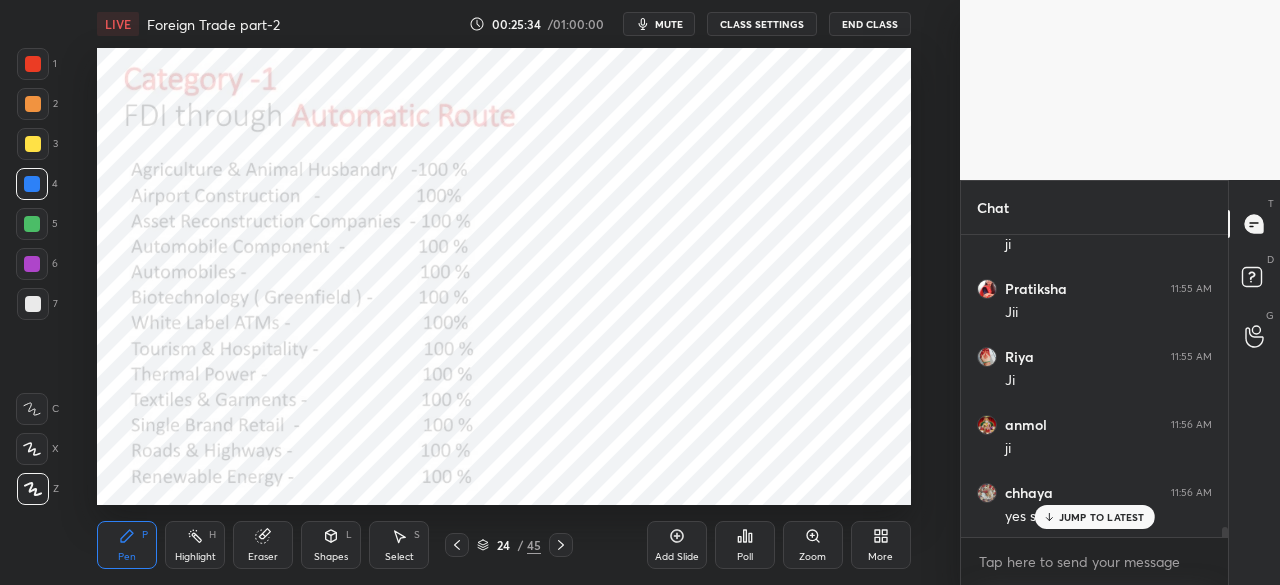 click 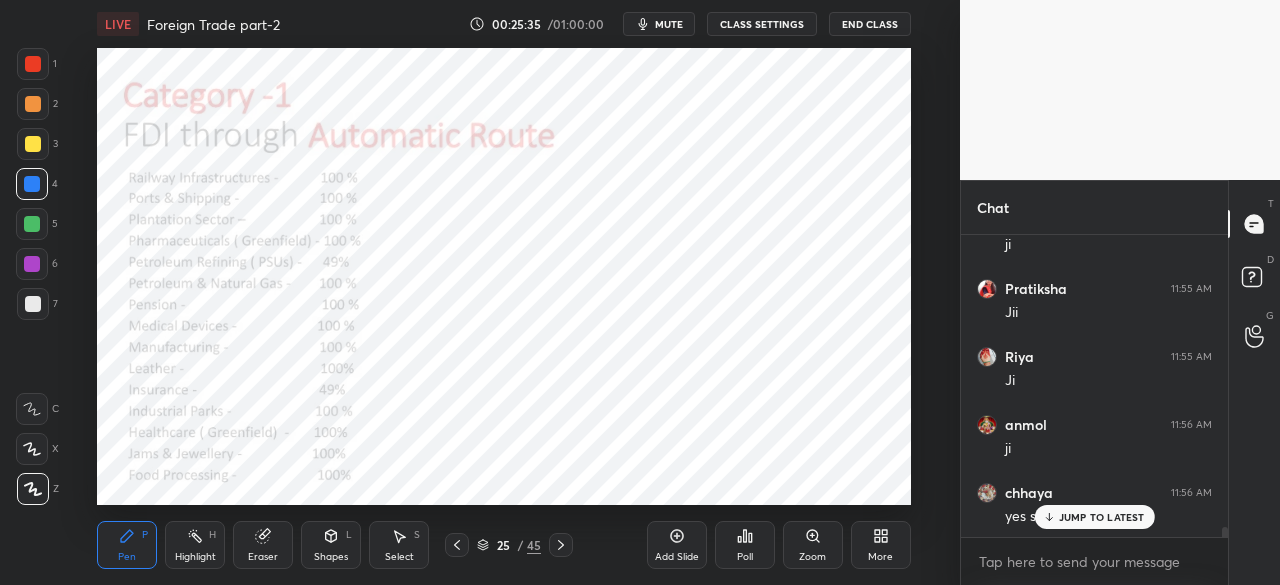 click 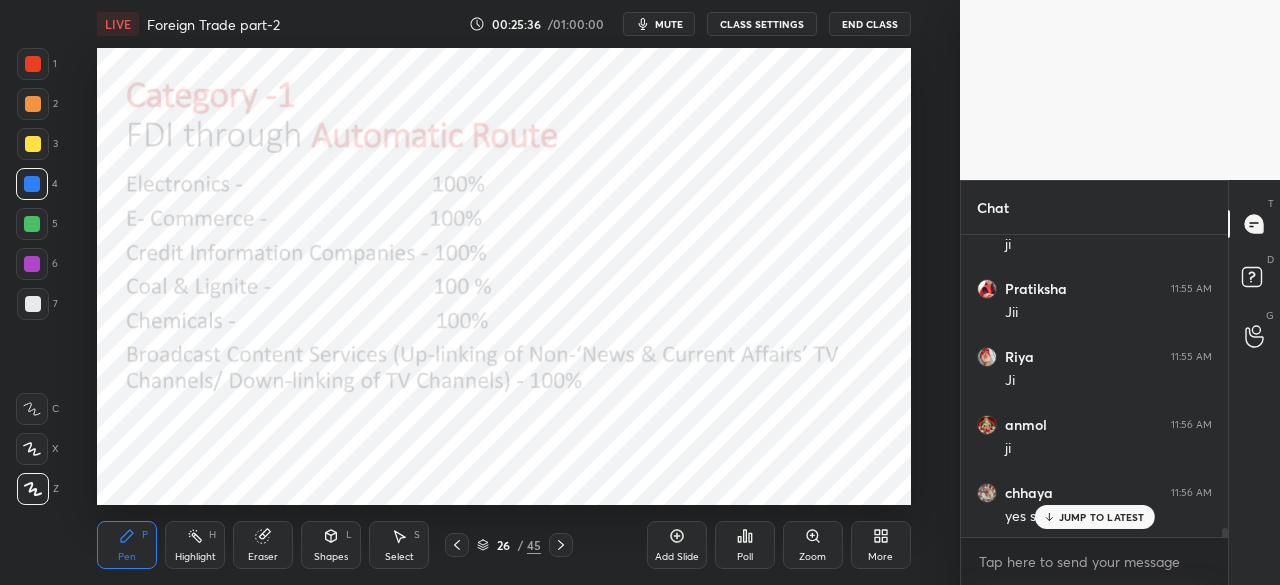 scroll, scrollTop: 9384, scrollLeft: 0, axis: vertical 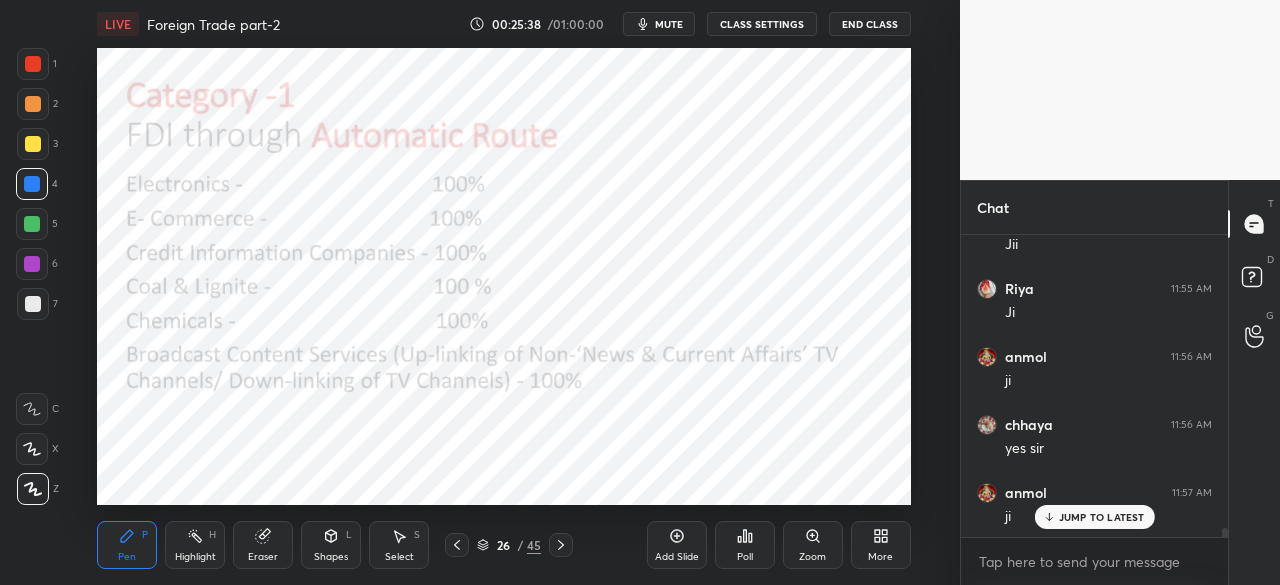 click 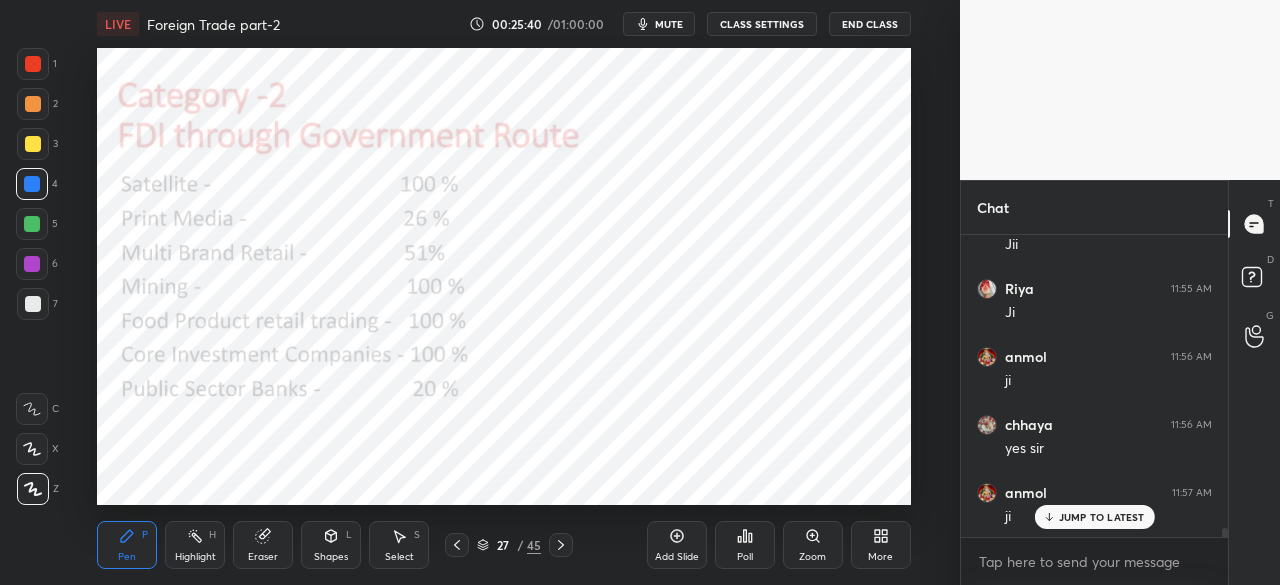 click at bounding box center (33, 64) 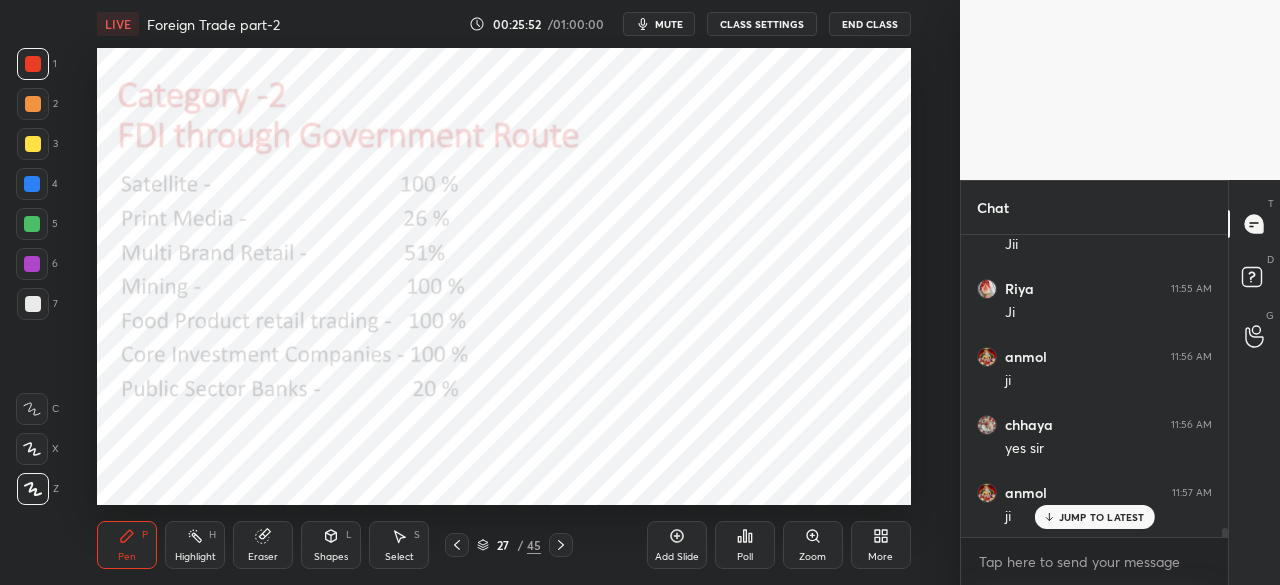 click at bounding box center (32, 184) 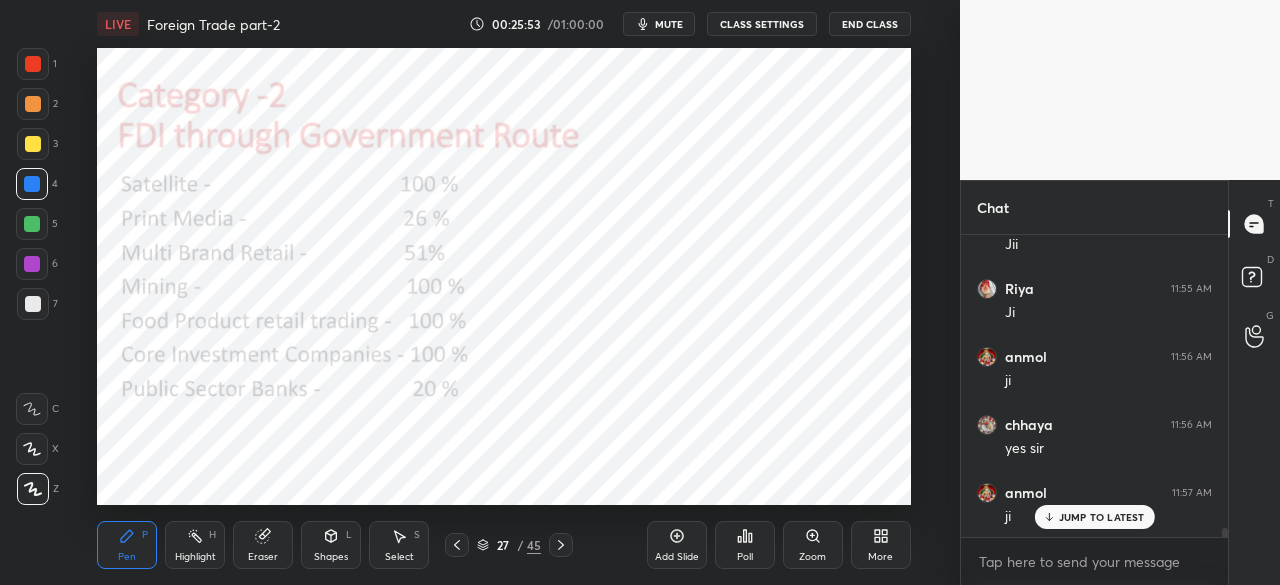click 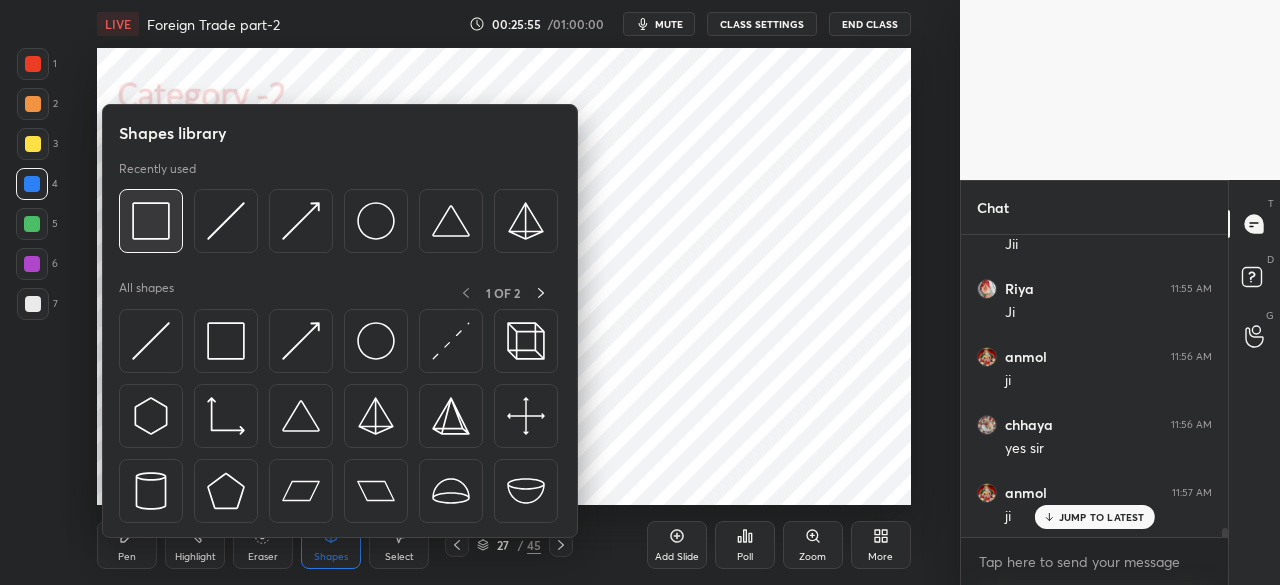 click at bounding box center [151, 221] 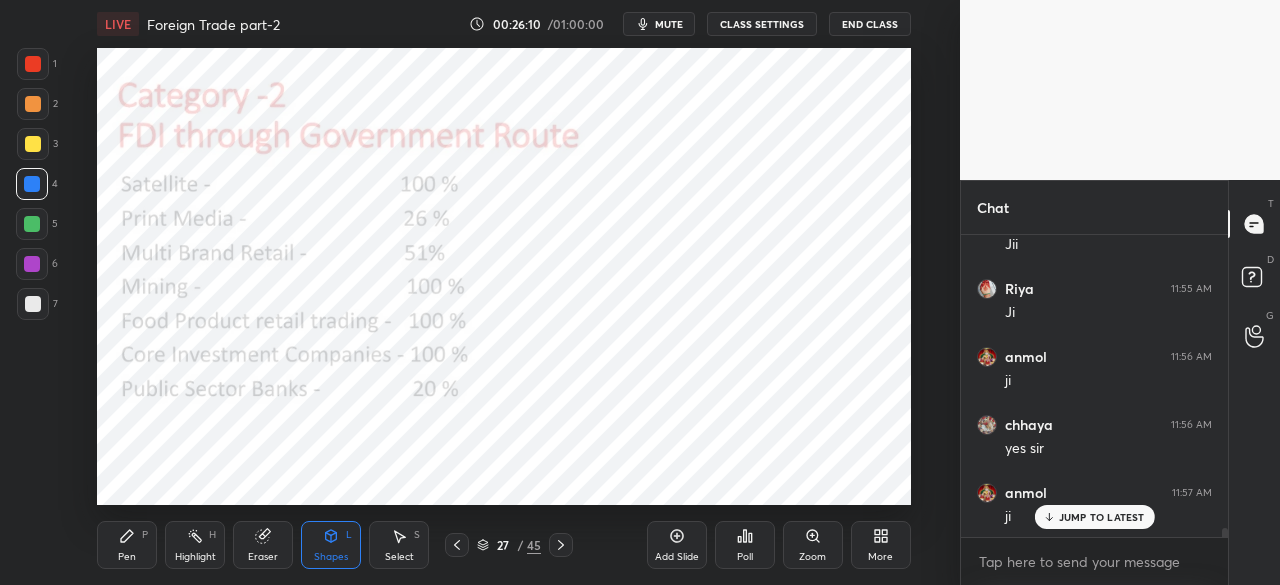 click 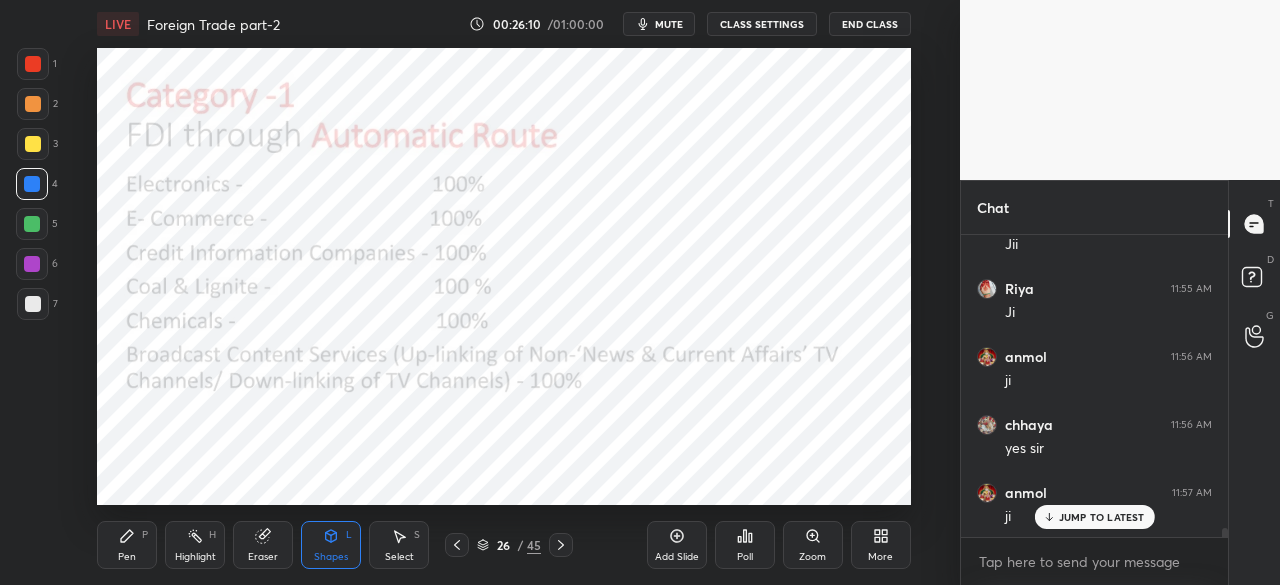 click 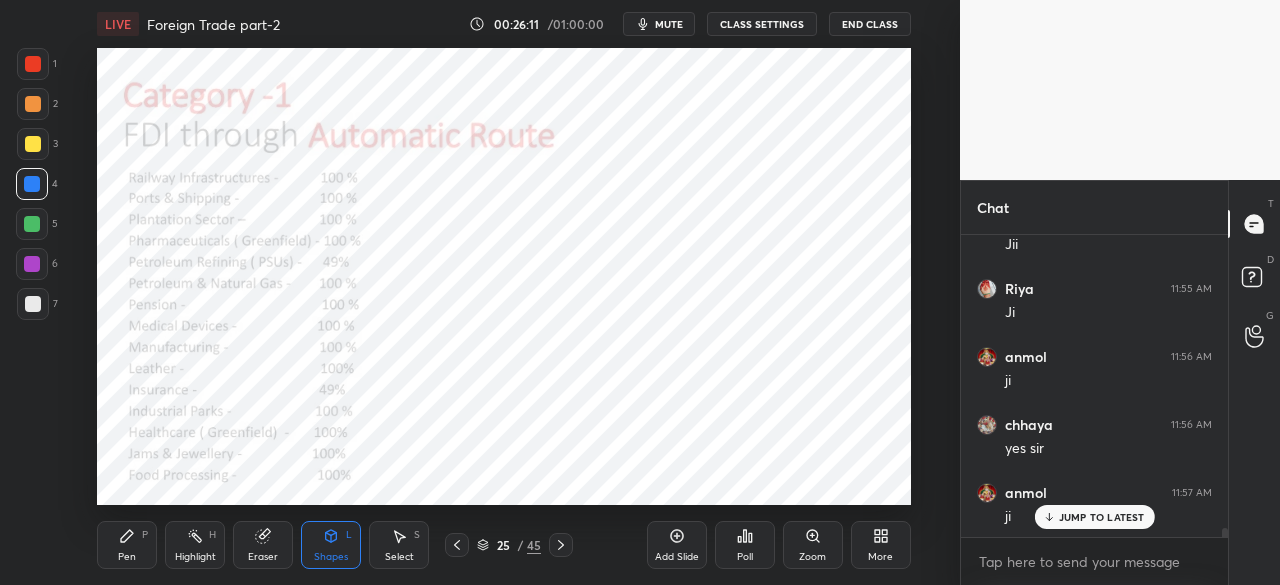 click 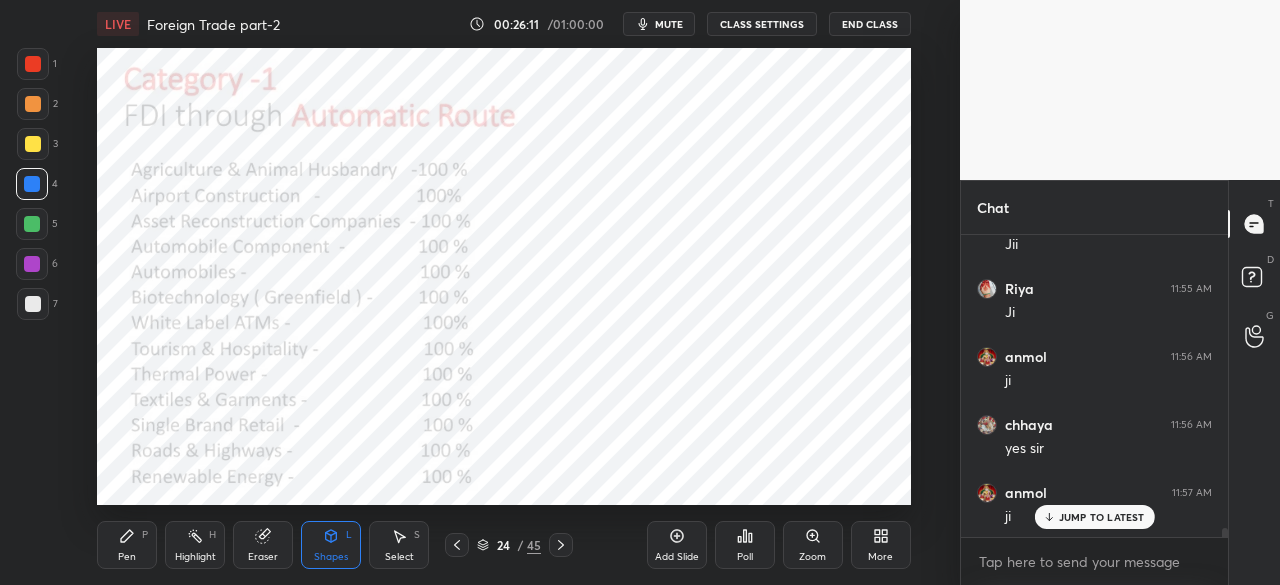 click 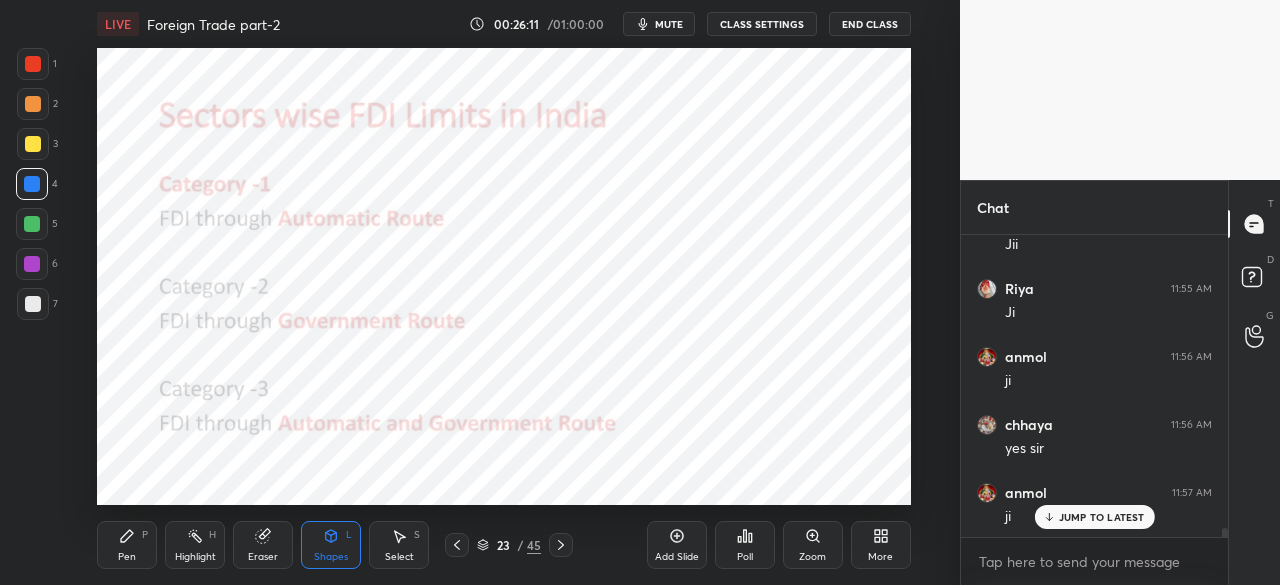 click at bounding box center (457, 545) 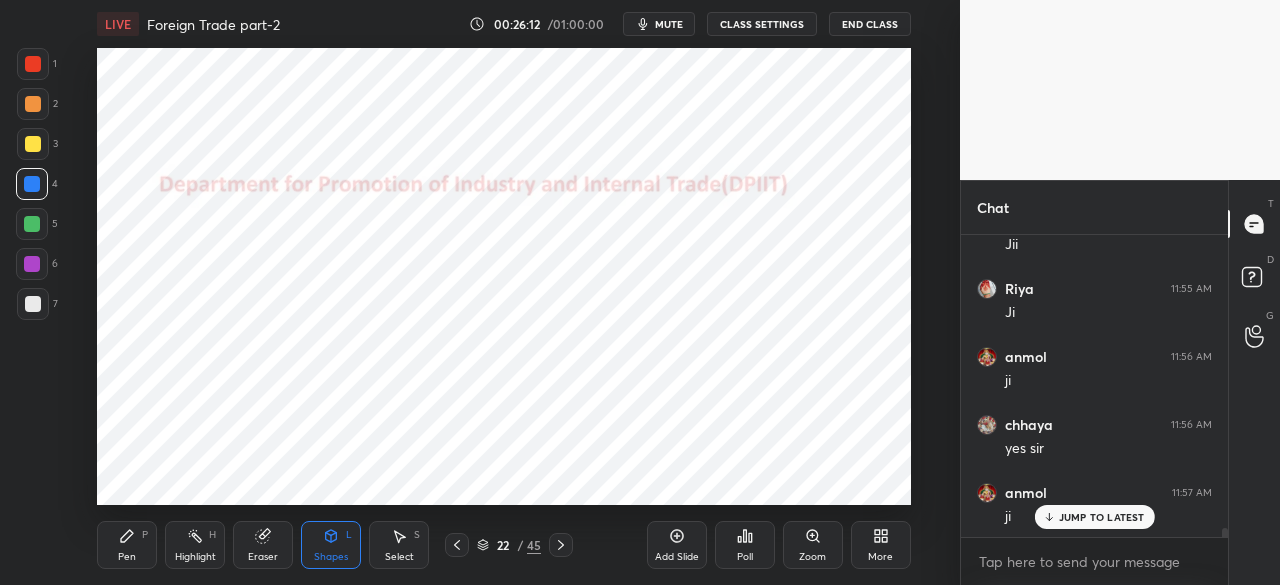 click 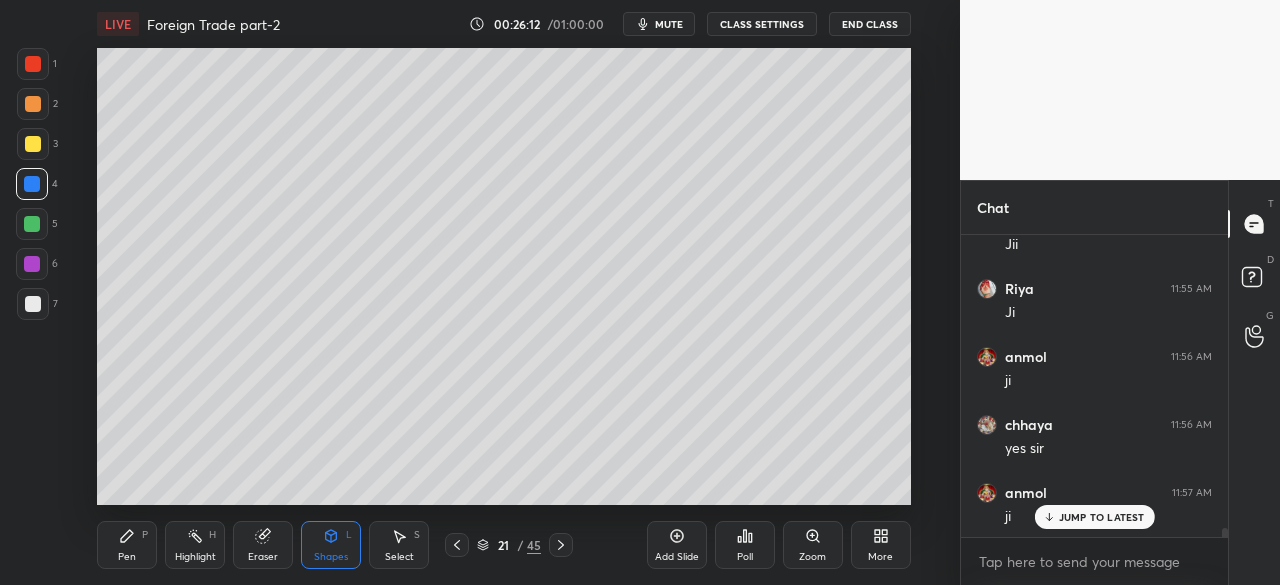 click 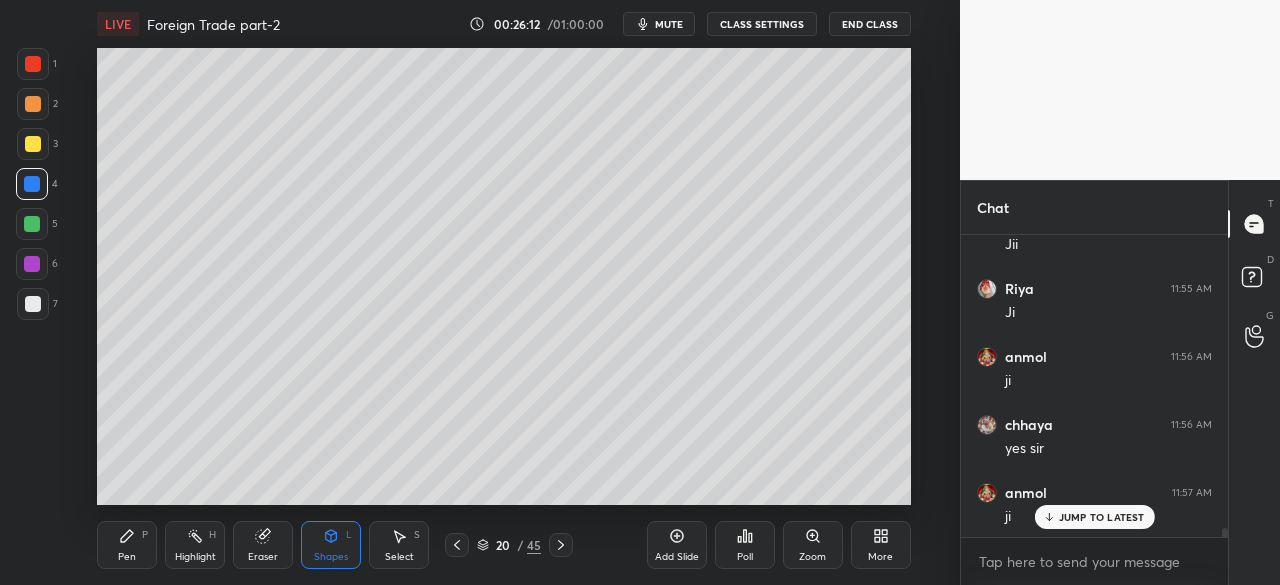 scroll, scrollTop: 9452, scrollLeft: 0, axis: vertical 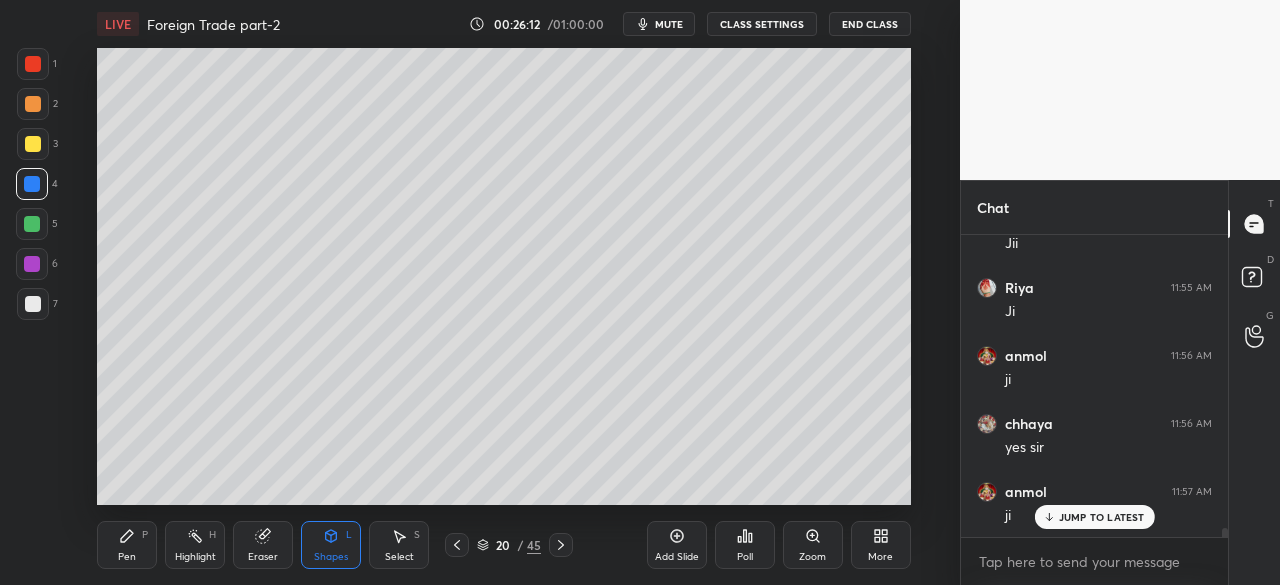 click at bounding box center [457, 545] 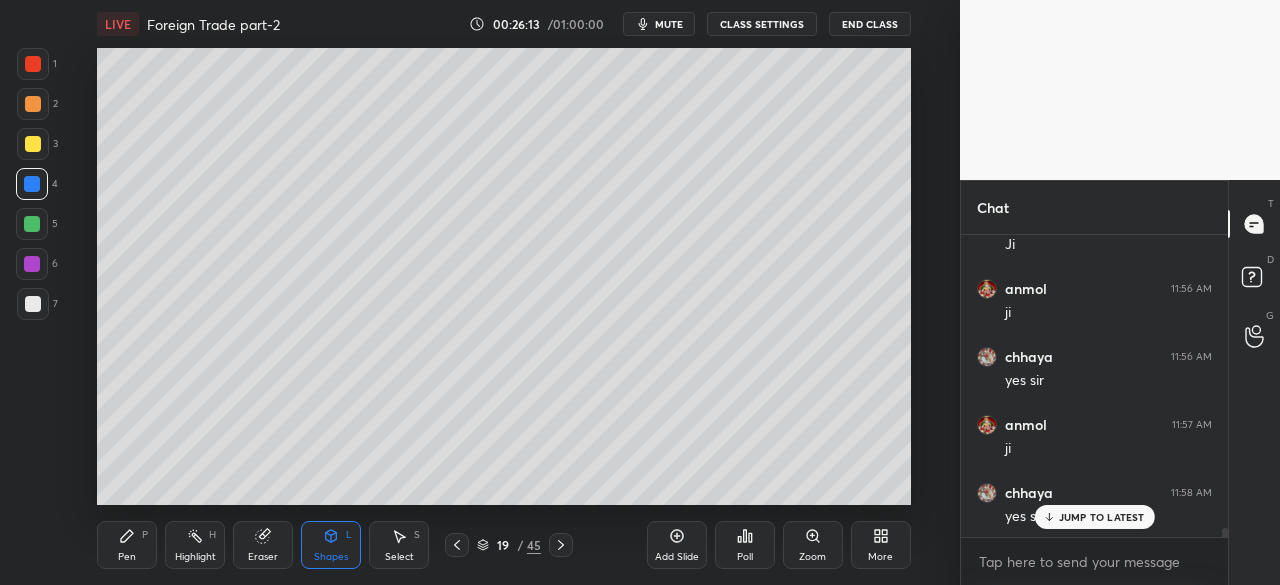 click at bounding box center (457, 545) 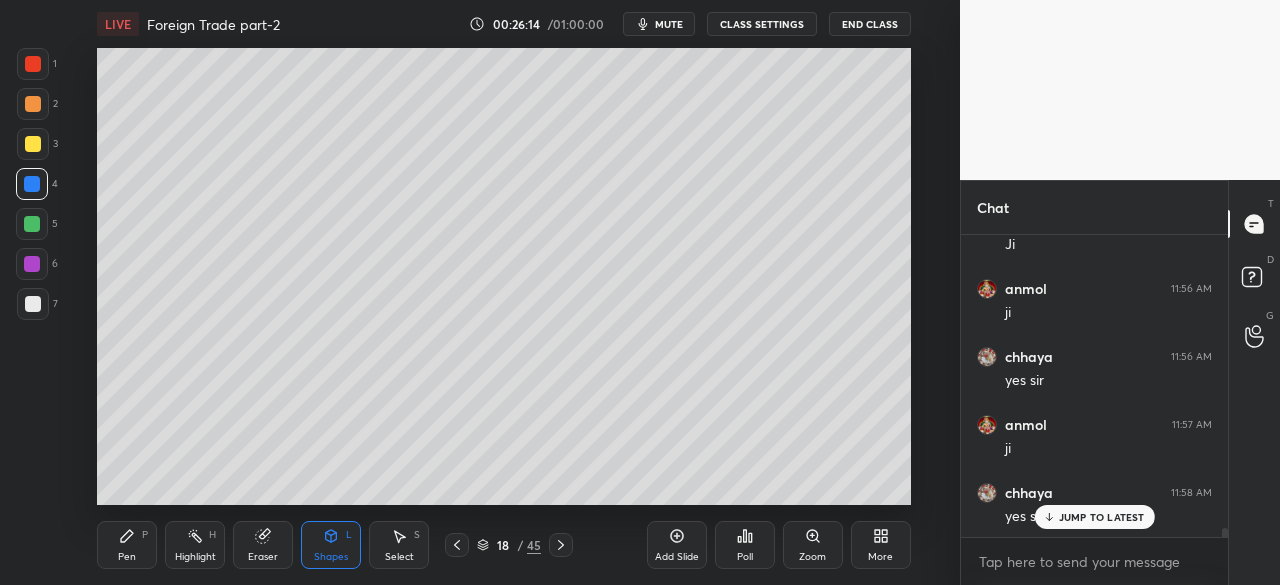 click at bounding box center (33, 64) 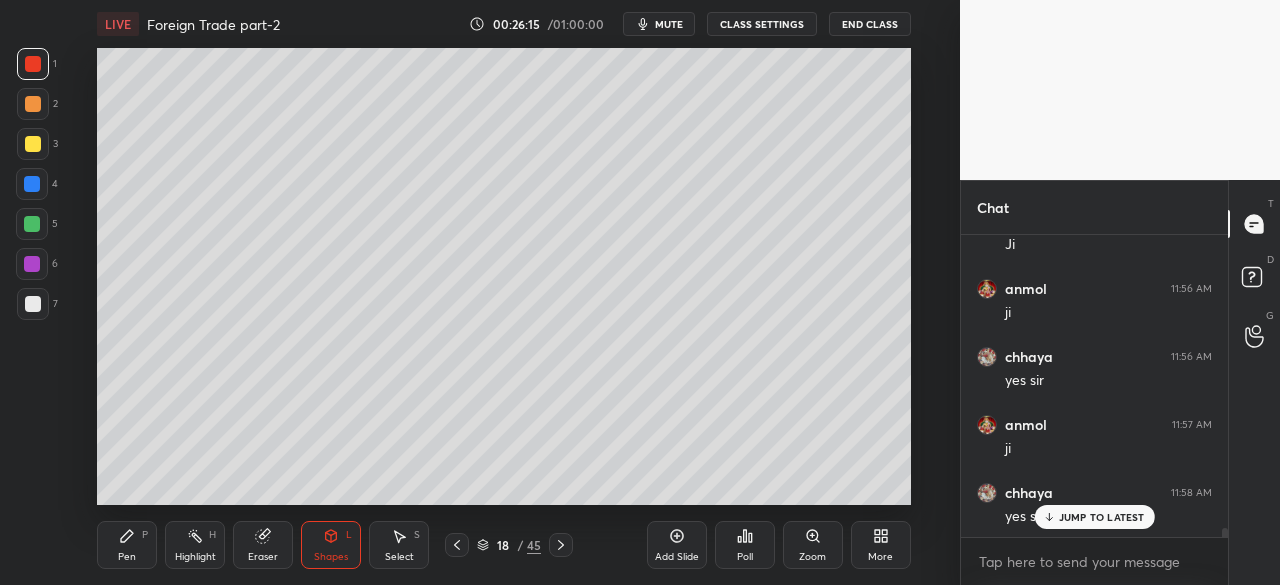 click at bounding box center [32, 184] 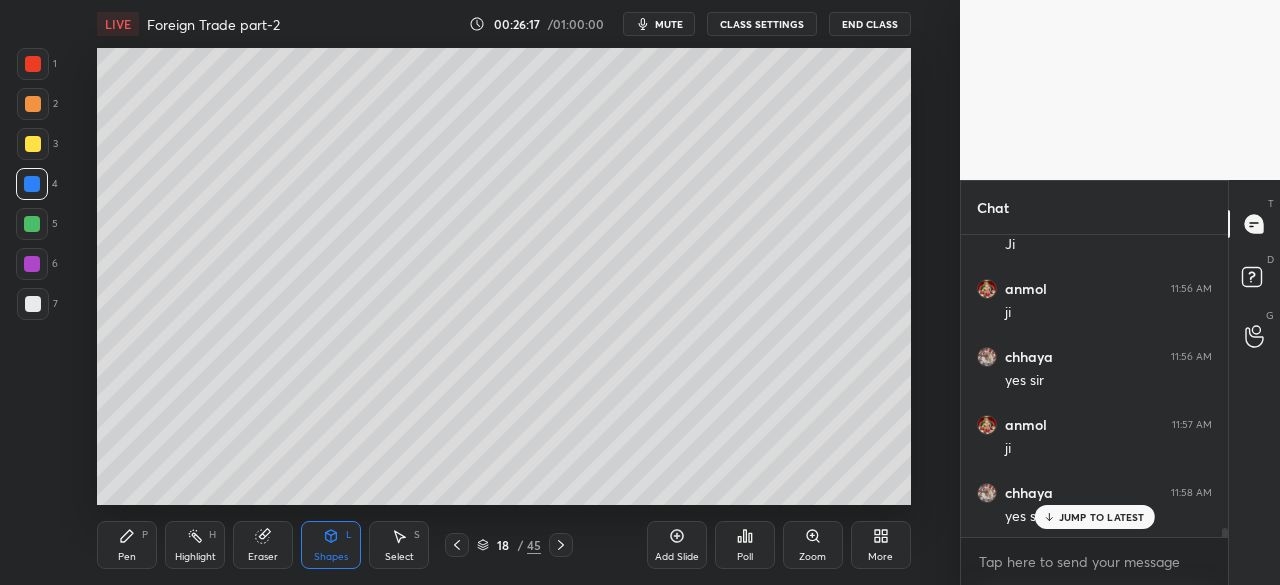 click on "Pen P" at bounding box center (127, 545) 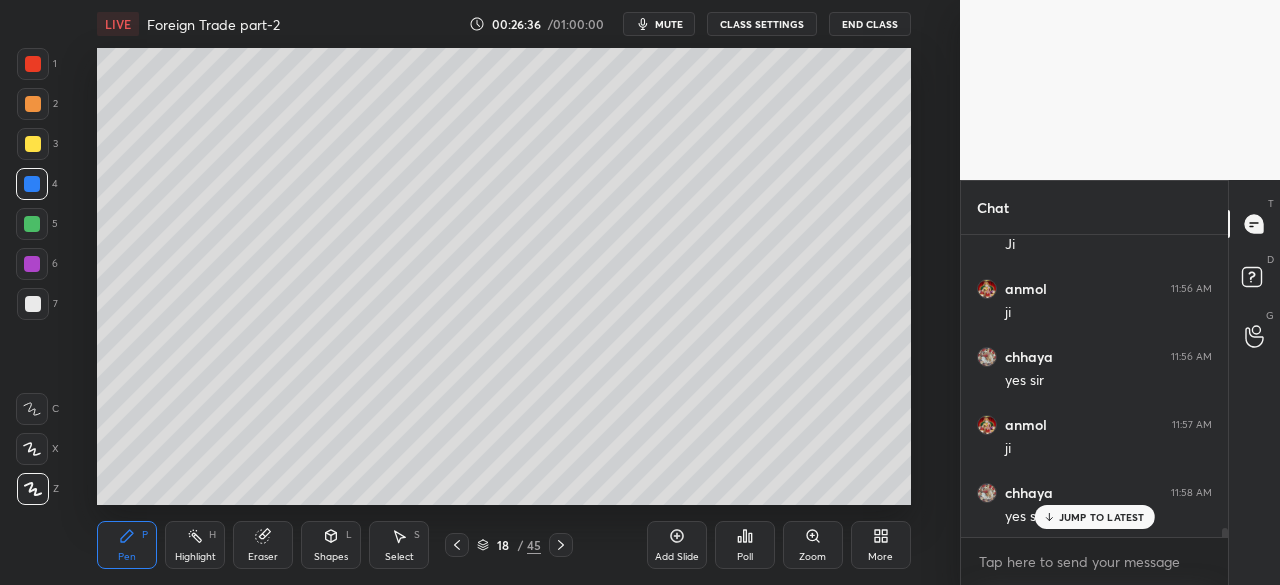 click 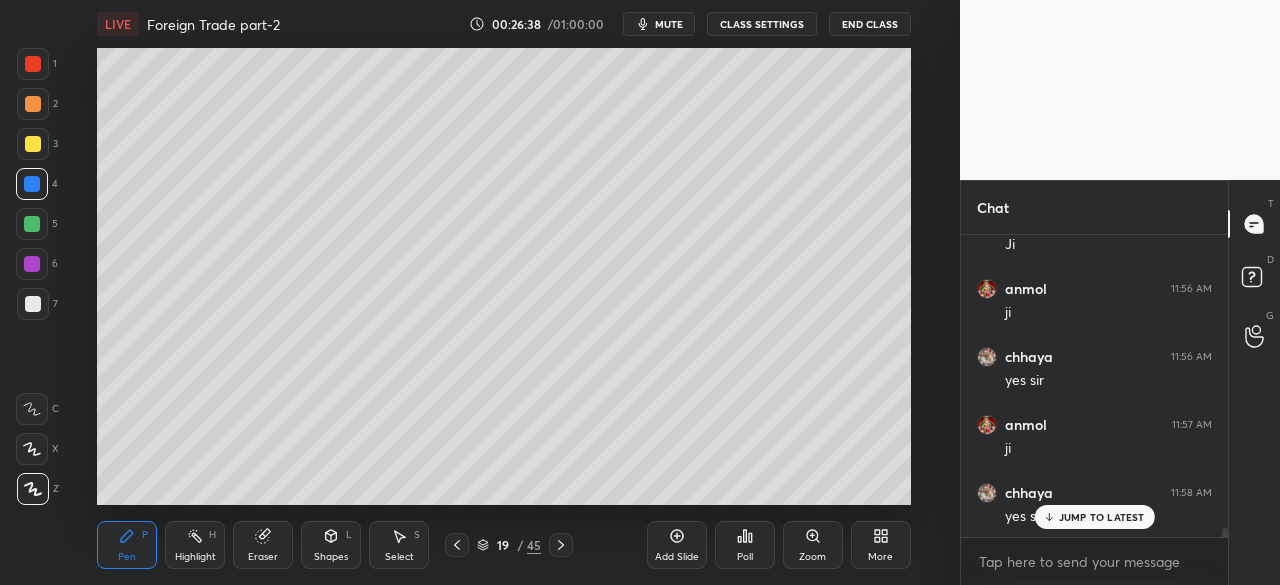 click 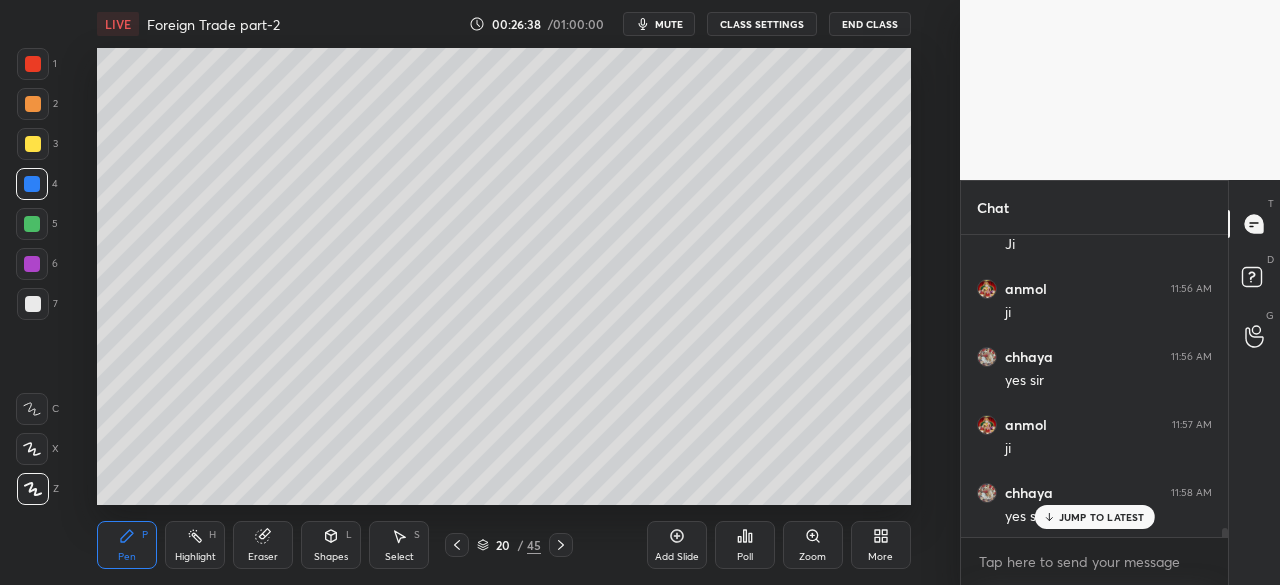 click 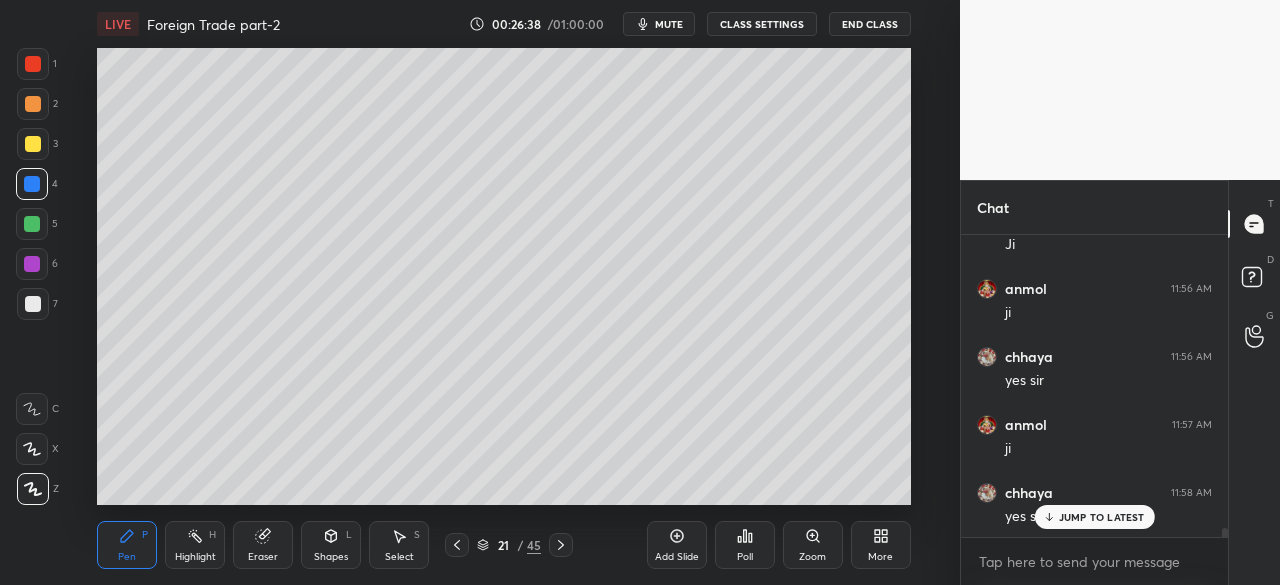 click 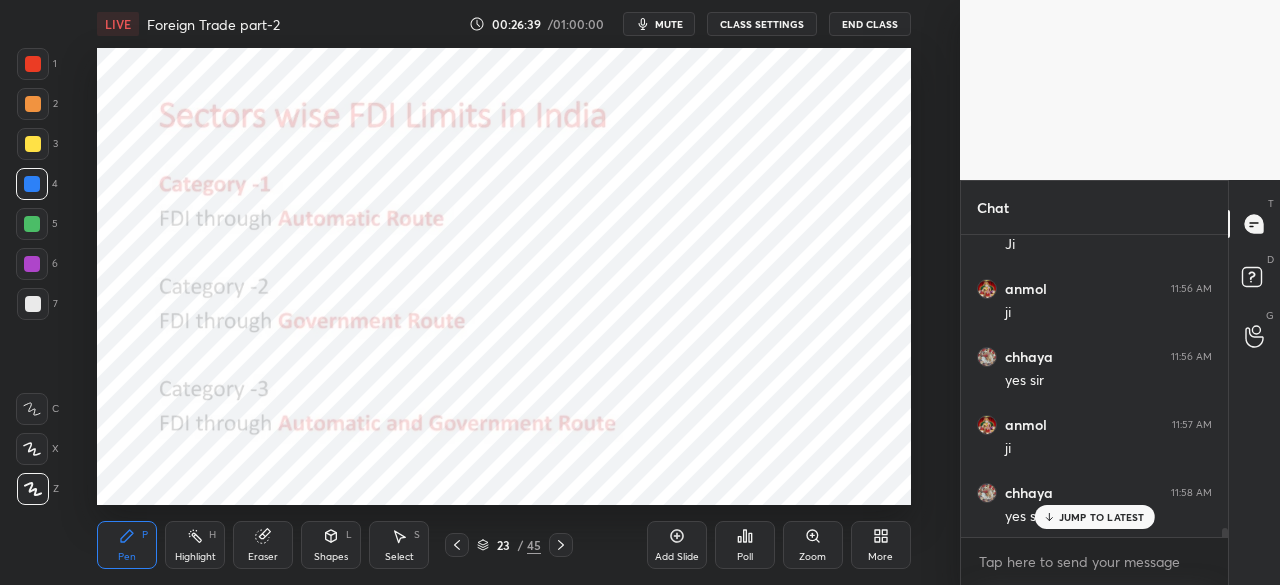 click 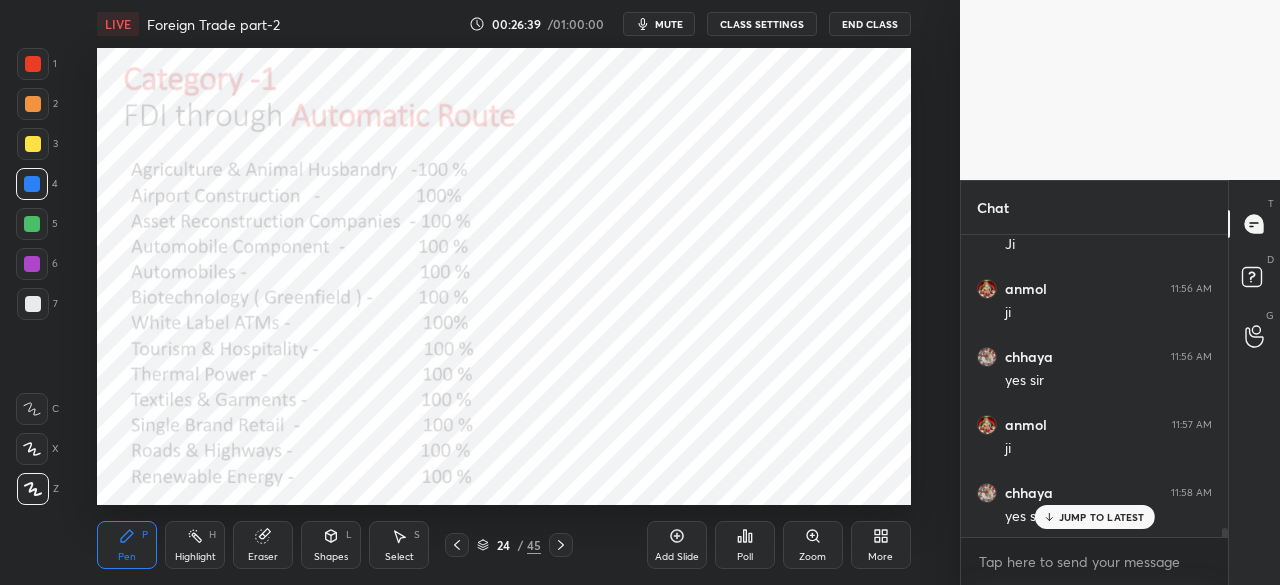 click 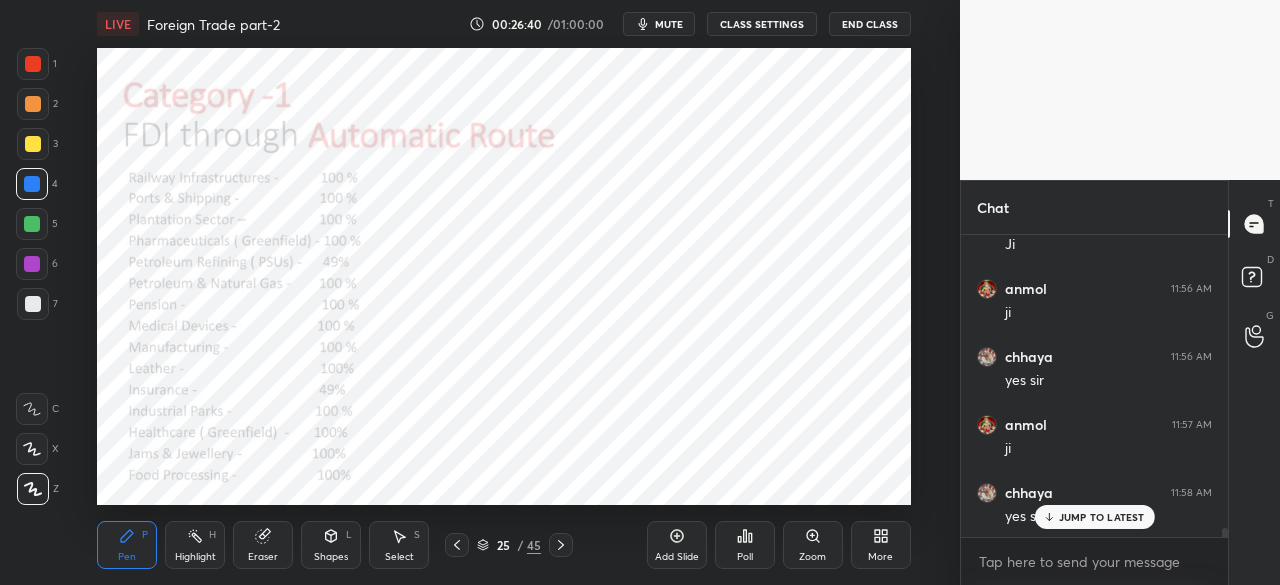 click 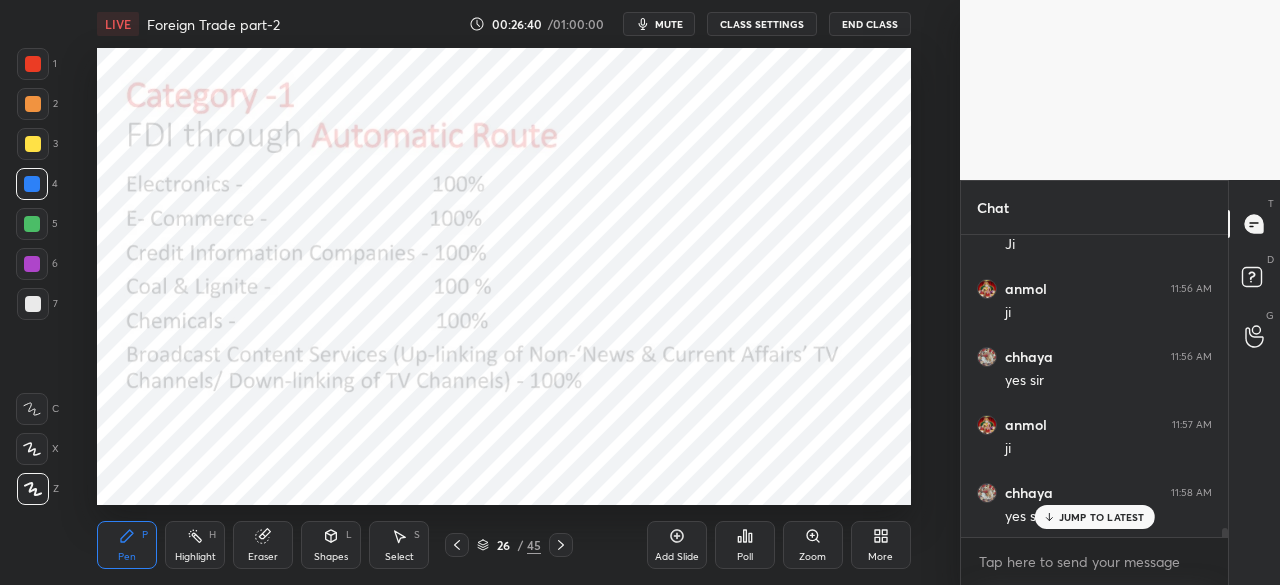 click 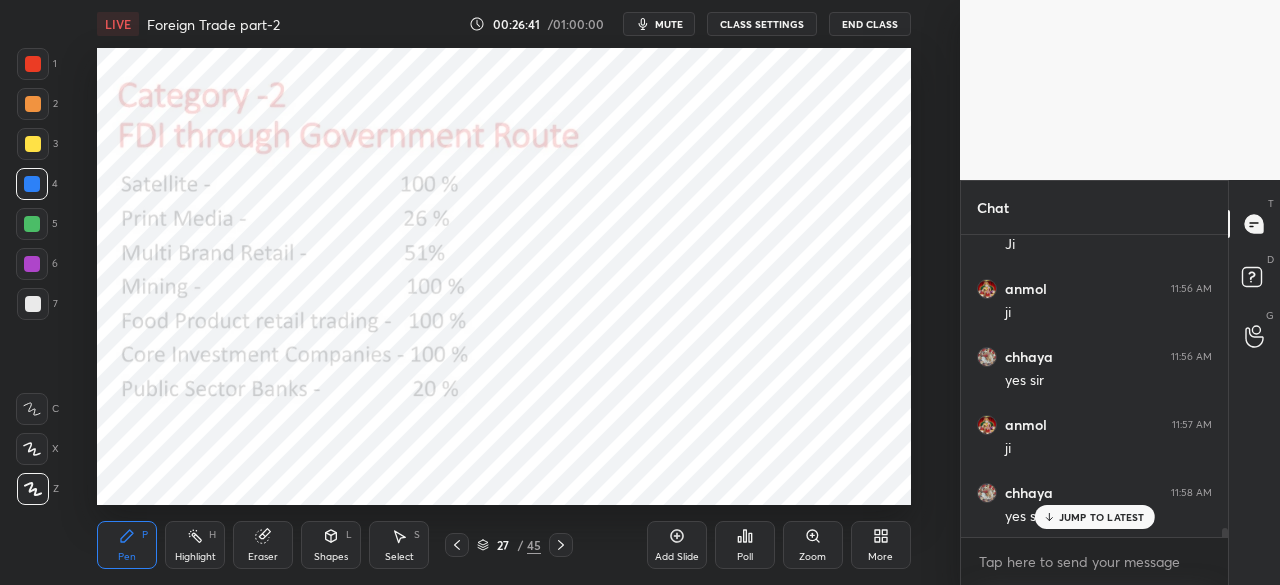 click 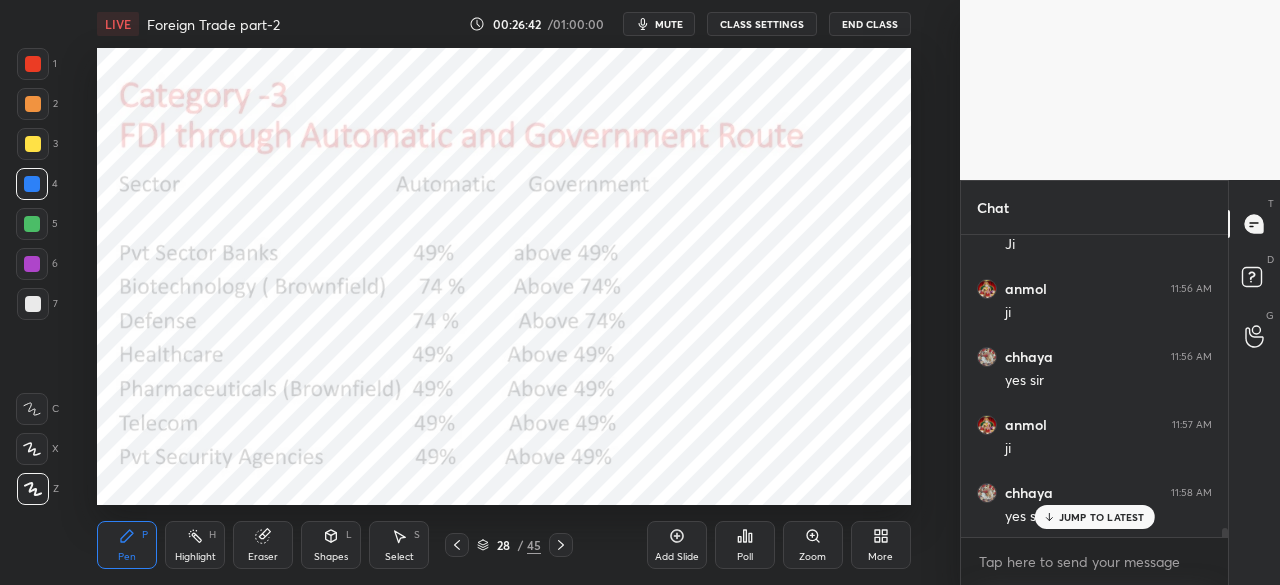 click 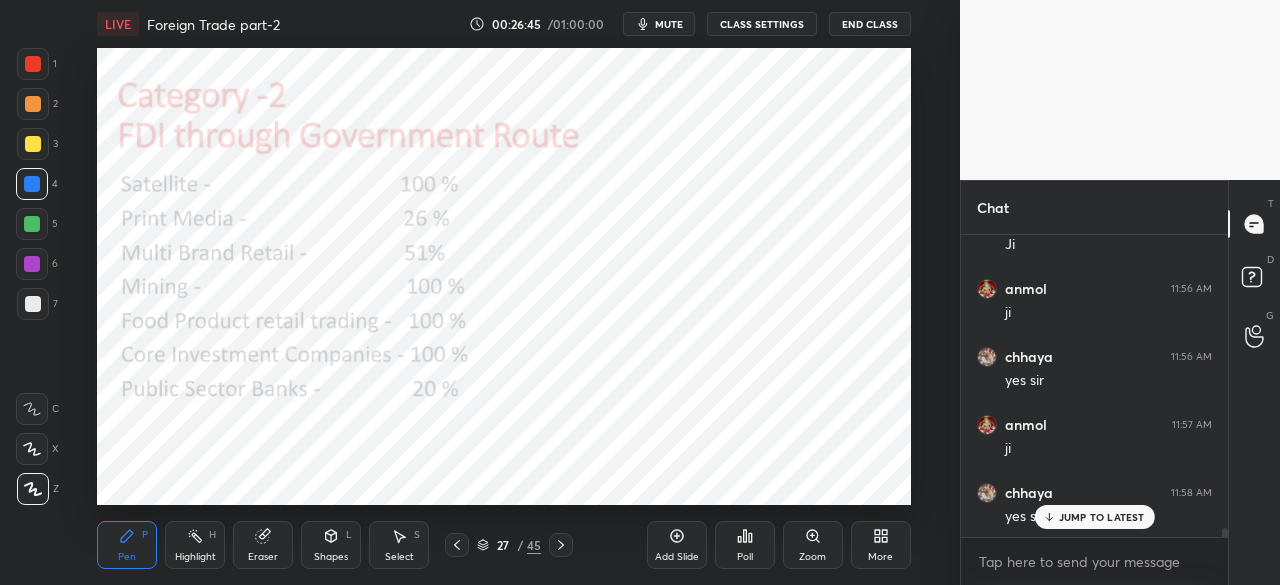 click 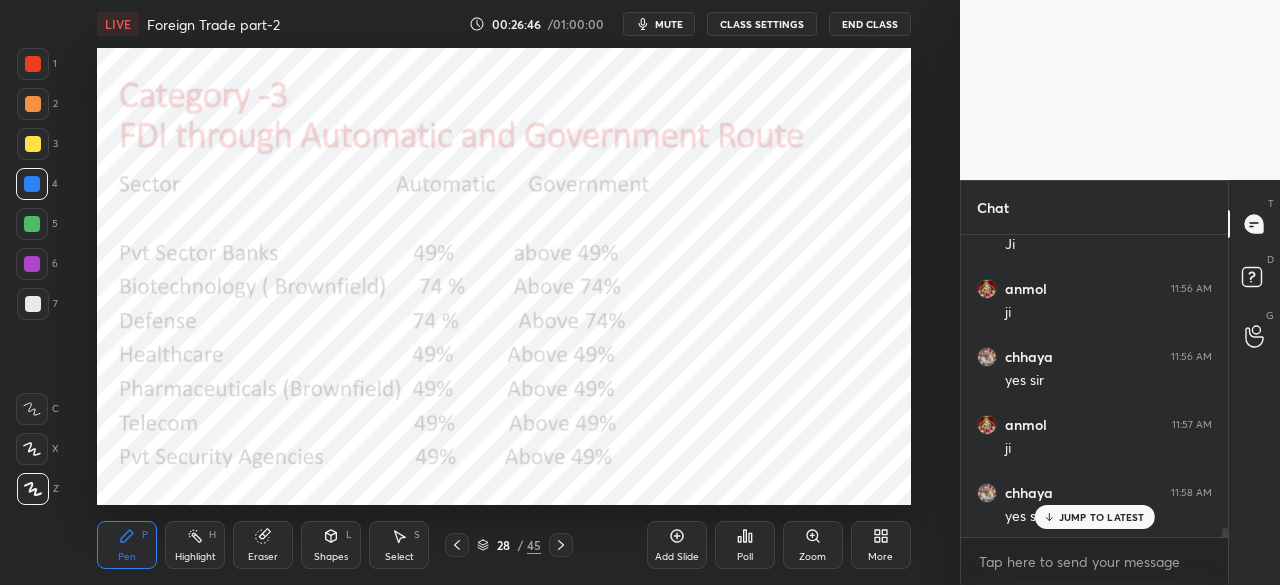 click at bounding box center [33, 64] 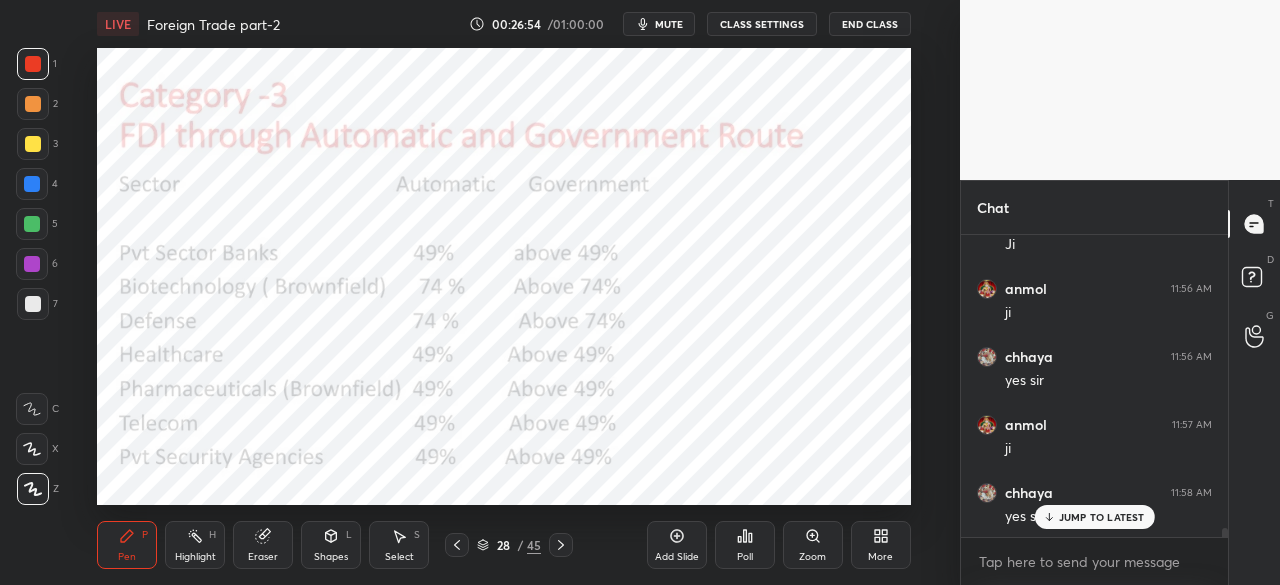 click at bounding box center (32, 184) 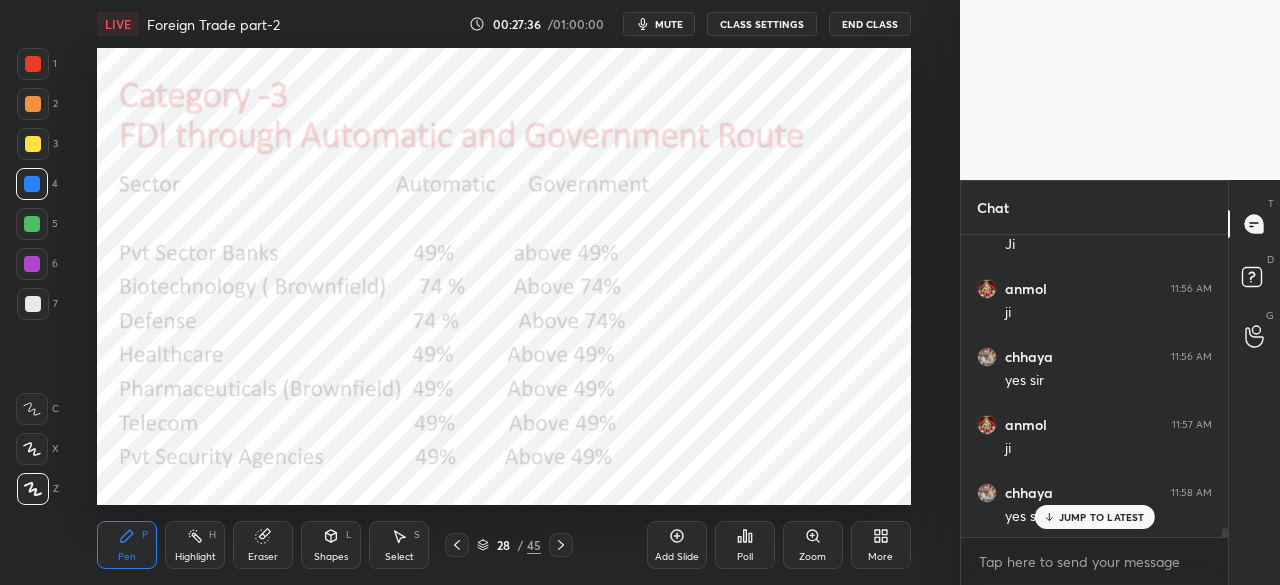 scroll, scrollTop: 9520, scrollLeft: 0, axis: vertical 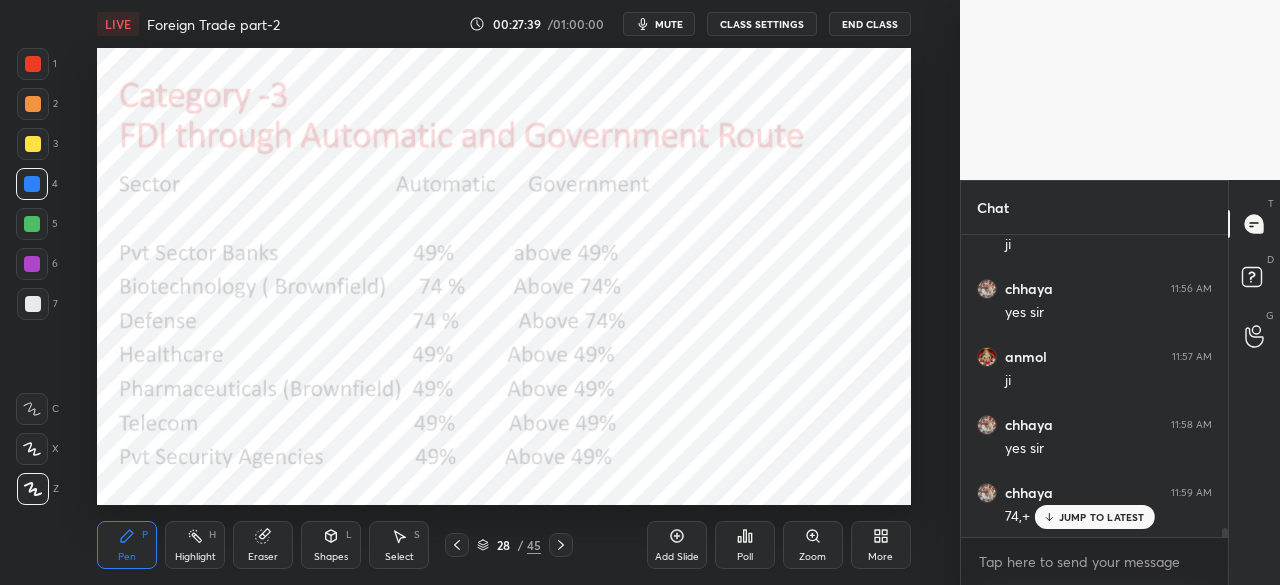 click on "Setting up your live class Poll for   secs No correct answer Start poll" at bounding box center (504, 276) 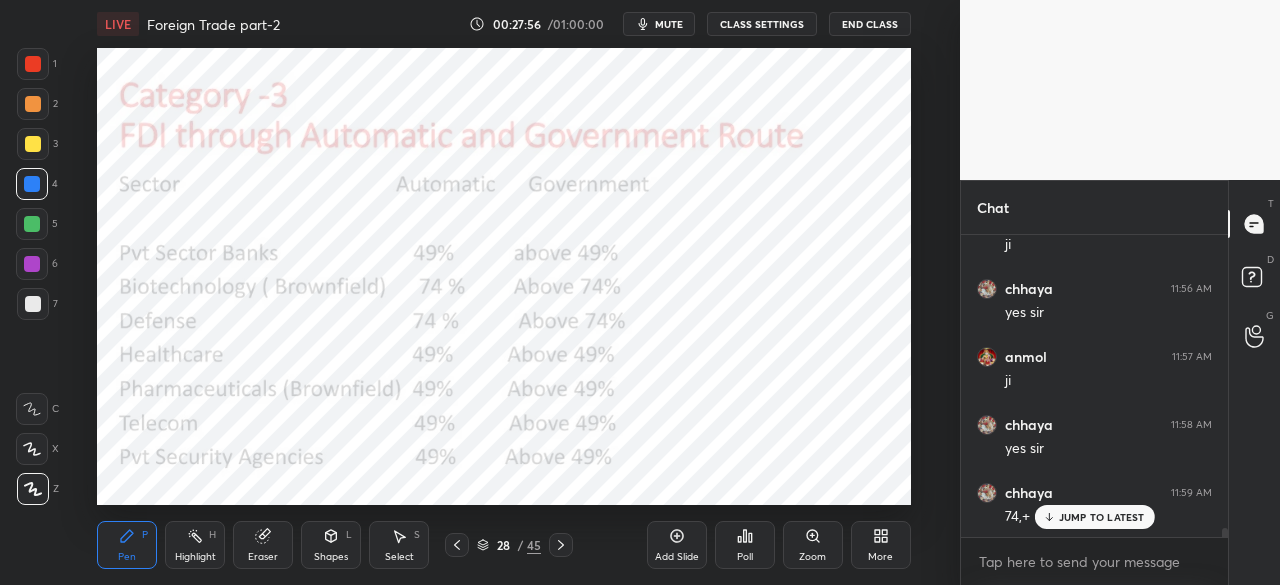 click 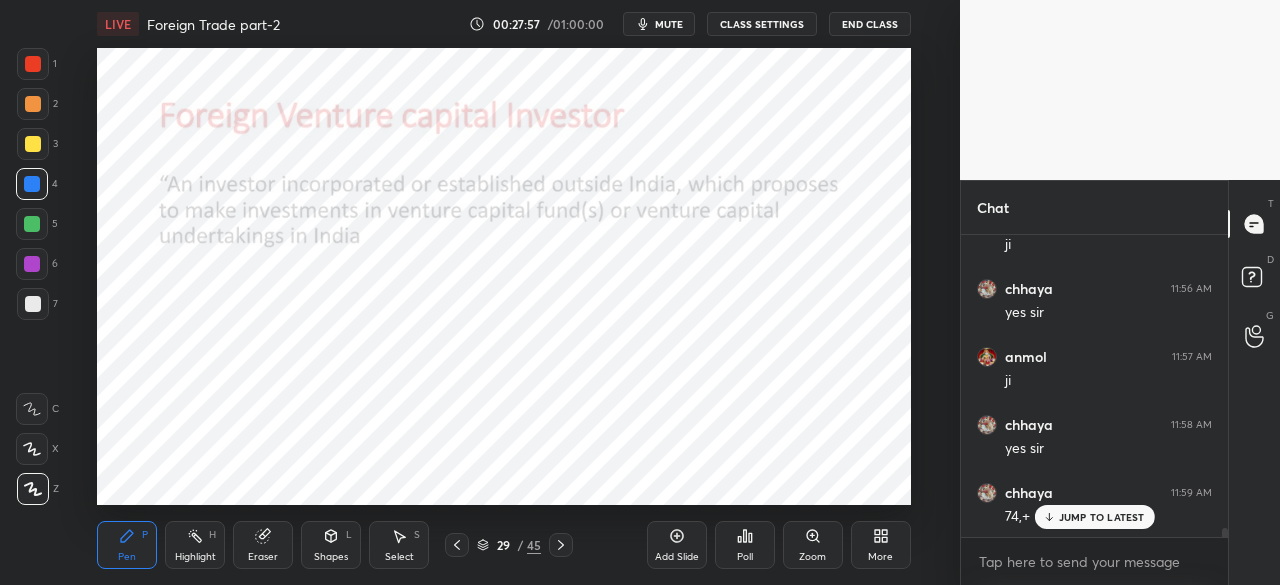 click 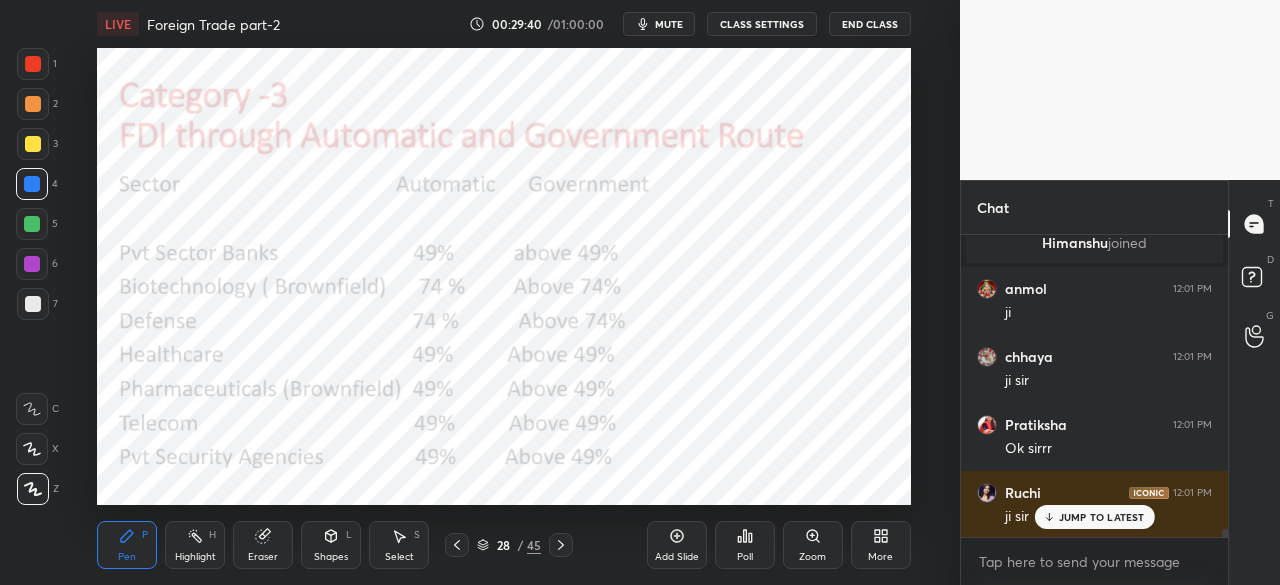 scroll, scrollTop: 10650, scrollLeft: 0, axis: vertical 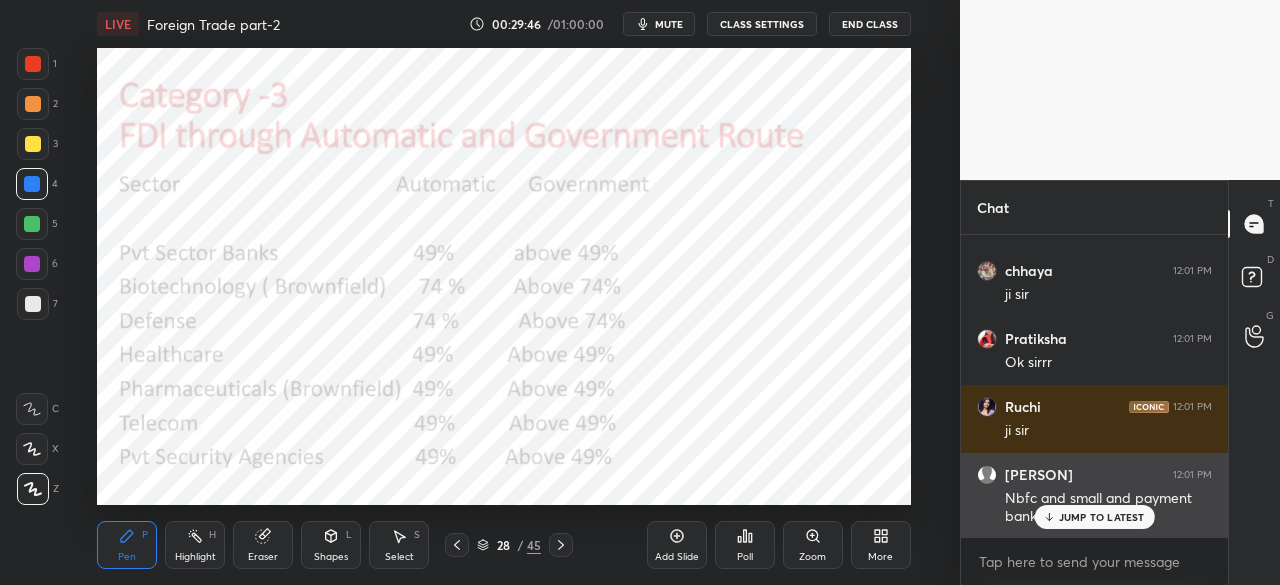 drag, startPoint x: 1080, startPoint y: 516, endPoint x: 1039, endPoint y: 527, distance: 42.44997 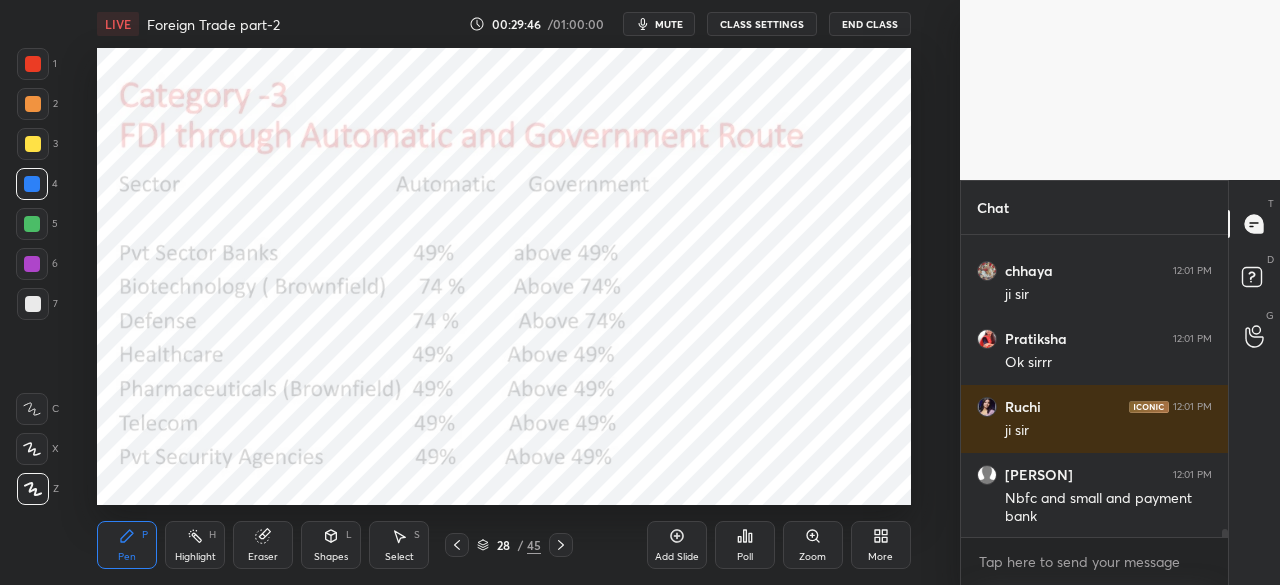 scroll, scrollTop: 10718, scrollLeft: 0, axis: vertical 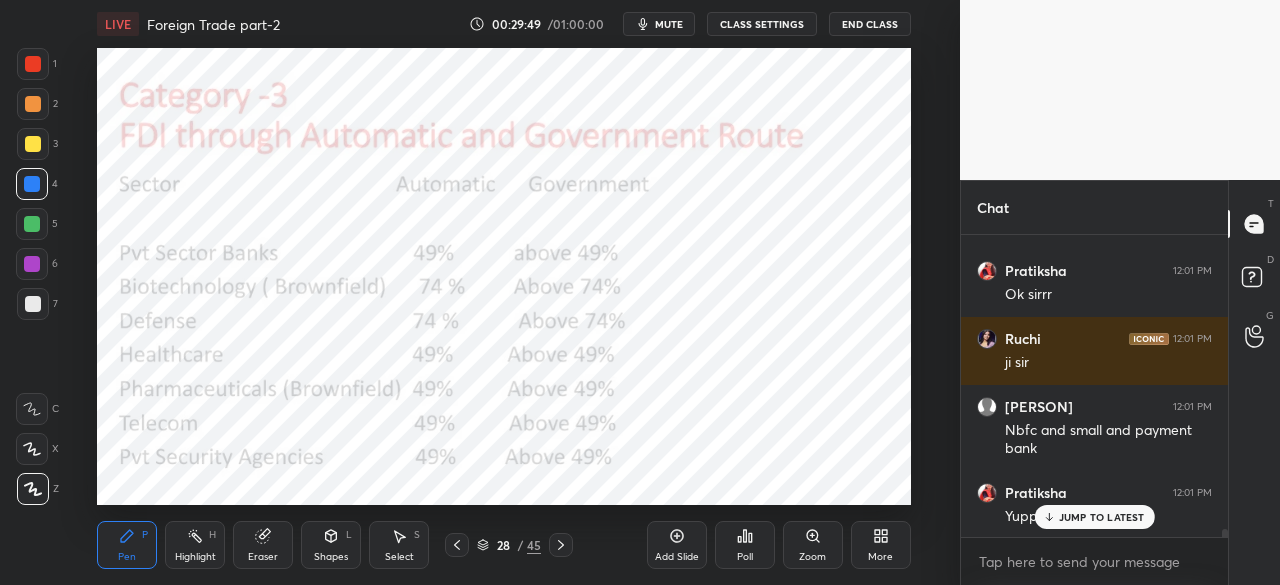click 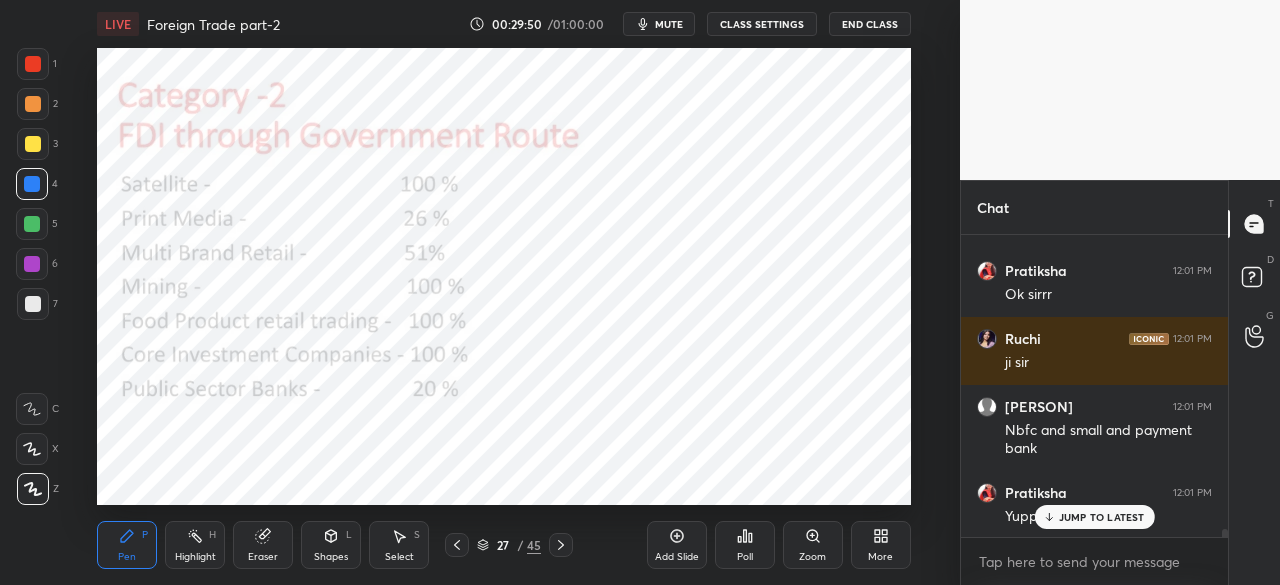 click 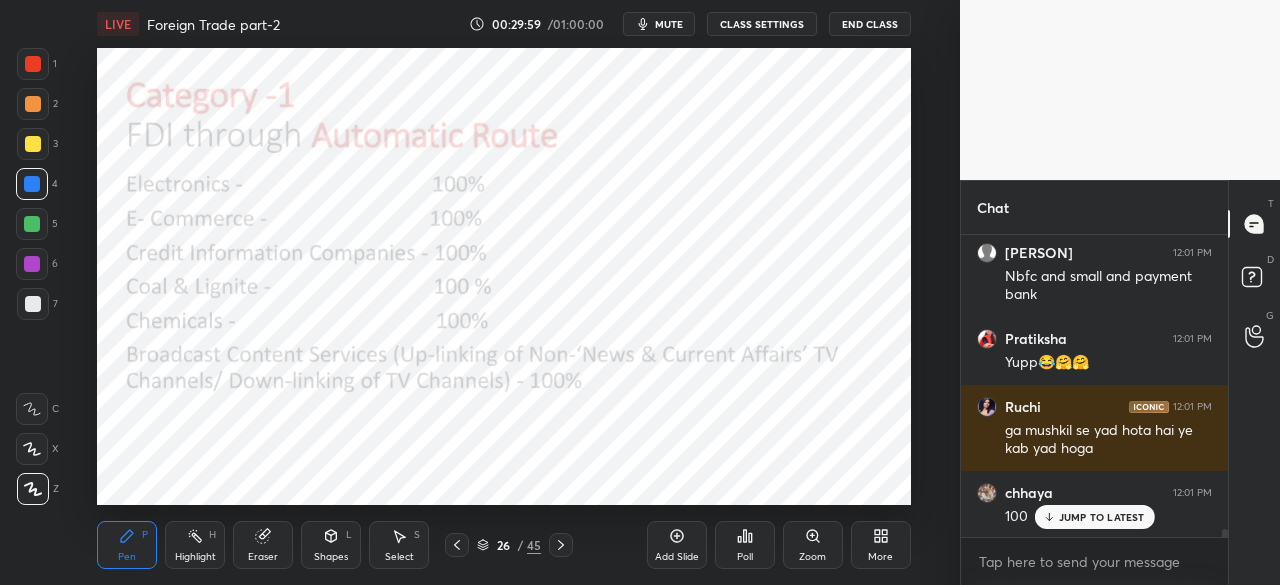 scroll, scrollTop: 10940, scrollLeft: 0, axis: vertical 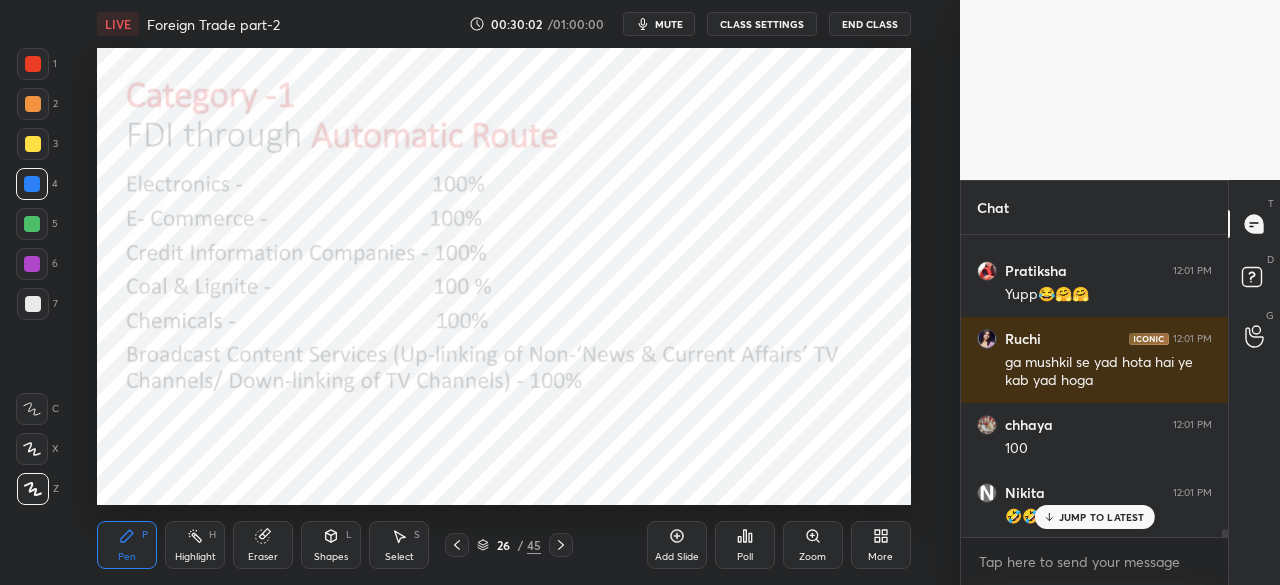 click 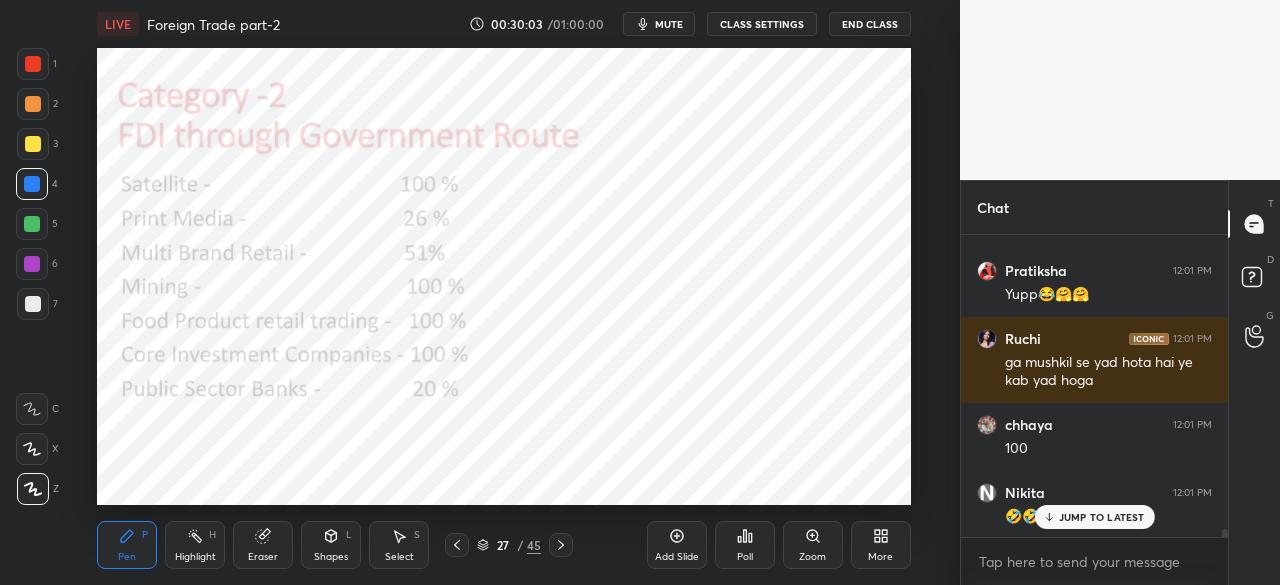 click 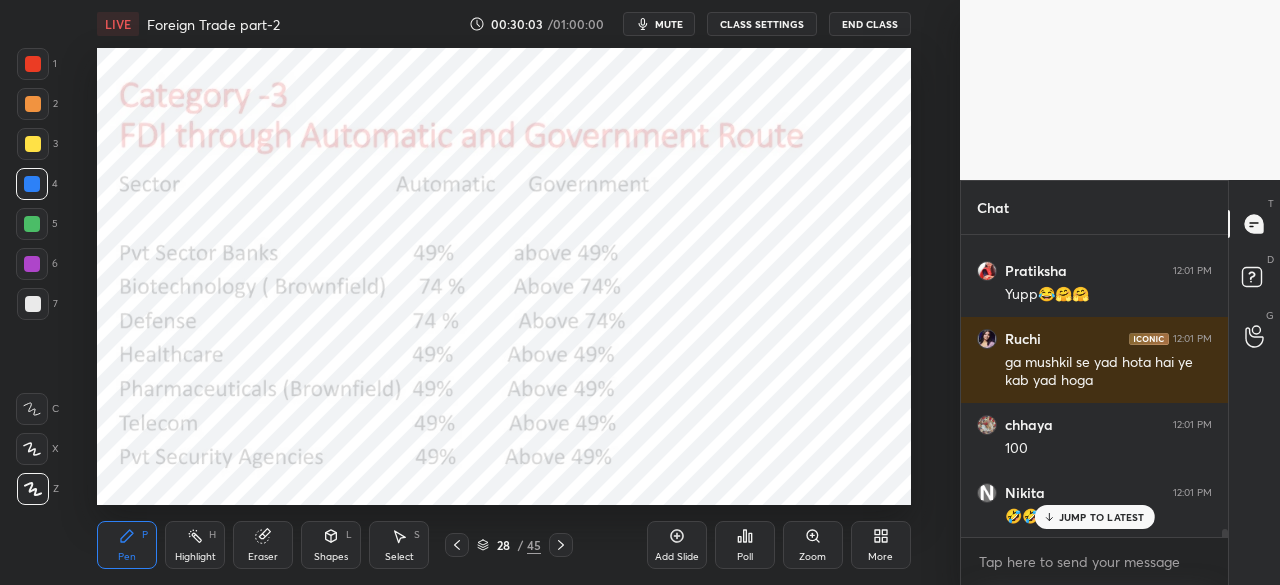 click 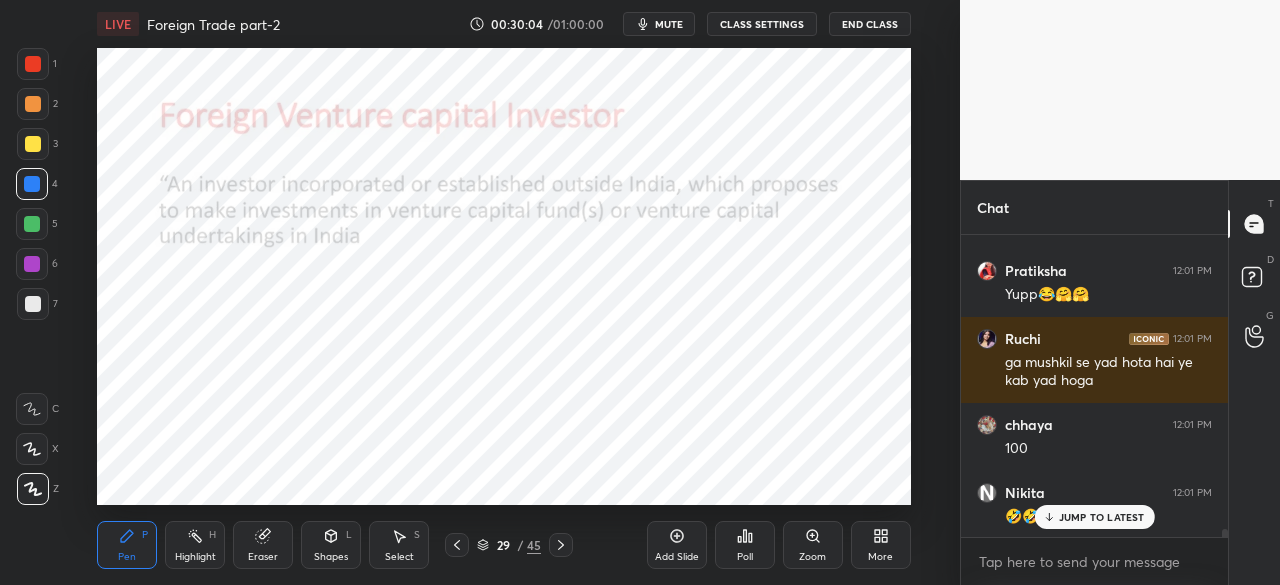 click 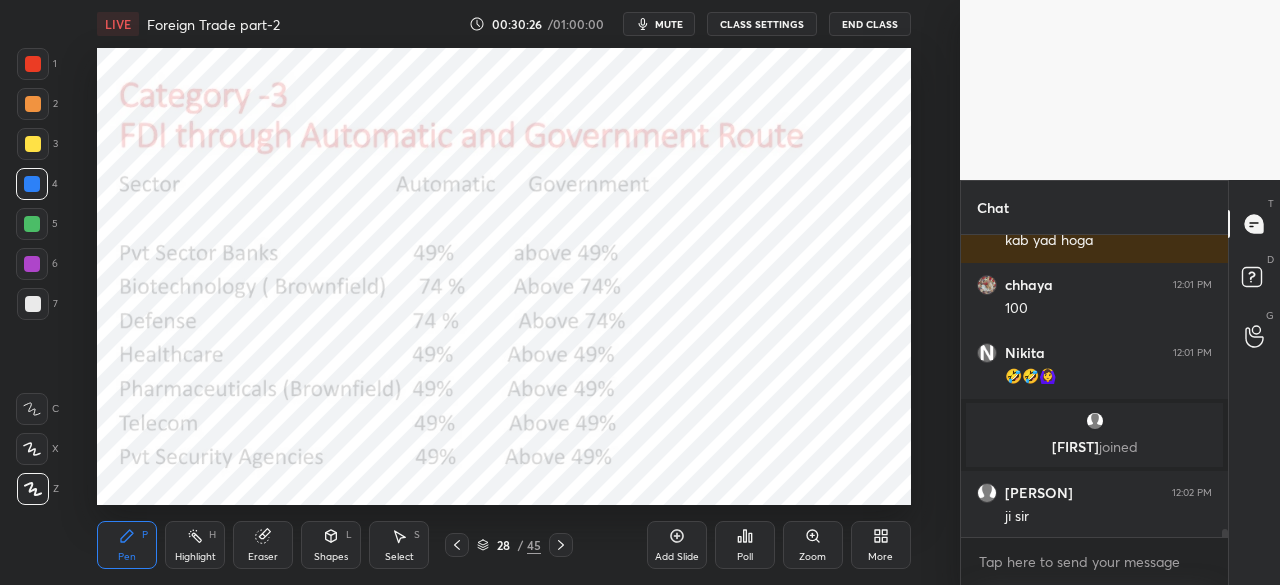 scroll, scrollTop: 11148, scrollLeft: 0, axis: vertical 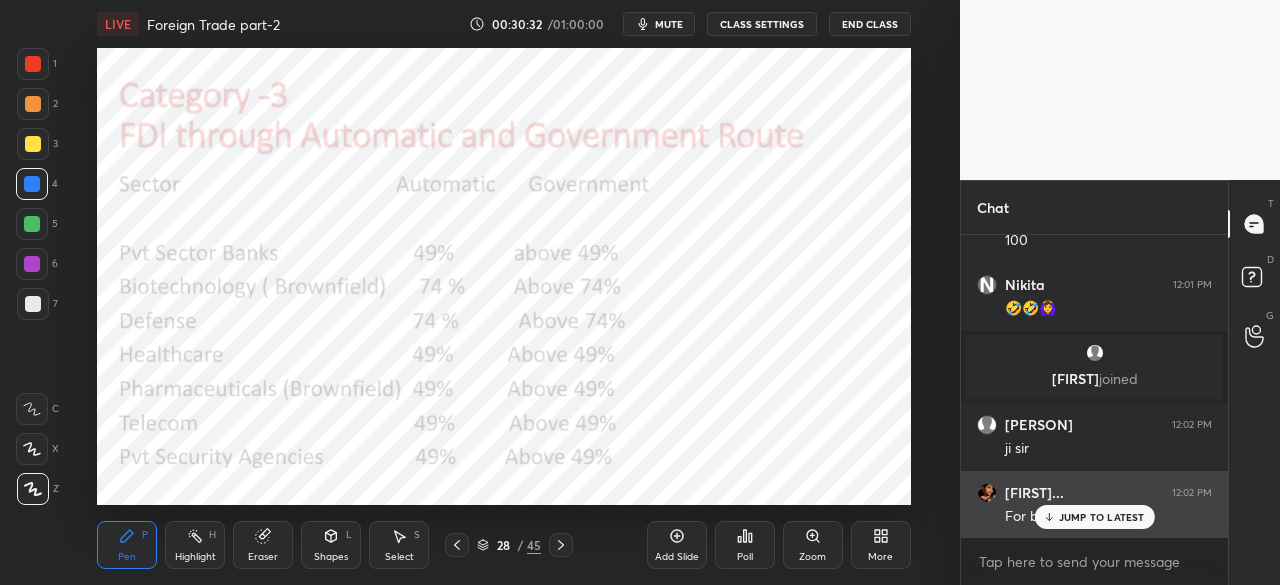 drag, startPoint x: 1068, startPoint y: 521, endPoint x: 1030, endPoint y: 514, distance: 38.63936 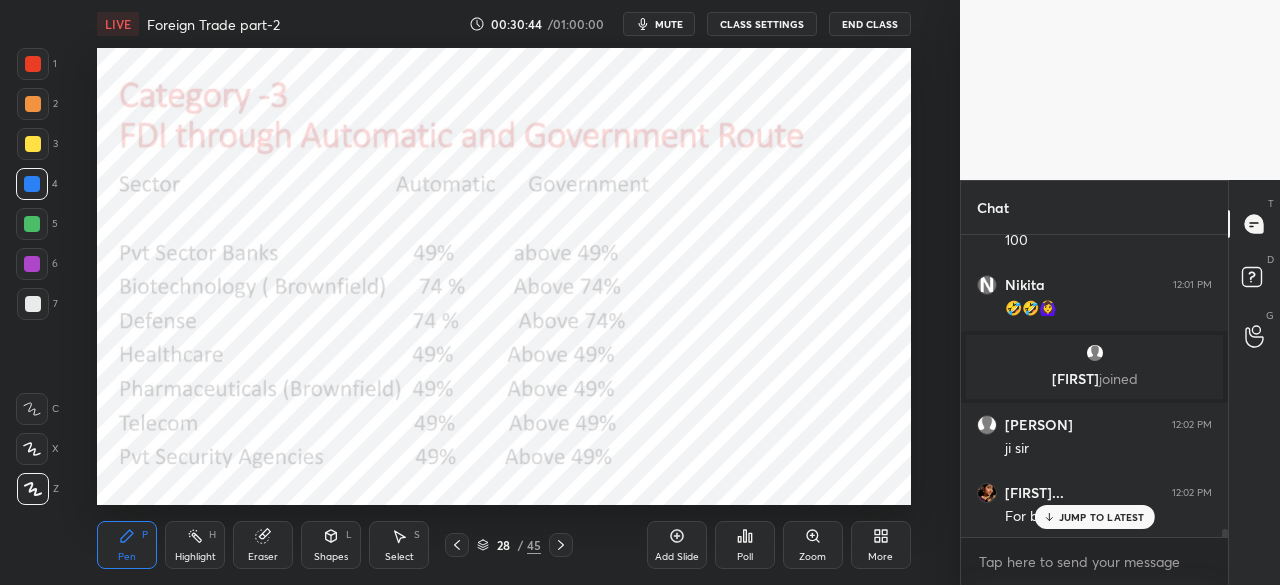 scroll, scrollTop: 11216, scrollLeft: 0, axis: vertical 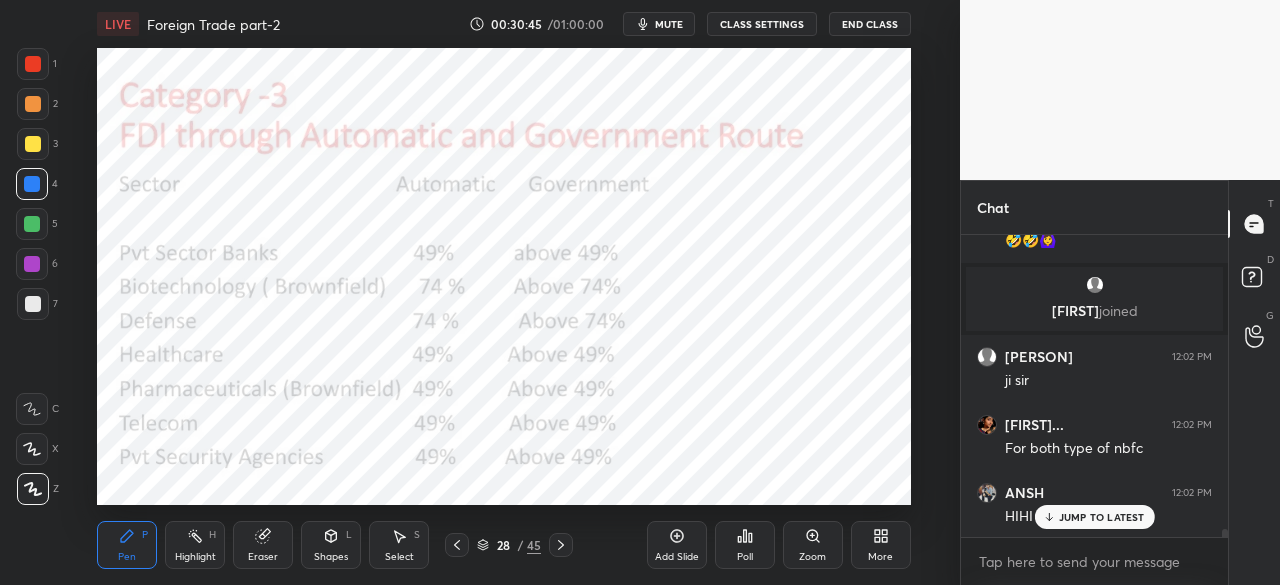 click 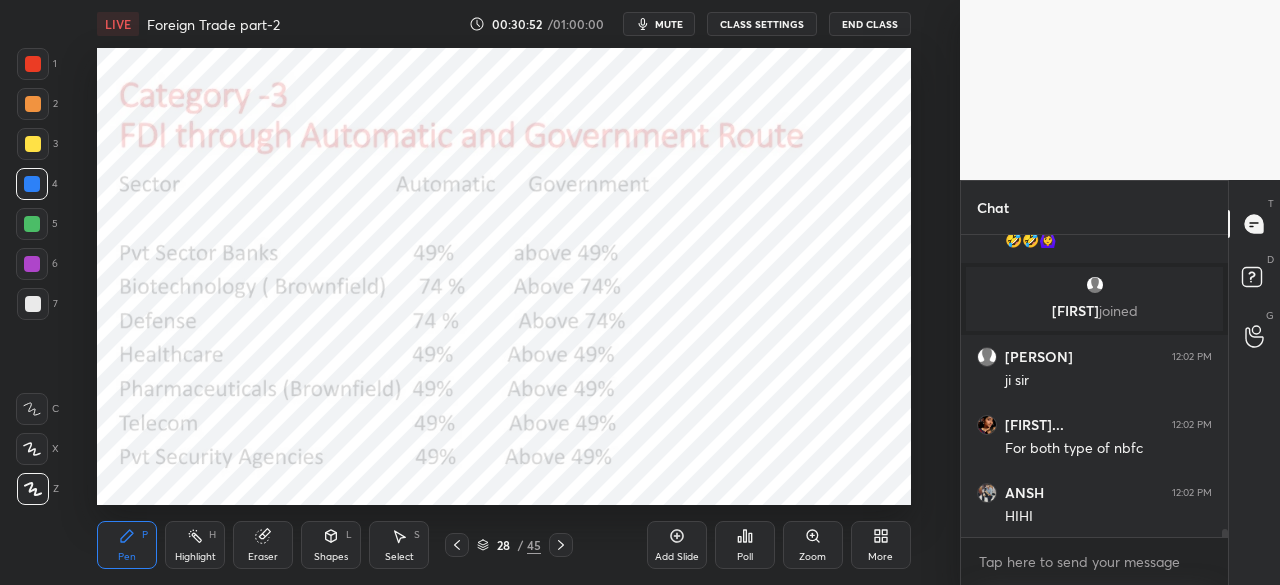 scroll, scrollTop: 11284, scrollLeft: 0, axis: vertical 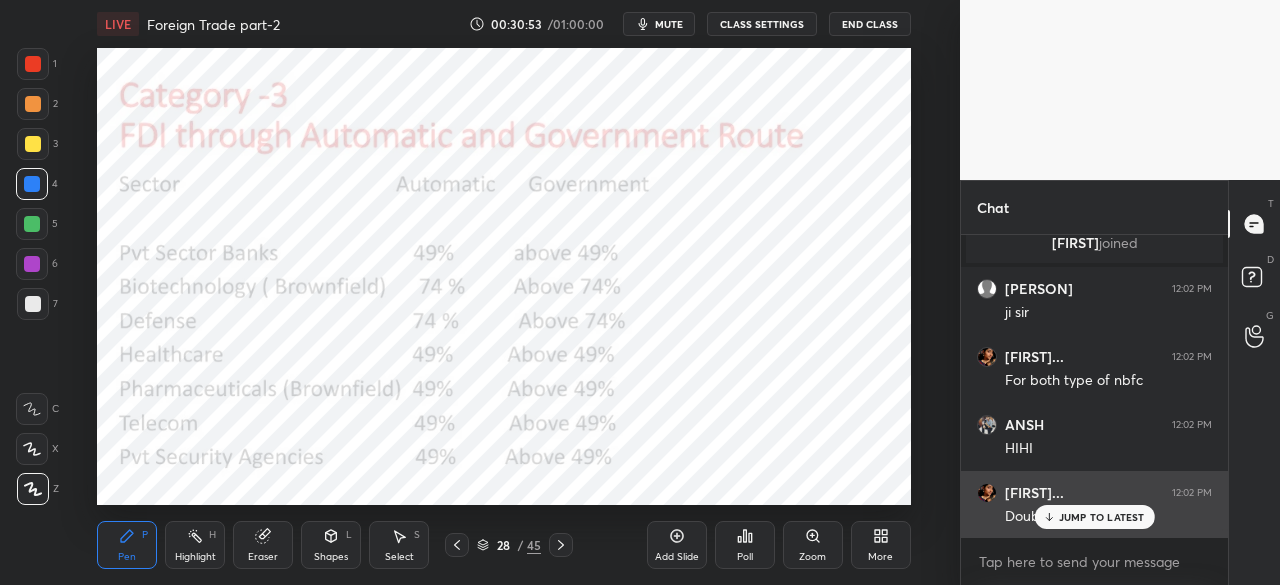 click on "JUMP TO LATEST" at bounding box center [1094, 517] 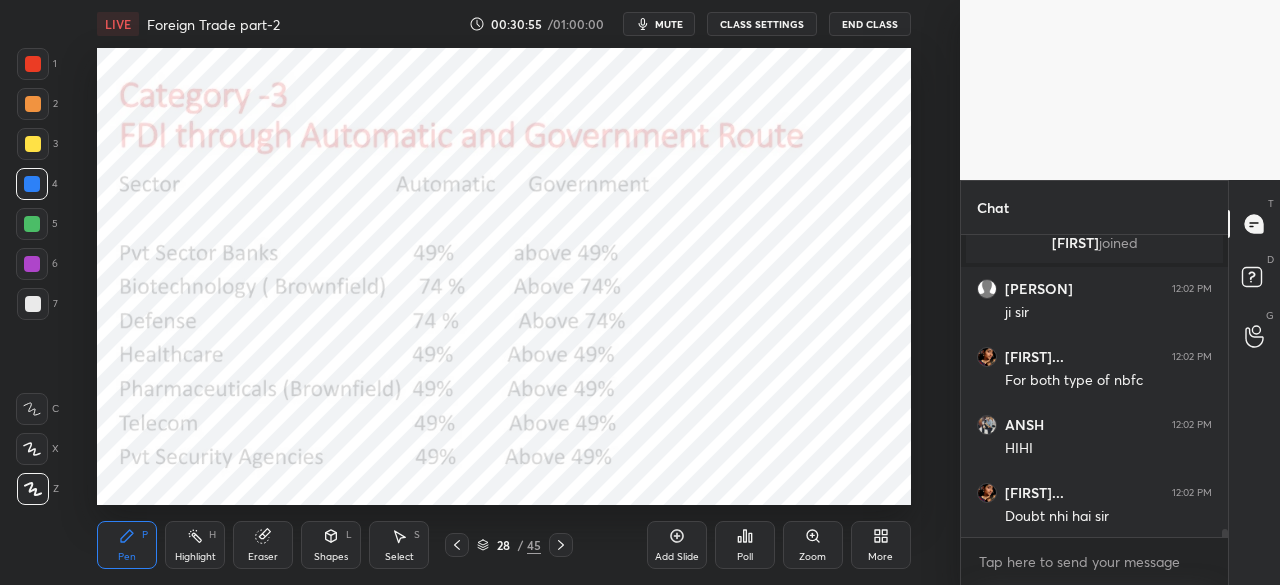 click on "Pen P Highlight H Eraser Shapes L Select S 28 / 45 Add Slide Poll Zoom More" at bounding box center (503, 545) 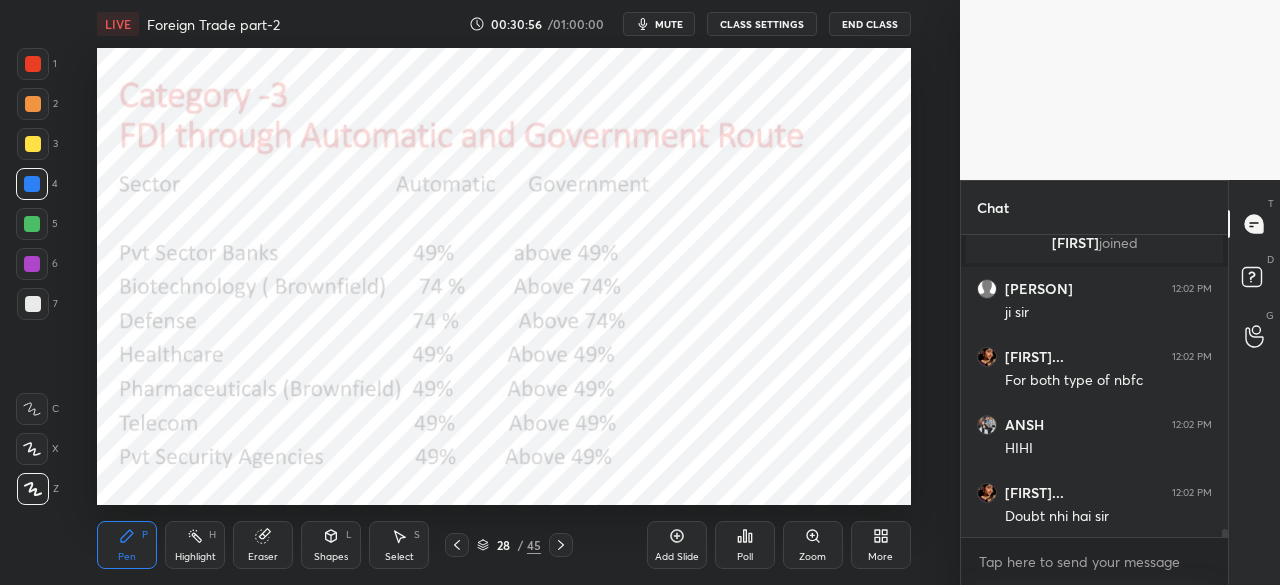 click 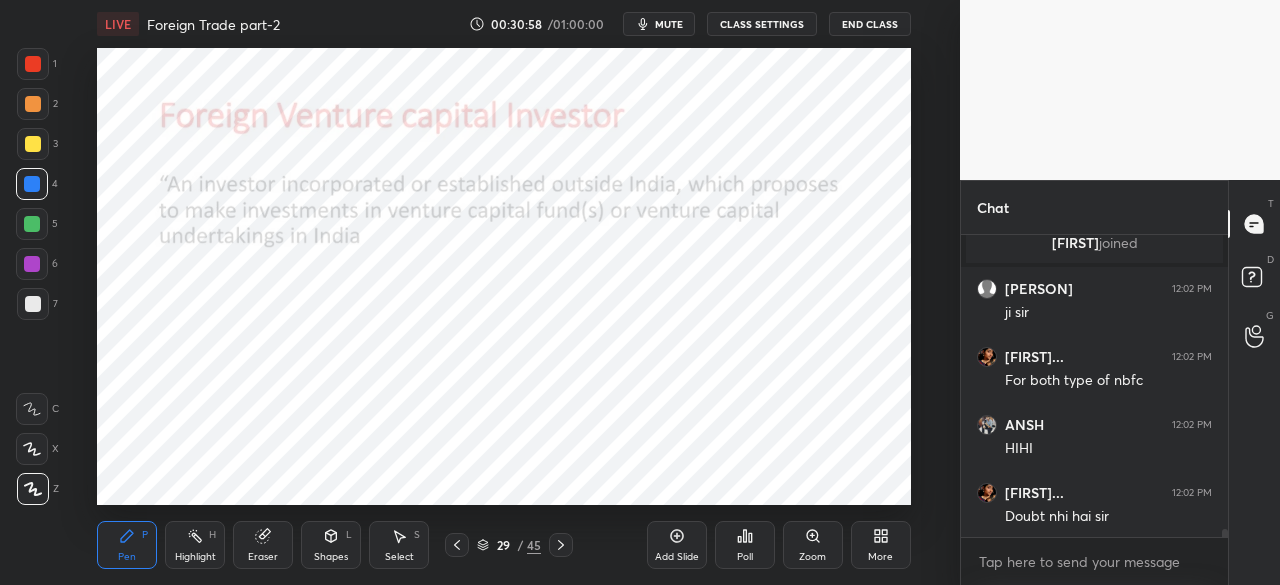 scroll, scrollTop: 11352, scrollLeft: 0, axis: vertical 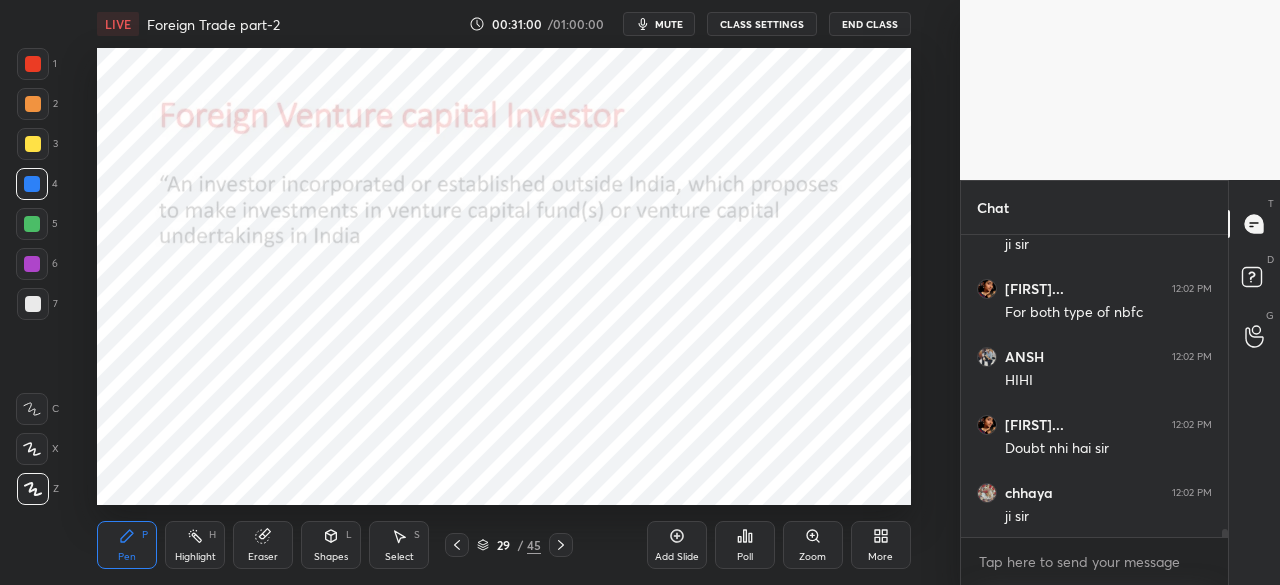 click 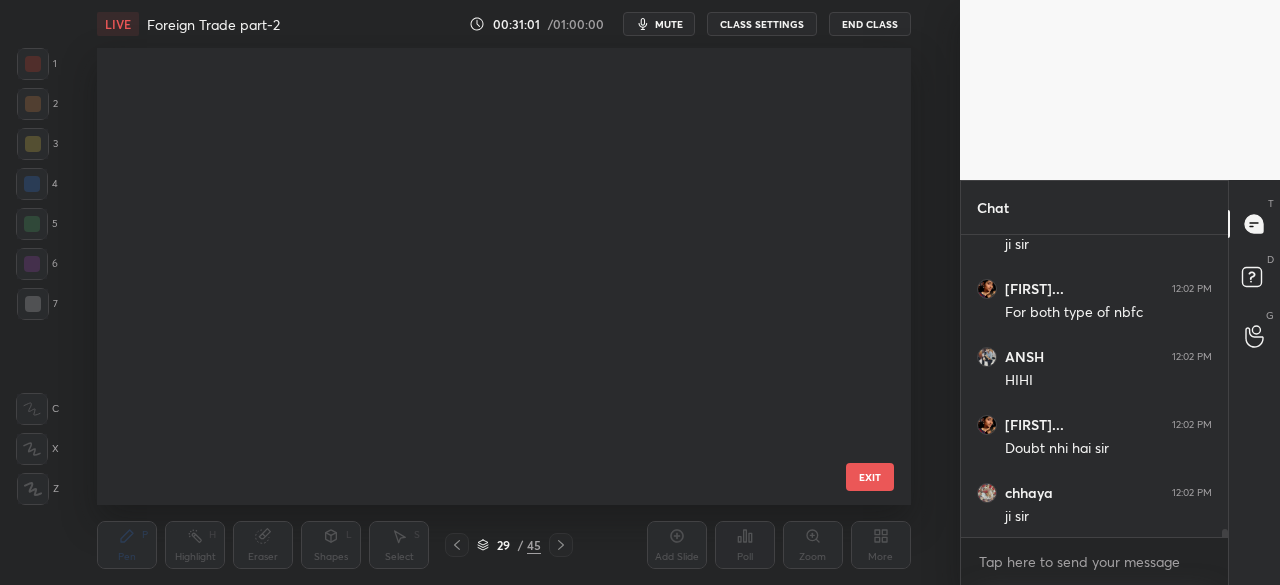 scroll, scrollTop: 917, scrollLeft: 0, axis: vertical 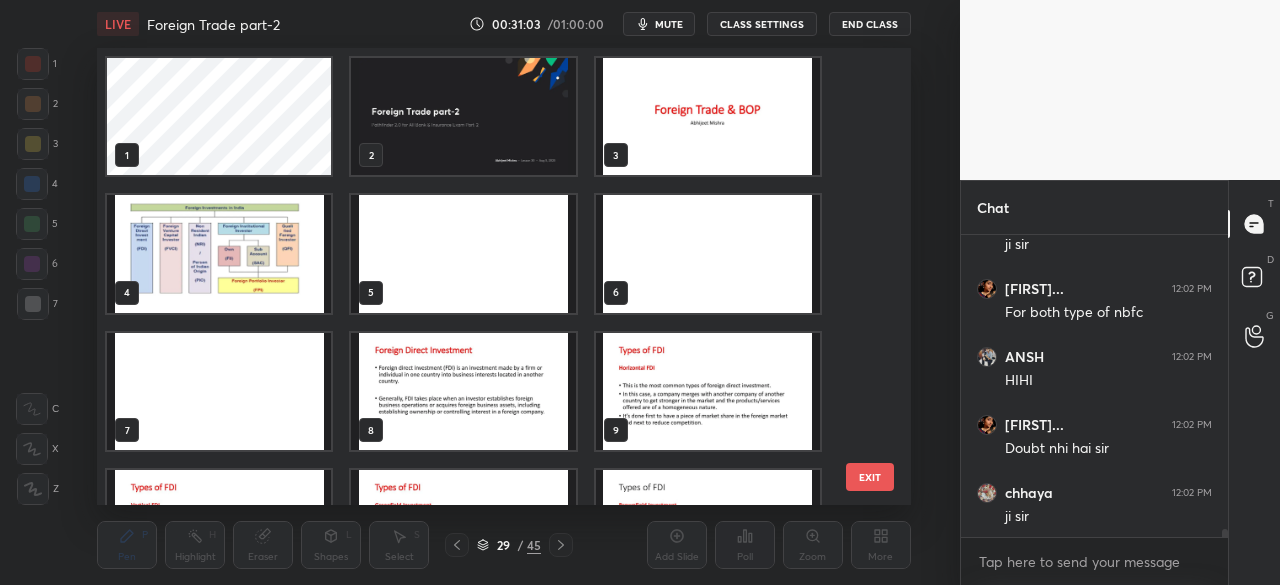 click at bounding box center [219, 253] 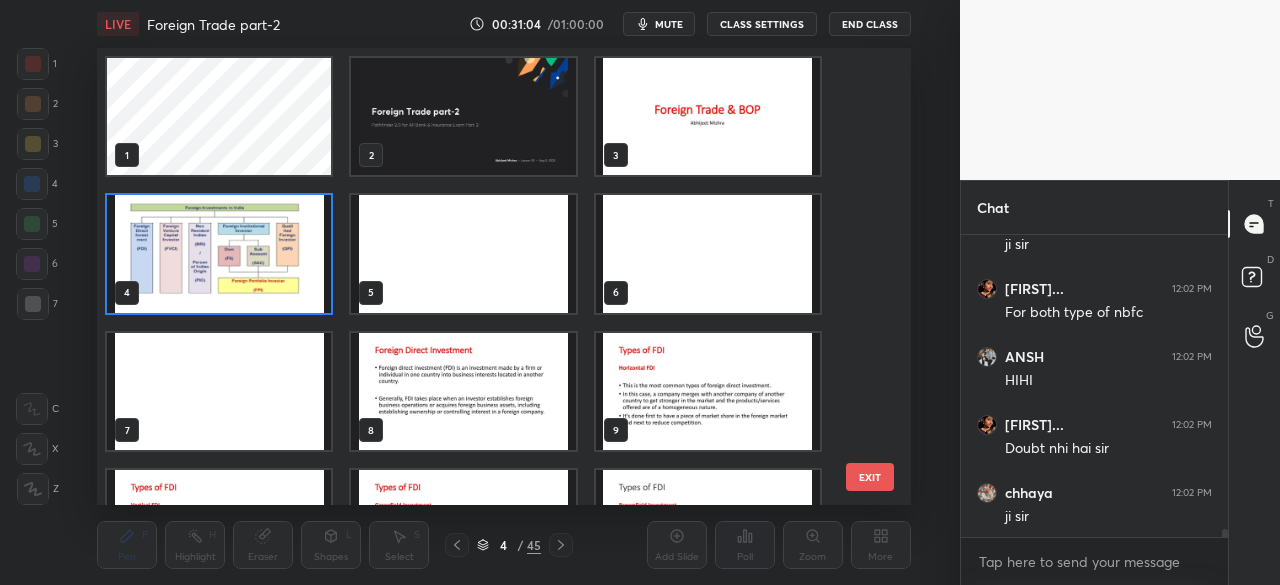 click at bounding box center (219, 253) 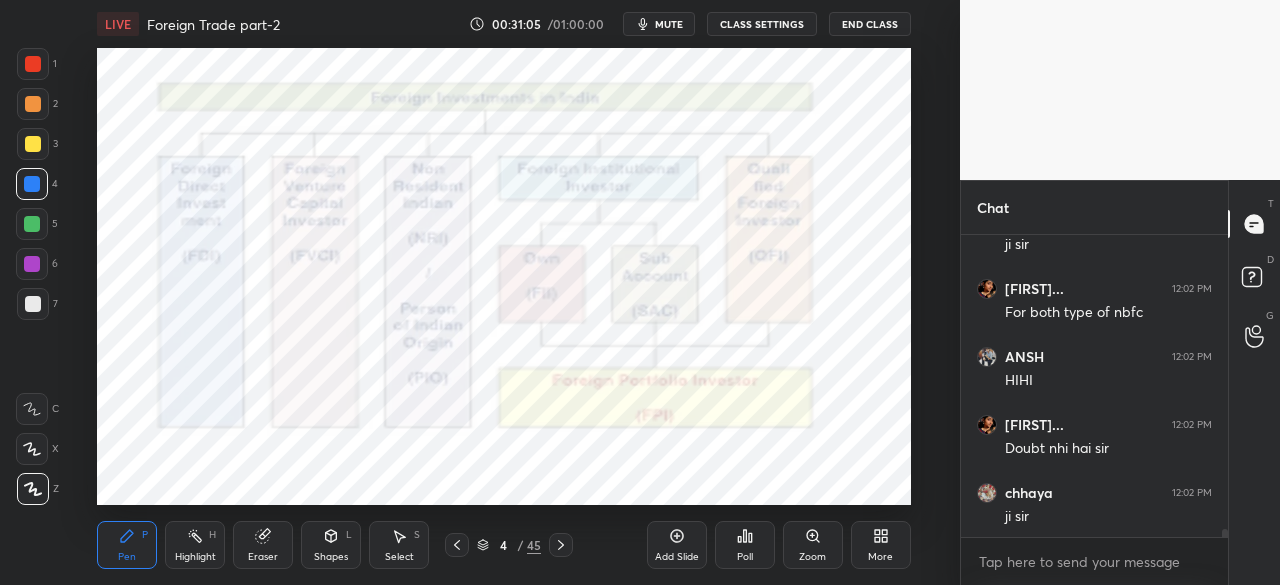 click at bounding box center (33, 64) 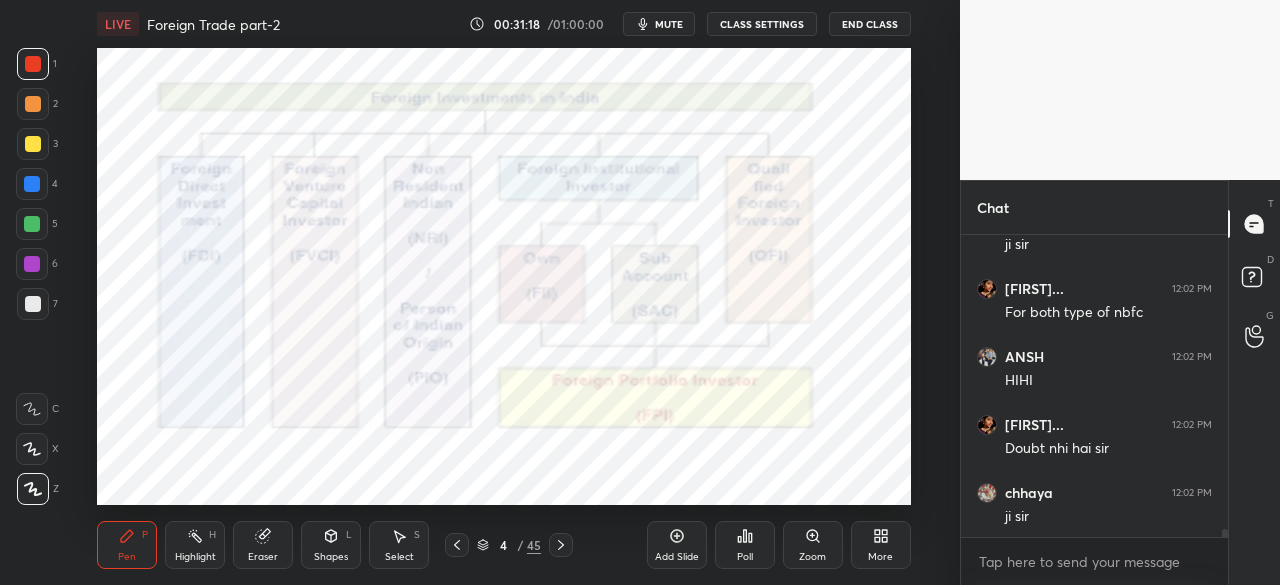 click 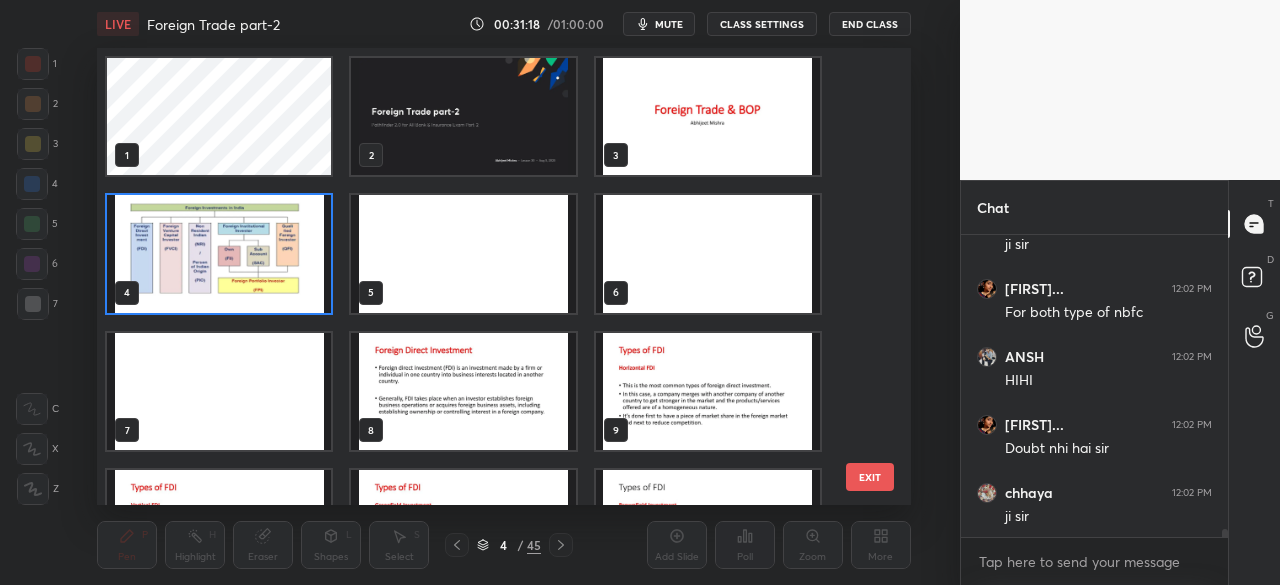 scroll, scrollTop: 6, scrollLeft: 10, axis: both 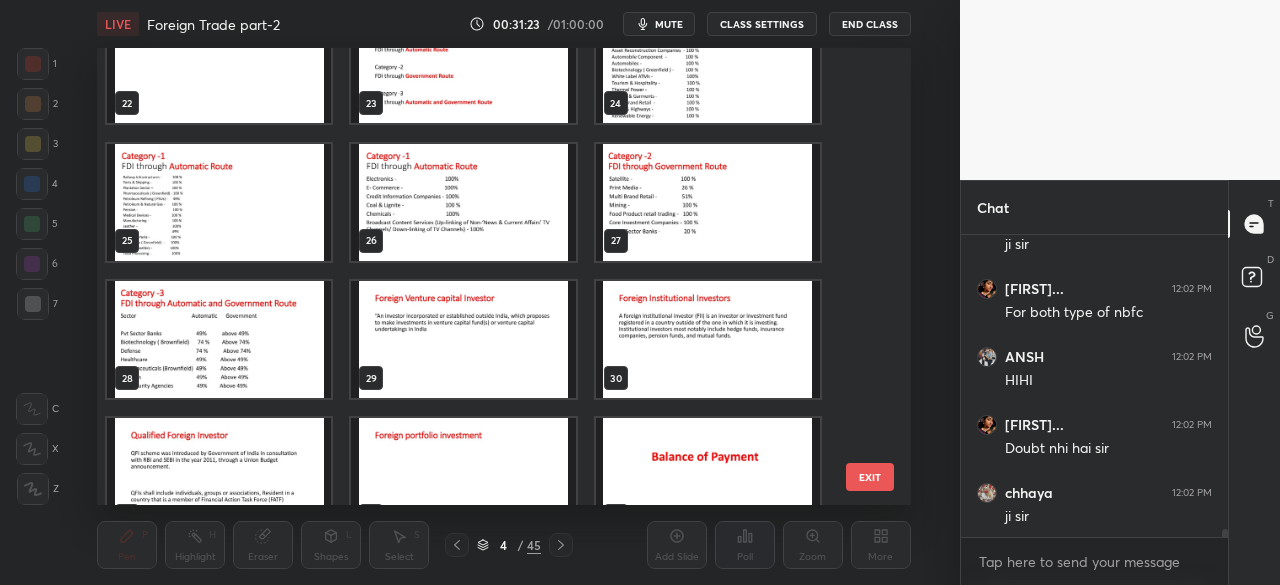 click at bounding box center (464, 339) 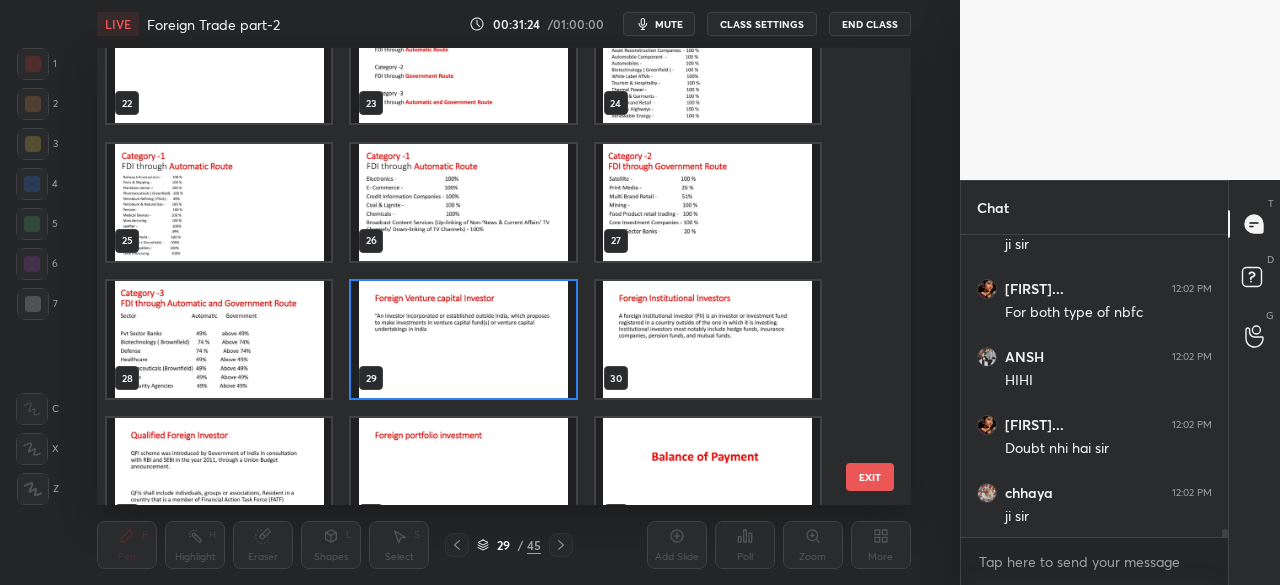 click at bounding box center (464, 339) 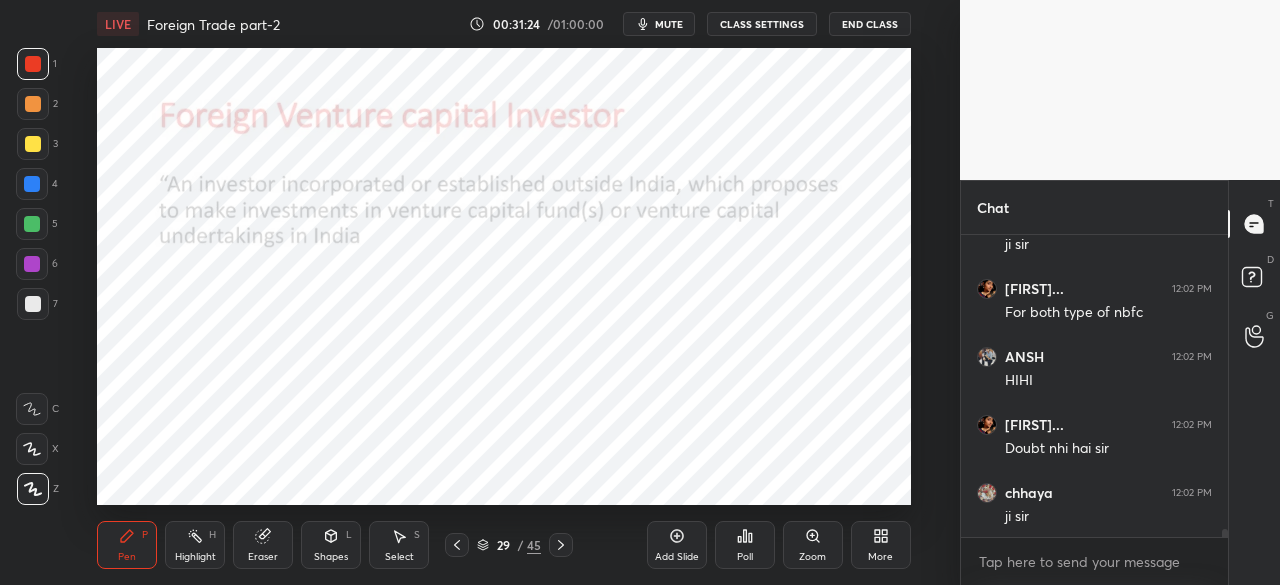 scroll, scrollTop: 11420, scrollLeft: 0, axis: vertical 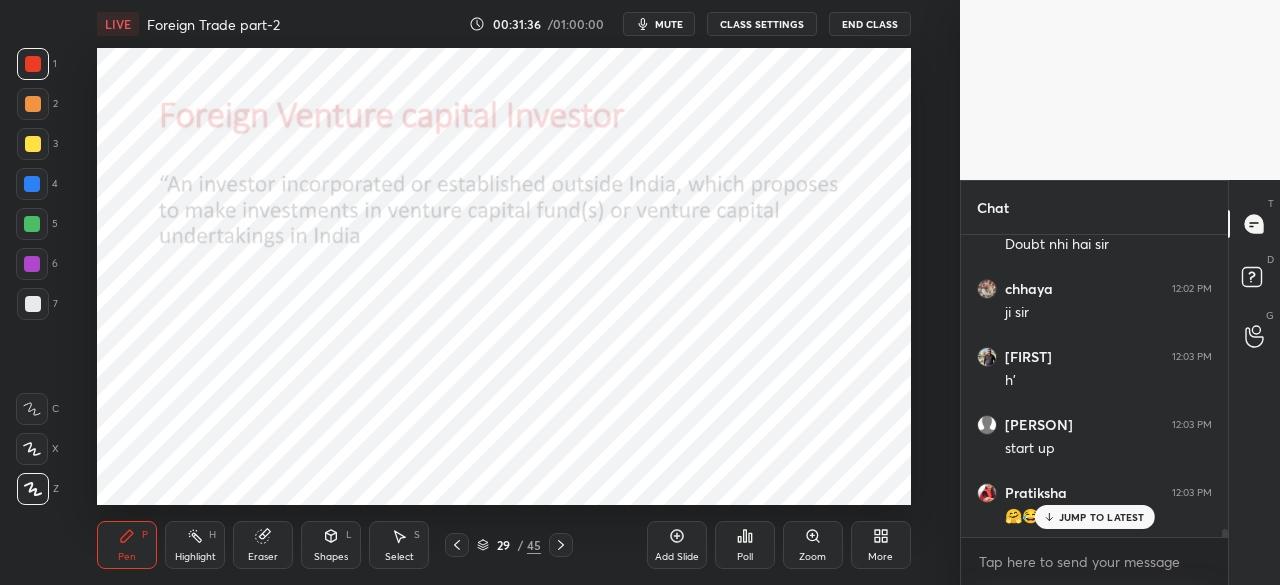 click on "JUMP TO LATEST" at bounding box center [1102, 517] 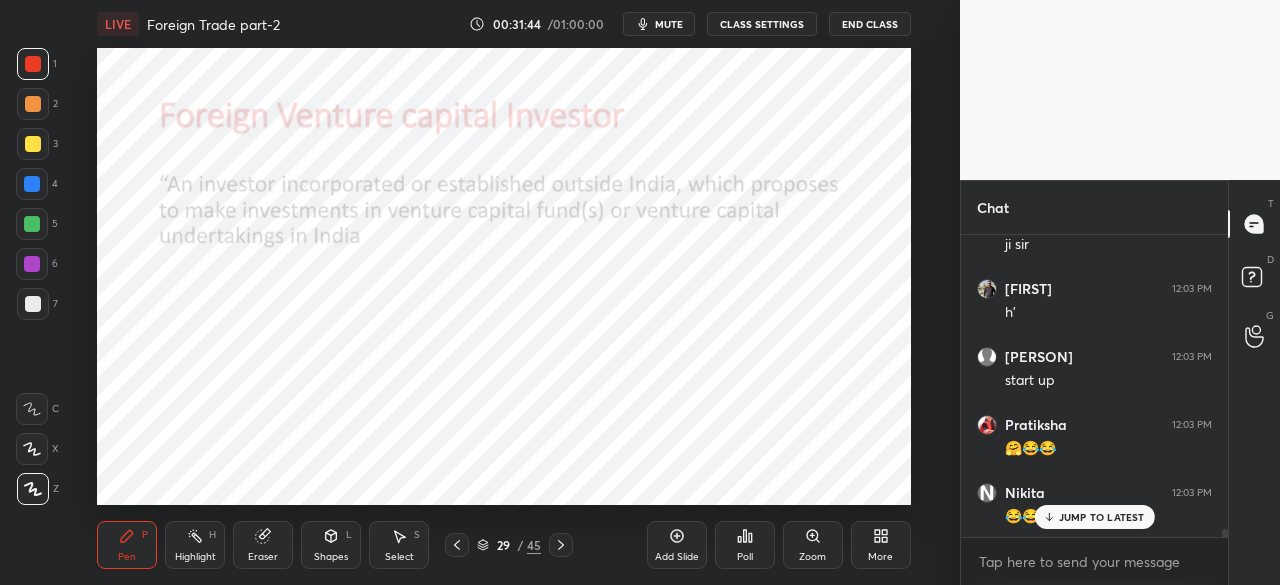 scroll, scrollTop: 11692, scrollLeft: 0, axis: vertical 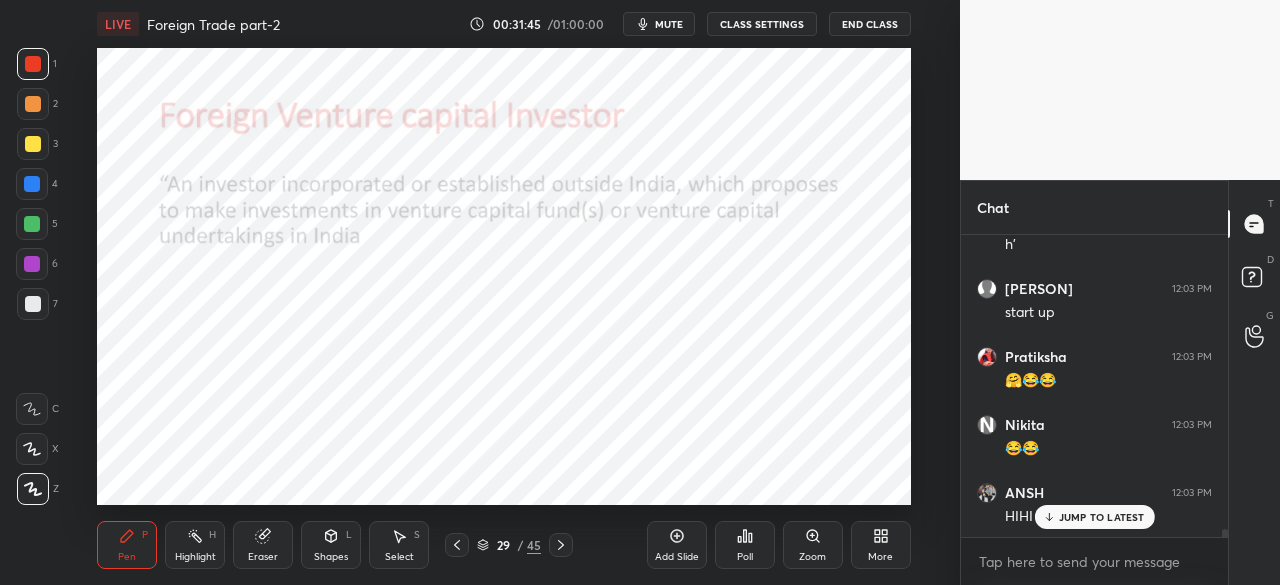 click at bounding box center (32, 184) 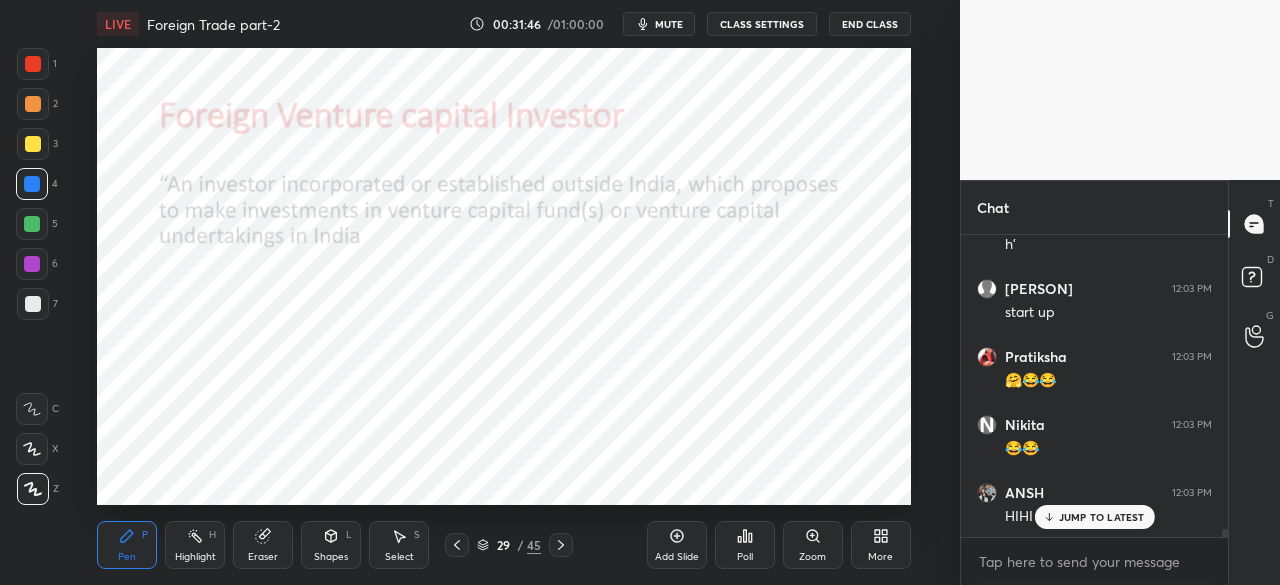 click on "Shapes L" at bounding box center [331, 545] 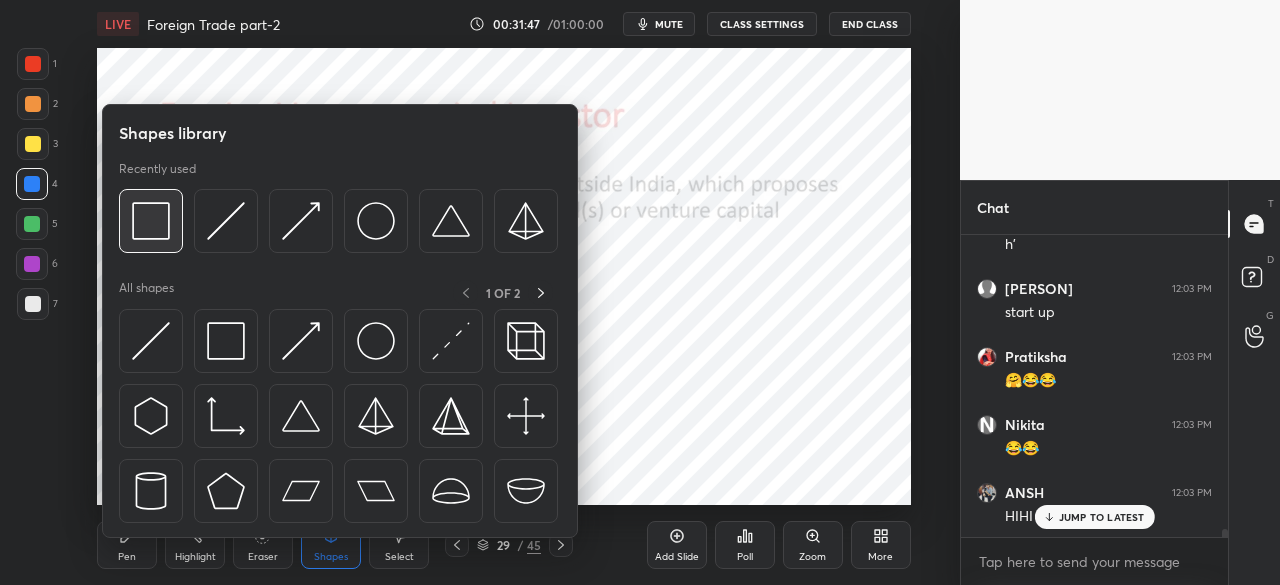 scroll, scrollTop: 11760, scrollLeft: 0, axis: vertical 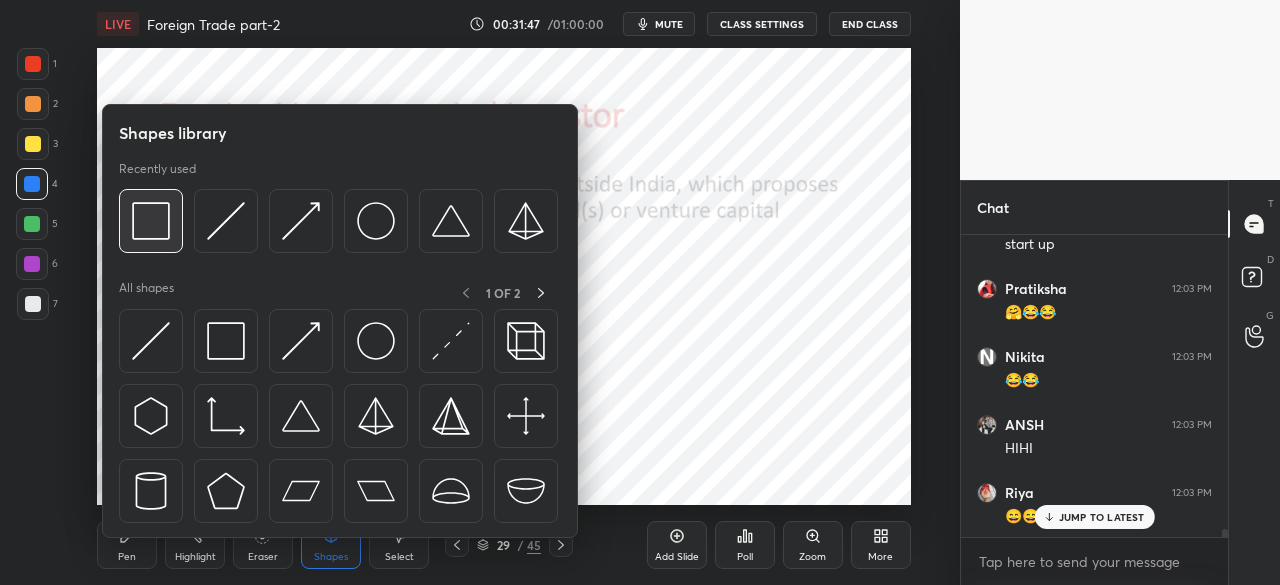 click at bounding box center [151, 221] 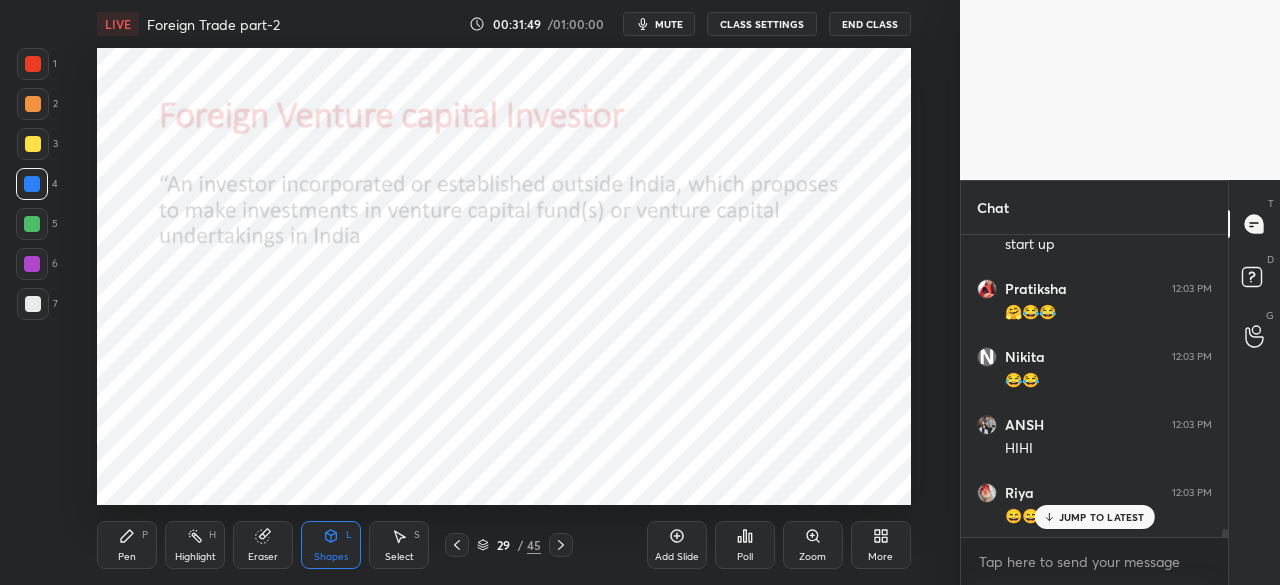 scroll, scrollTop: 11828, scrollLeft: 0, axis: vertical 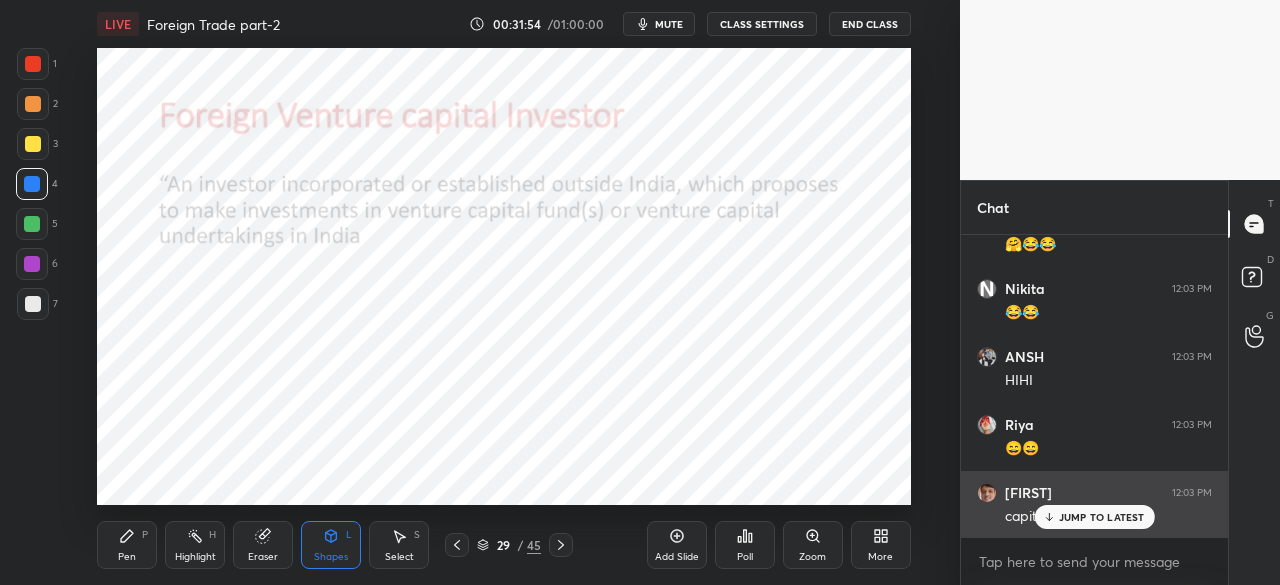 drag, startPoint x: 1052, startPoint y: 515, endPoint x: 1043, endPoint y: 505, distance: 13.453624 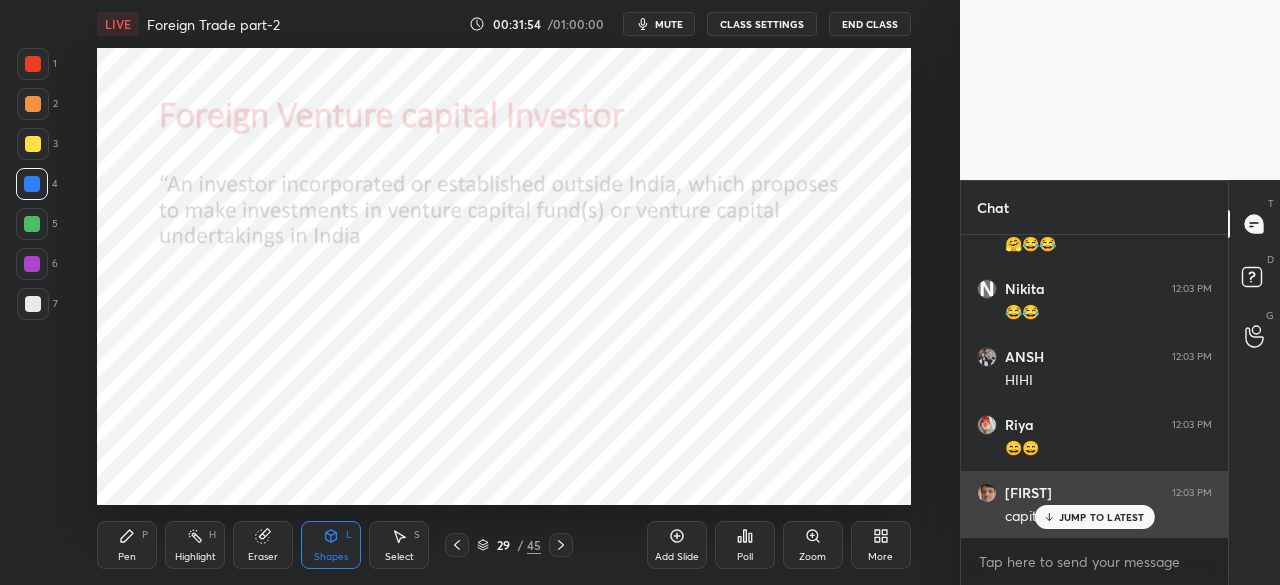 click 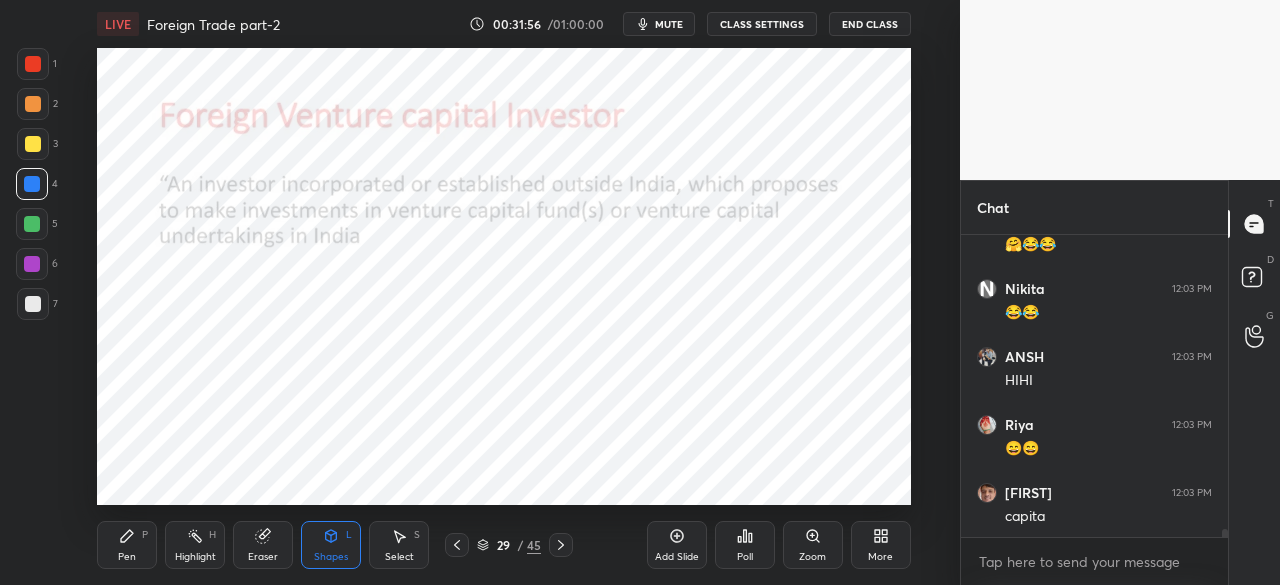 scroll, scrollTop: 11896, scrollLeft: 0, axis: vertical 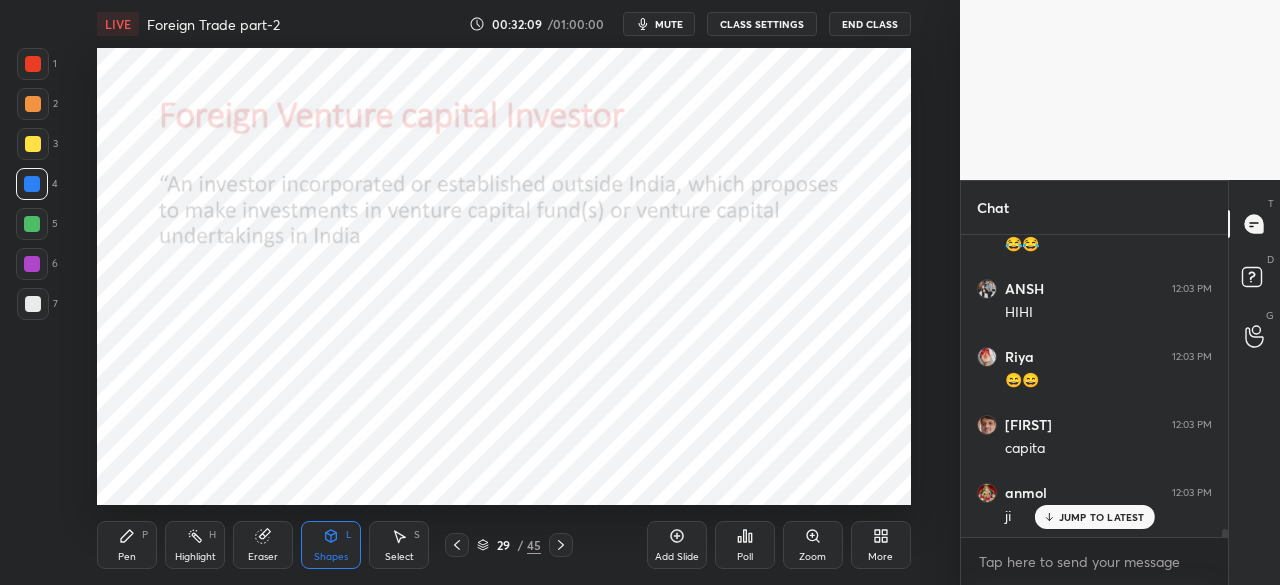 click at bounding box center [33, 64] 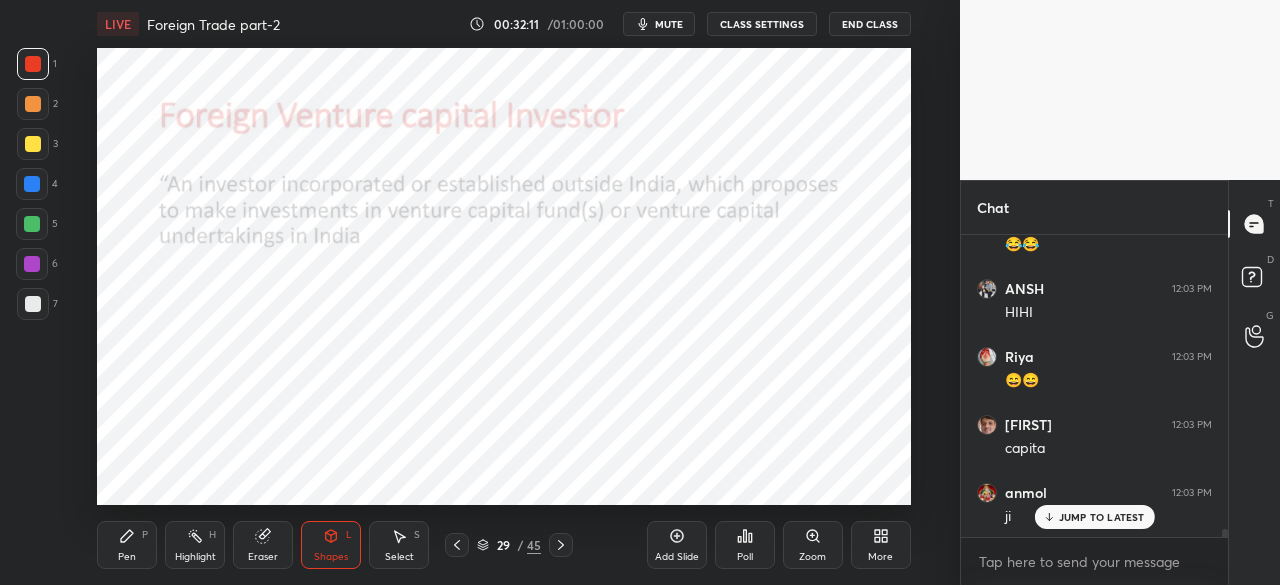 click on "Pen P" at bounding box center (127, 545) 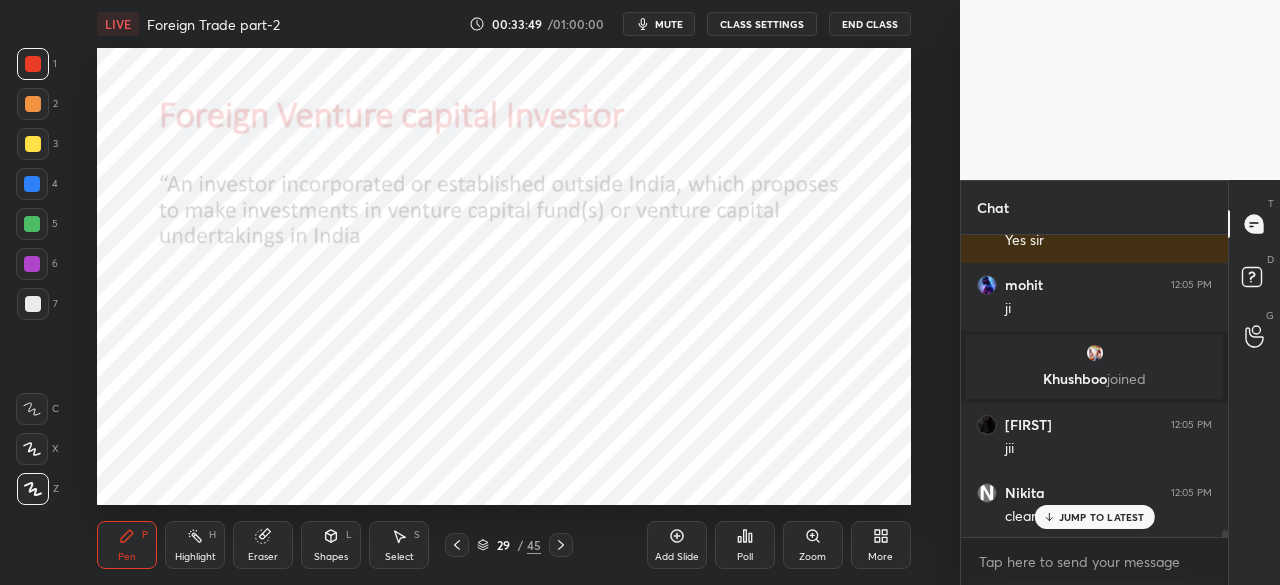 scroll, scrollTop: 13804, scrollLeft: 0, axis: vertical 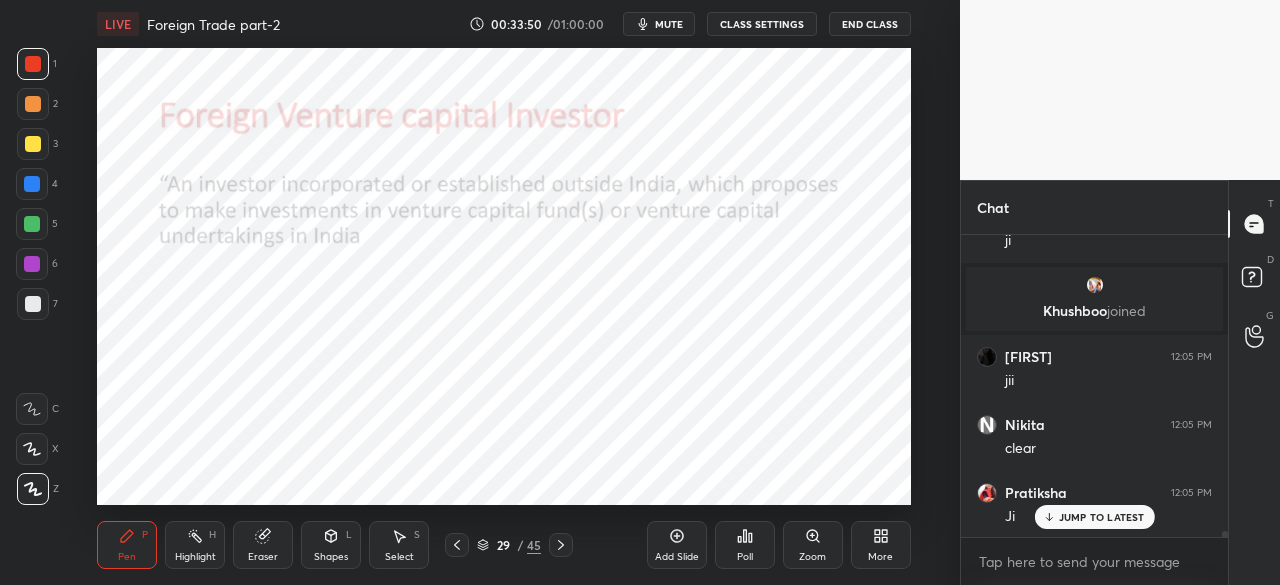 click 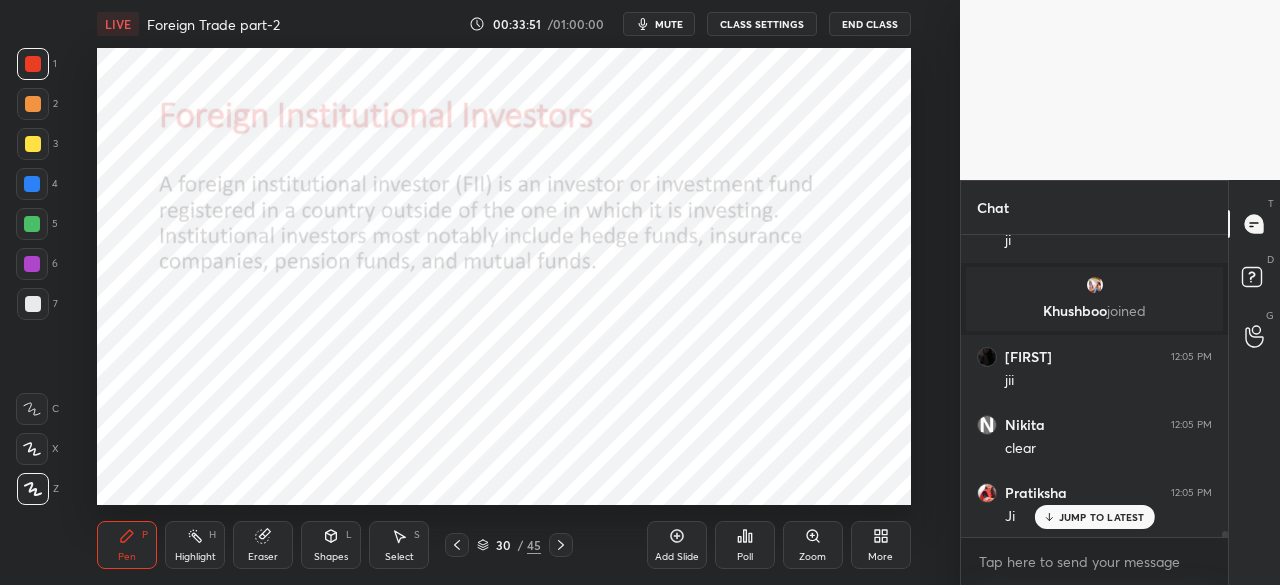 click at bounding box center (457, 545) 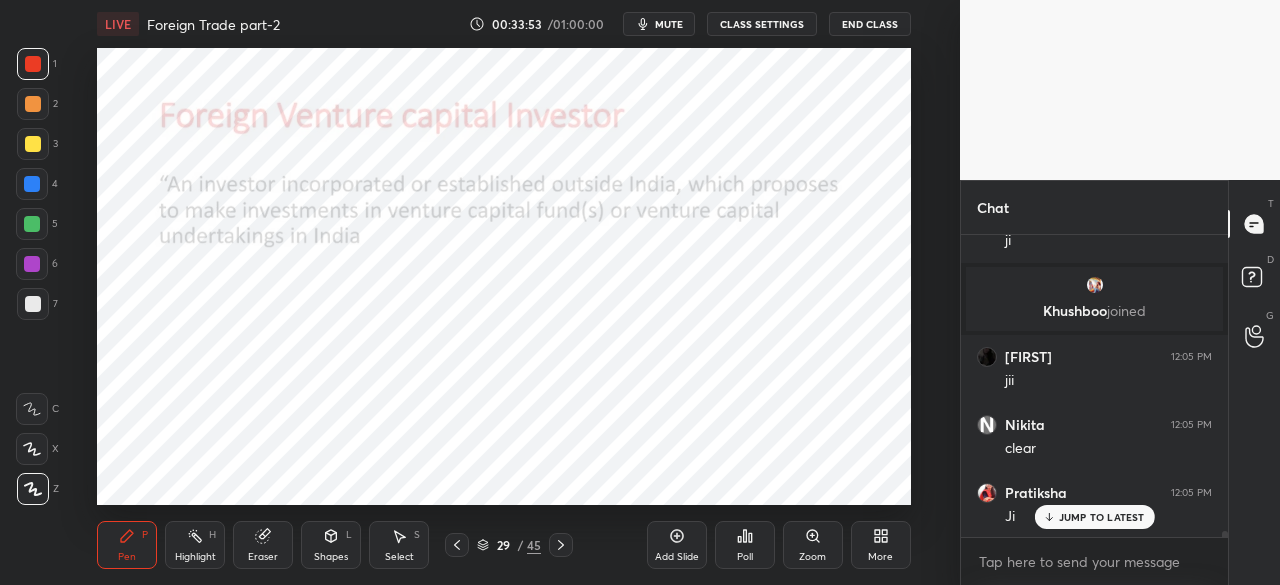click 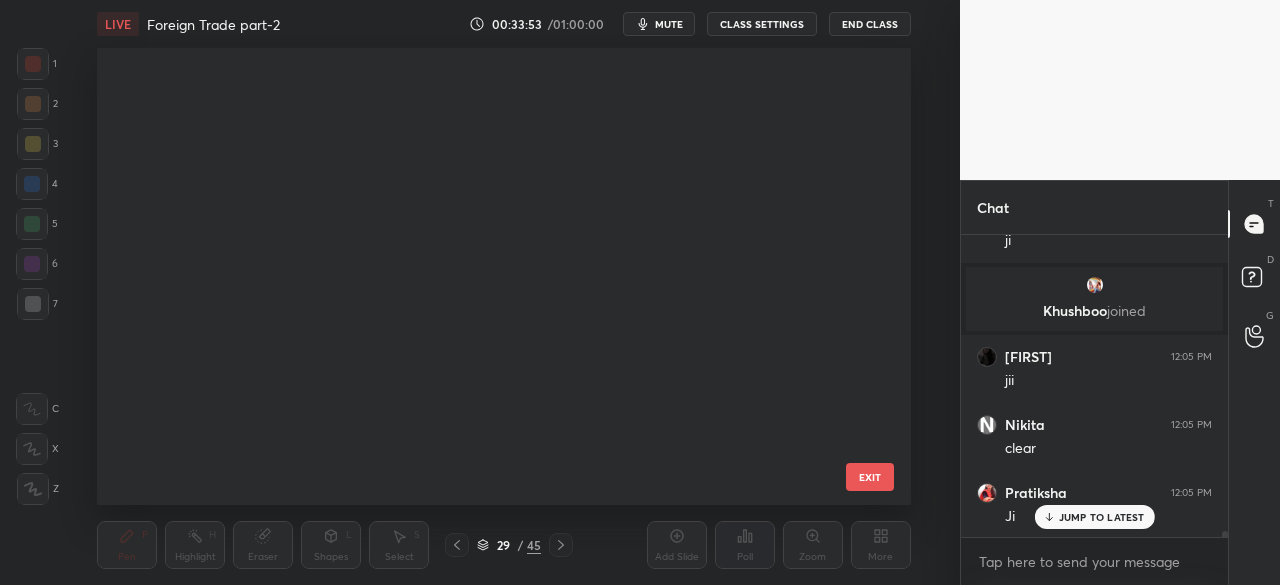 scroll, scrollTop: 917, scrollLeft: 0, axis: vertical 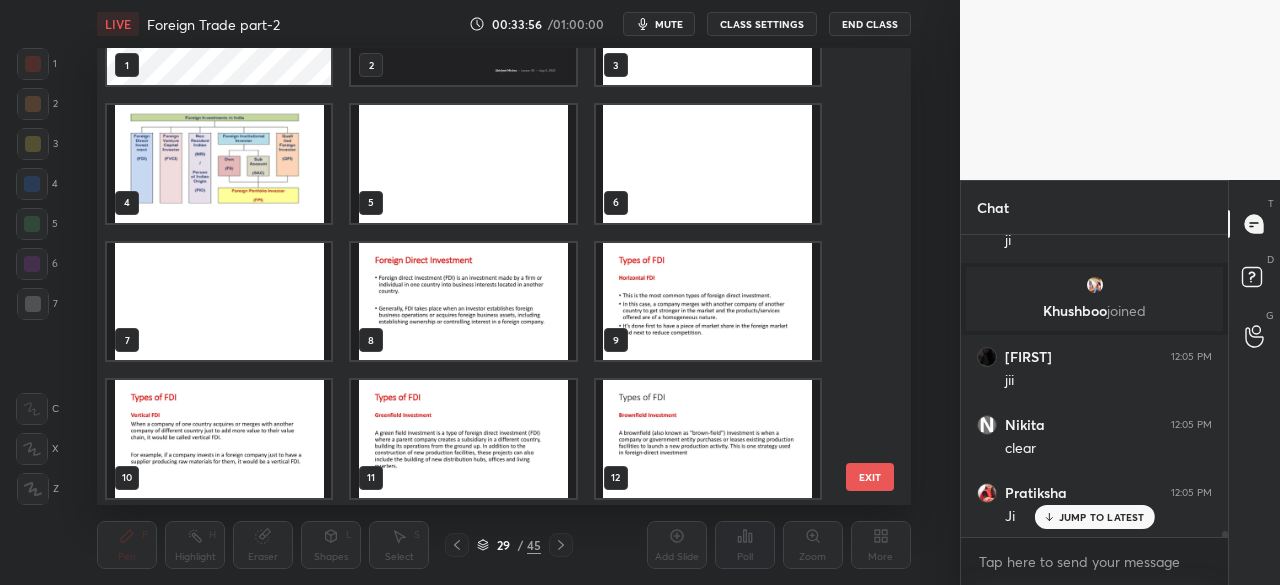 click at bounding box center [219, 163] 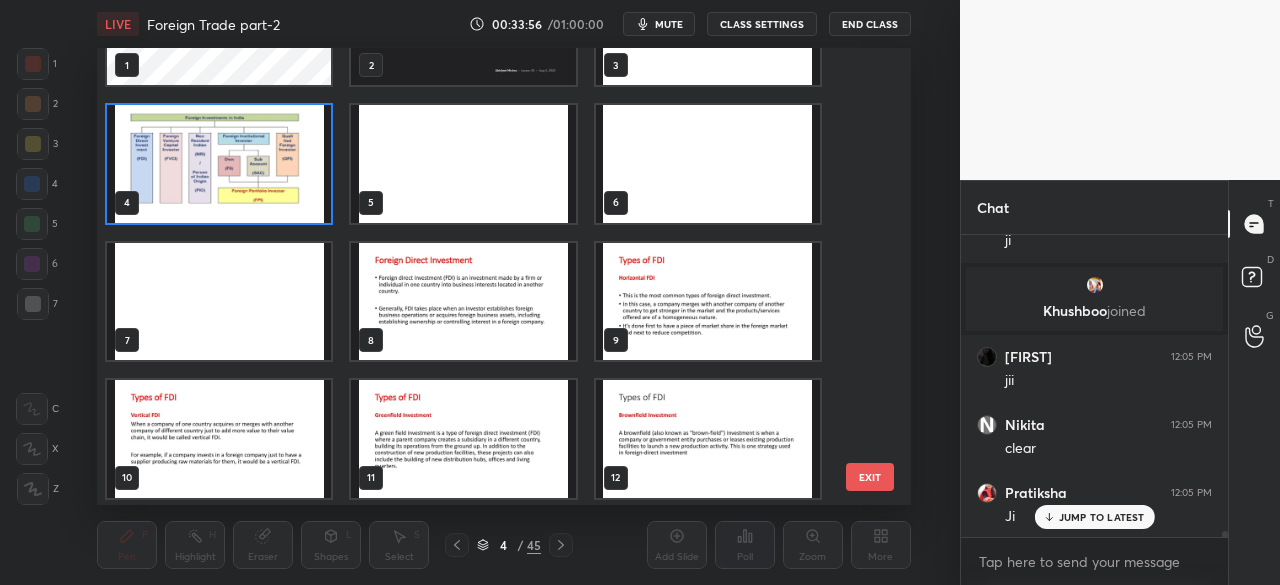 click at bounding box center (219, 163) 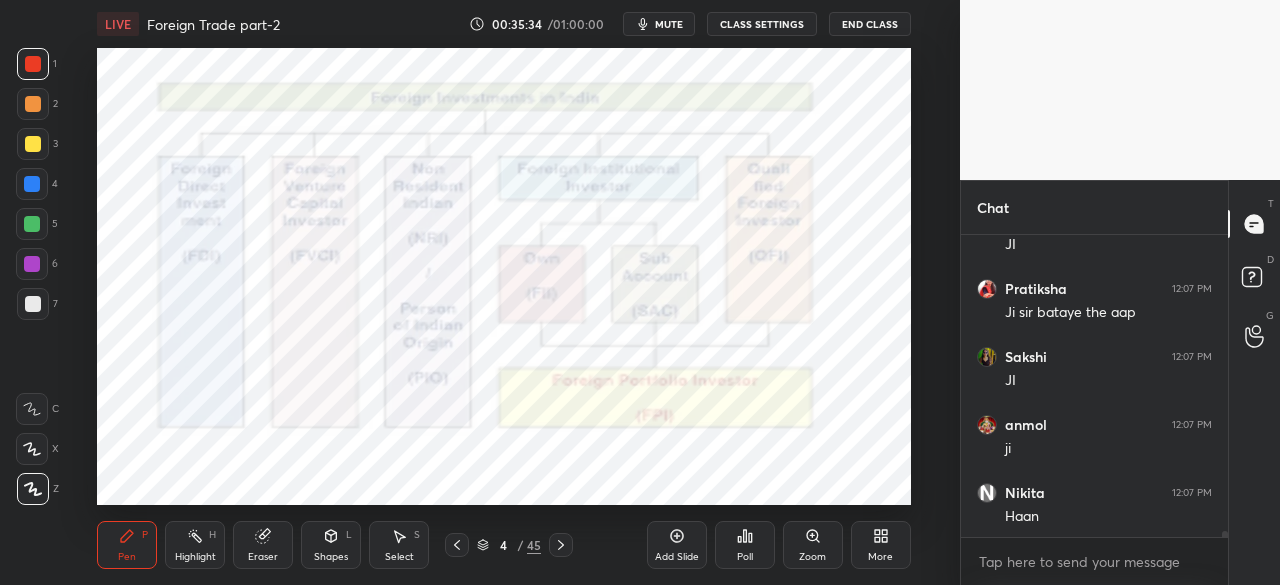 scroll, scrollTop: 14348, scrollLeft: 0, axis: vertical 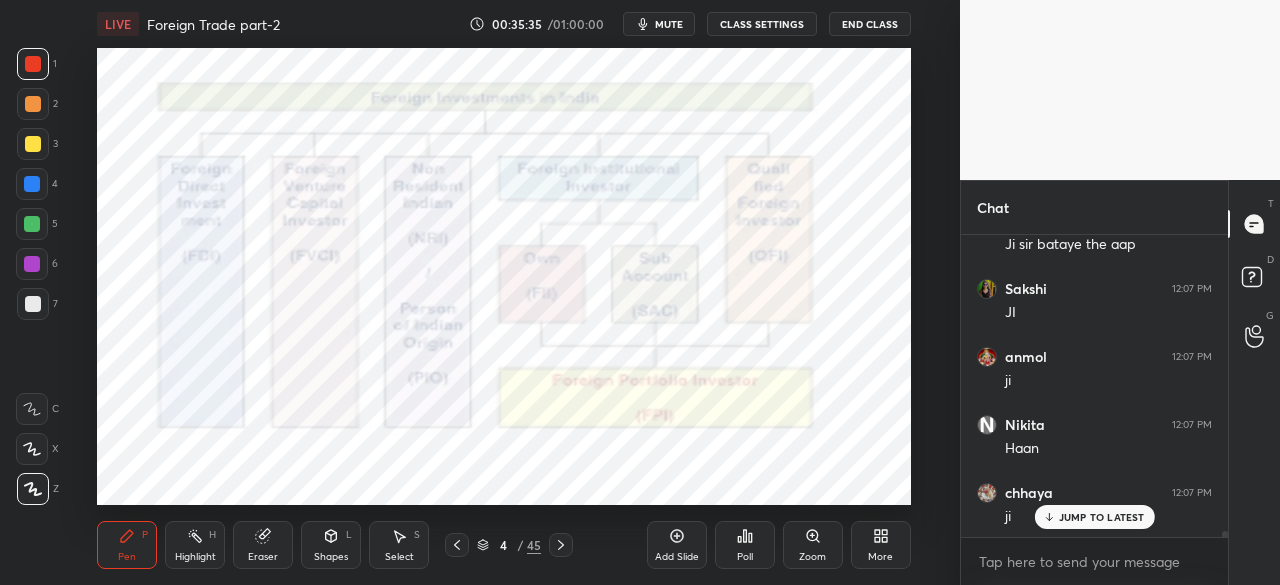 click 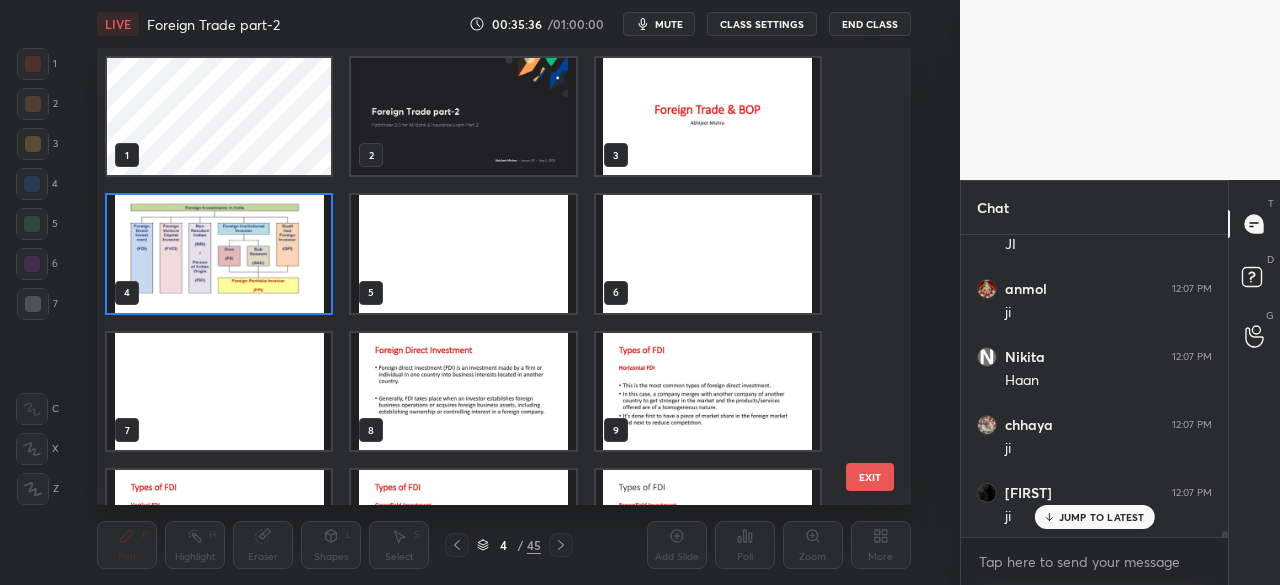 scroll, scrollTop: 6, scrollLeft: 10, axis: both 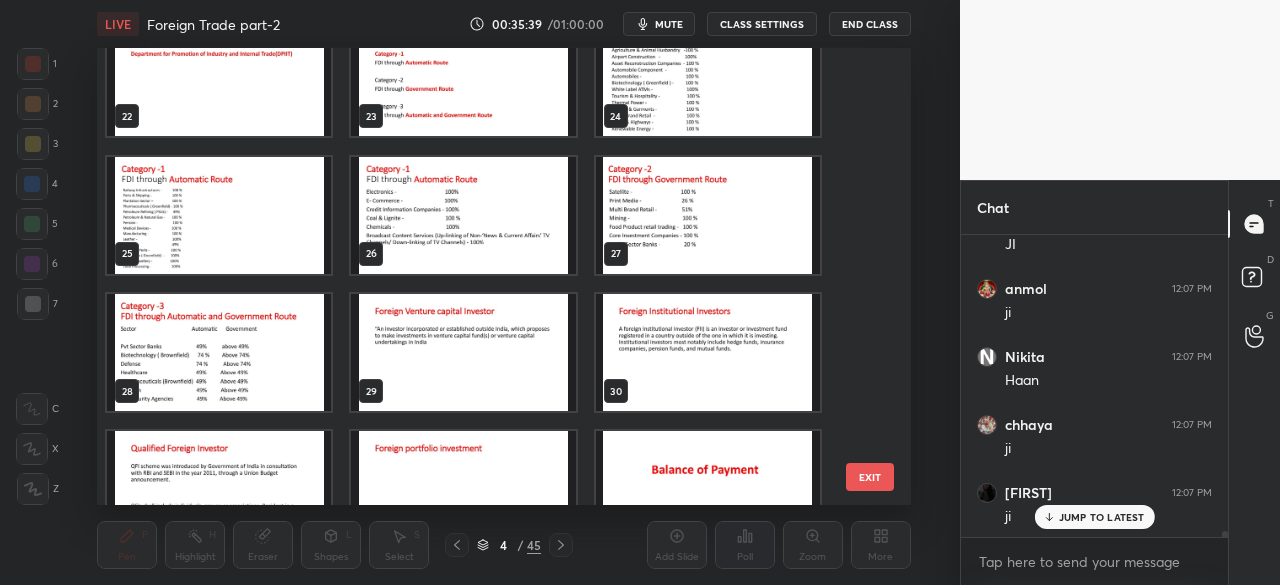 click at bounding box center [708, 352] 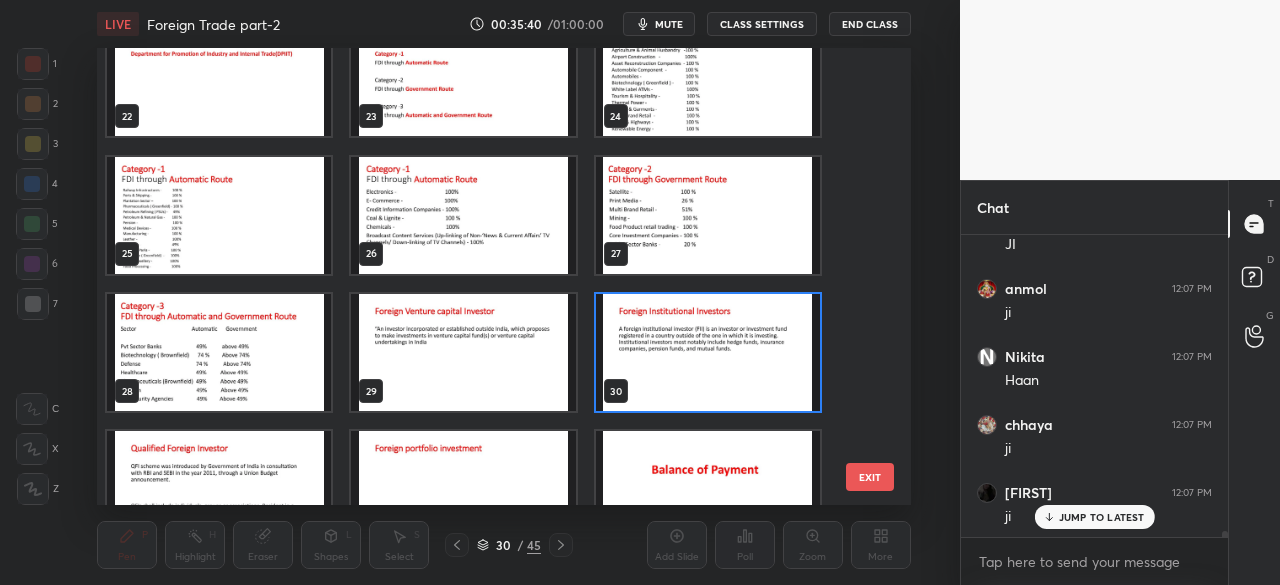 click at bounding box center [708, 352] 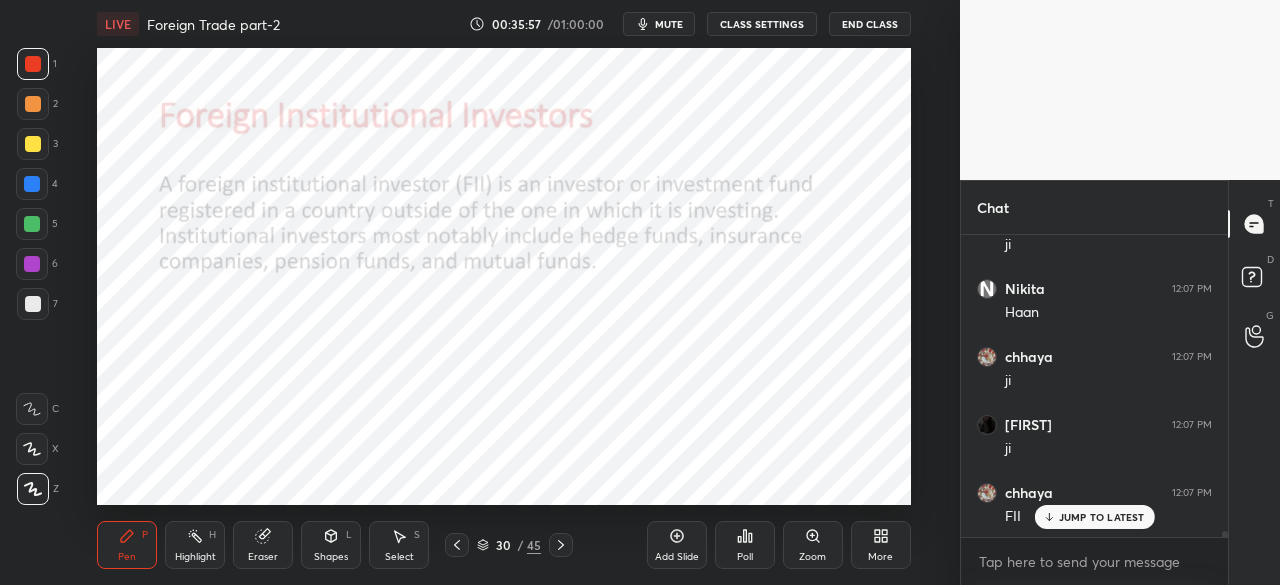 scroll, scrollTop: 14552, scrollLeft: 0, axis: vertical 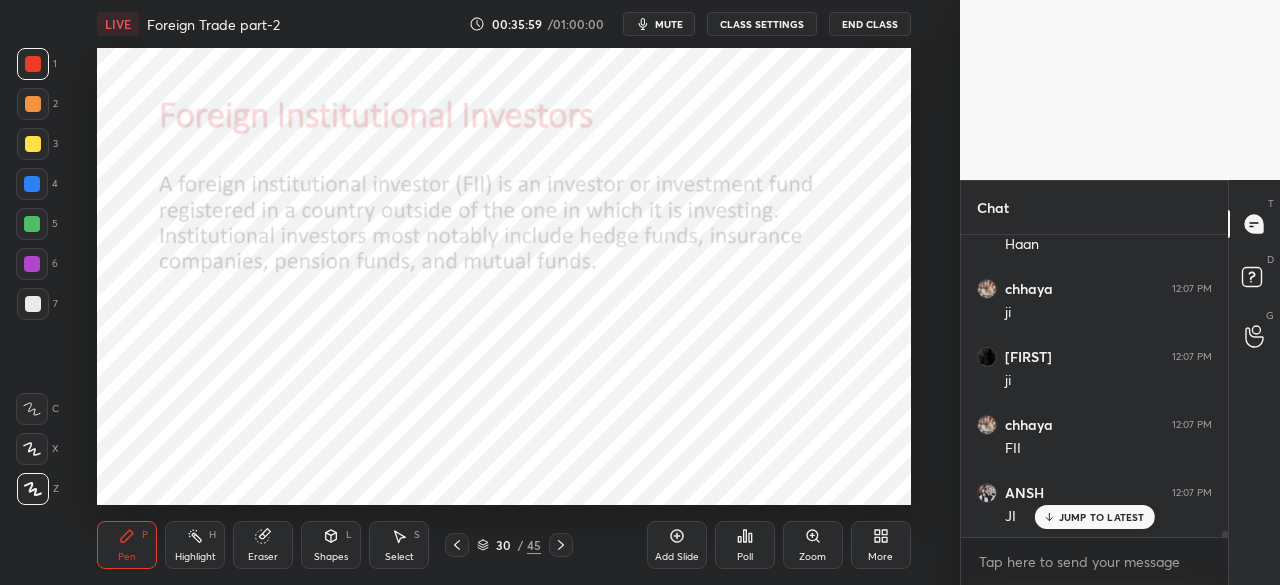 click on "Add Slide" at bounding box center (677, 545) 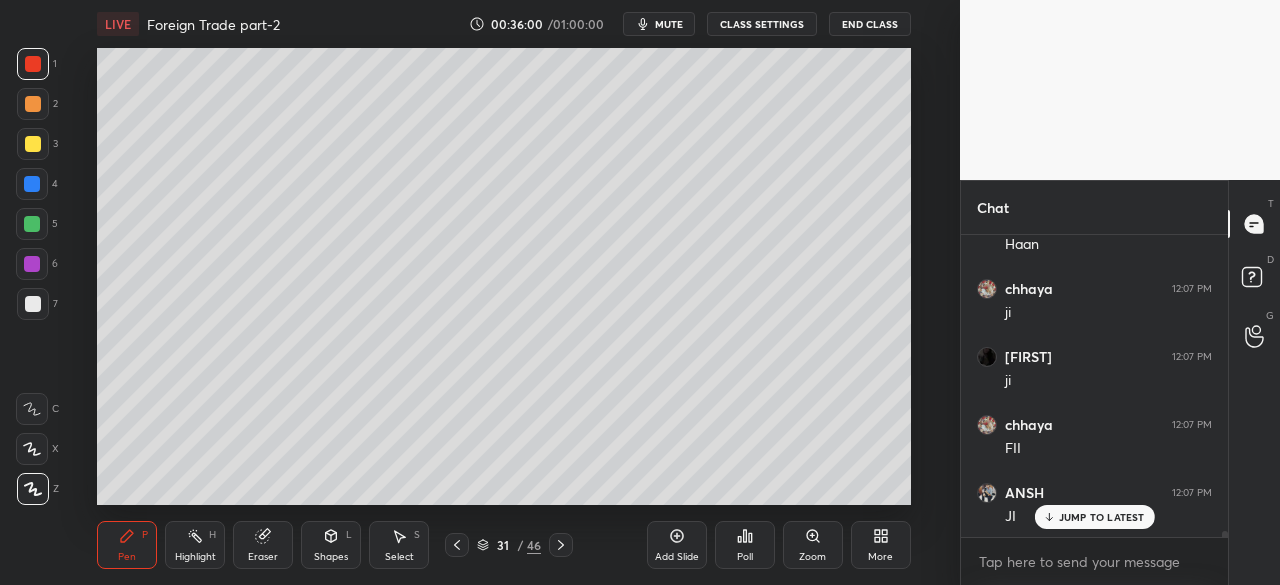 click at bounding box center (33, 144) 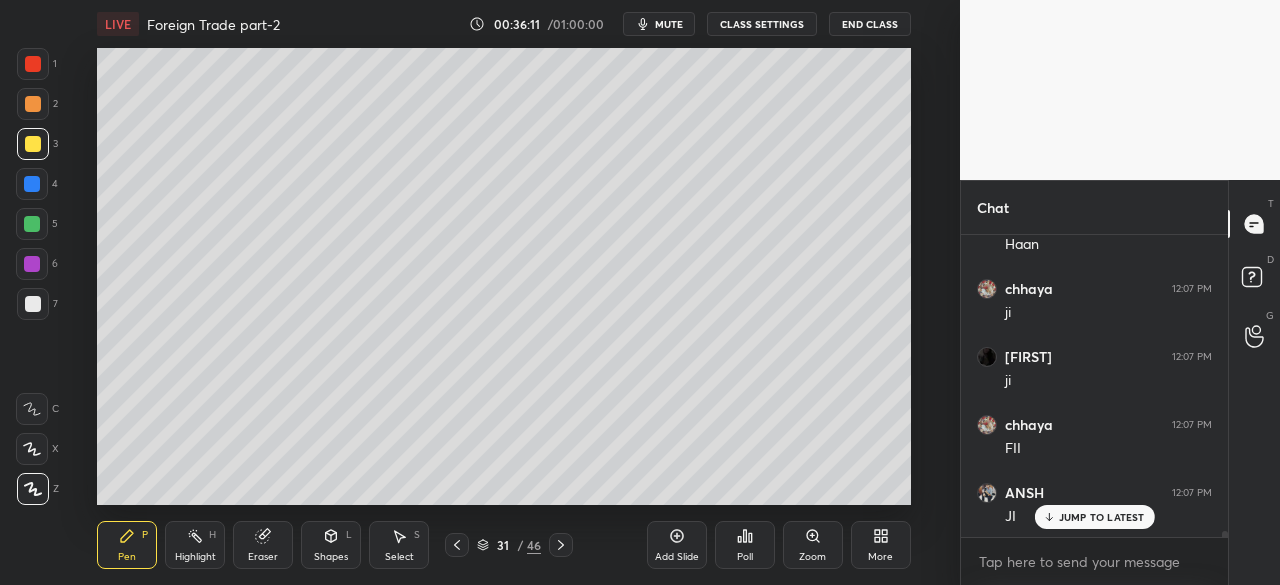 click 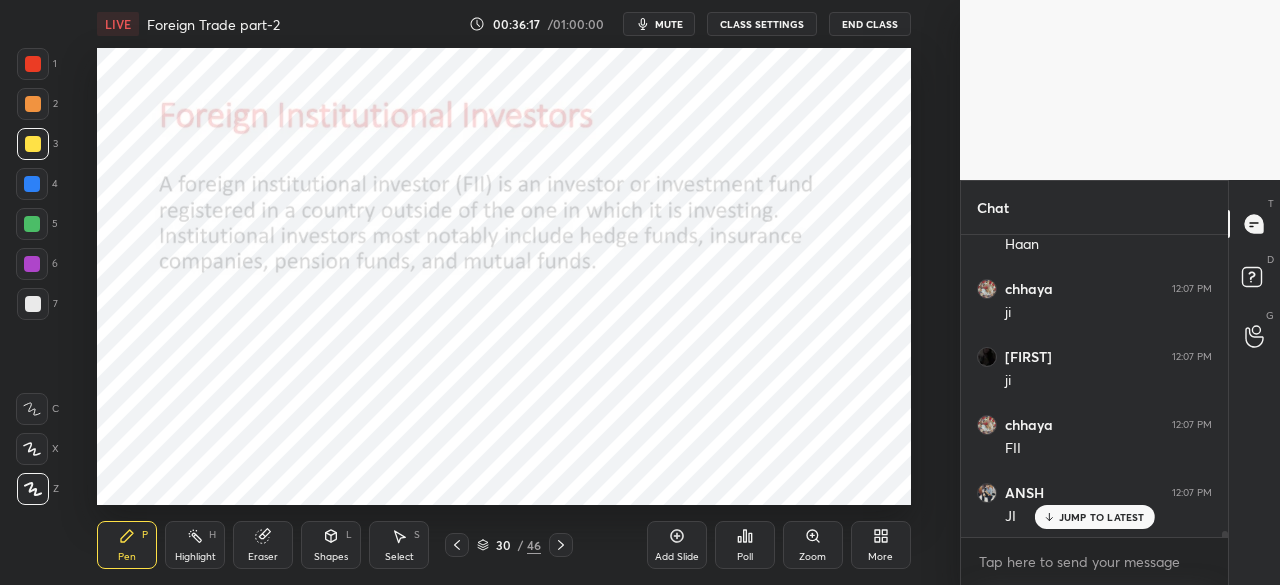 click at bounding box center [33, 64] 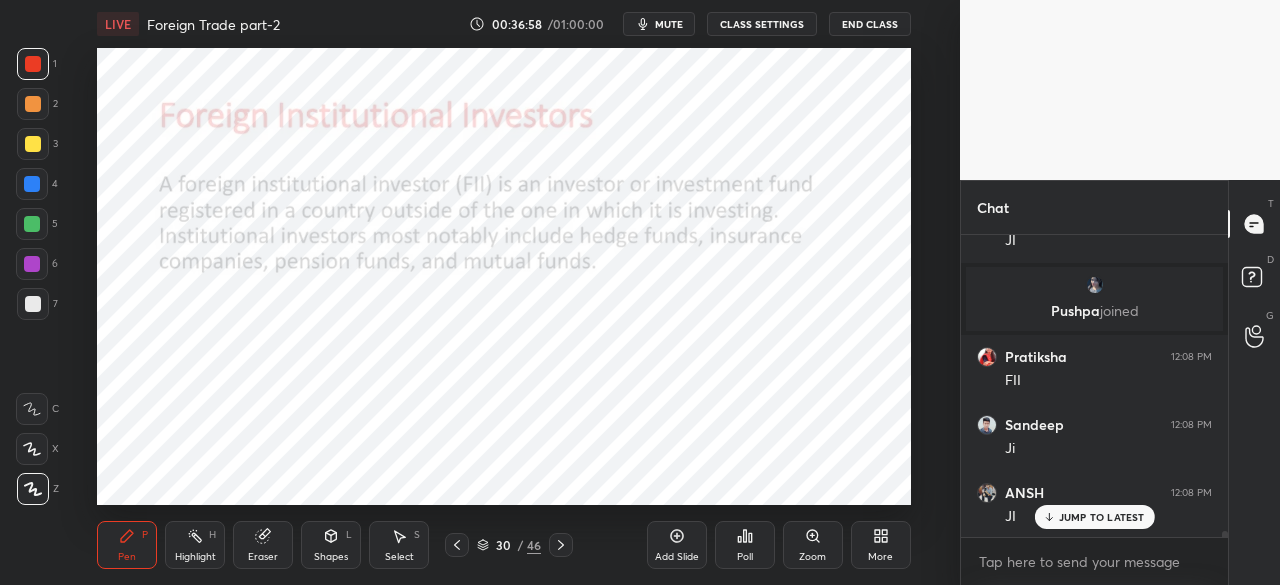 scroll, scrollTop: 14896, scrollLeft: 0, axis: vertical 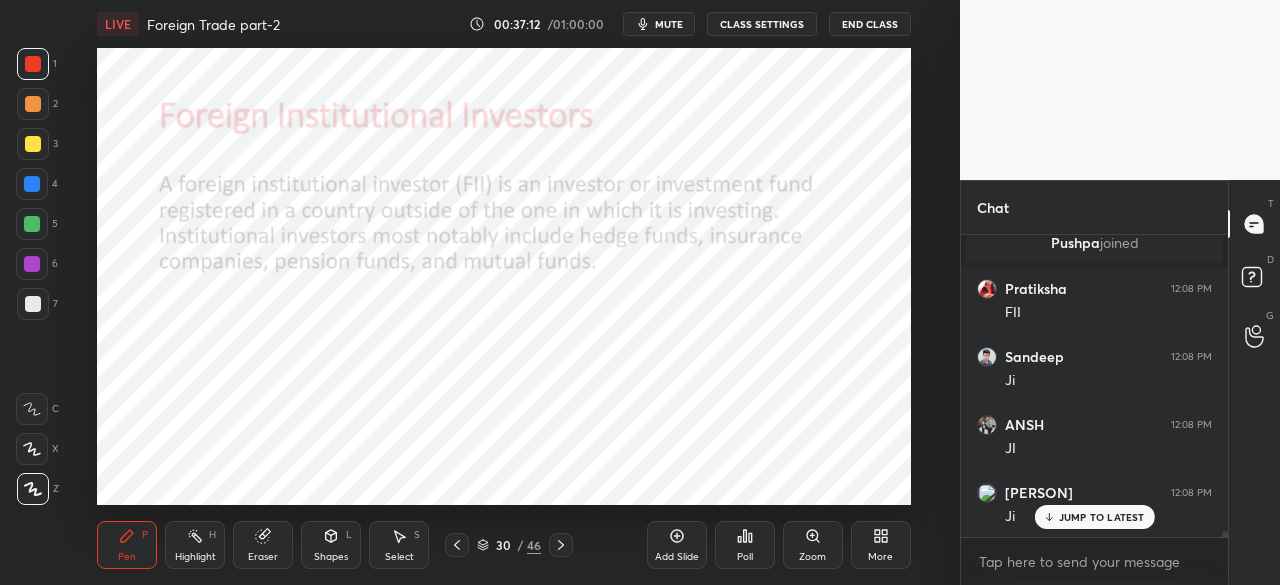 click 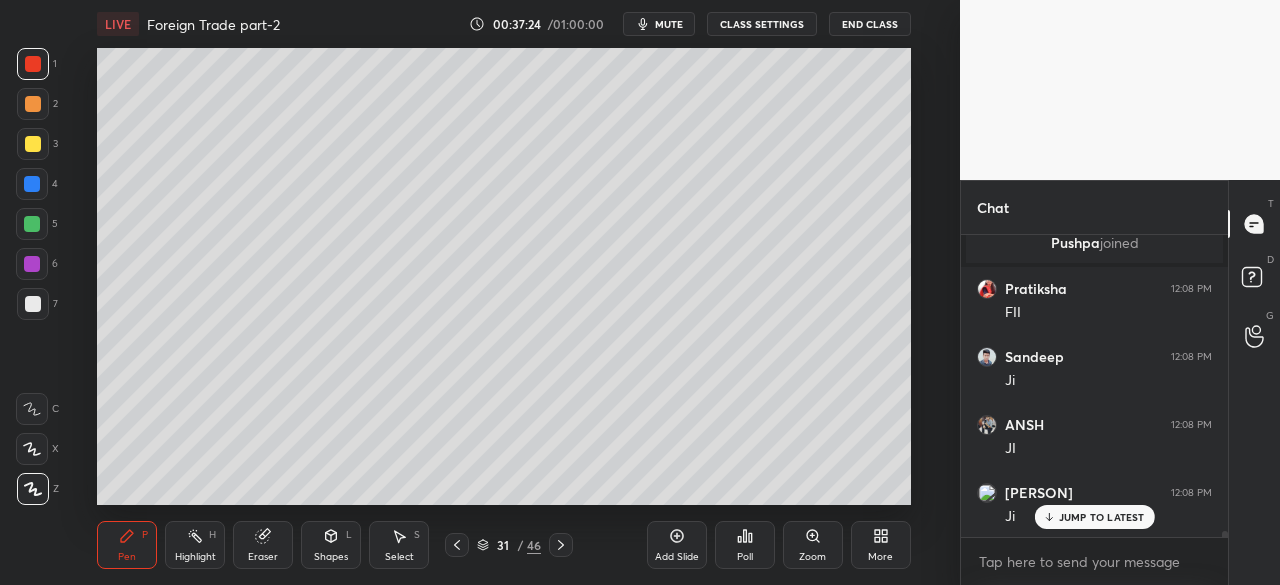 click 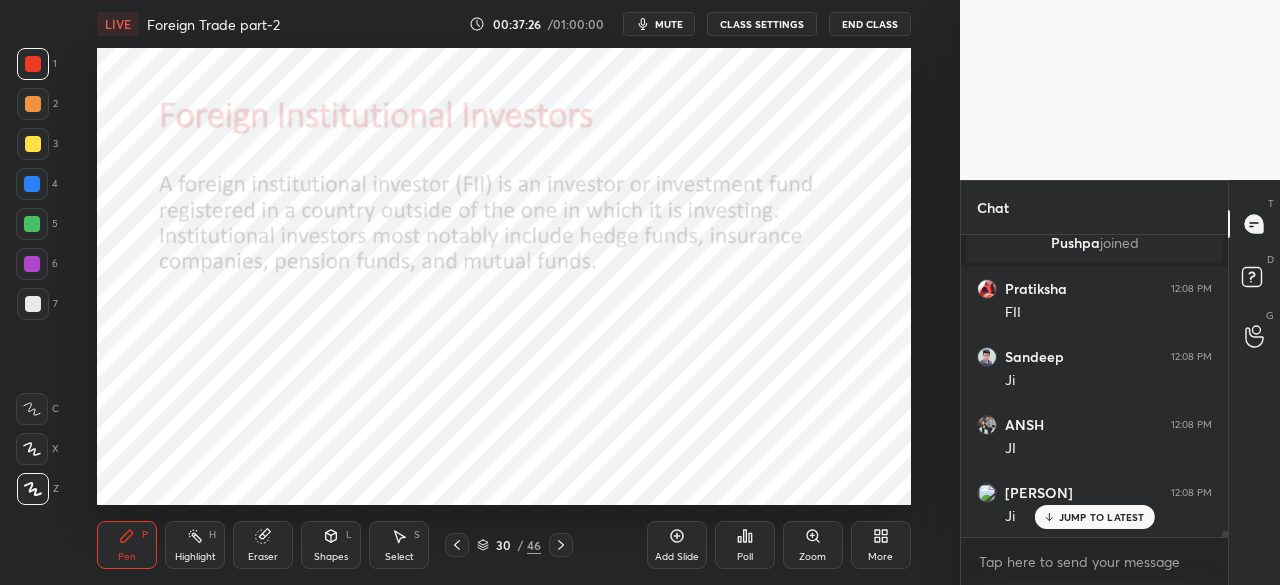 click at bounding box center (561, 545) 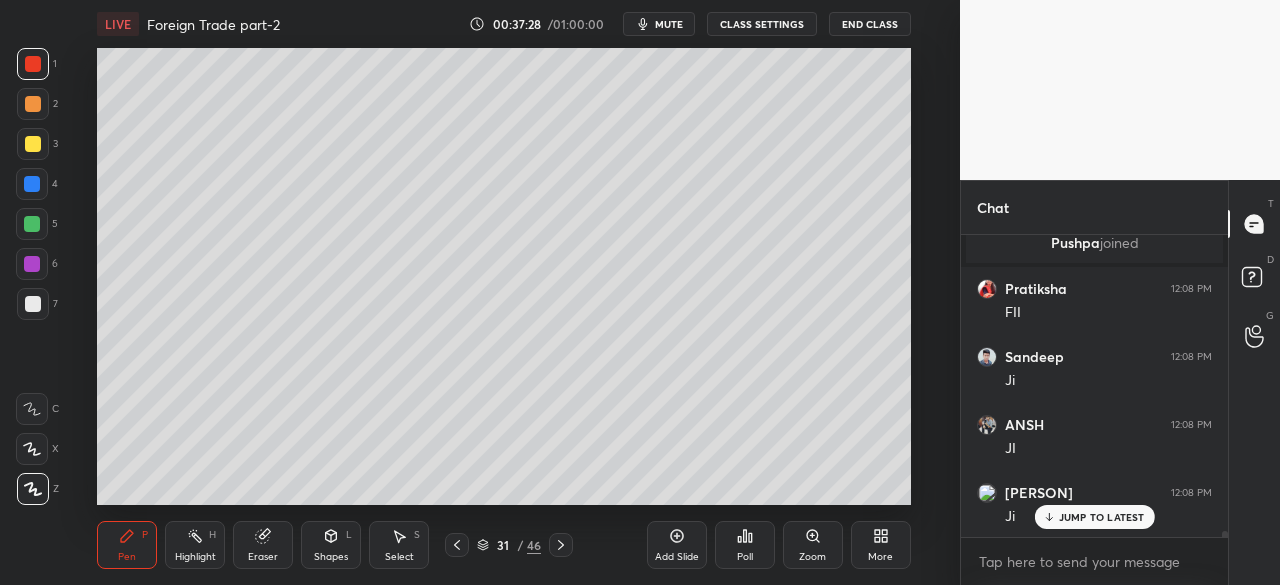 scroll, scrollTop: 14964, scrollLeft: 0, axis: vertical 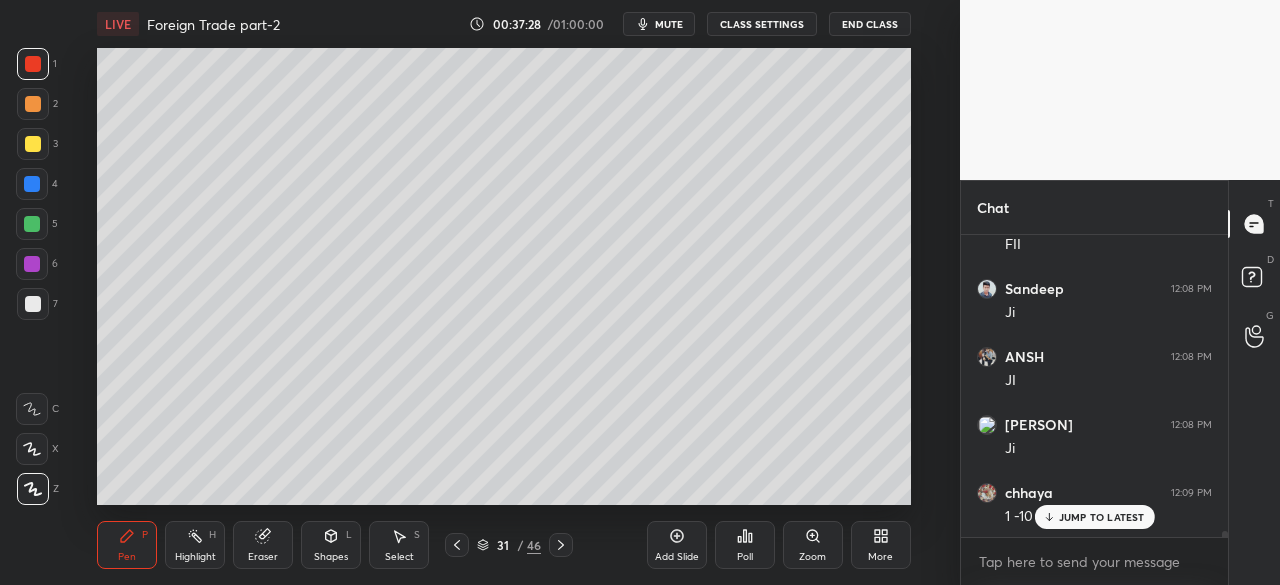 click at bounding box center [33, 144] 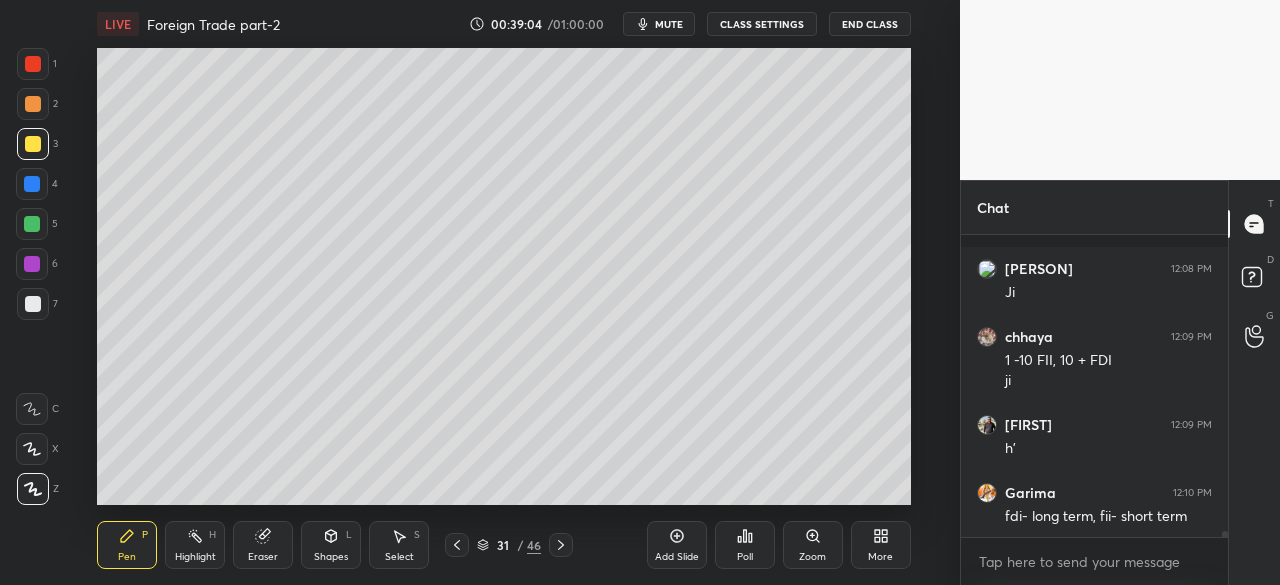 scroll, scrollTop: 15206, scrollLeft: 0, axis: vertical 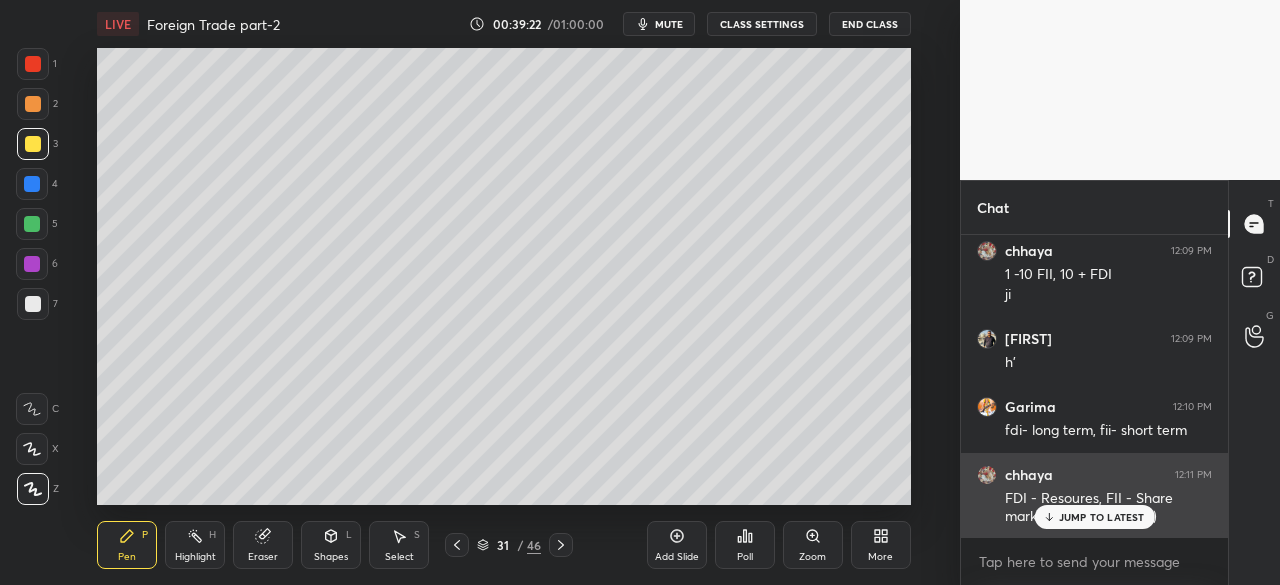 click on "JUMP TO LATEST" at bounding box center (1102, 517) 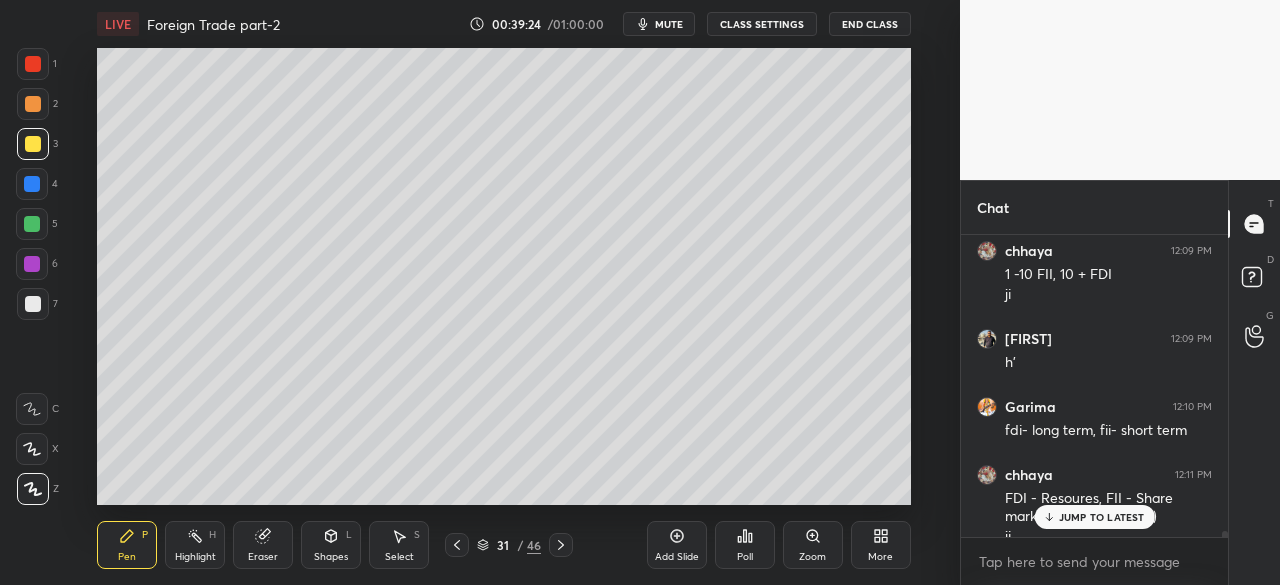 scroll, scrollTop: 15226, scrollLeft: 0, axis: vertical 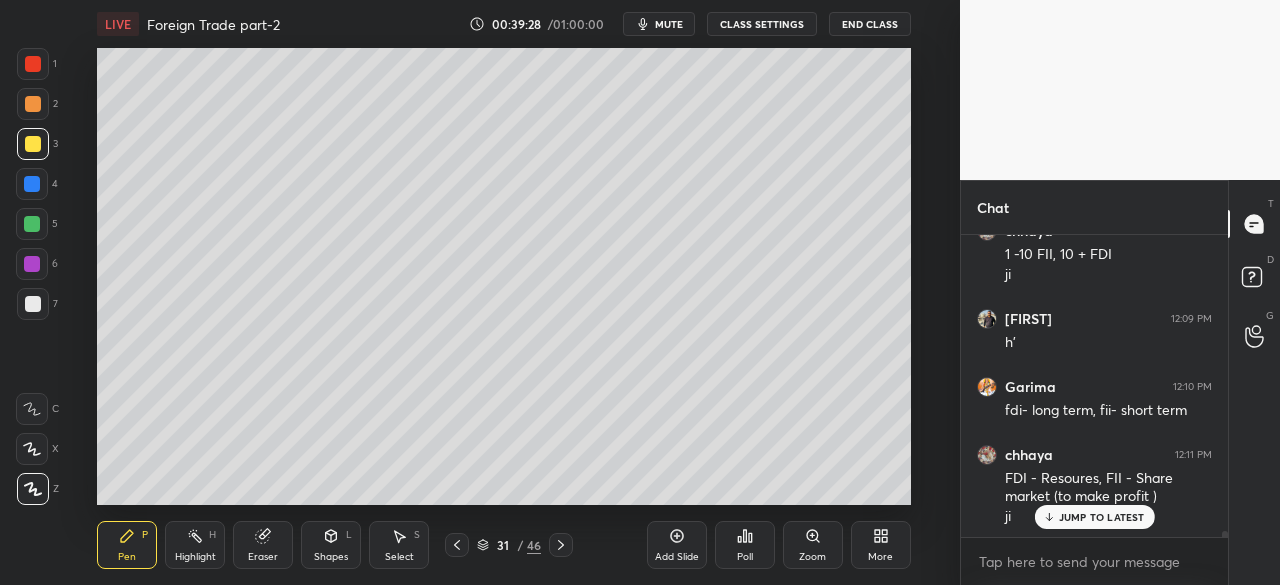drag, startPoint x: 462, startPoint y: 551, endPoint x: 451, endPoint y: 547, distance: 11.7046995 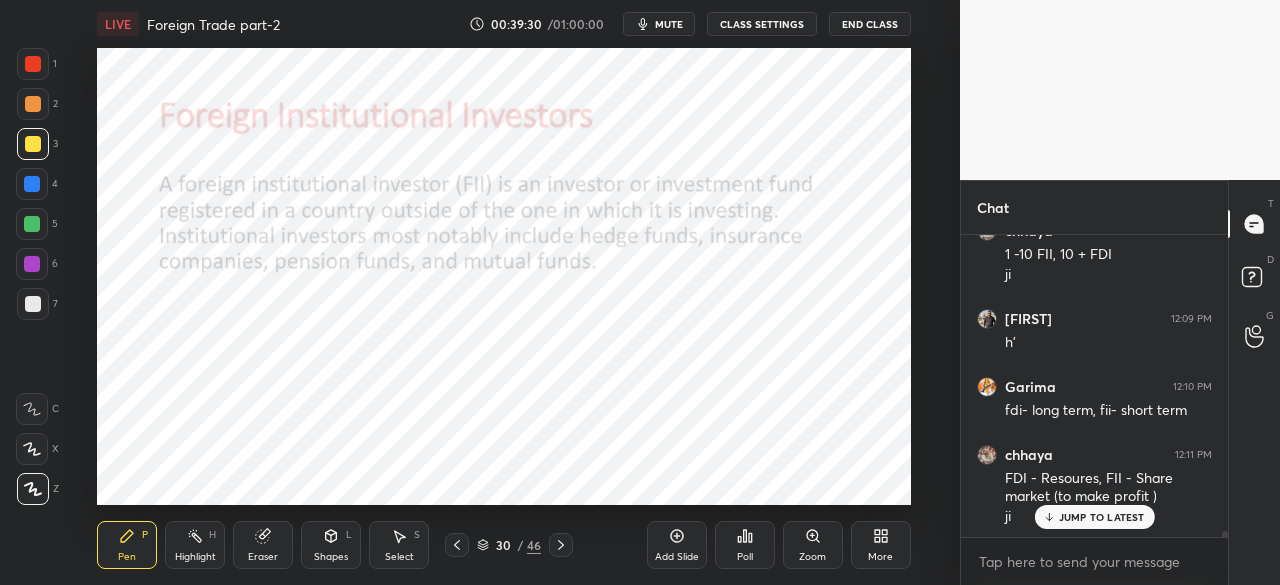 click 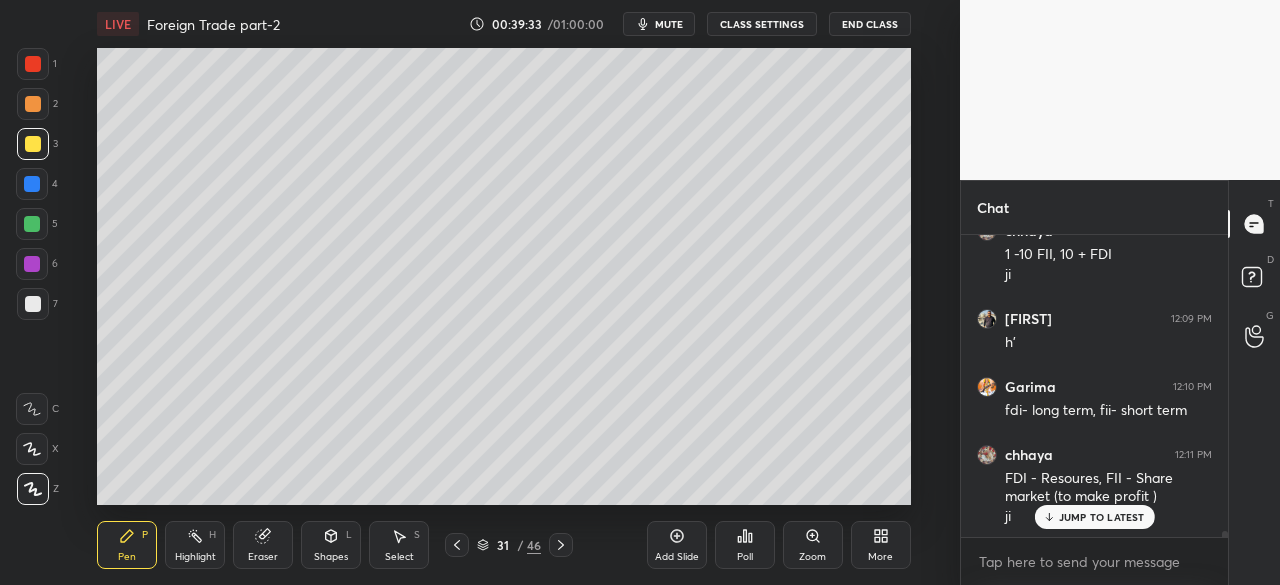 scroll, scrollTop: 15294, scrollLeft: 0, axis: vertical 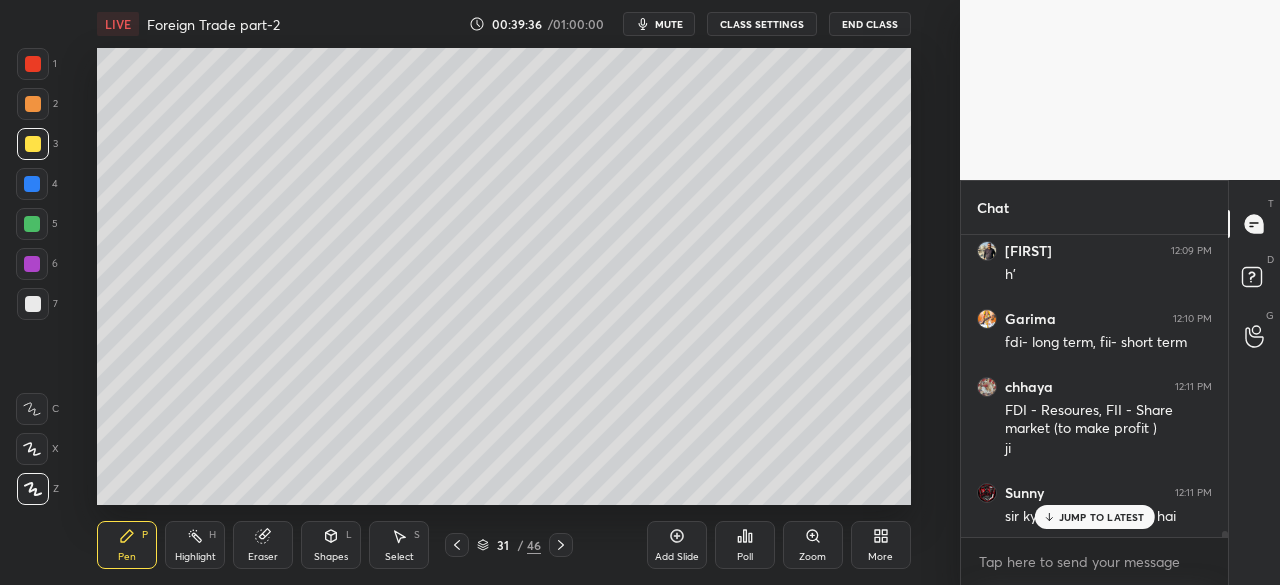 drag, startPoint x: 1082, startPoint y: 517, endPoint x: 1072, endPoint y: 519, distance: 10.198039 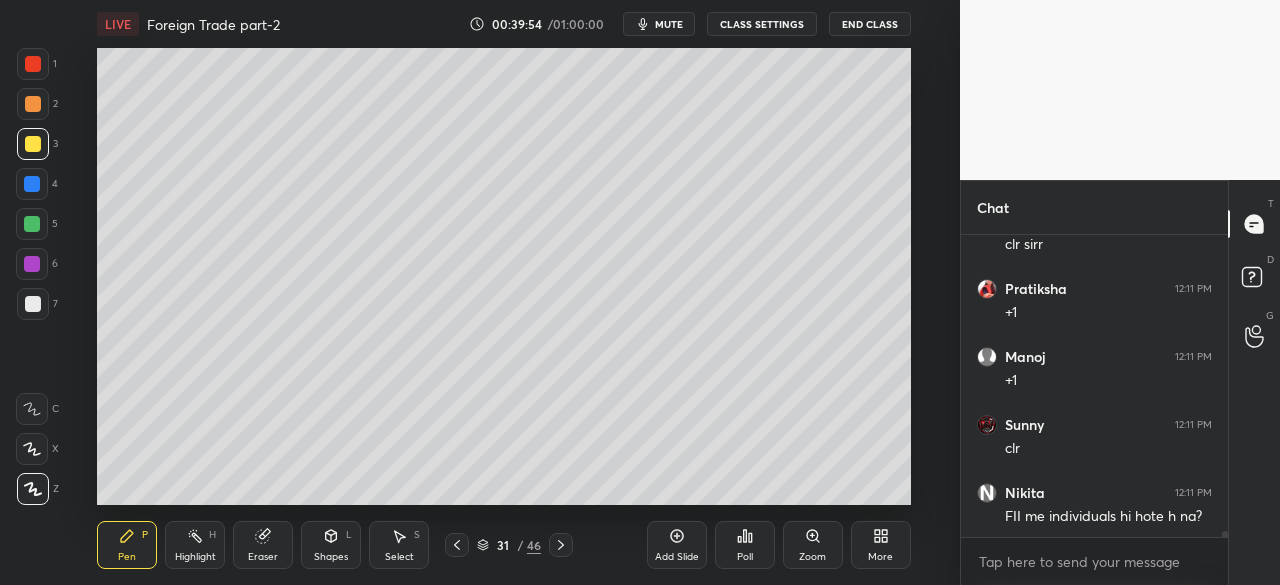 scroll, scrollTop: 16110, scrollLeft: 0, axis: vertical 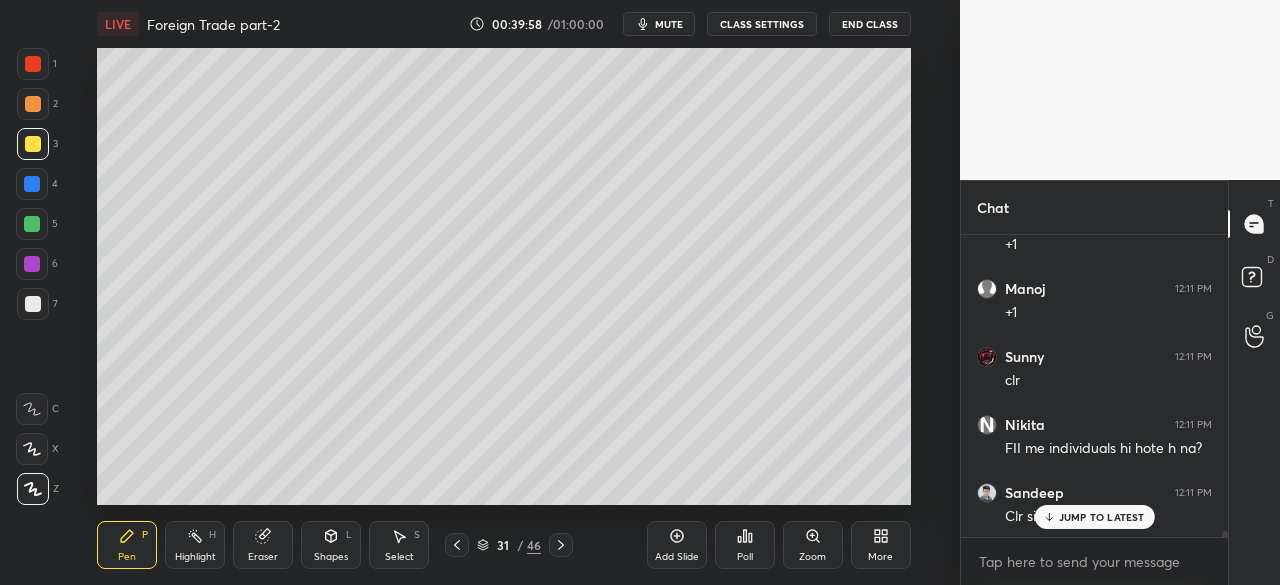 drag, startPoint x: 670, startPoint y: 541, endPoint x: 664, endPoint y: 532, distance: 10.816654 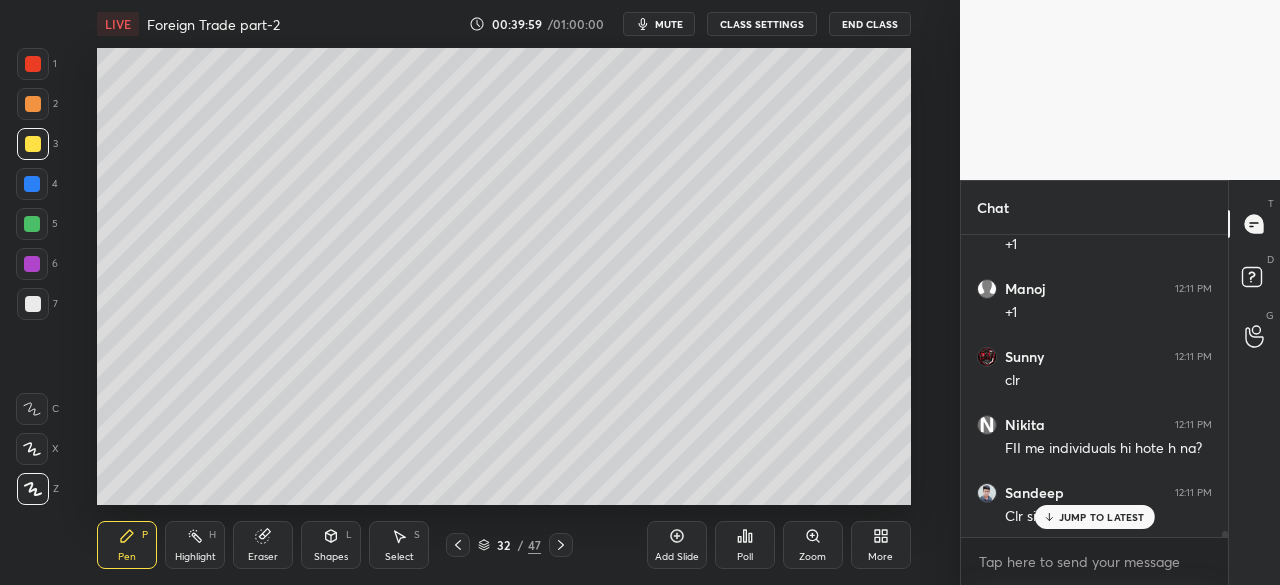 click at bounding box center (33, 144) 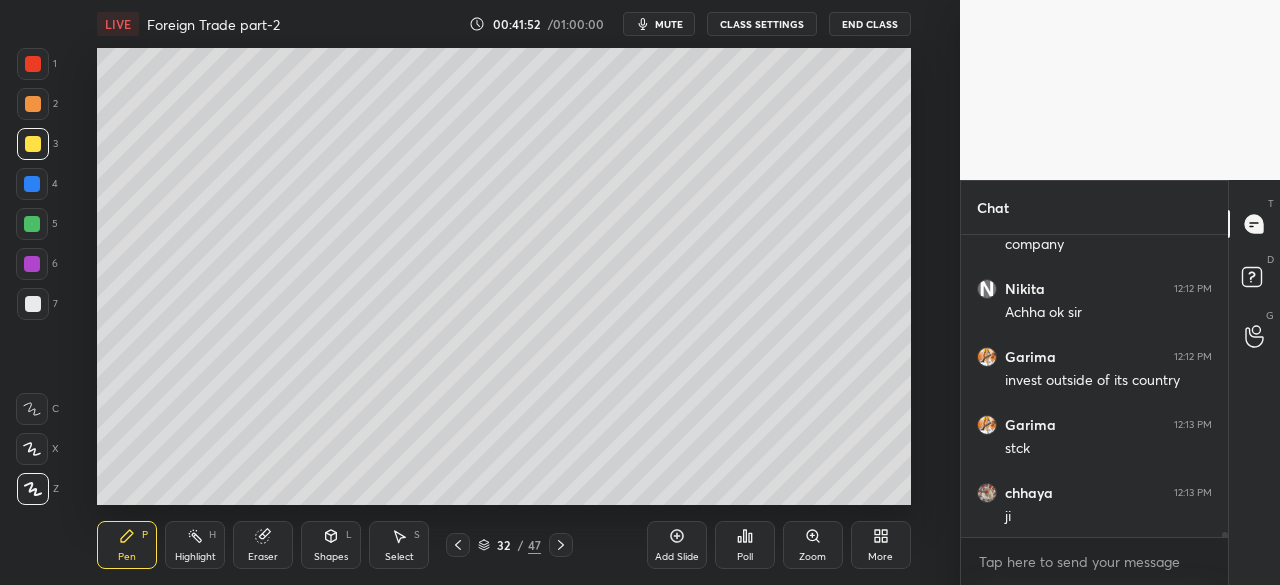 scroll, scrollTop: 16586, scrollLeft: 0, axis: vertical 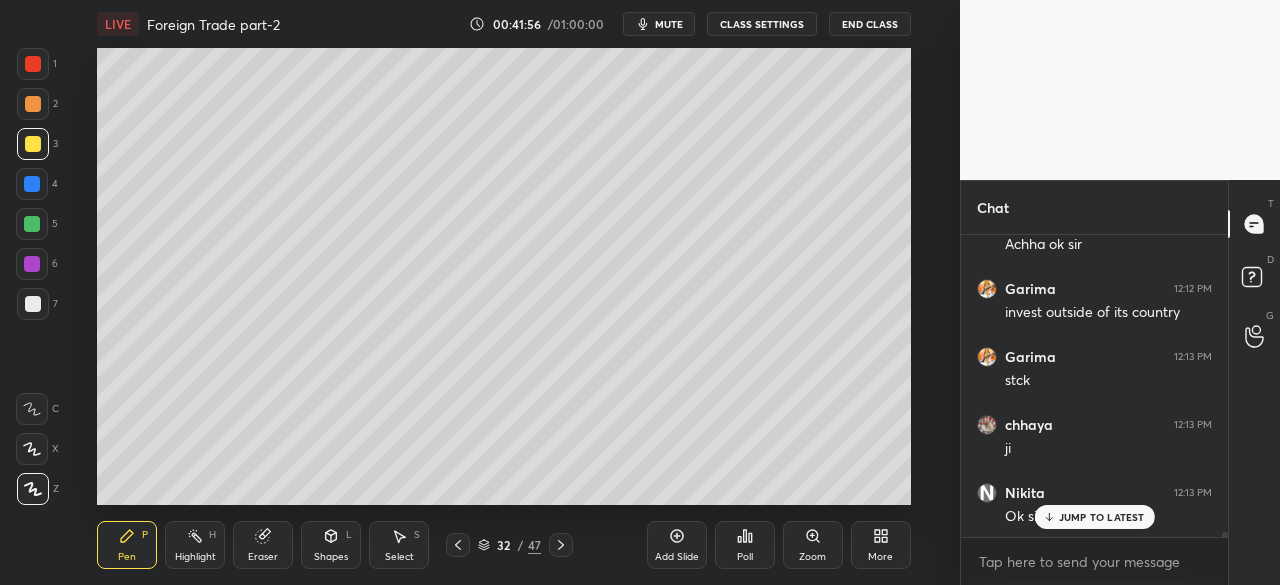 click 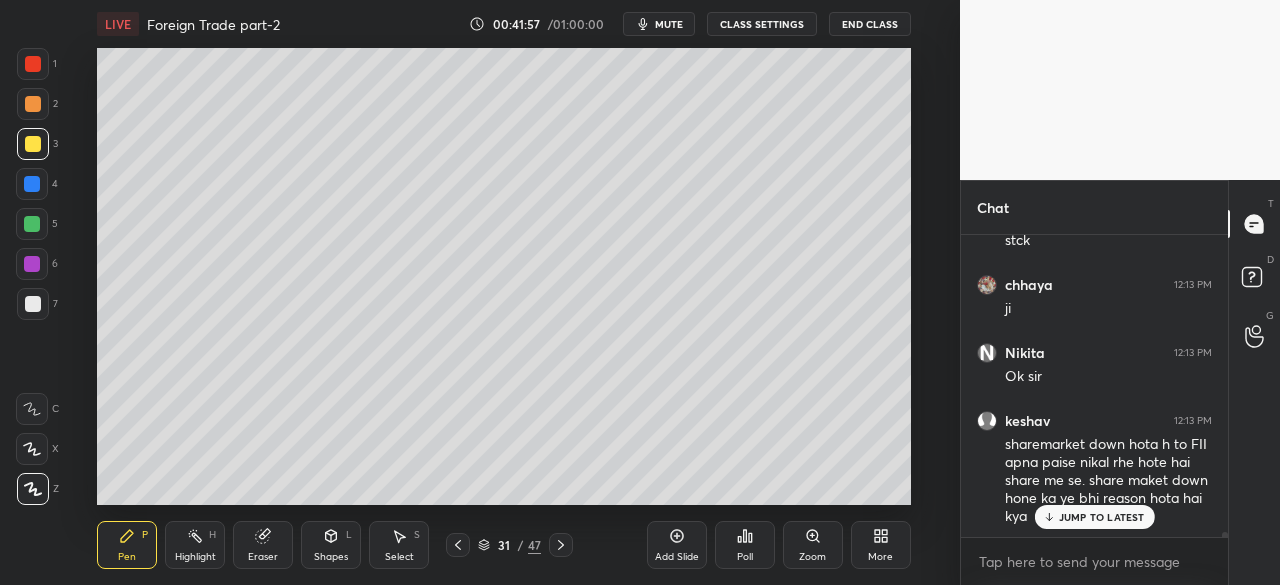click 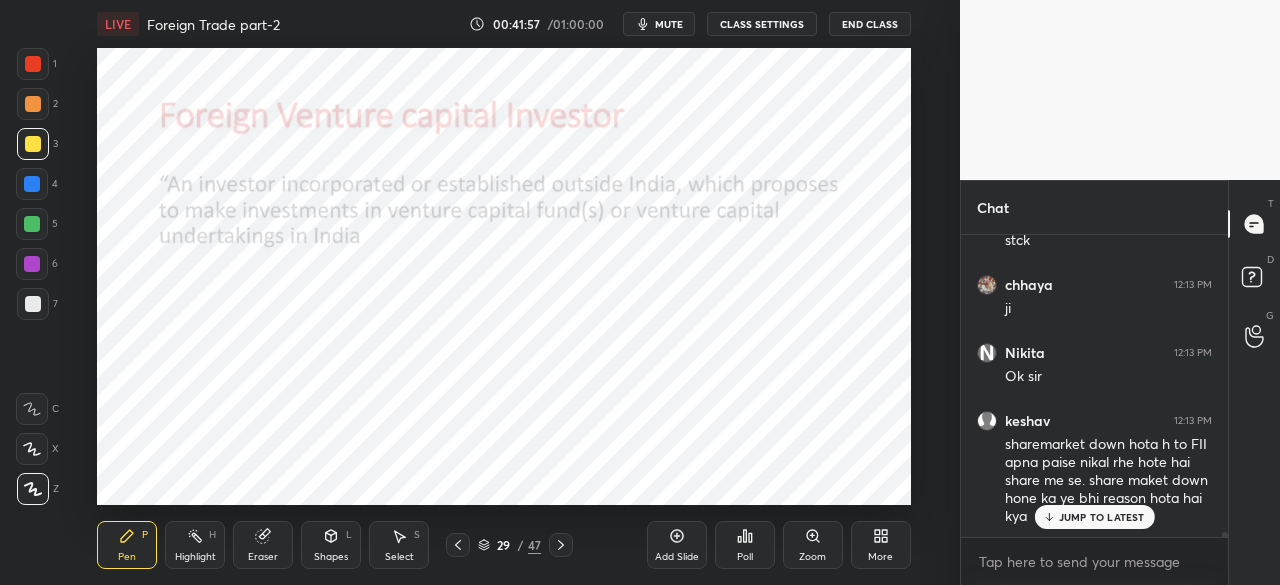 click 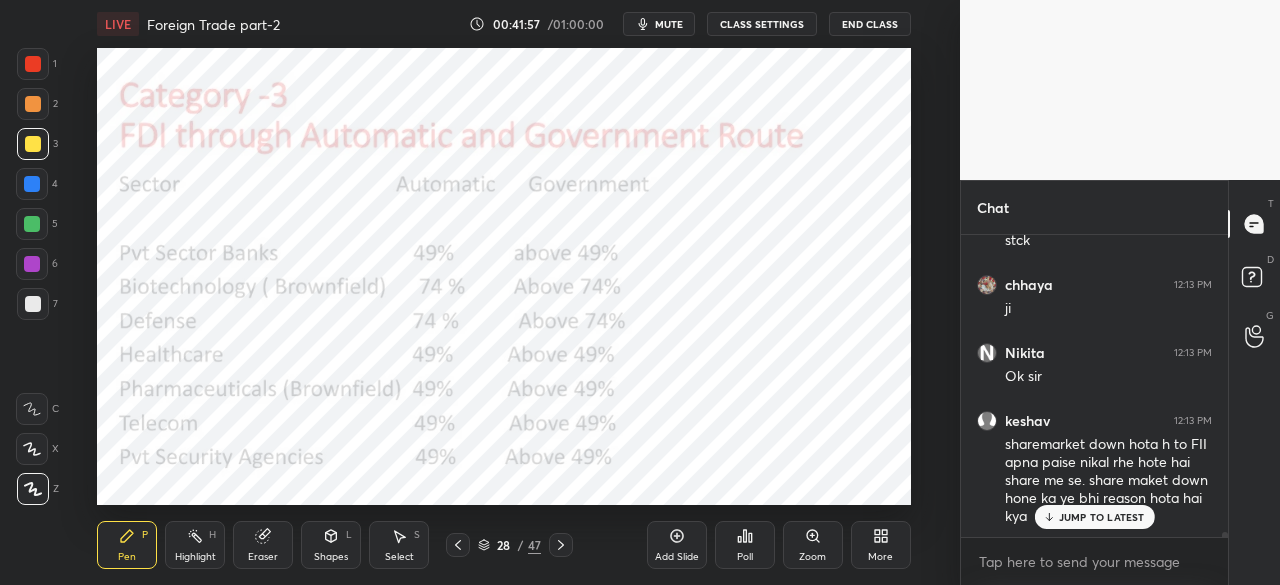 click 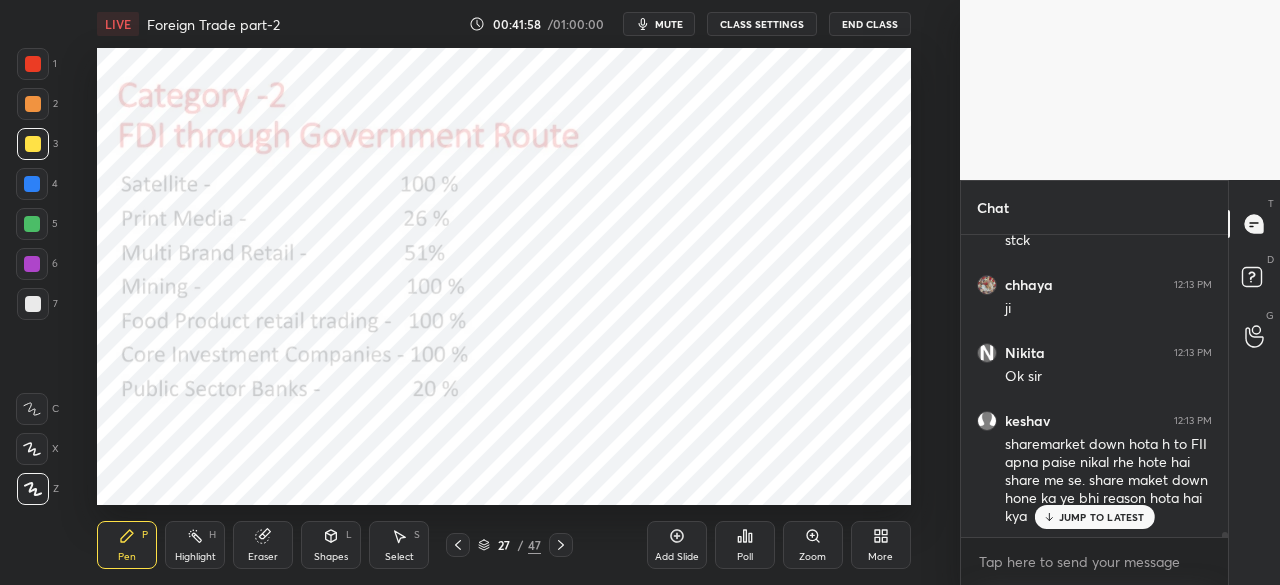 click 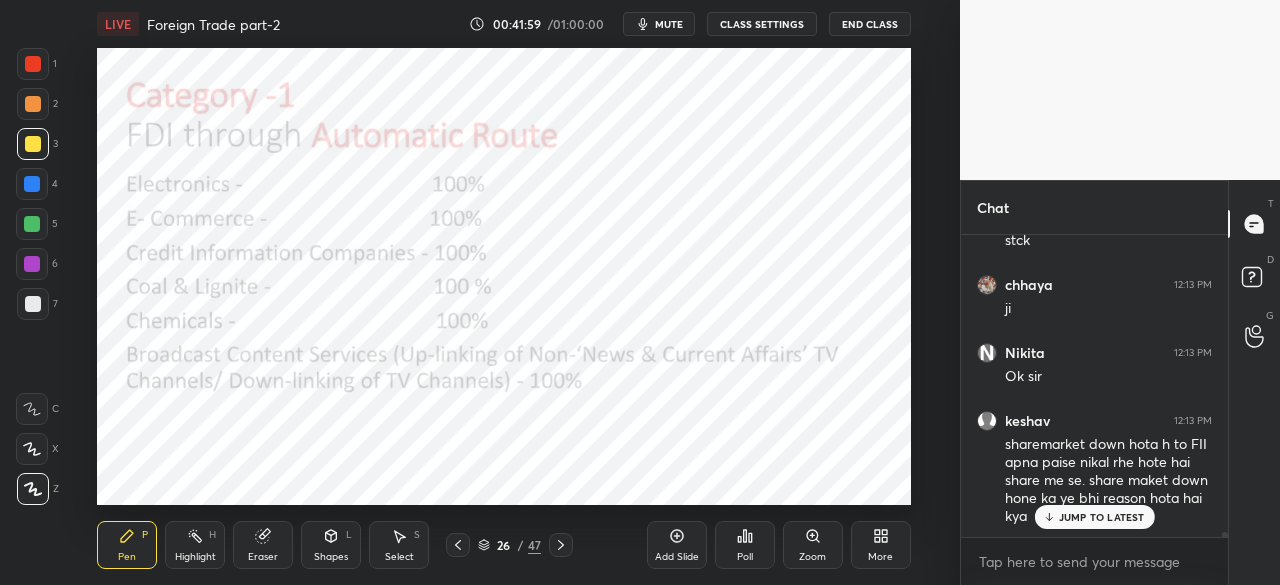 click 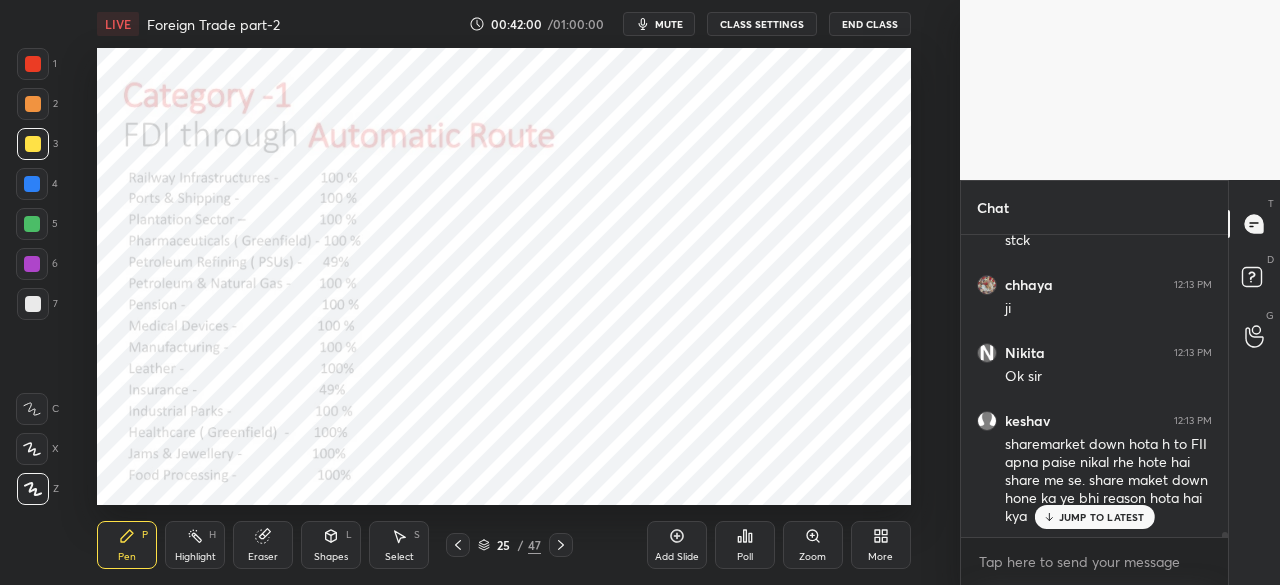 click 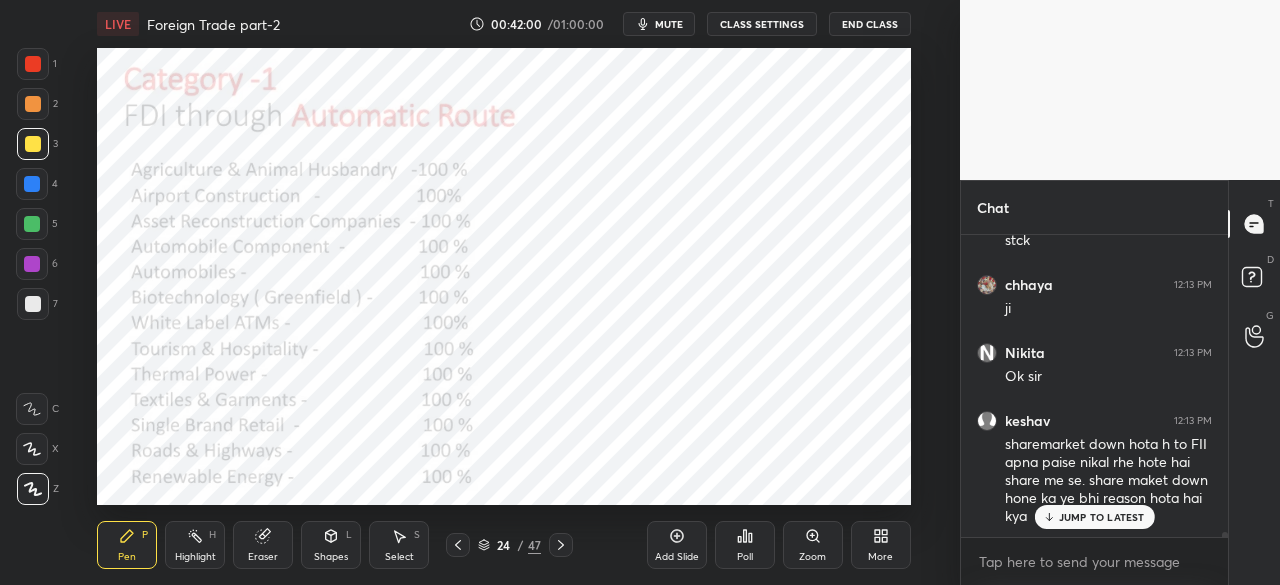 click 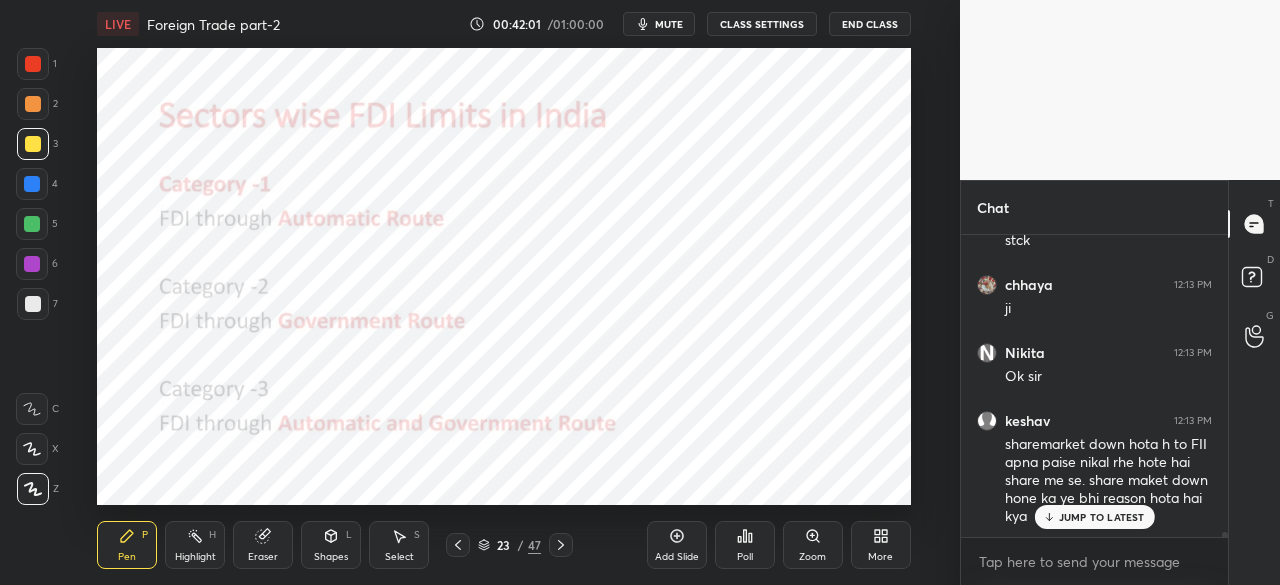 click 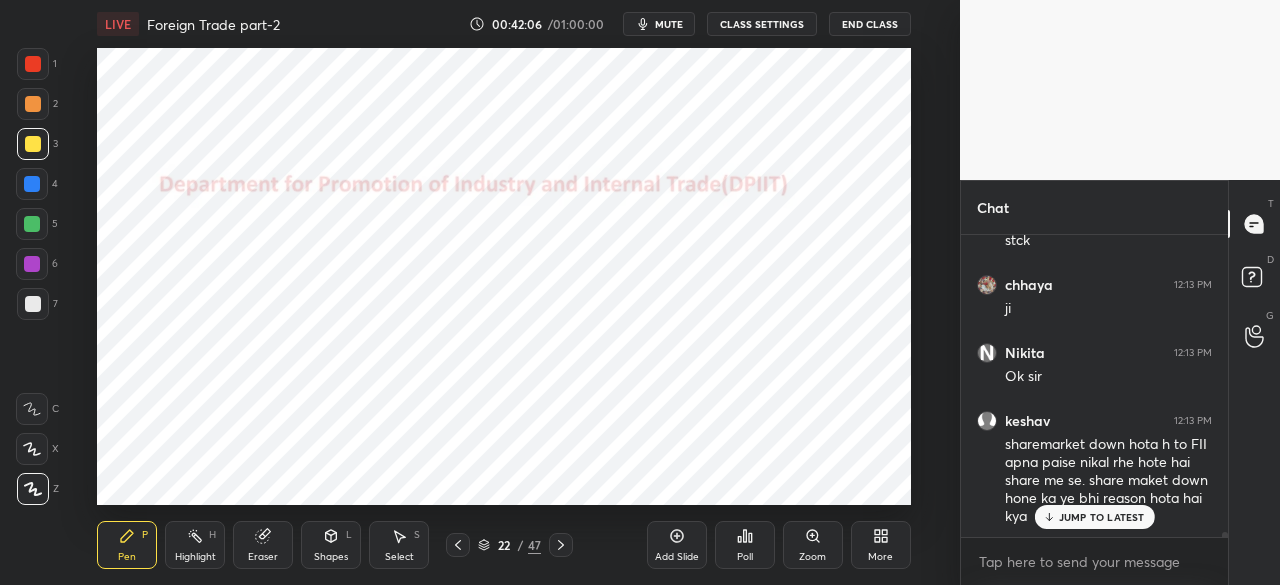 click at bounding box center [33, 64] 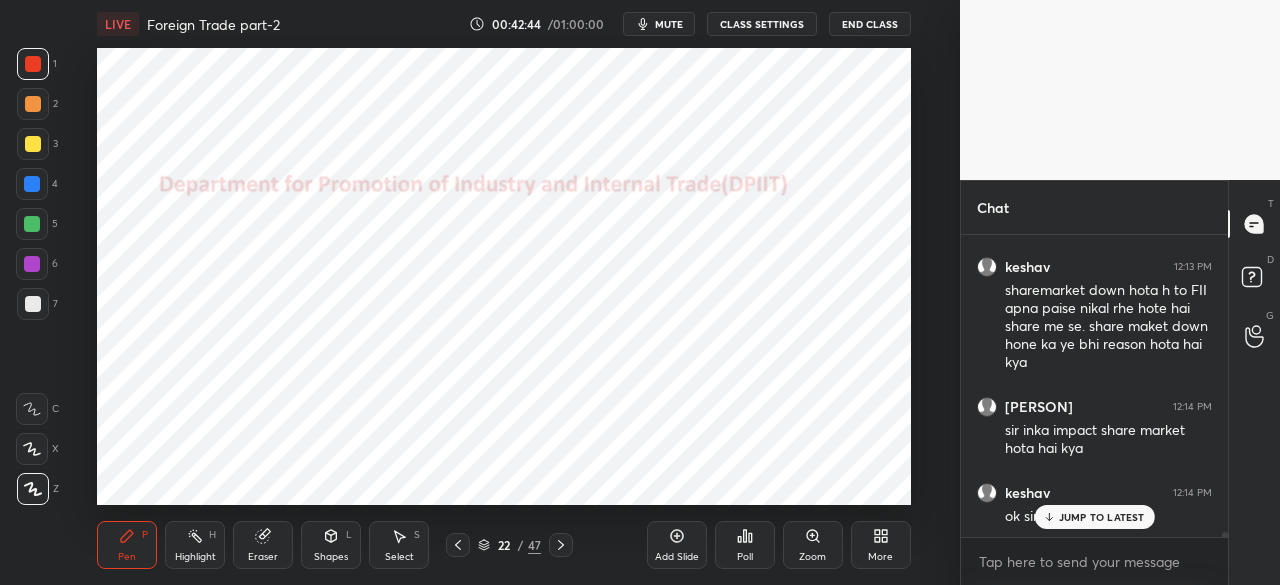 scroll, scrollTop: 16948, scrollLeft: 0, axis: vertical 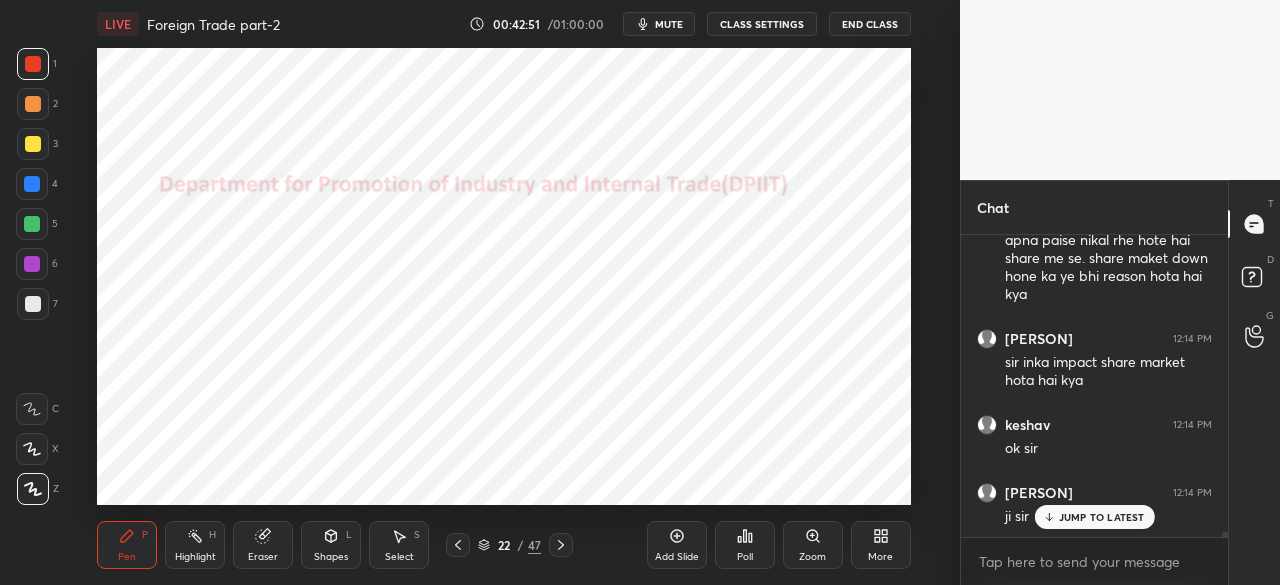 click 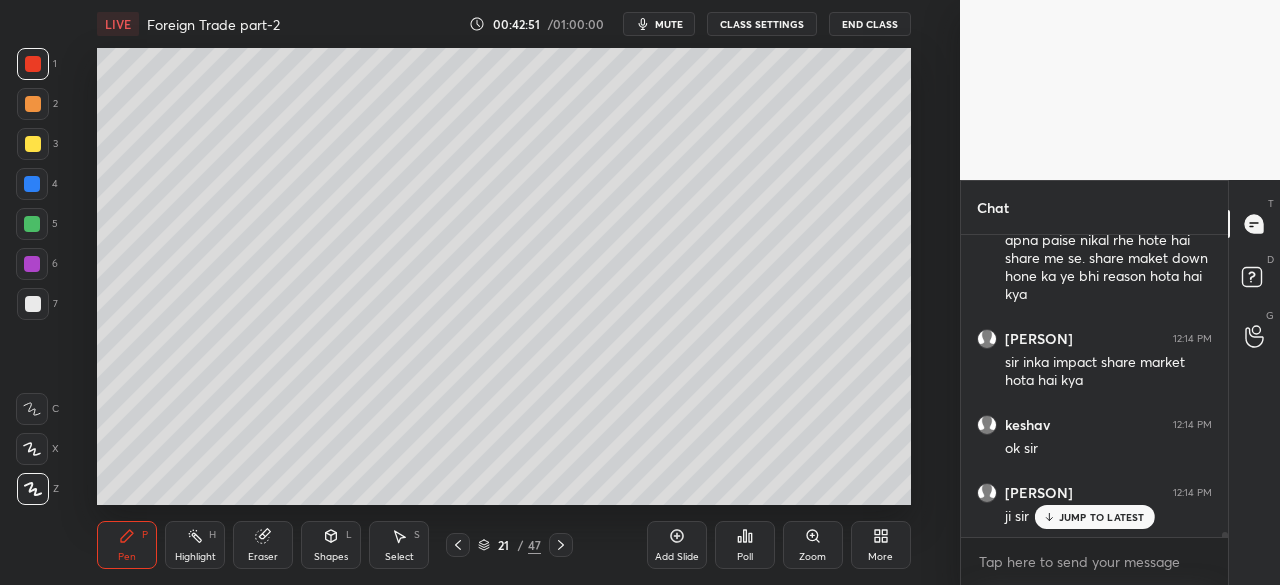 click 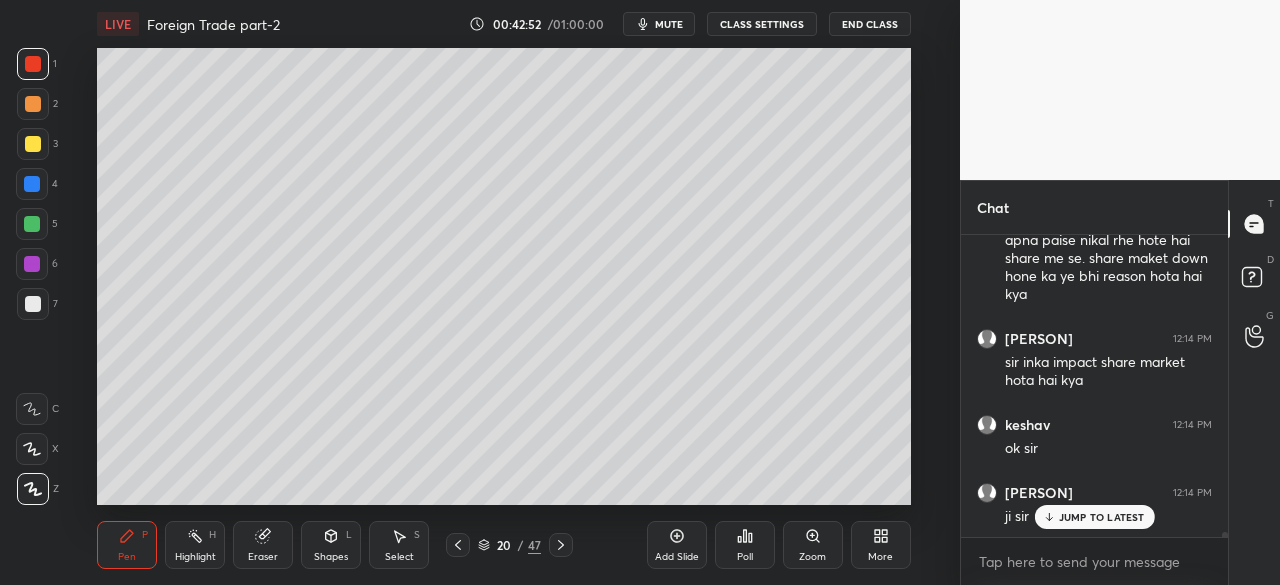 click 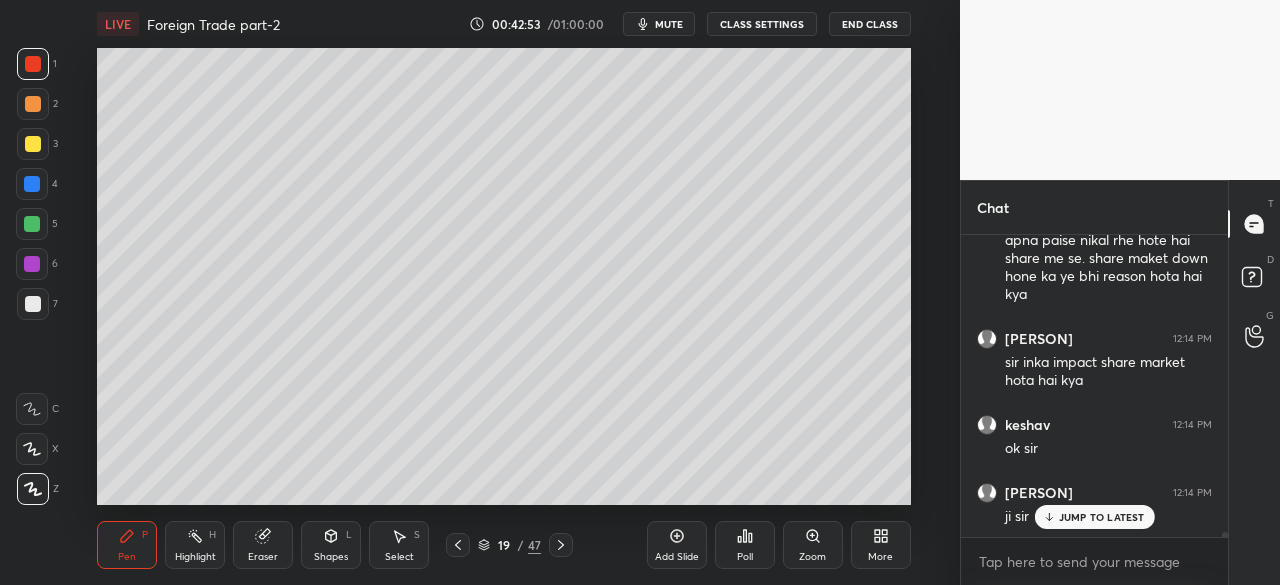 click 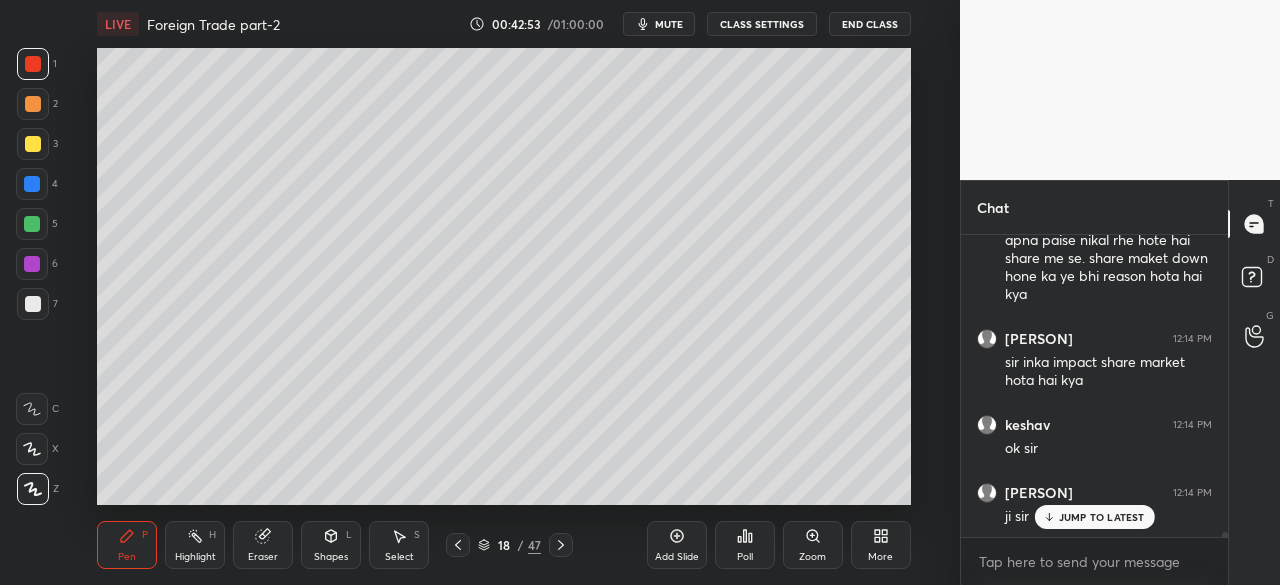 click 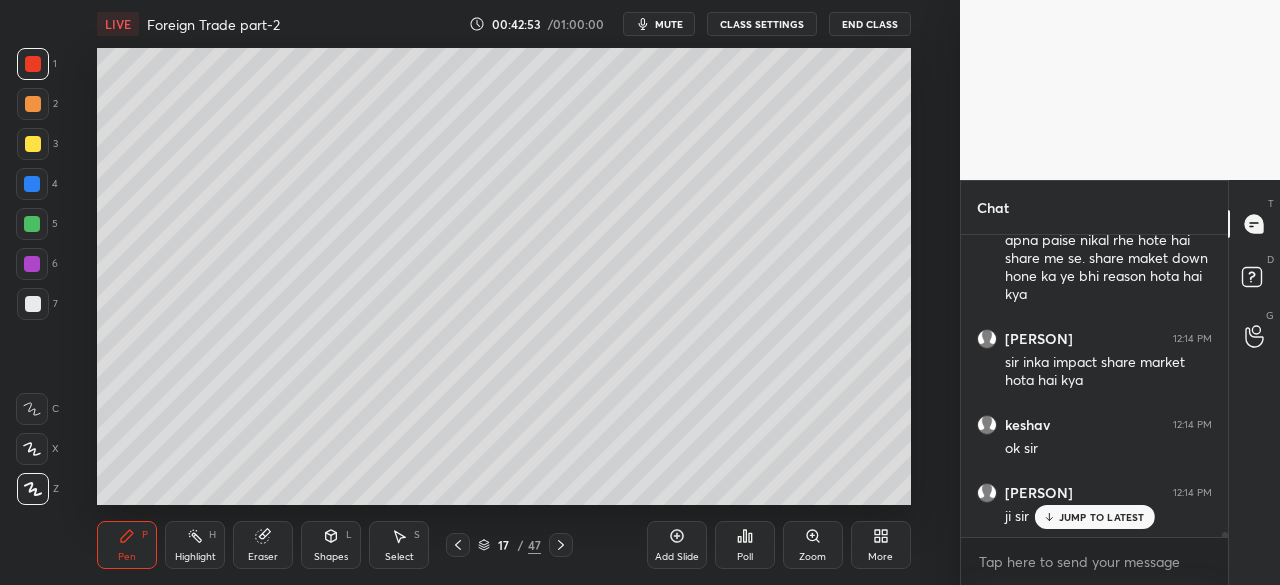 click at bounding box center (458, 545) 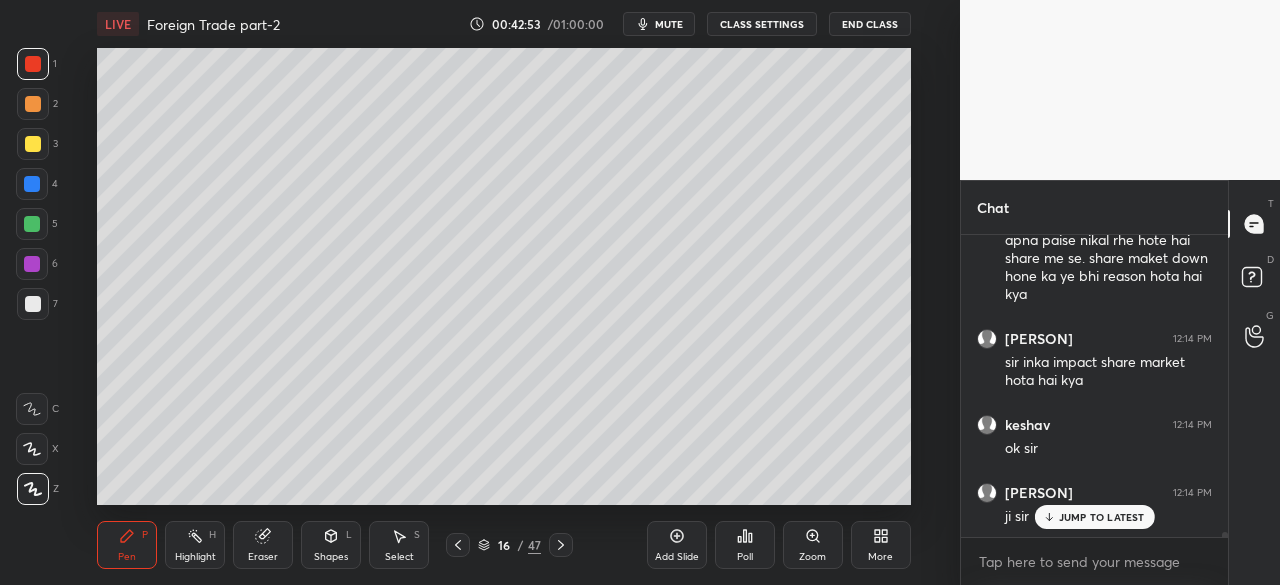 click 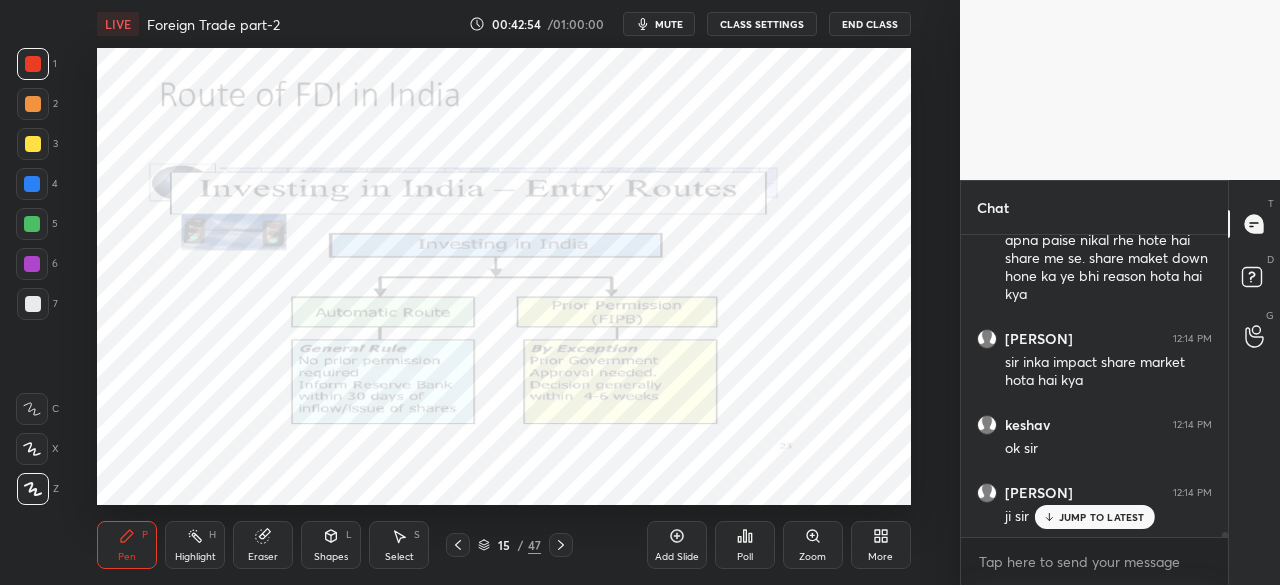 click 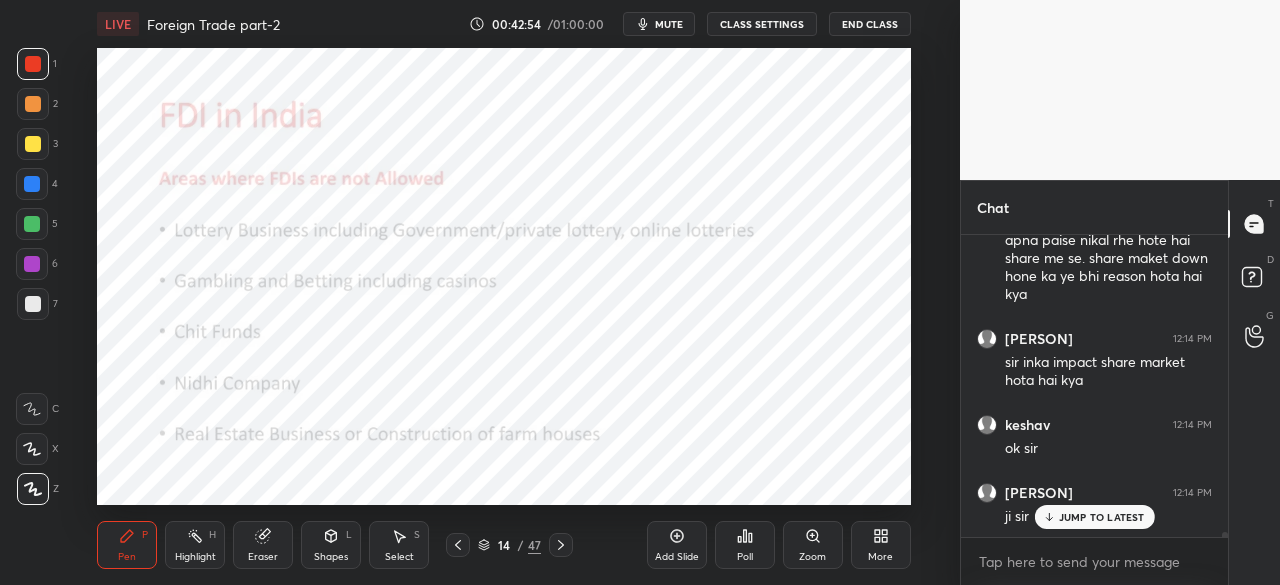 click at bounding box center (458, 545) 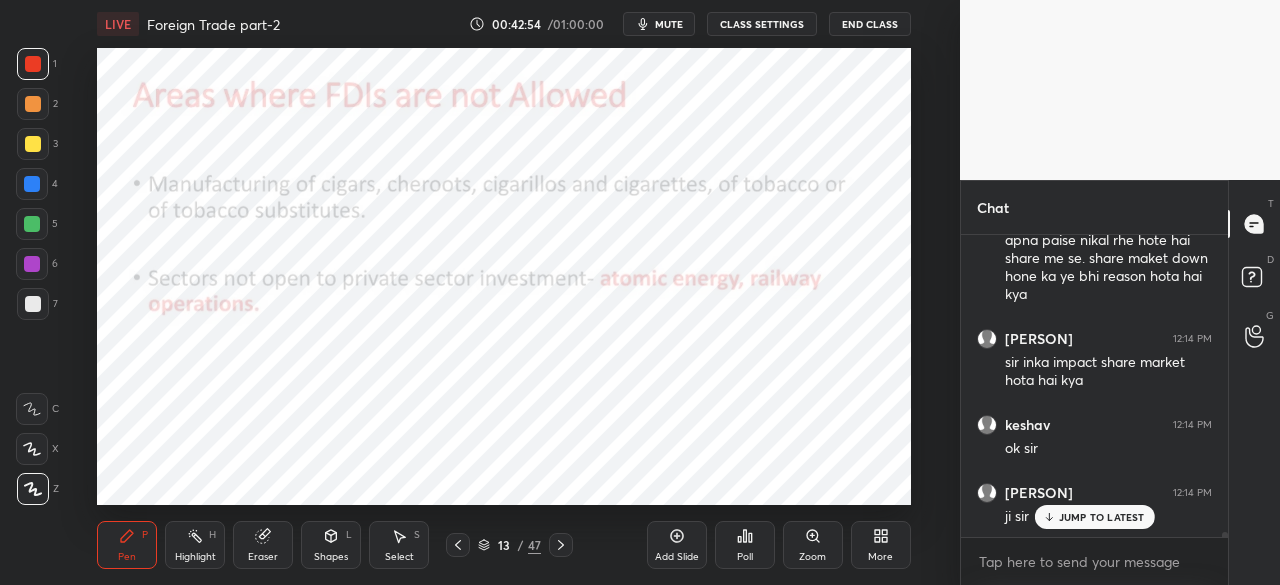 click 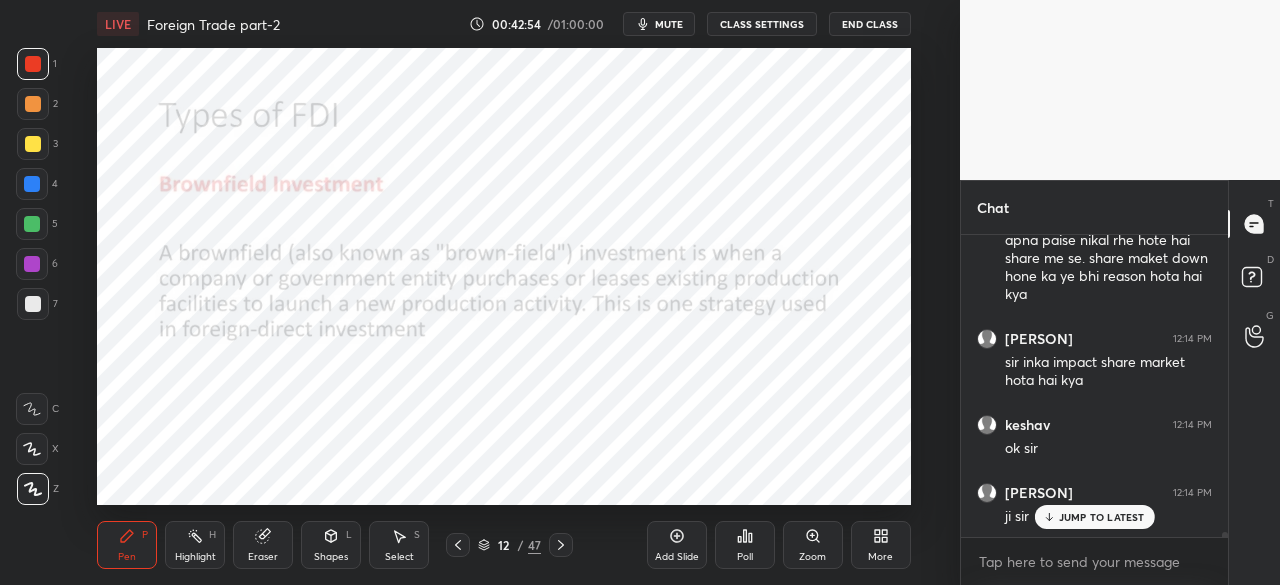 click at bounding box center [458, 545] 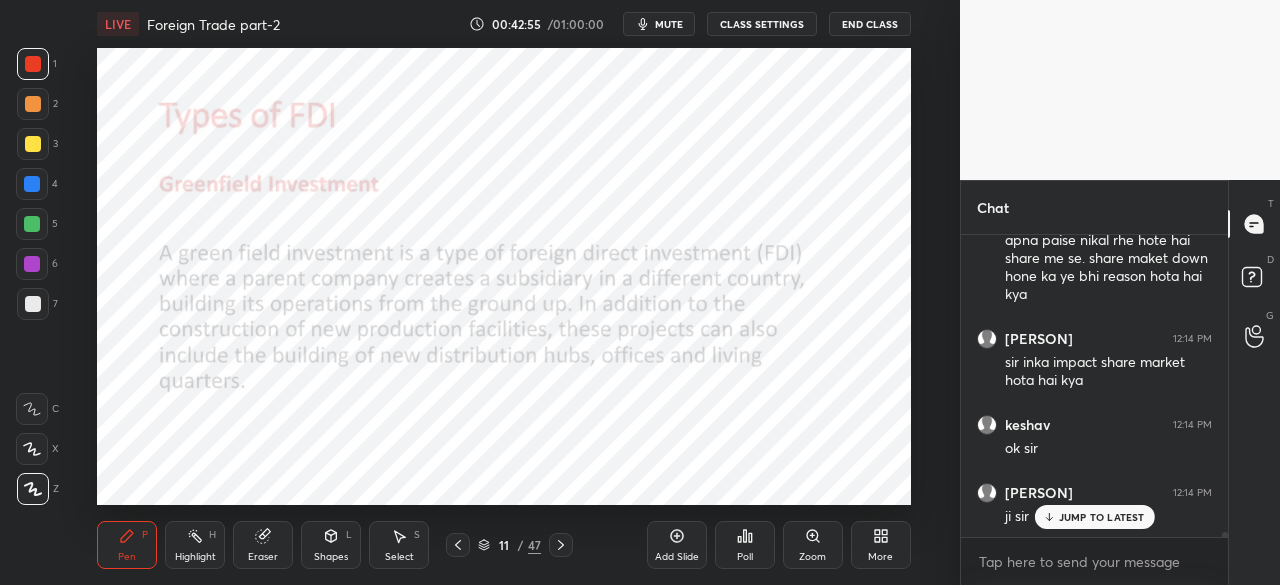 click 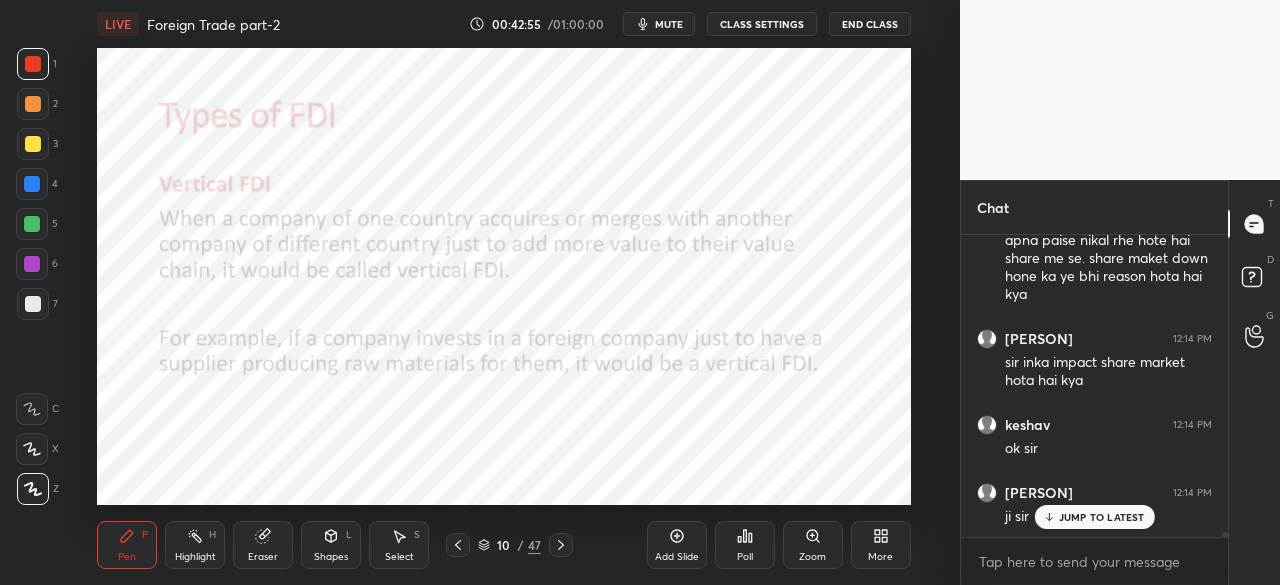 click 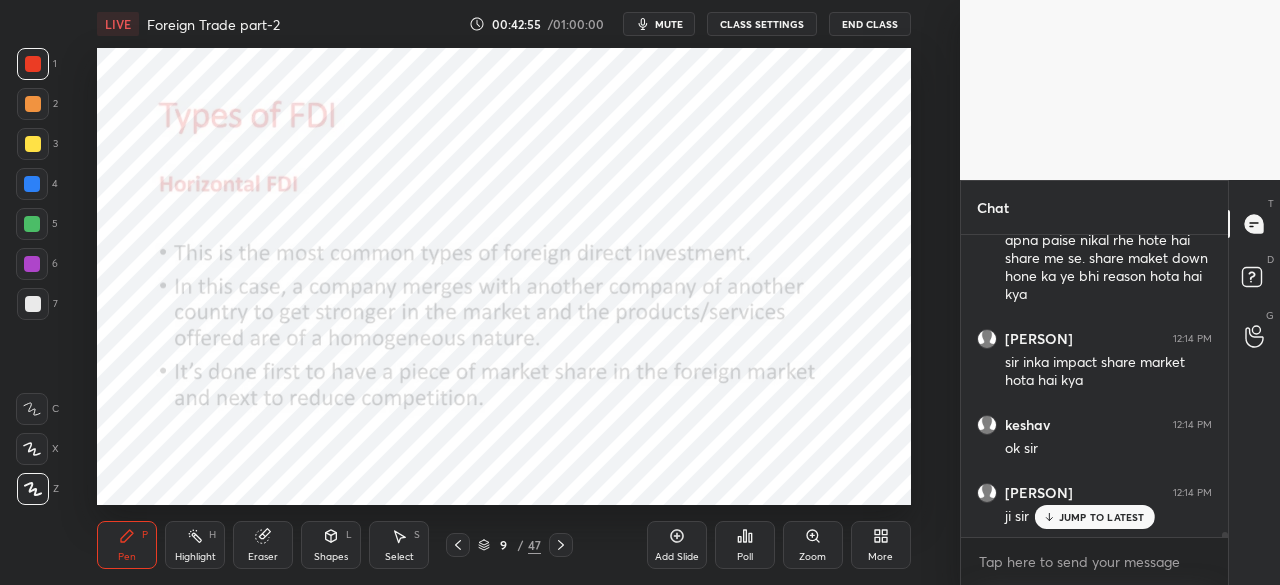 click 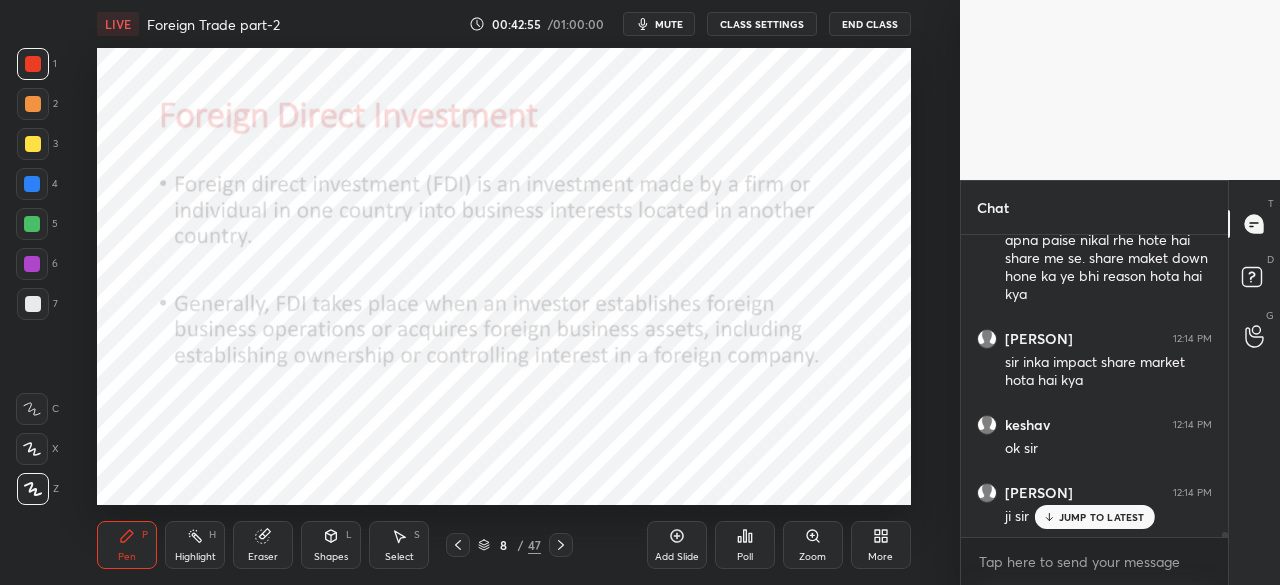 click 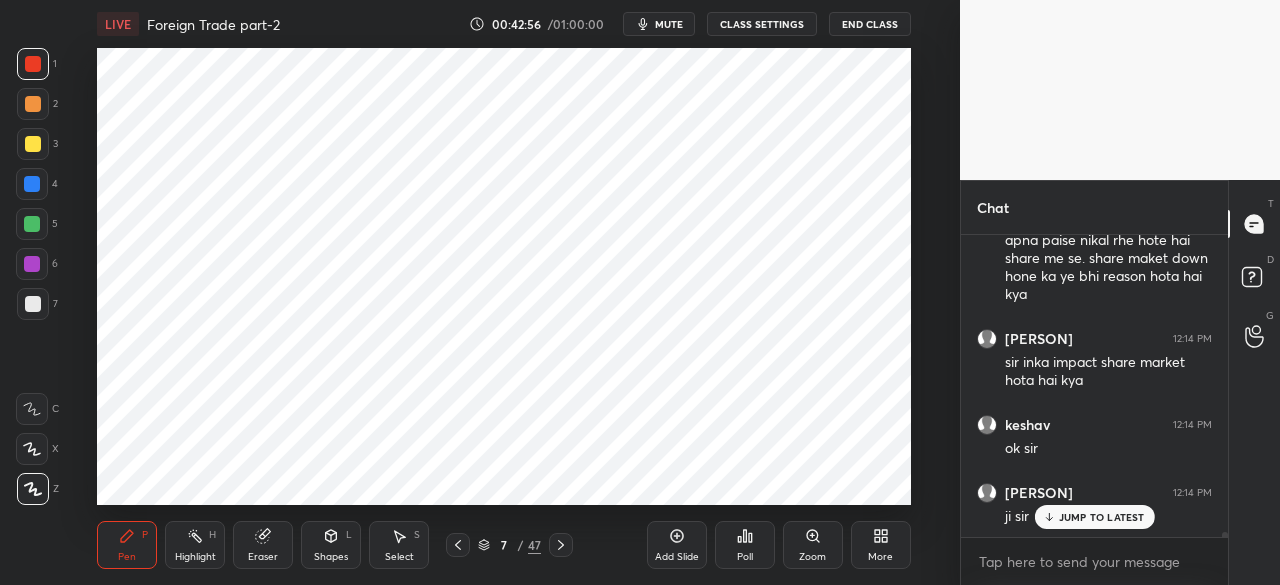 click 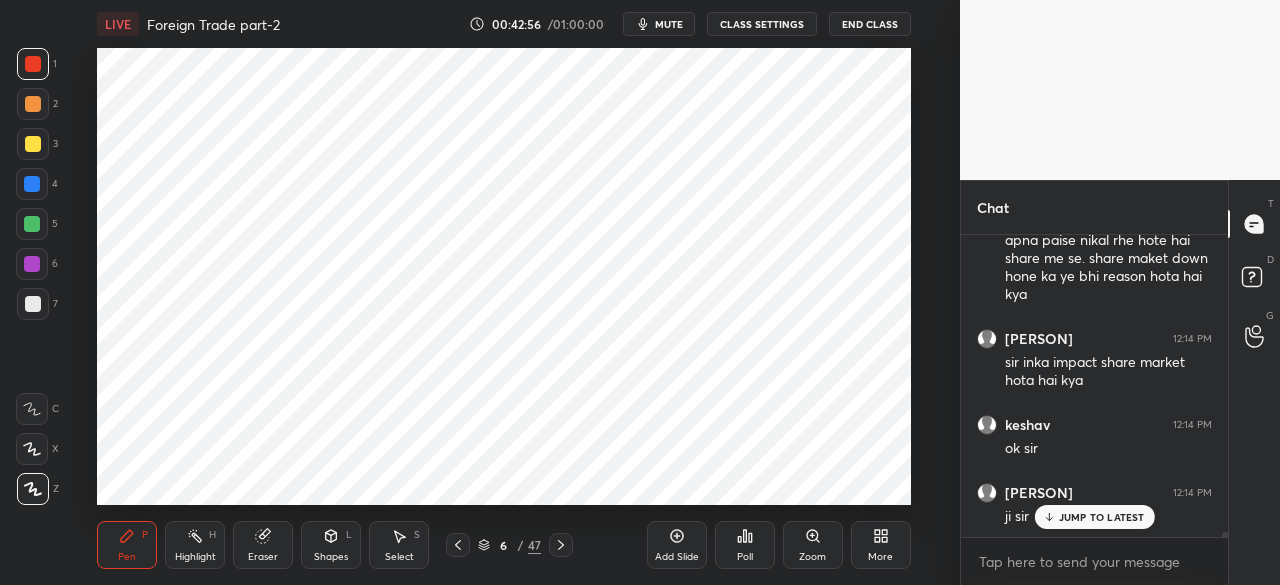 click 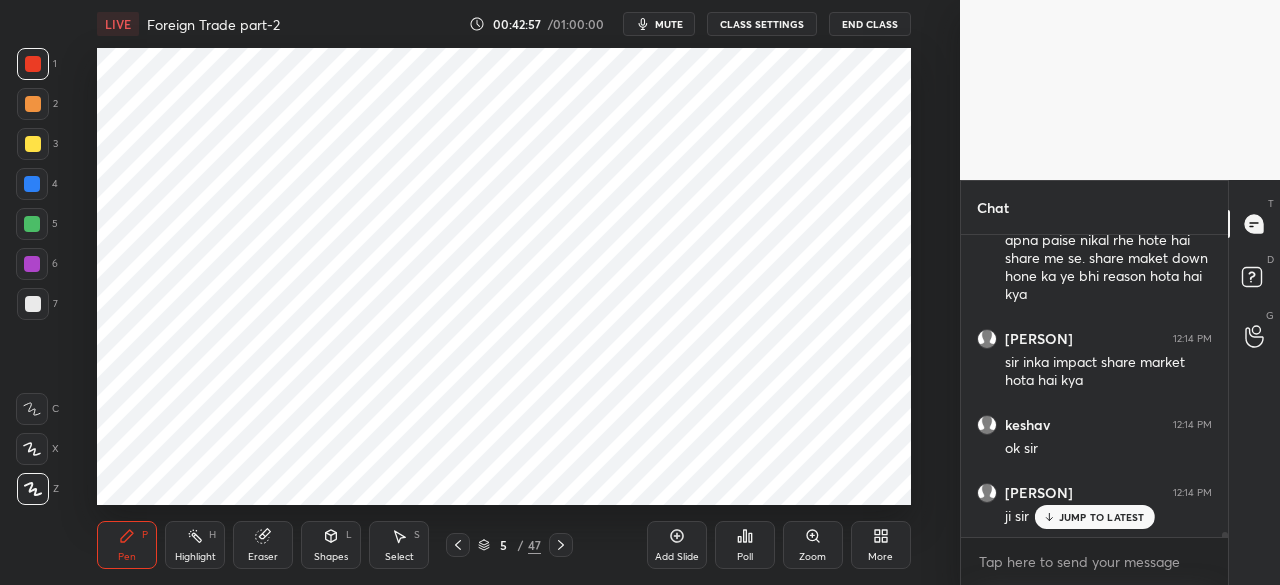click 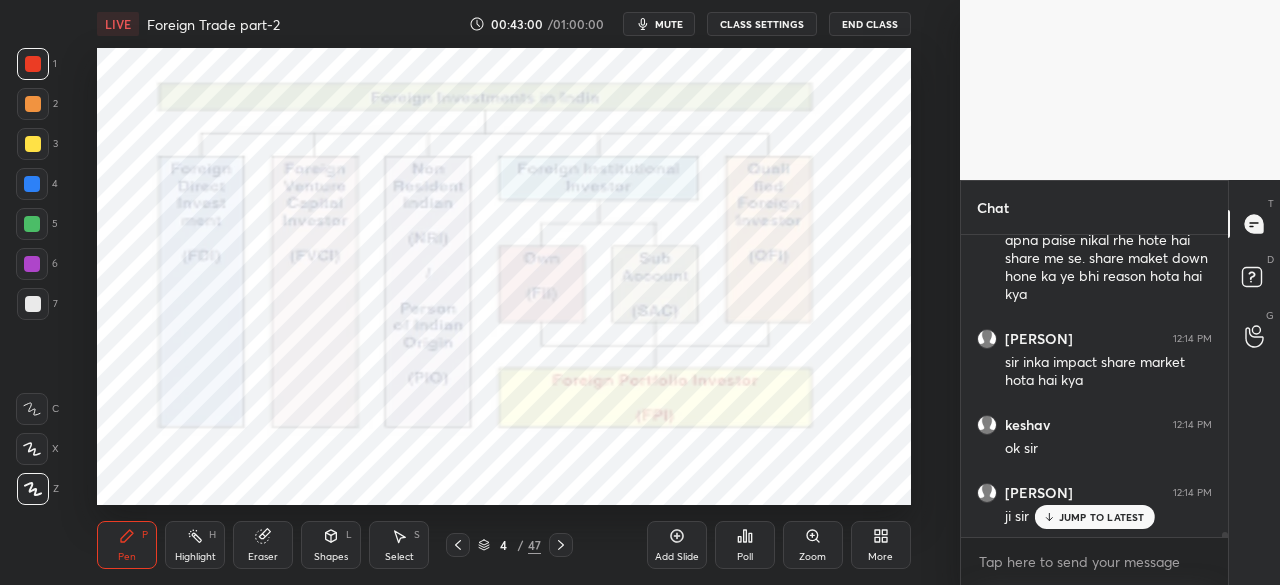 click at bounding box center (33, 64) 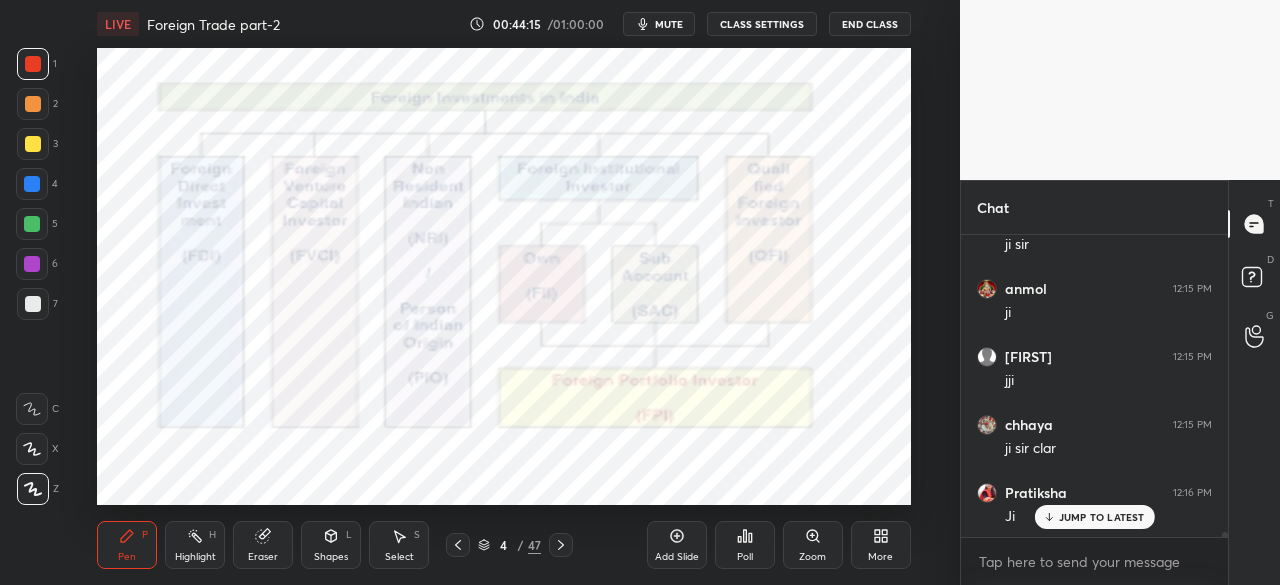 scroll, scrollTop: 17764, scrollLeft: 0, axis: vertical 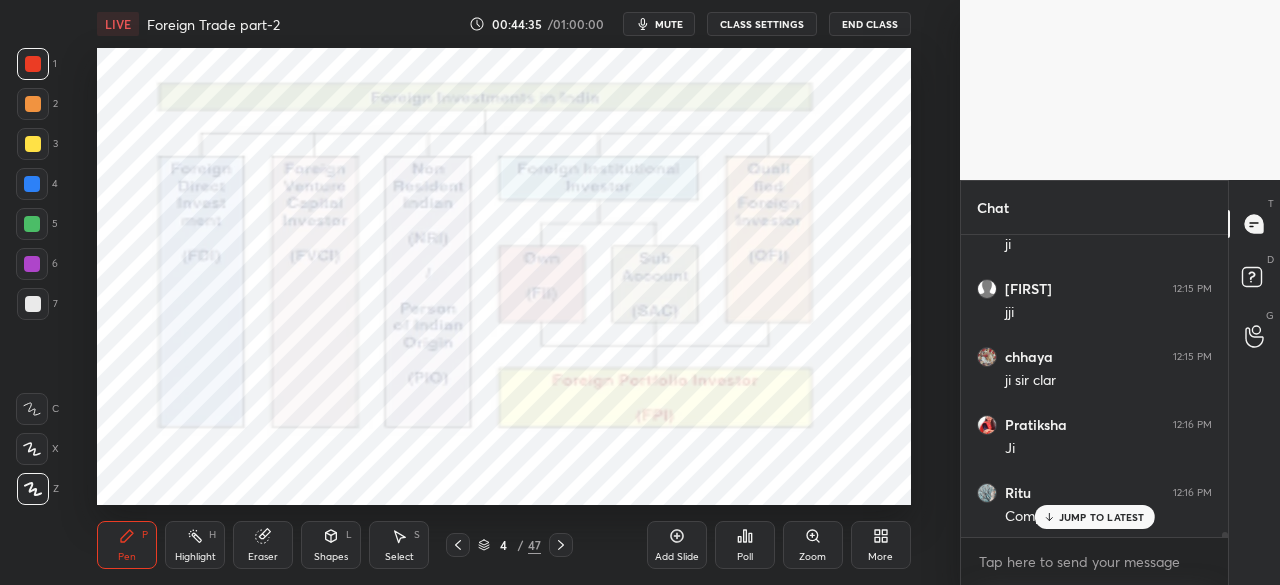 click on "JUMP TO LATEST" at bounding box center (1102, 517) 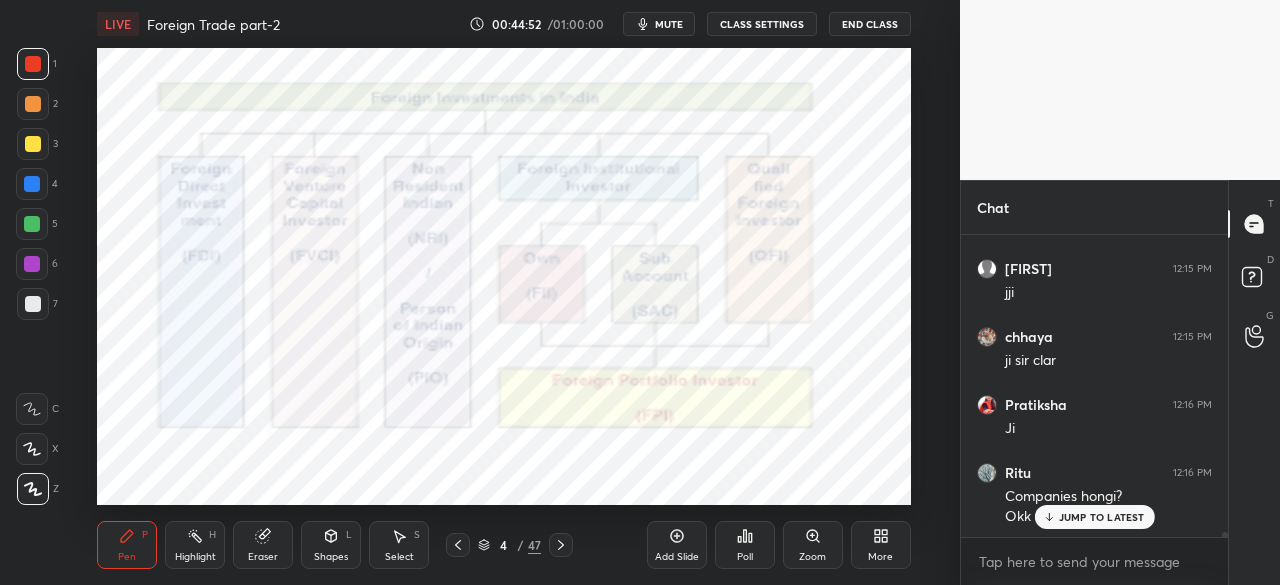 scroll, scrollTop: 17852, scrollLeft: 0, axis: vertical 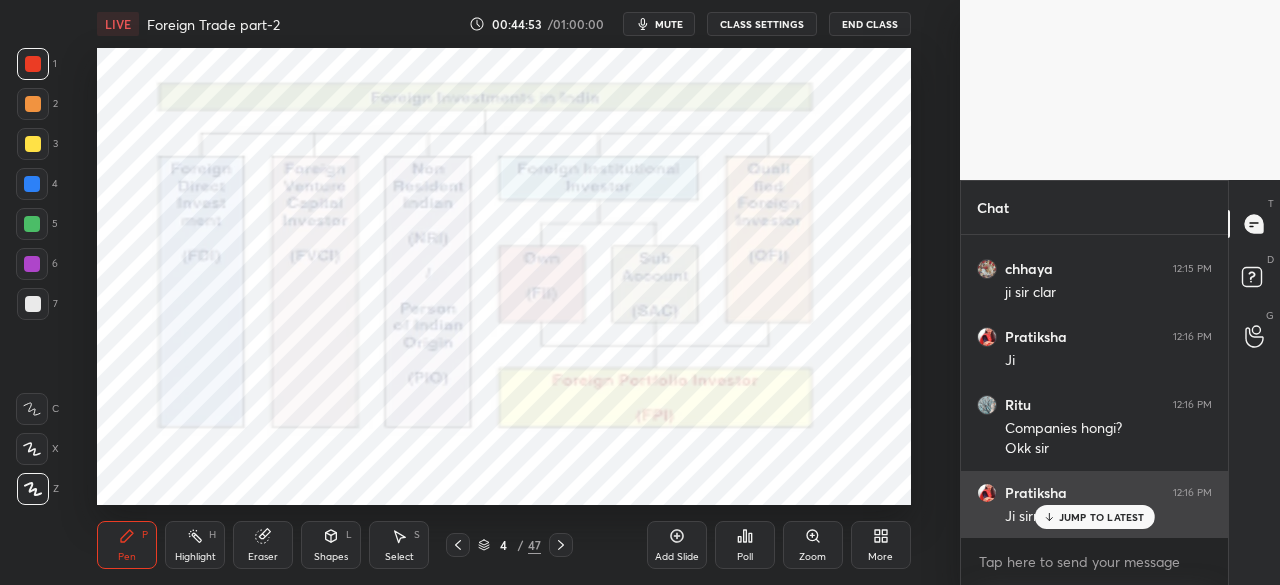 click on "JUMP TO LATEST" at bounding box center (1102, 517) 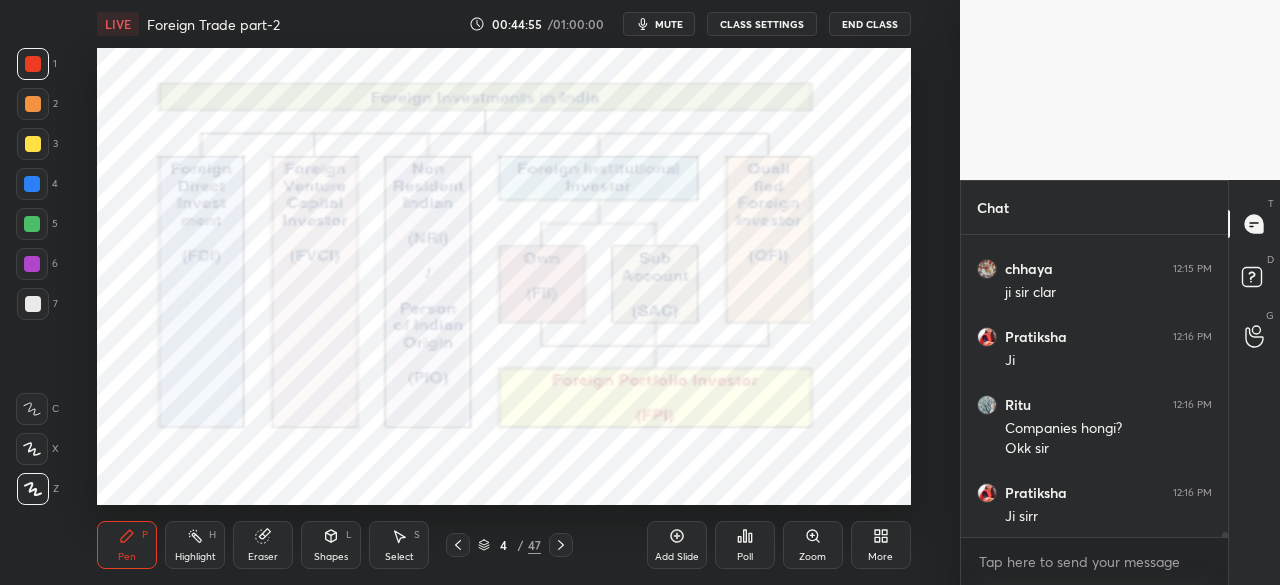 click 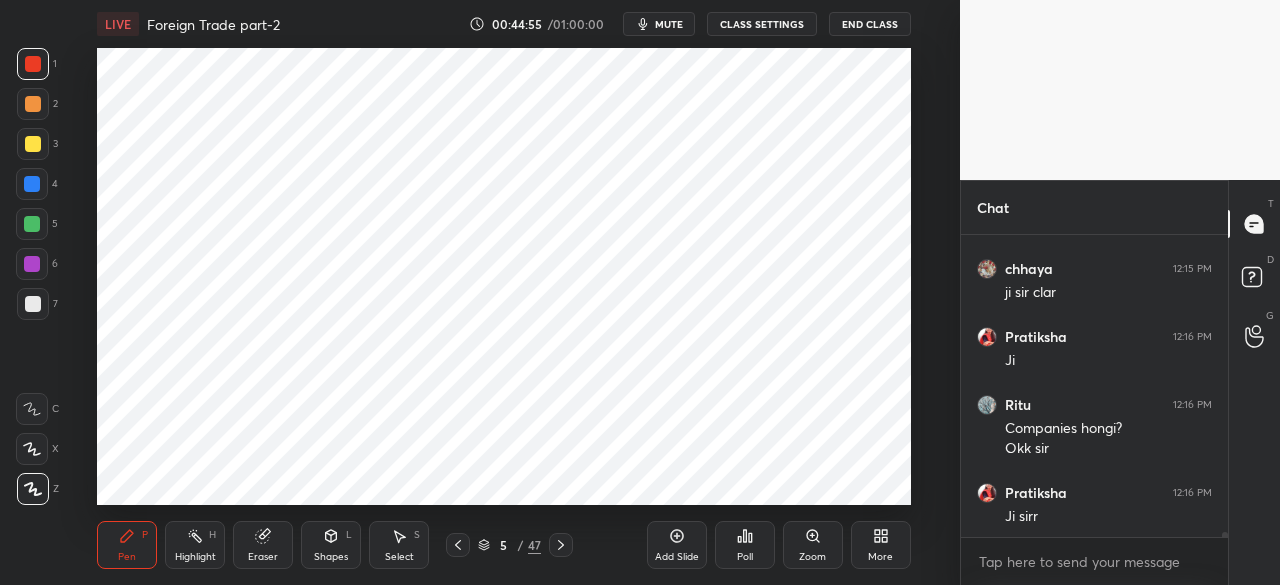 click 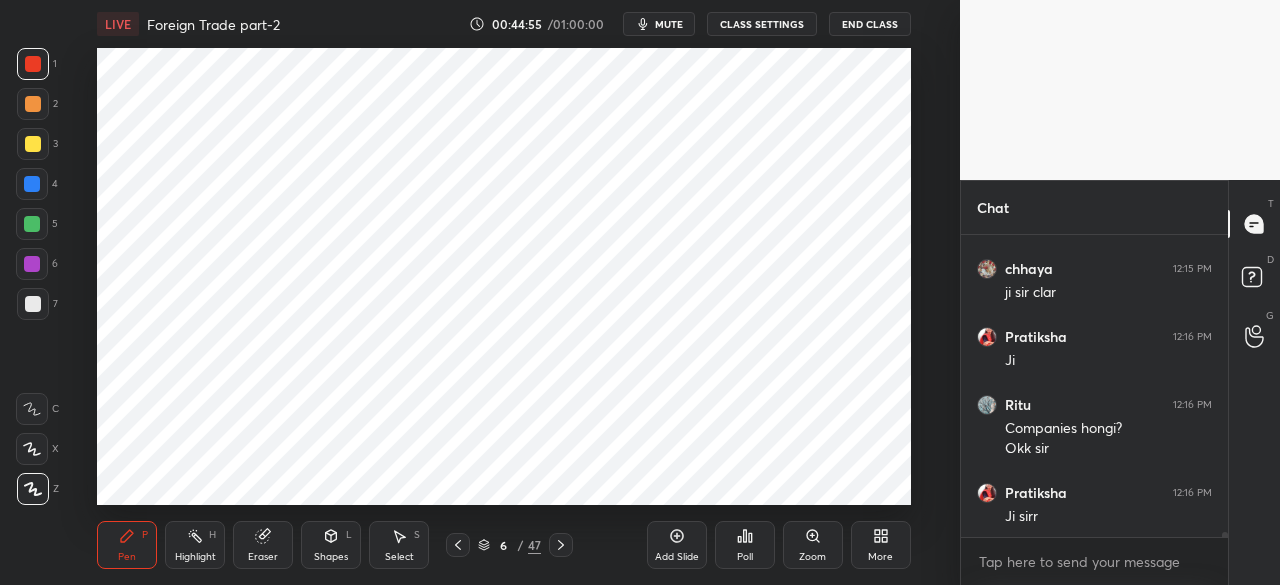 click 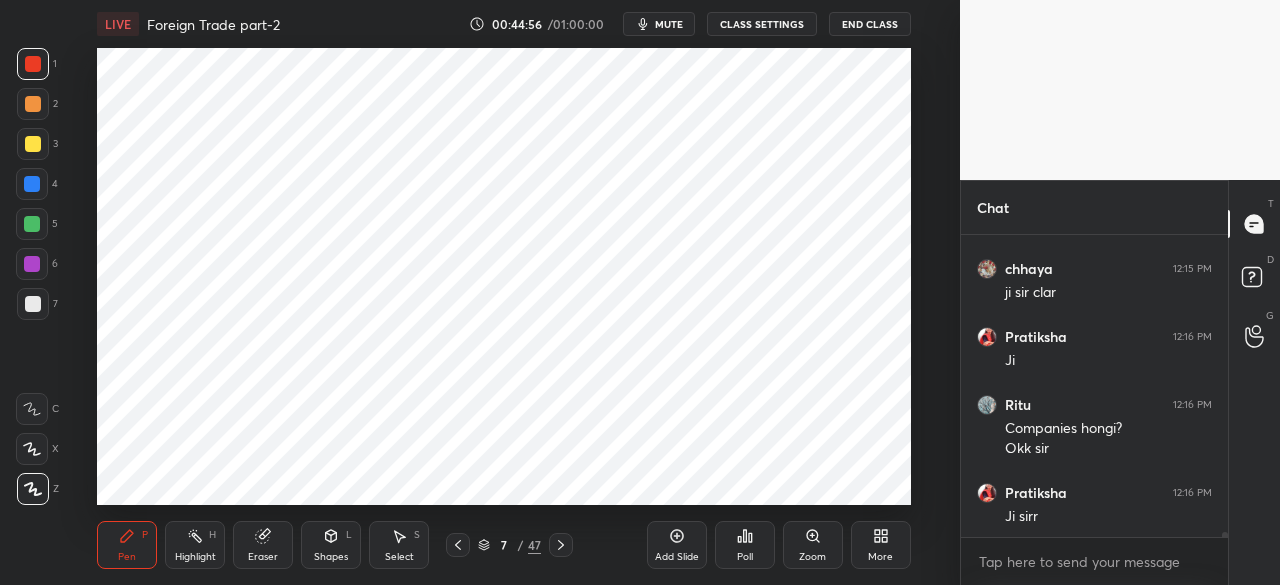 click 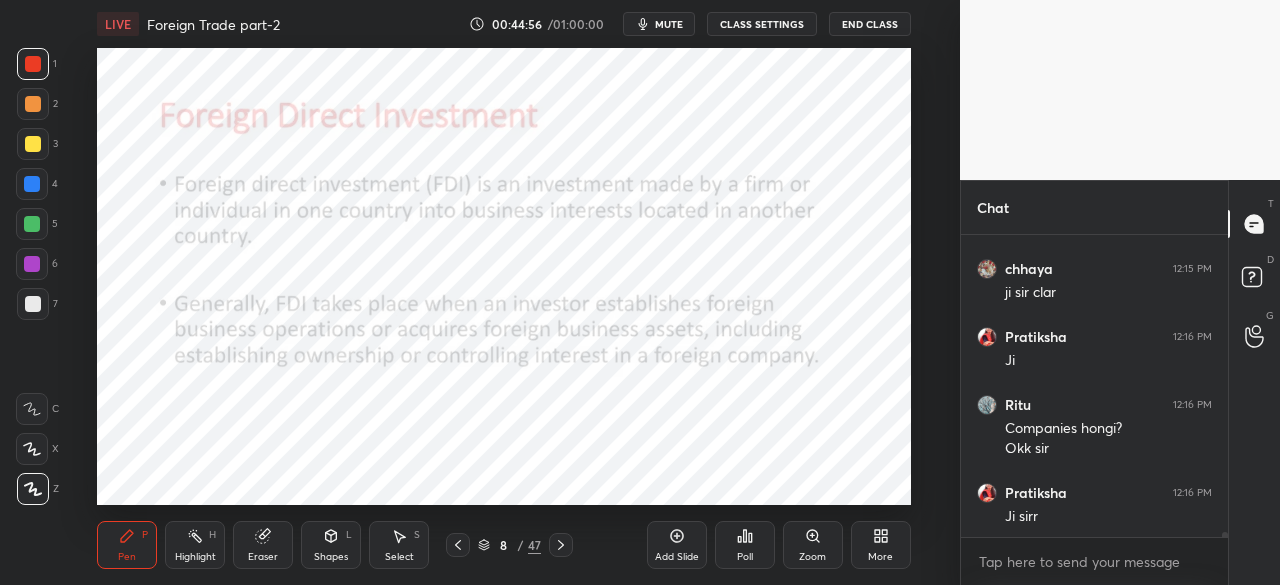 click 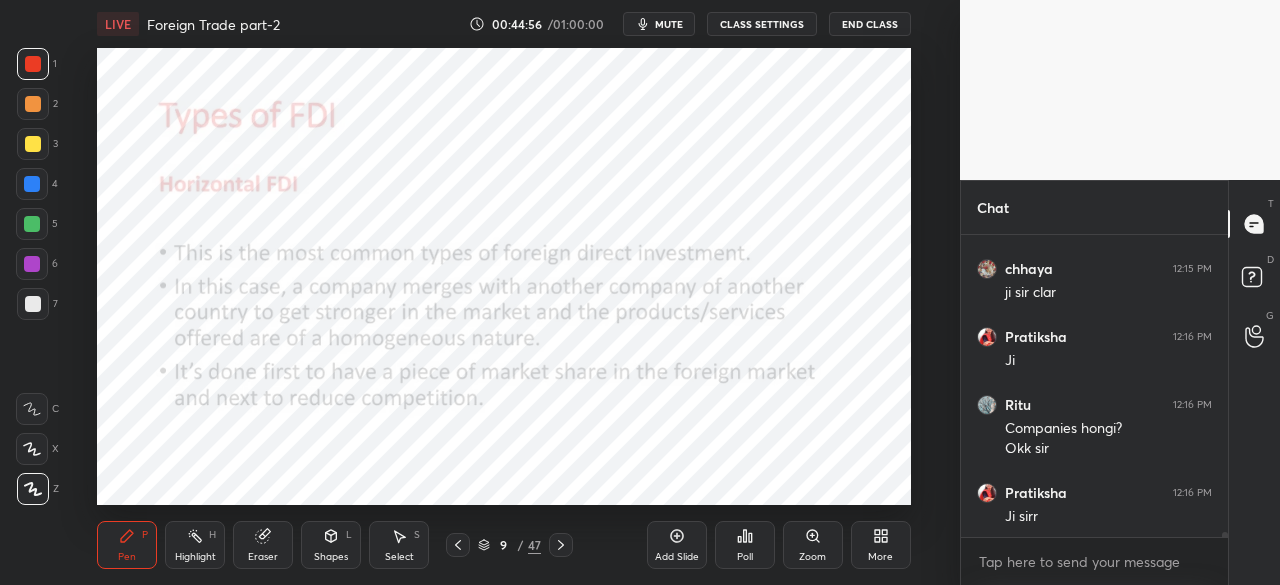 click 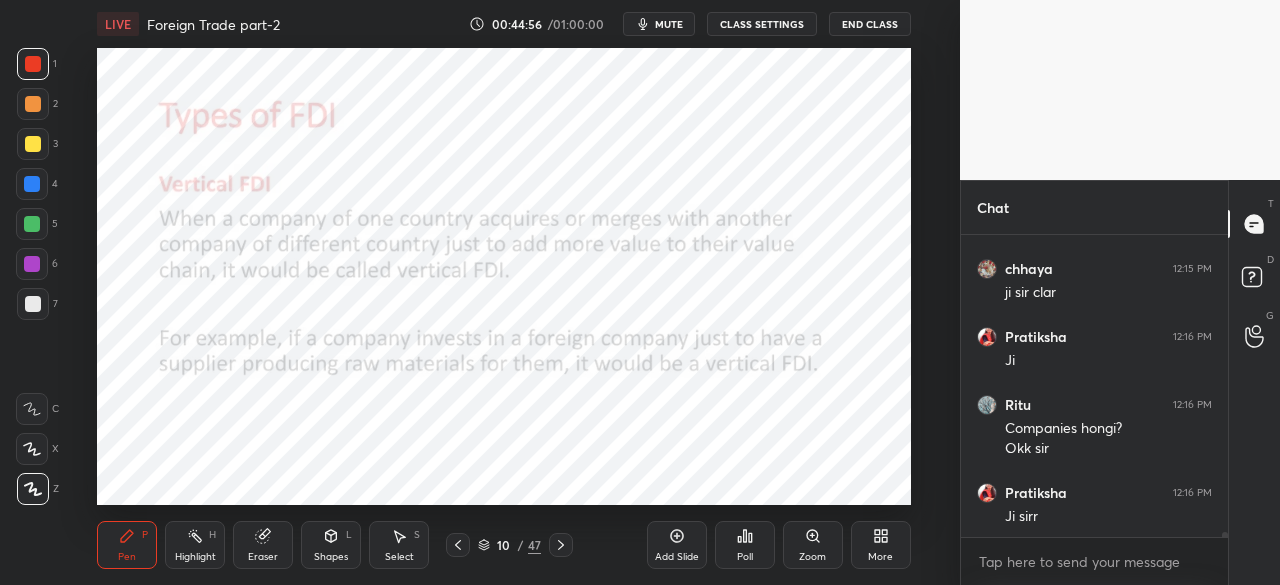 click 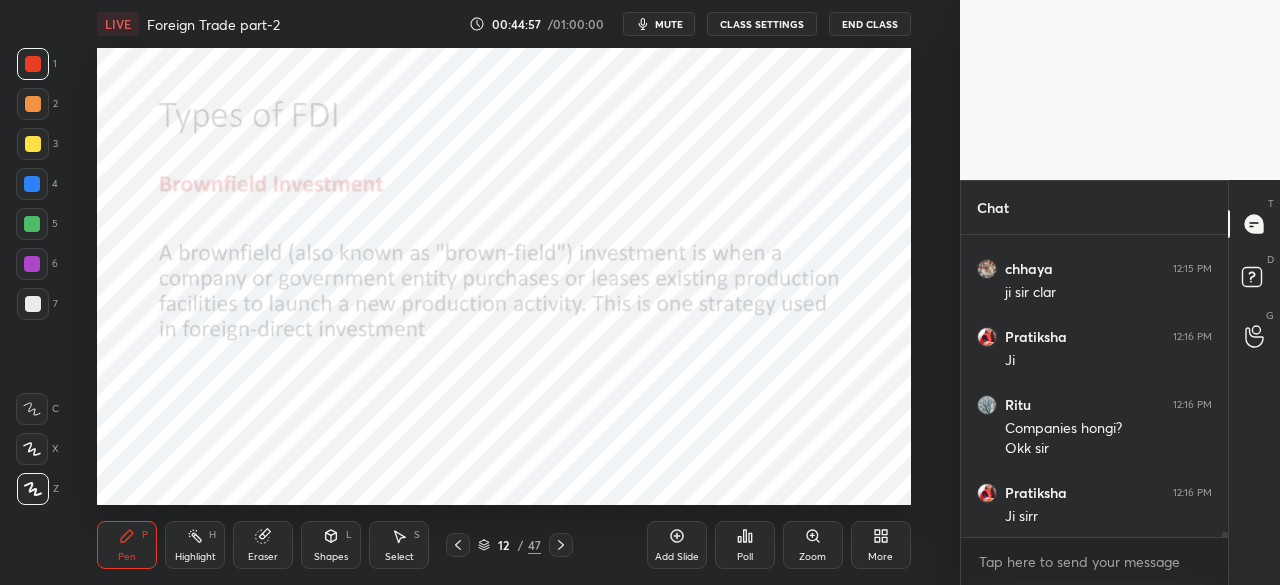 click 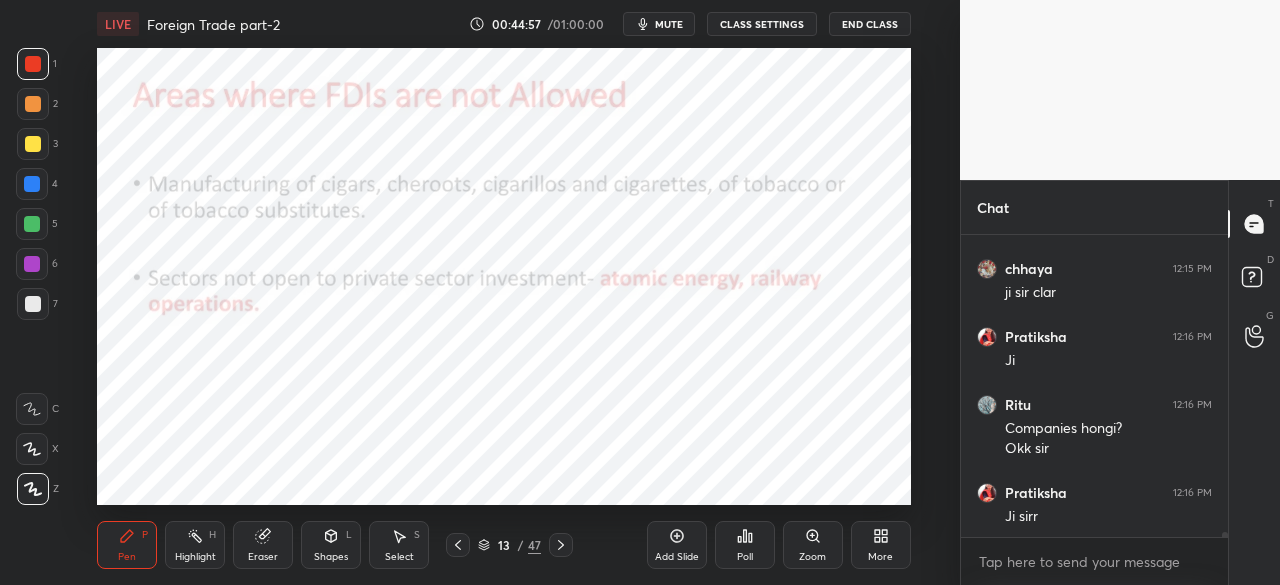 click 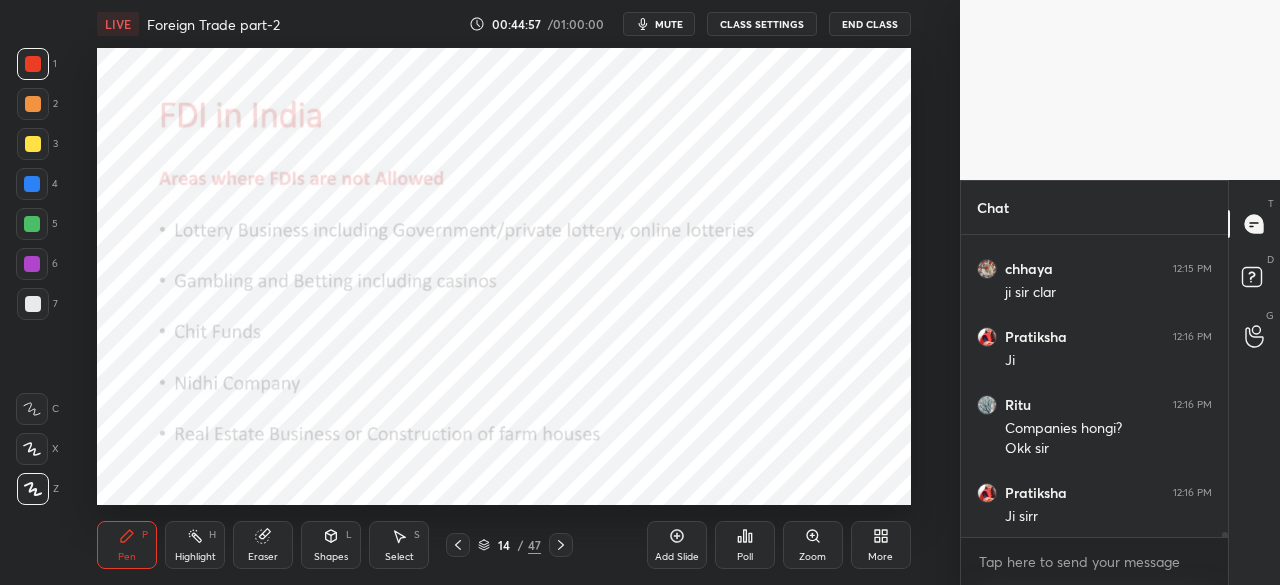click 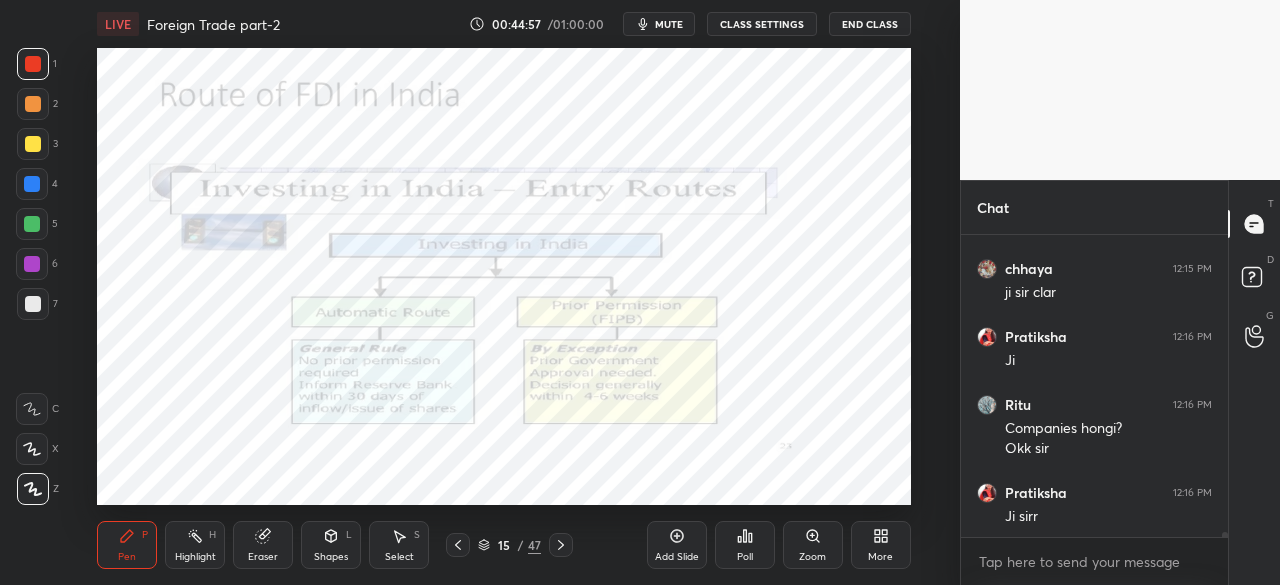 click 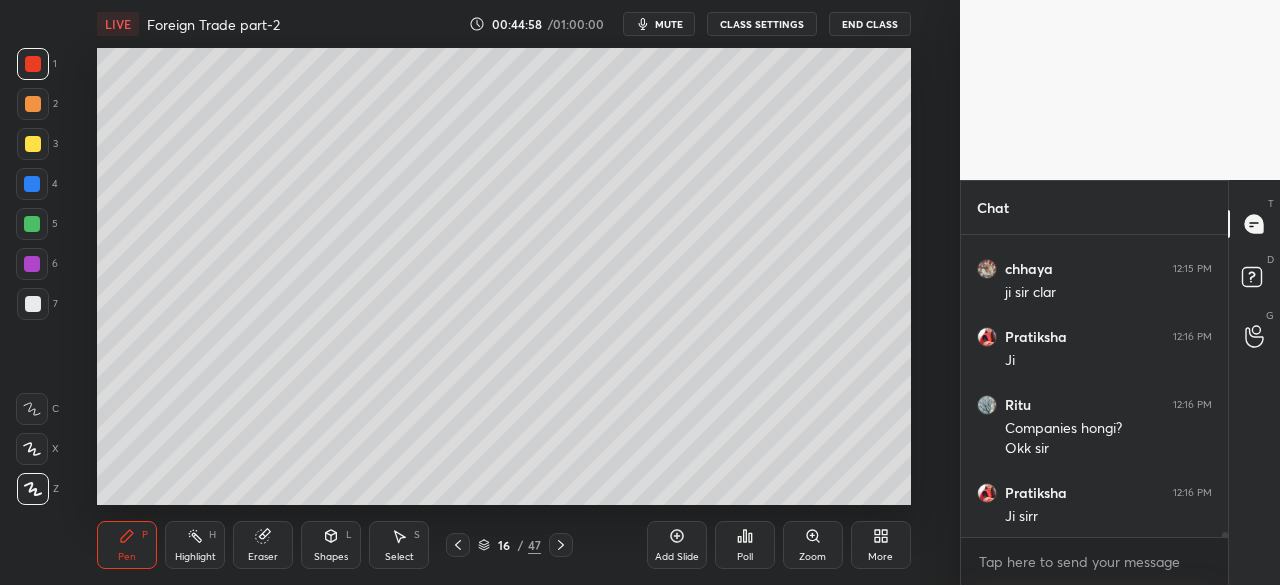 click at bounding box center (561, 545) 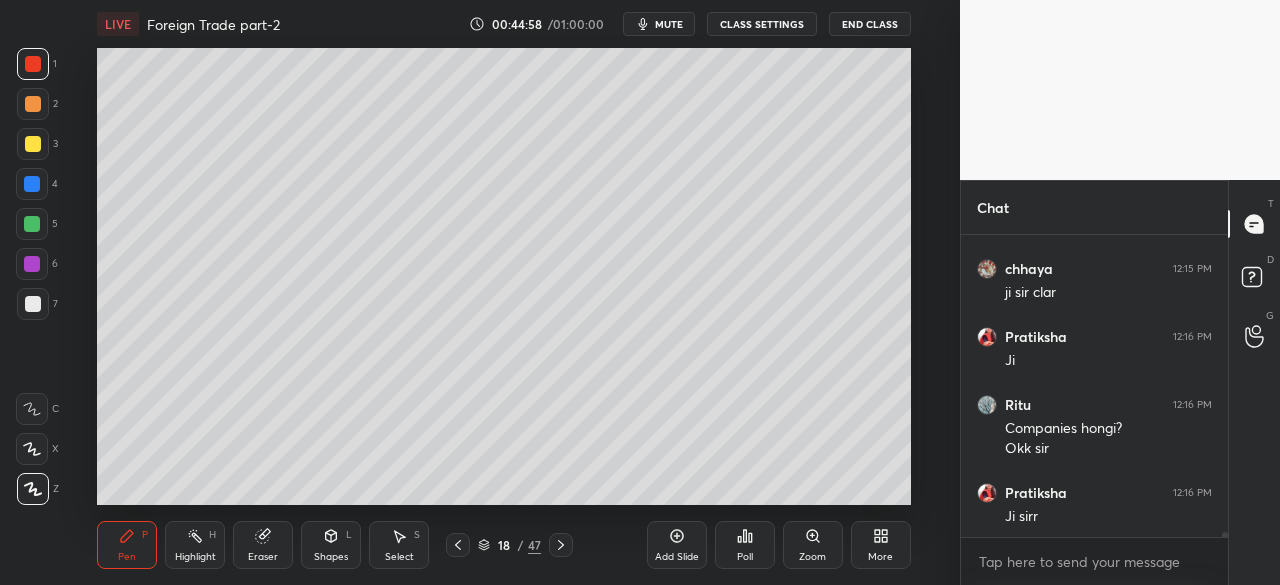 click at bounding box center [561, 545] 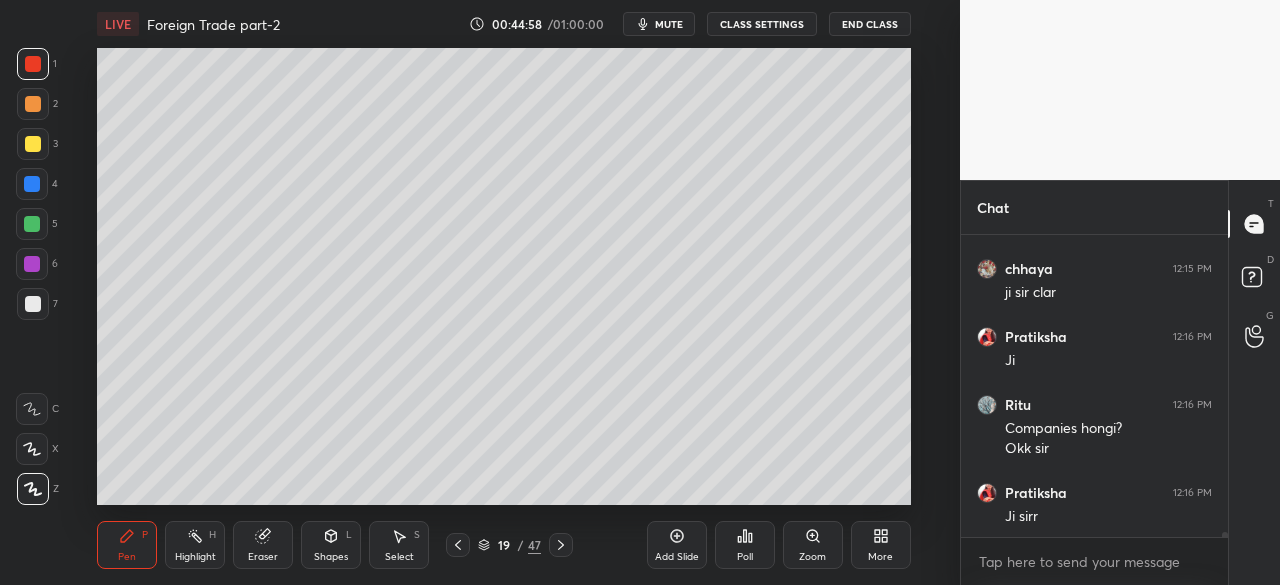 click at bounding box center [561, 545] 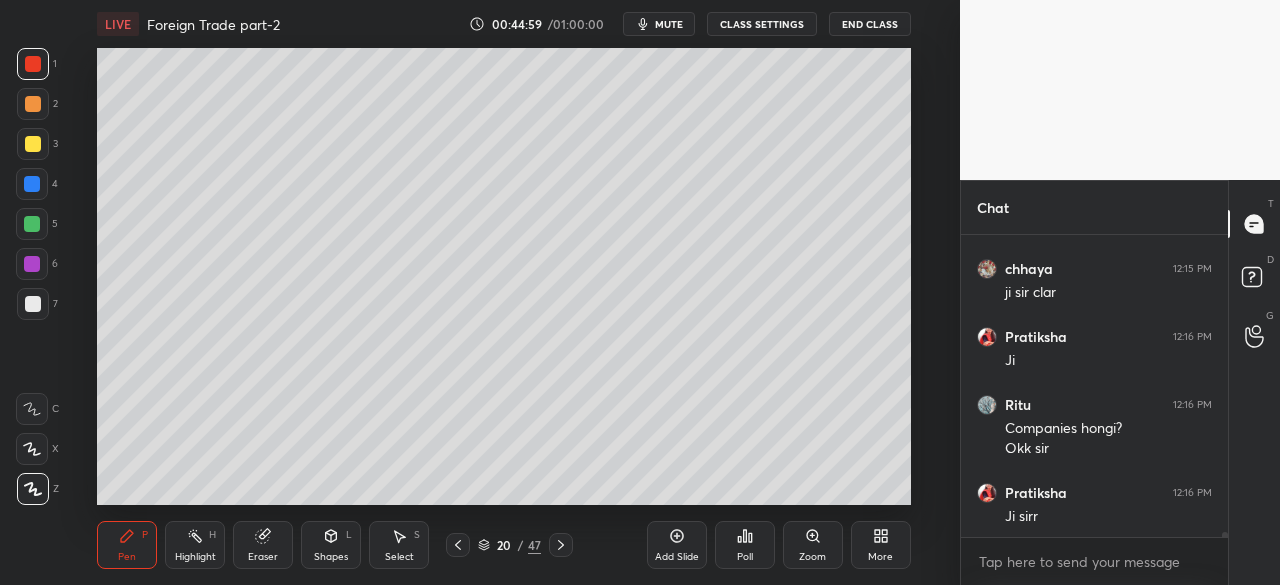 click at bounding box center (561, 545) 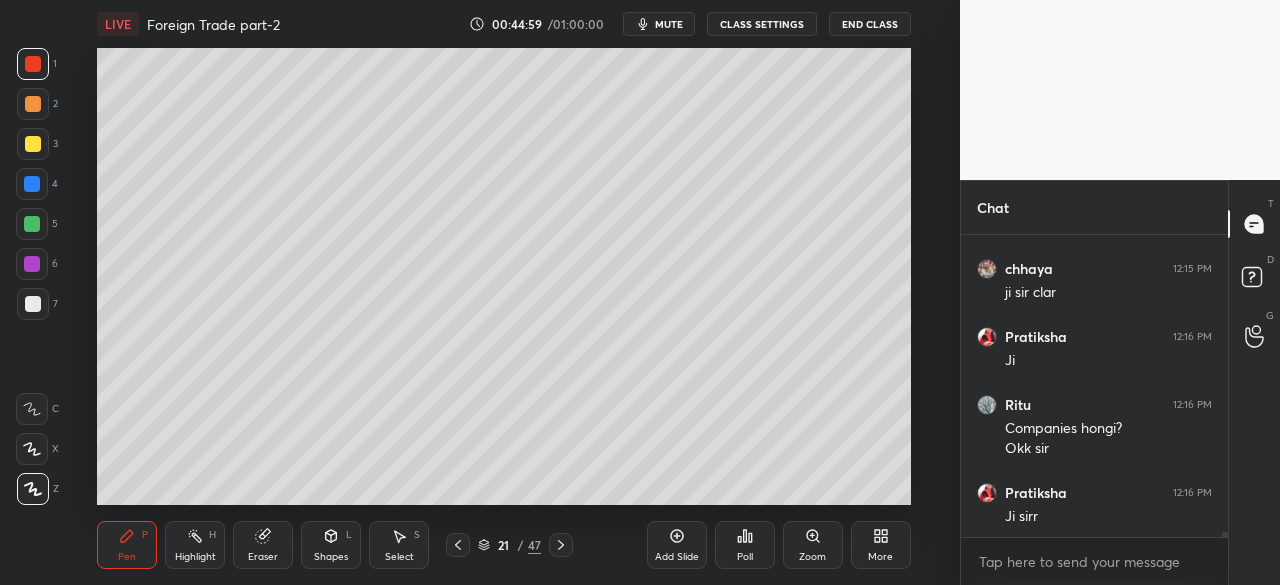 click at bounding box center [561, 545] 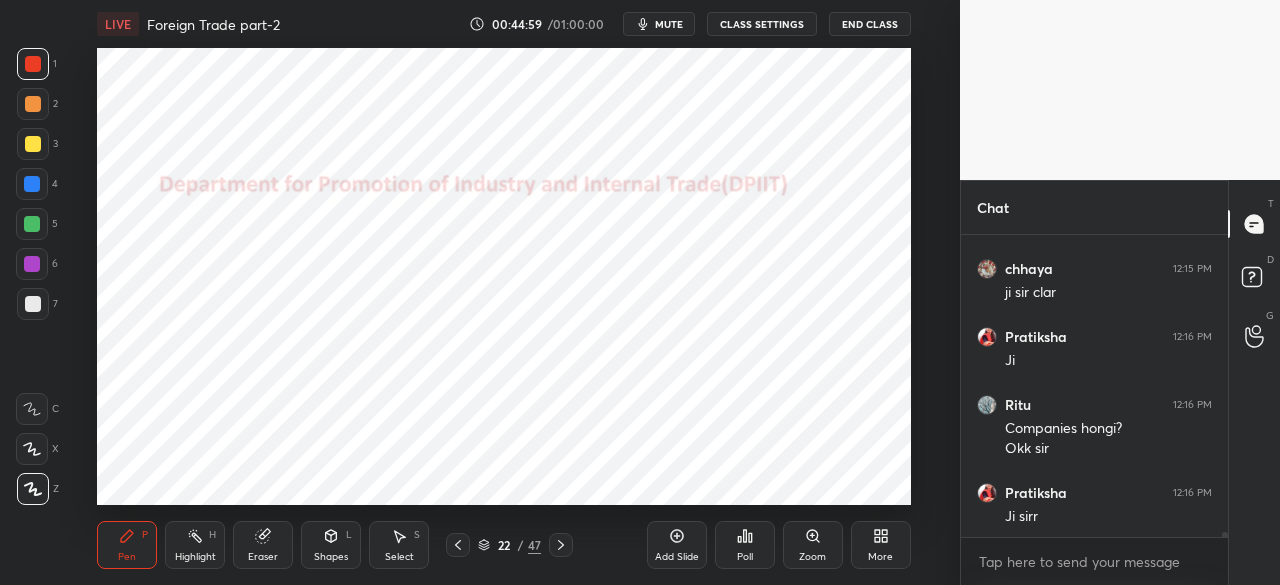 click at bounding box center (561, 545) 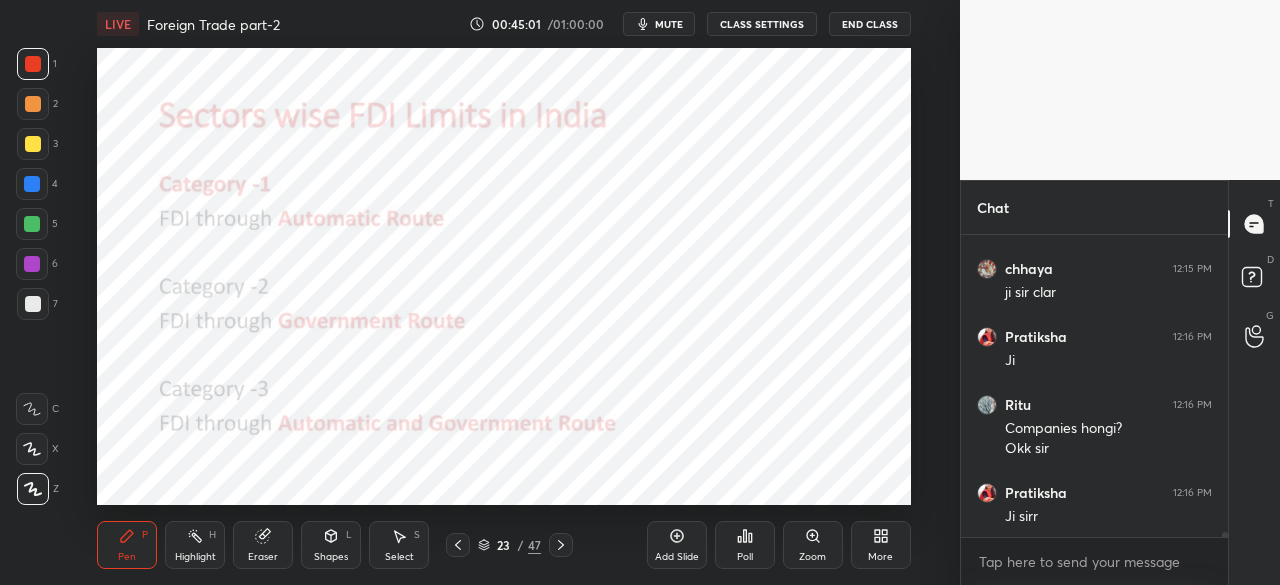 click 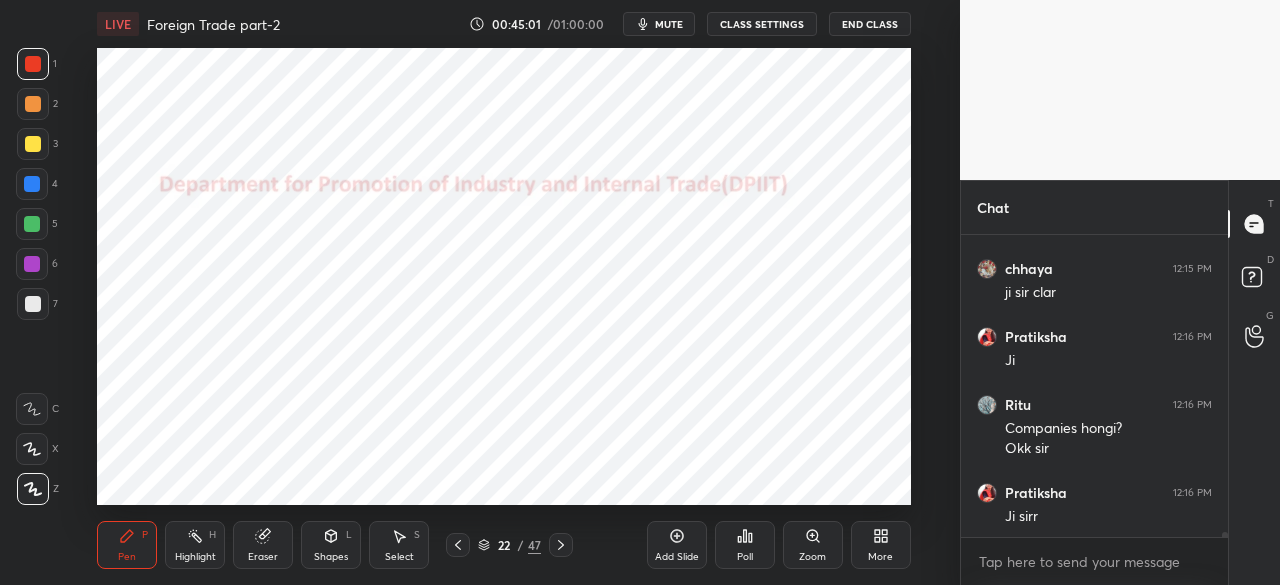click 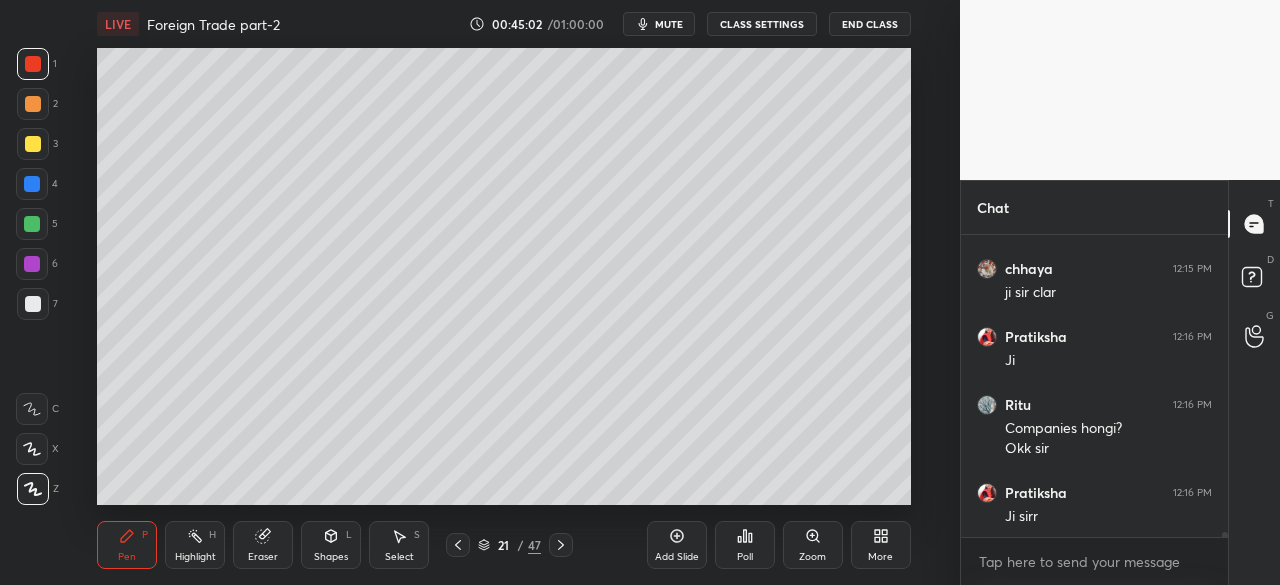 click 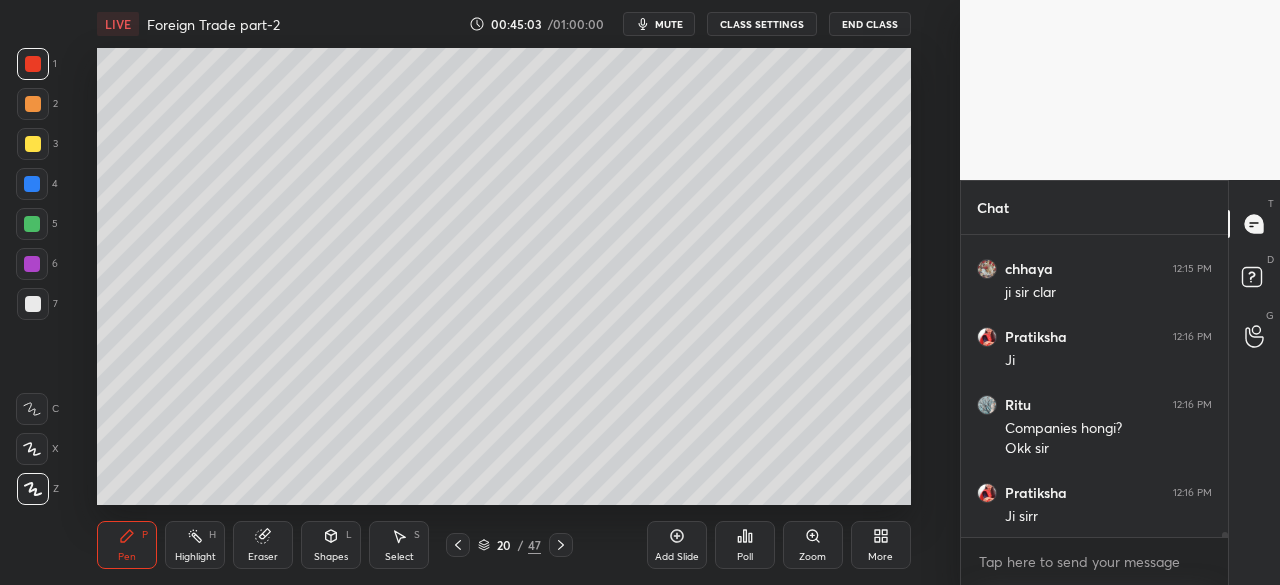 click 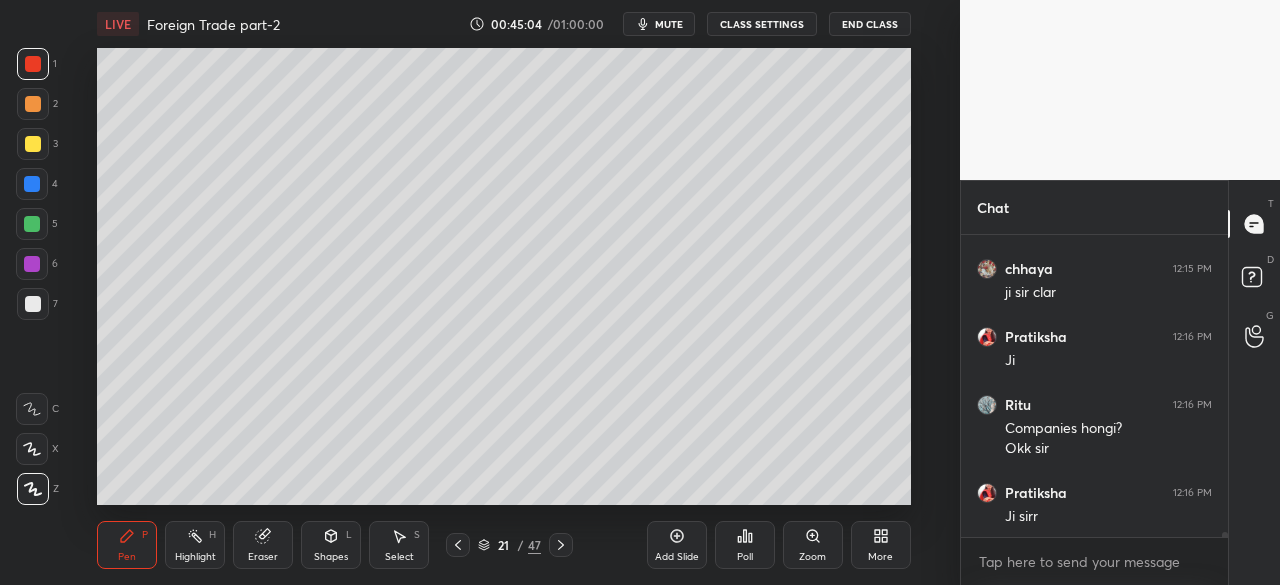 click at bounding box center (33, 144) 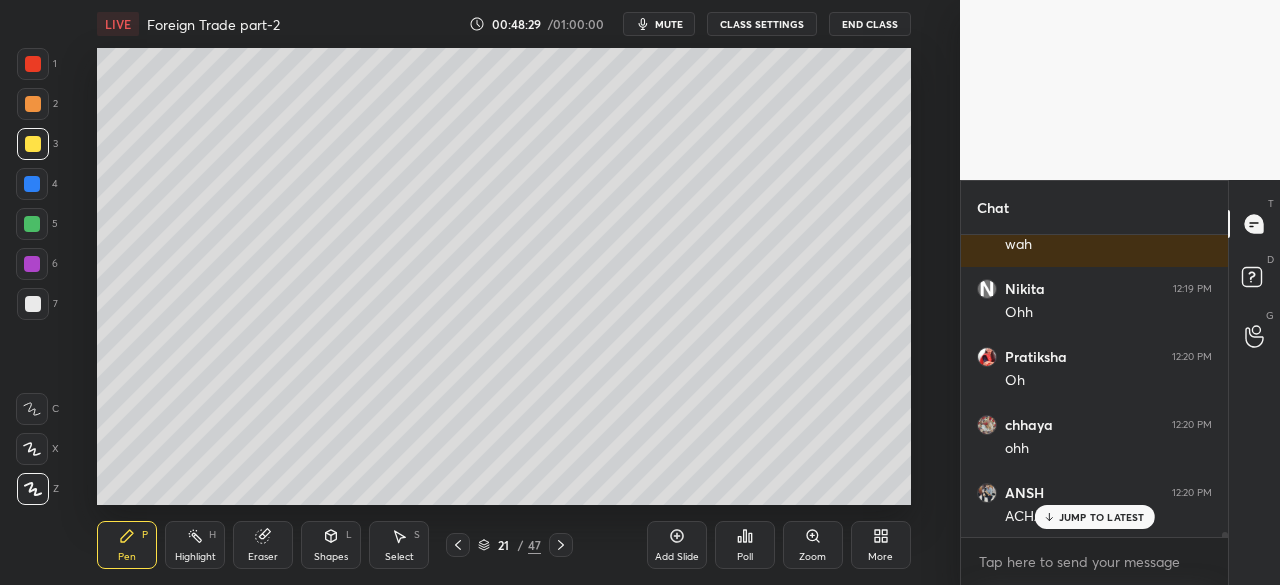 scroll, scrollTop: 18536, scrollLeft: 0, axis: vertical 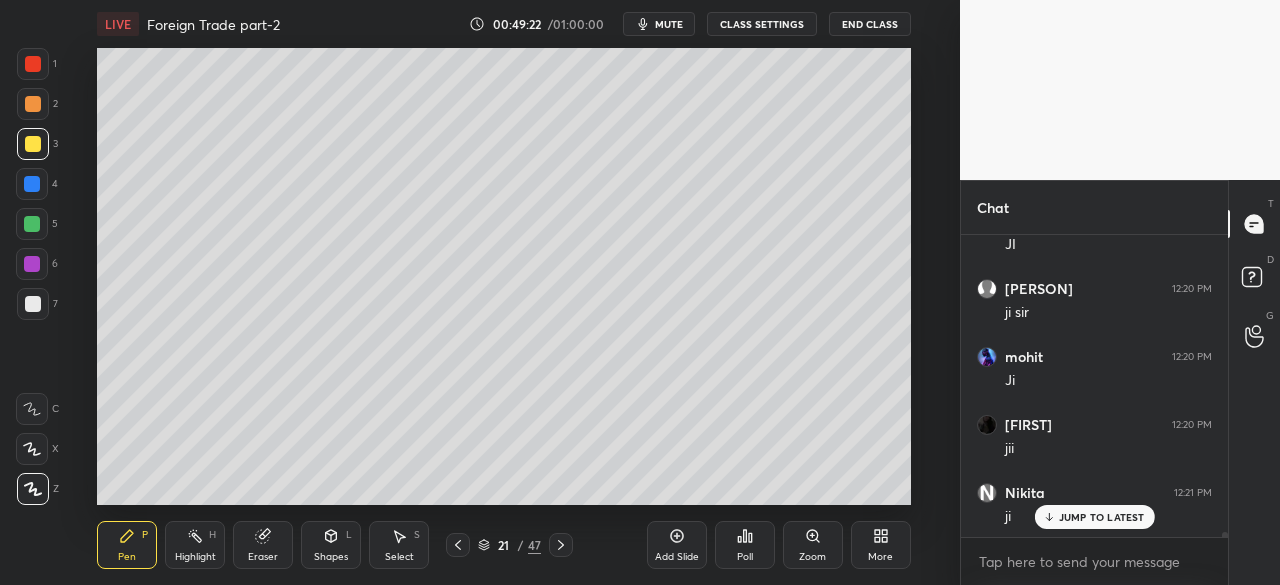 click on "JUMP TO LATEST" at bounding box center (1094, 517) 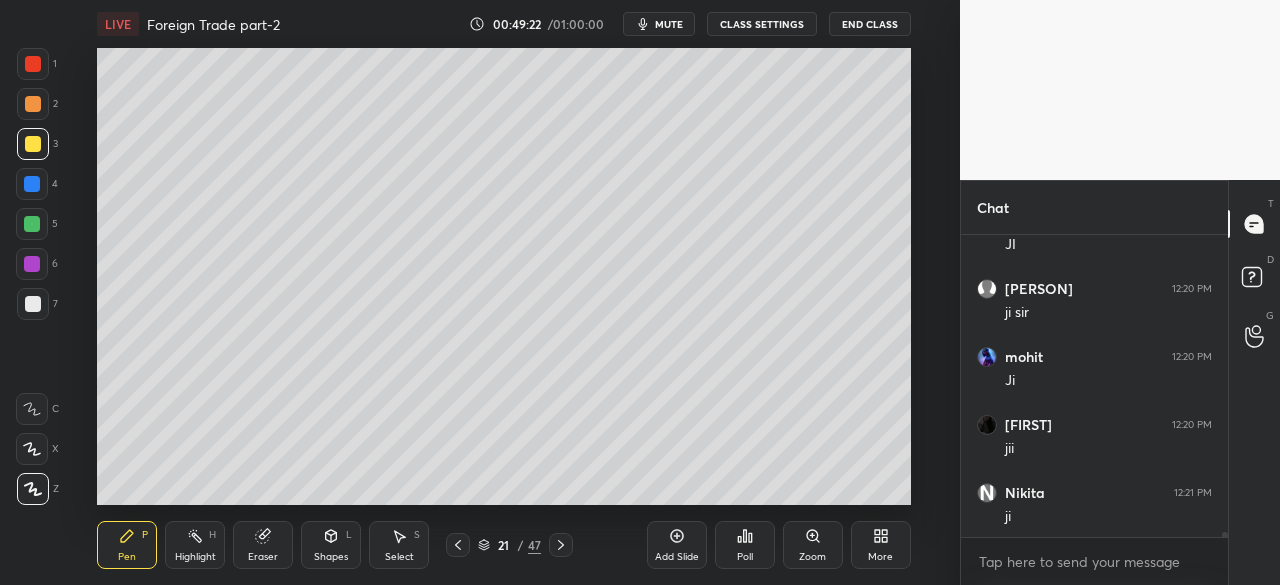 scroll, scrollTop: 19012, scrollLeft: 0, axis: vertical 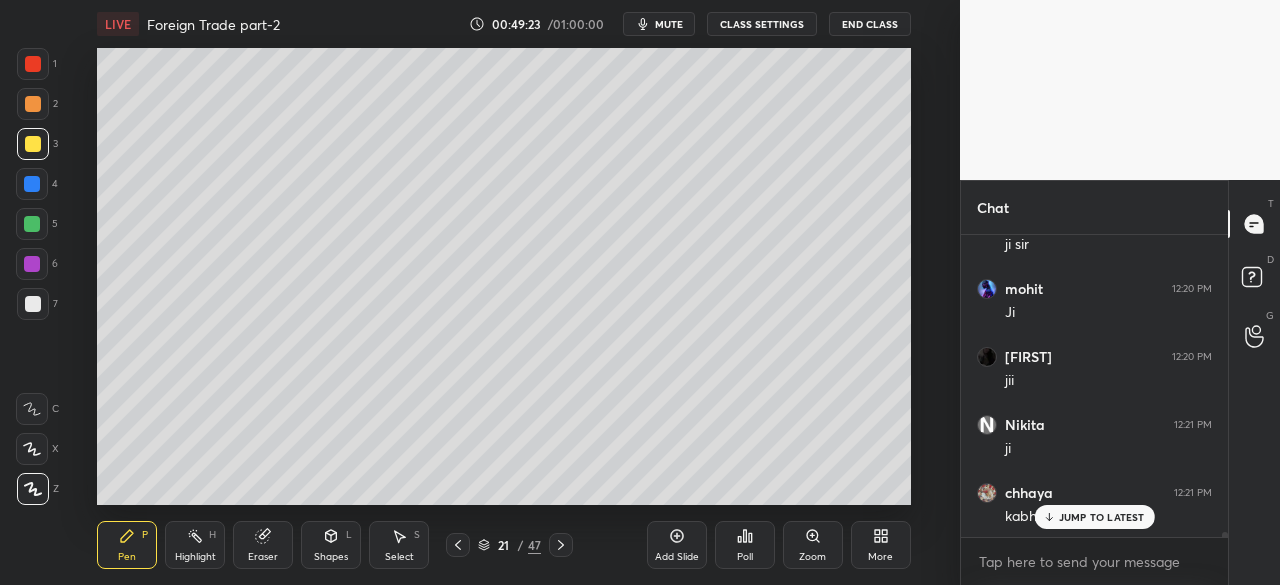 drag, startPoint x: 1102, startPoint y: 520, endPoint x: 812, endPoint y: 523, distance: 290.0155 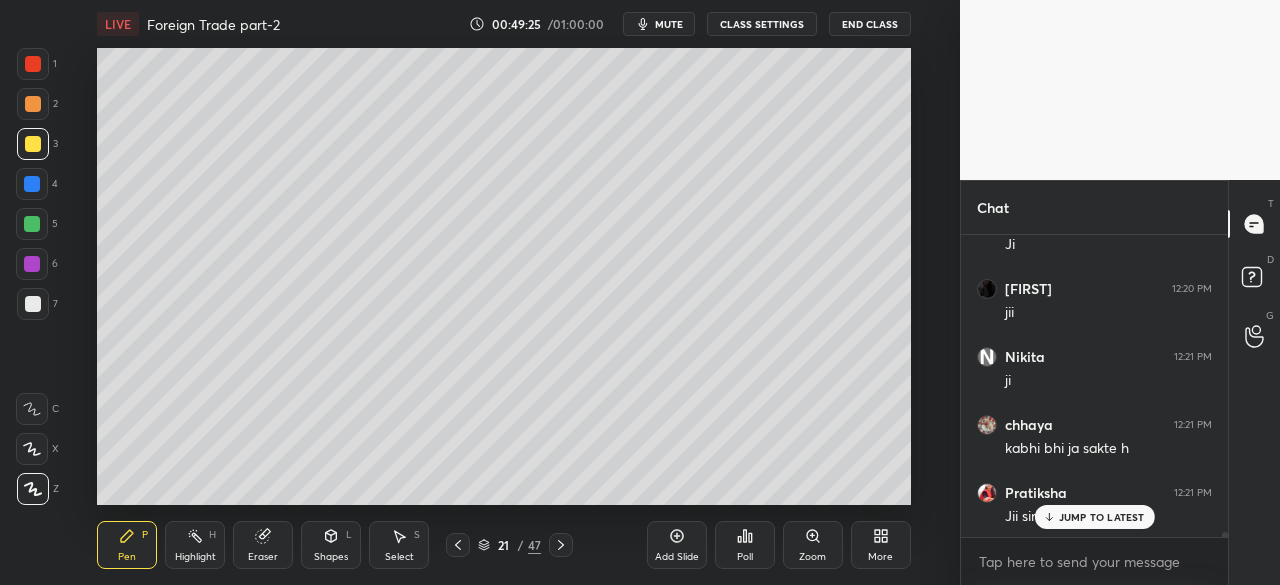 scroll, scrollTop: 19148, scrollLeft: 0, axis: vertical 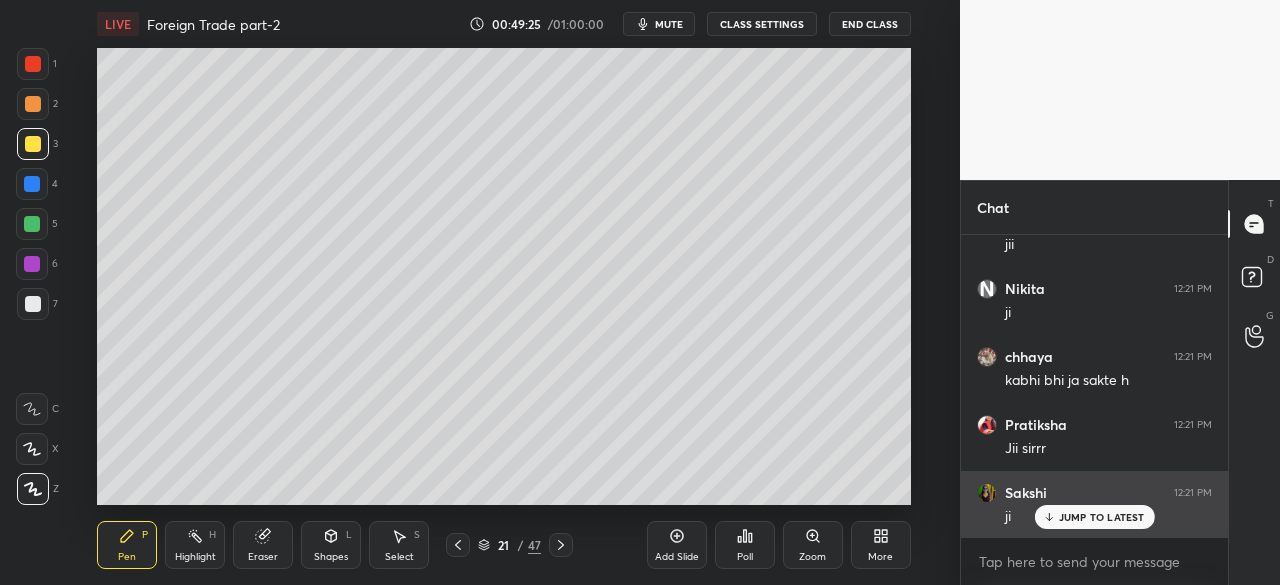 click 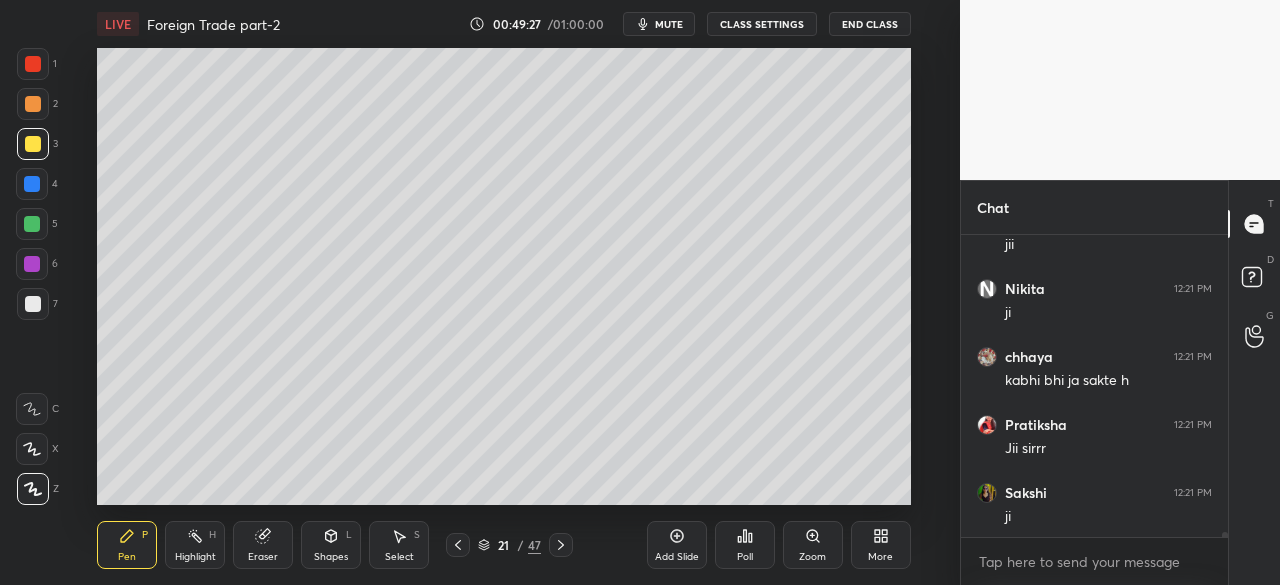 click 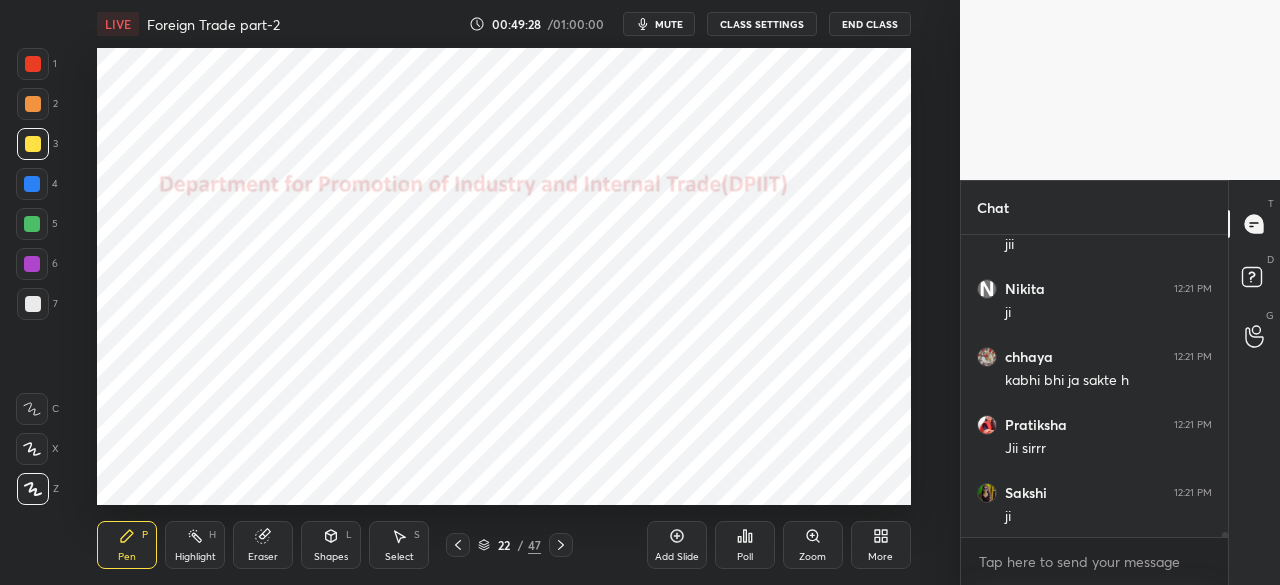 click 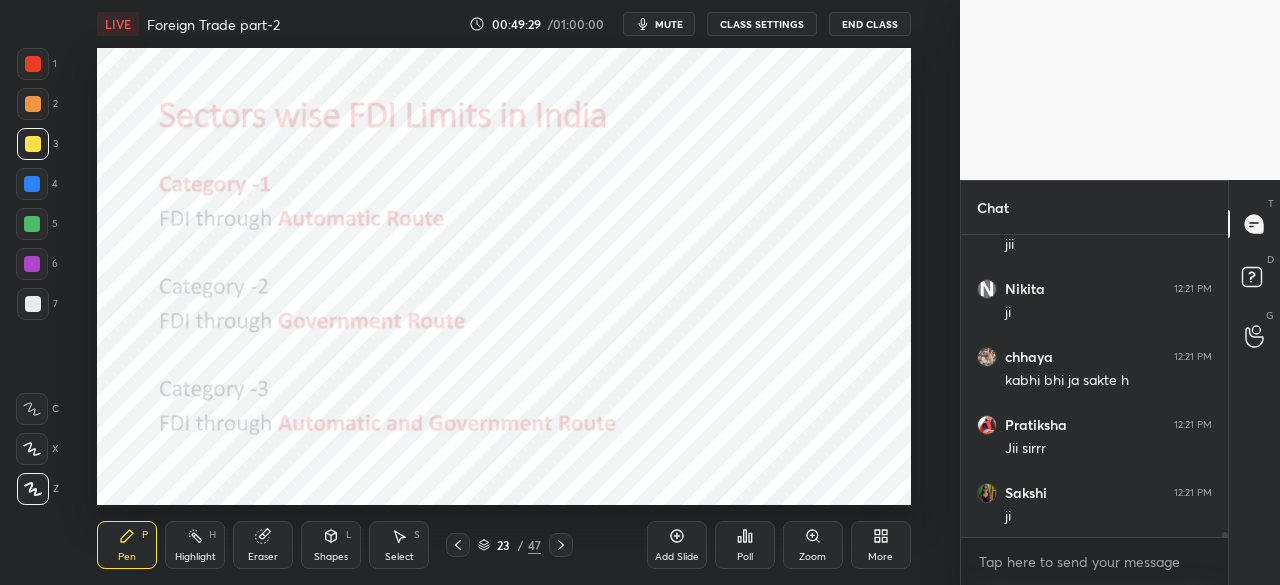click 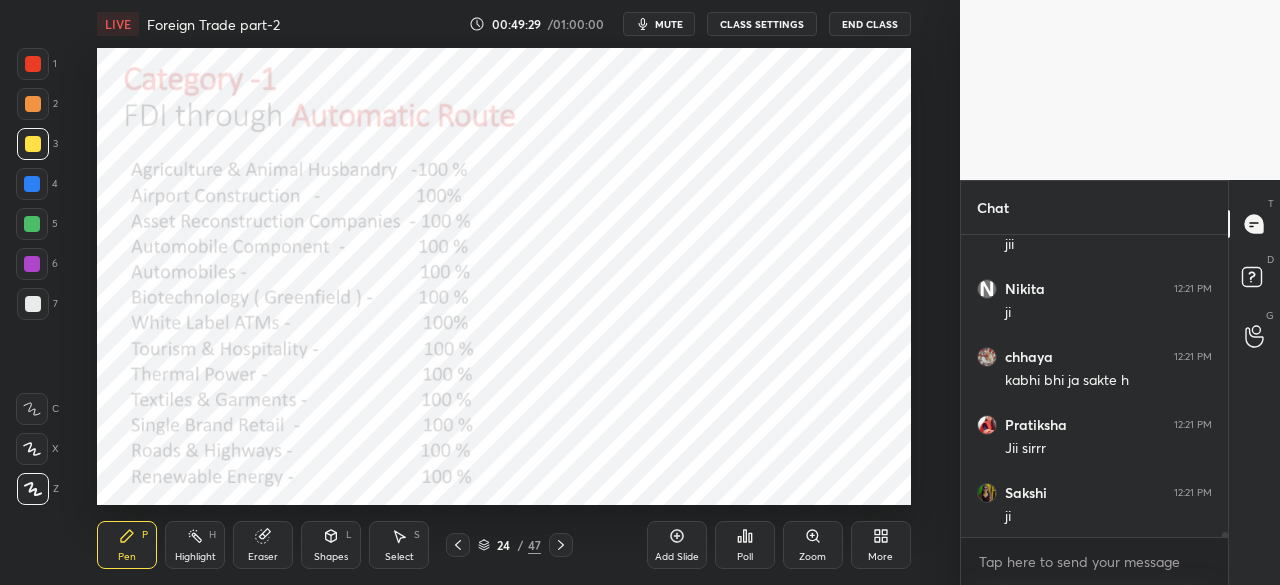 click 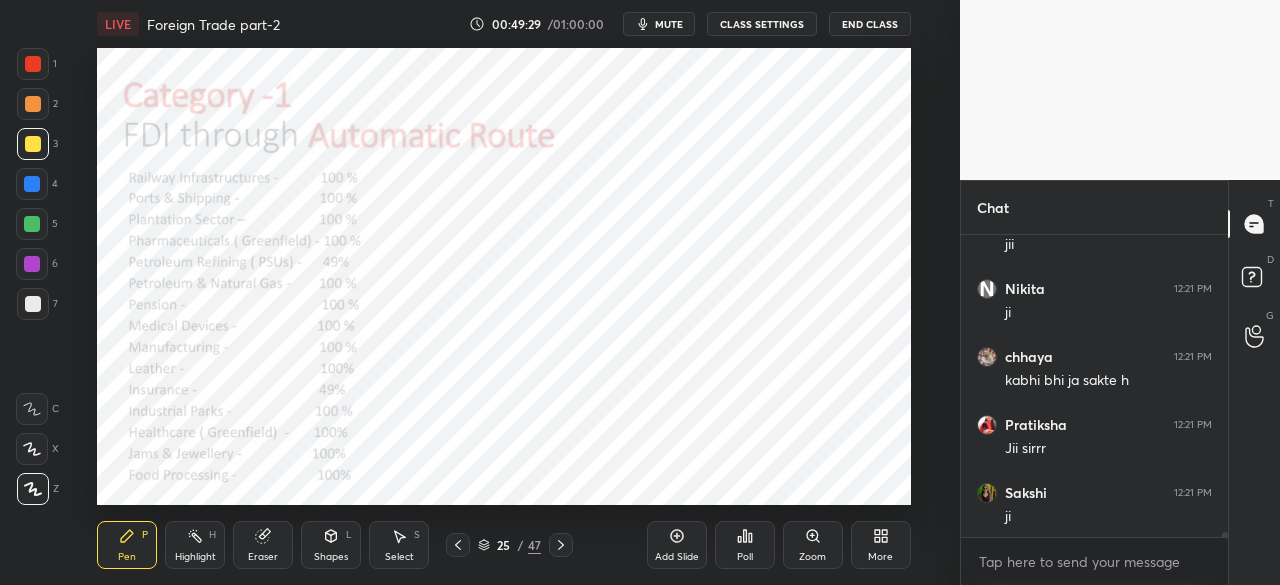 click 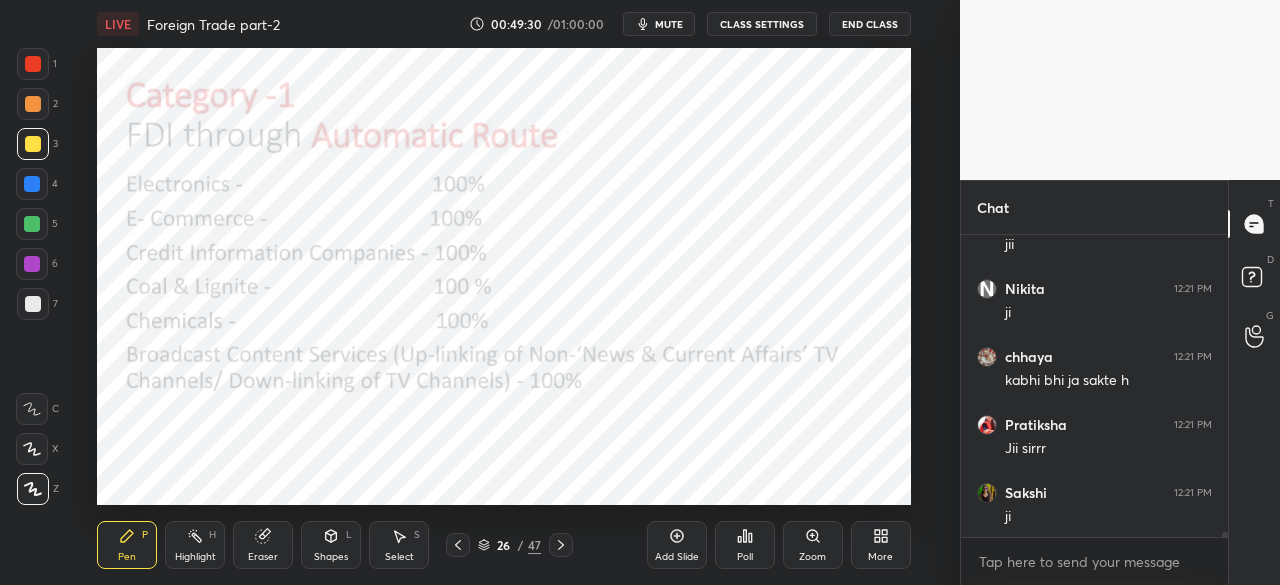 click 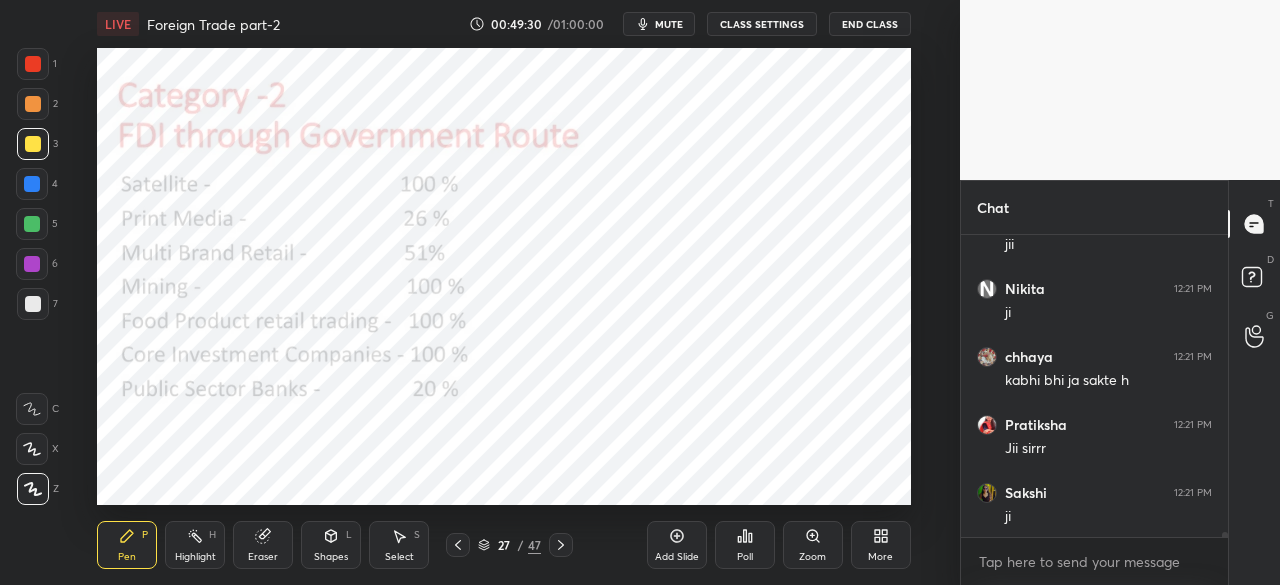 click 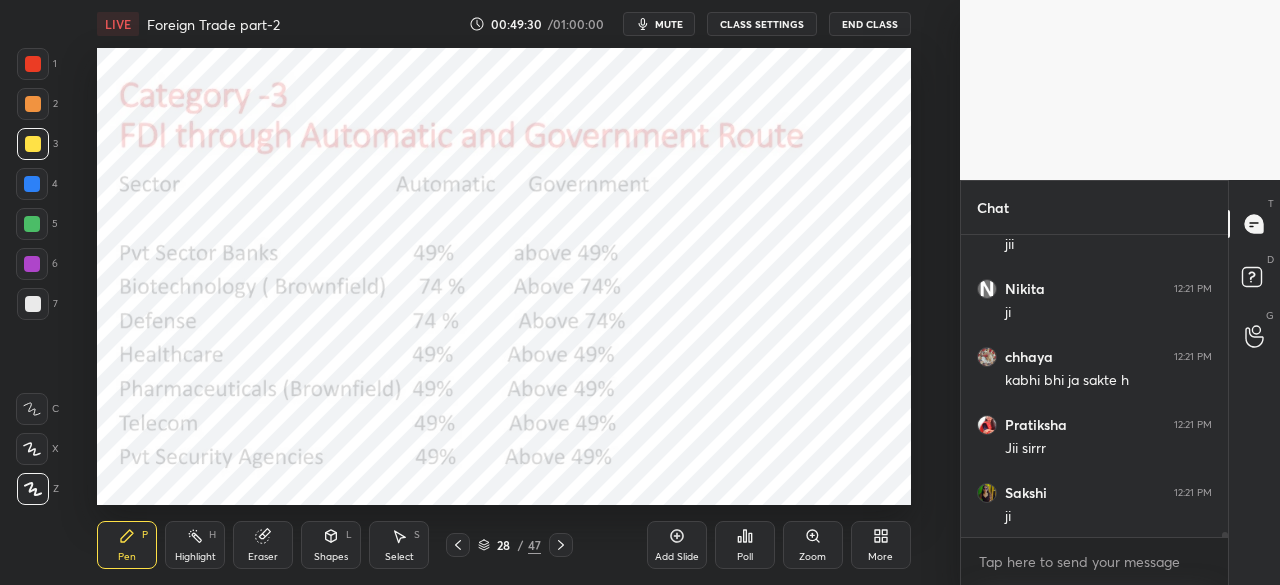 click 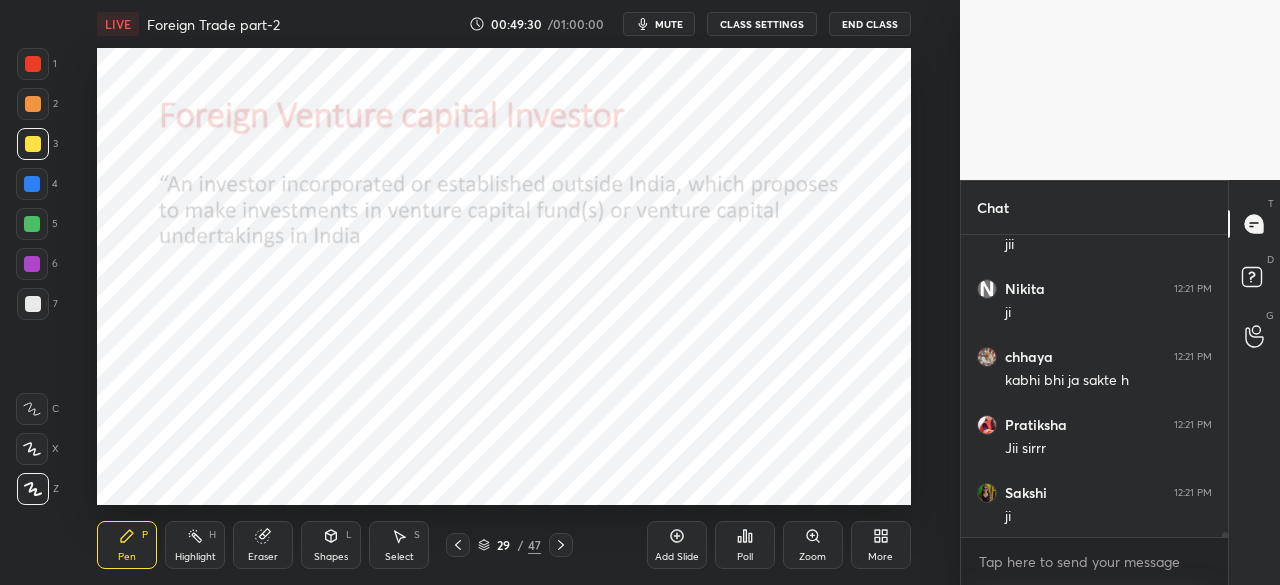 click 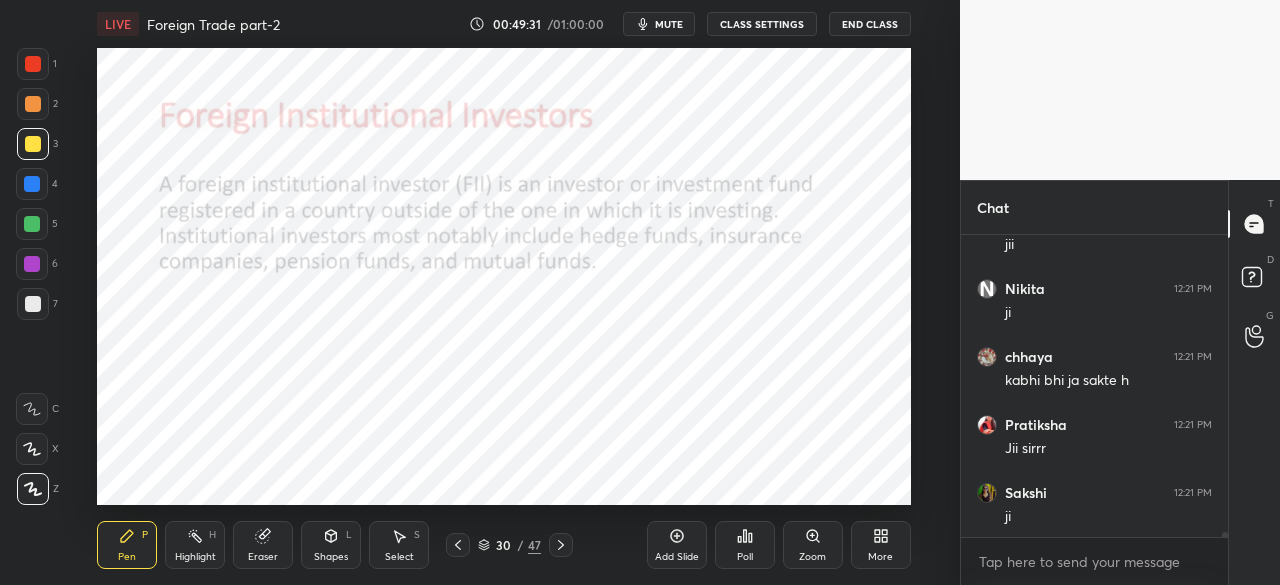 click 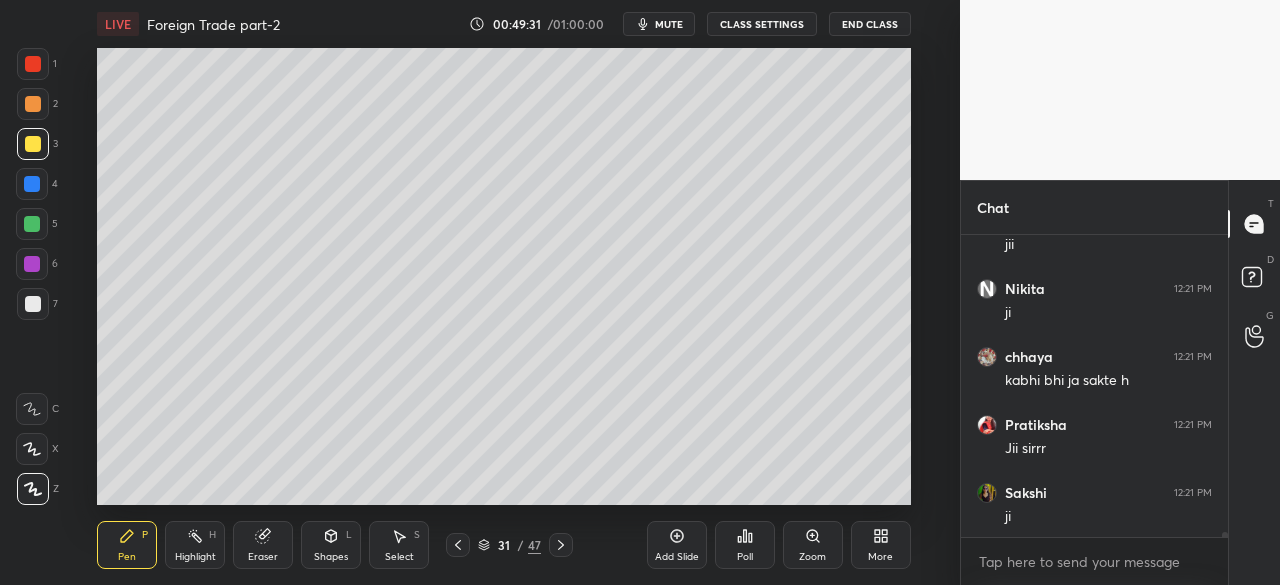 click 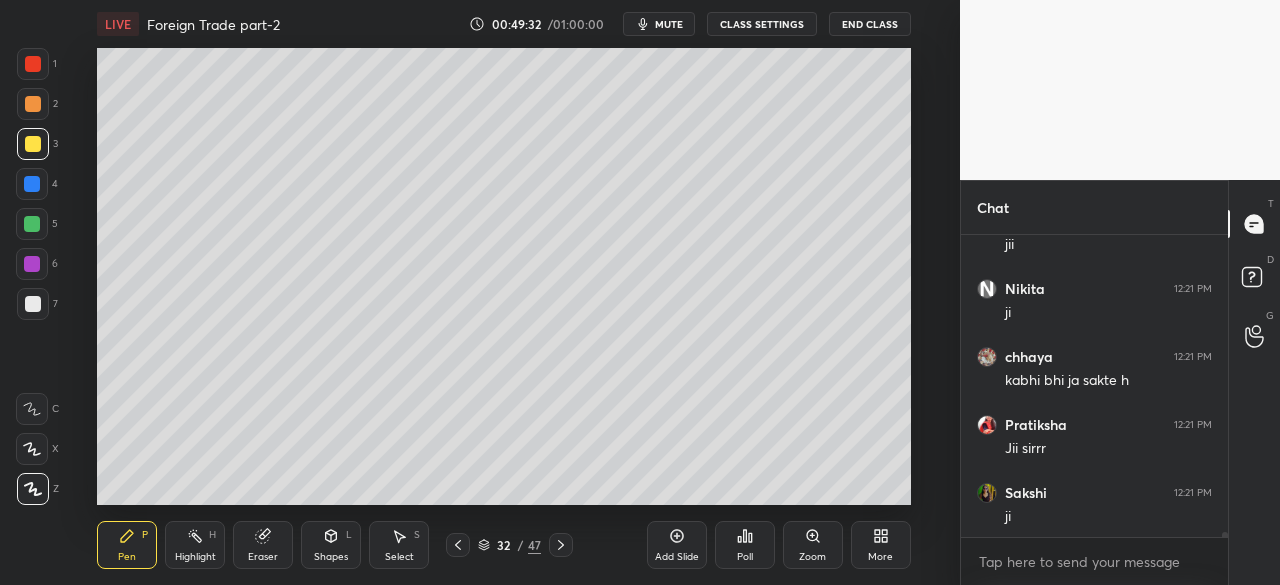 click 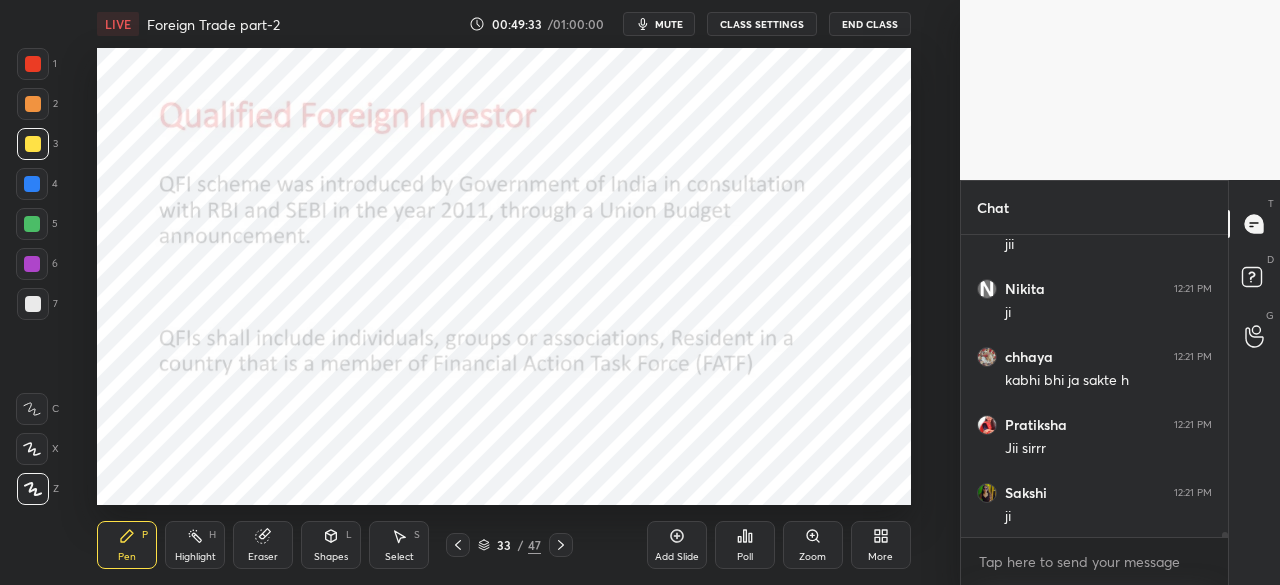 click at bounding box center [32, 184] 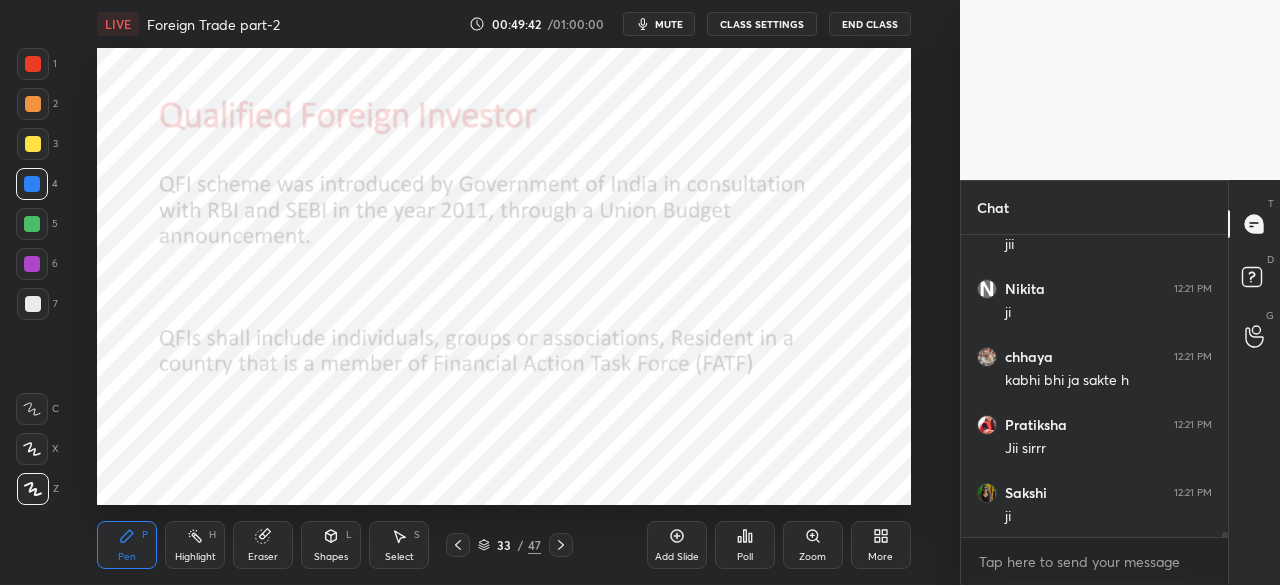 drag, startPoint x: 676, startPoint y: 545, endPoint x: 649, endPoint y: 535, distance: 28.79236 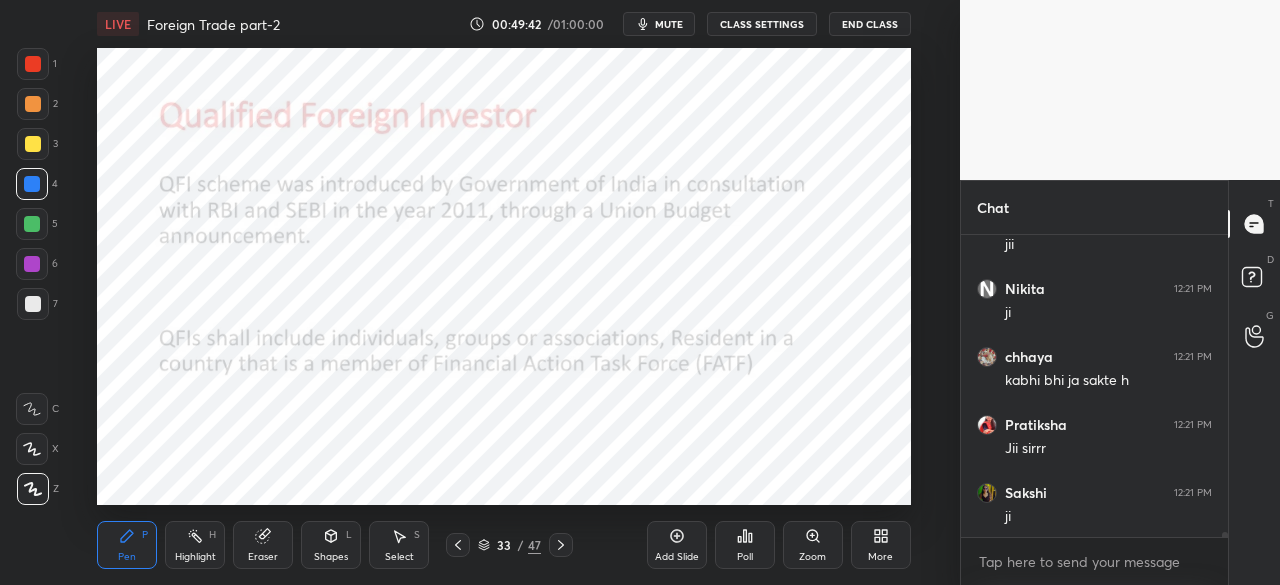 click on "Add Slide" at bounding box center [677, 545] 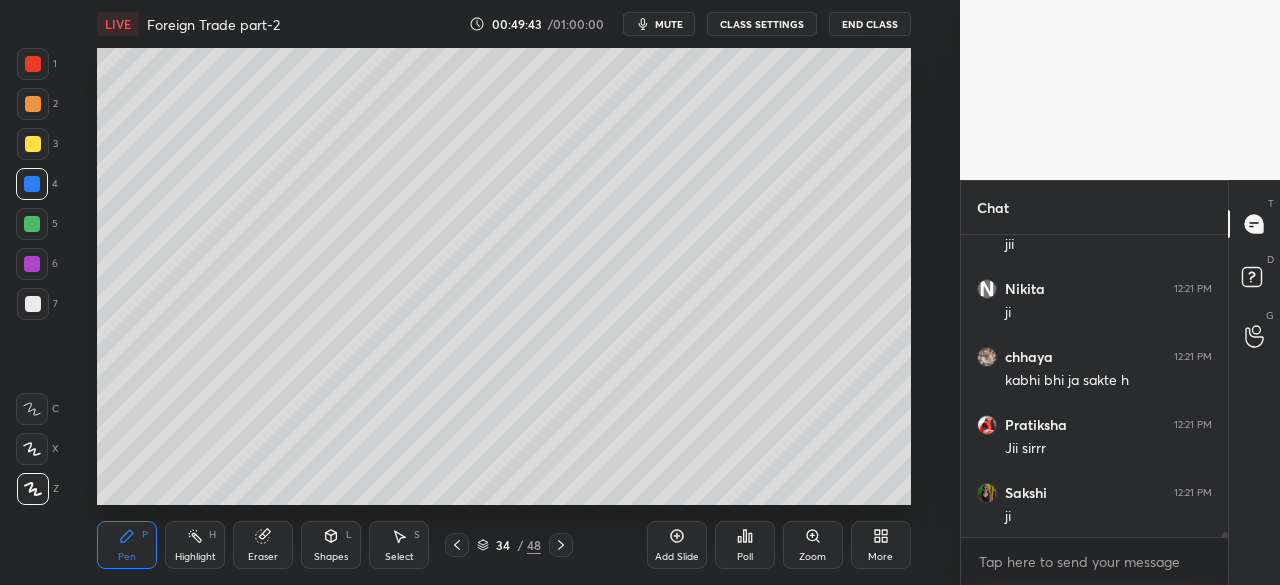 click at bounding box center (33, 144) 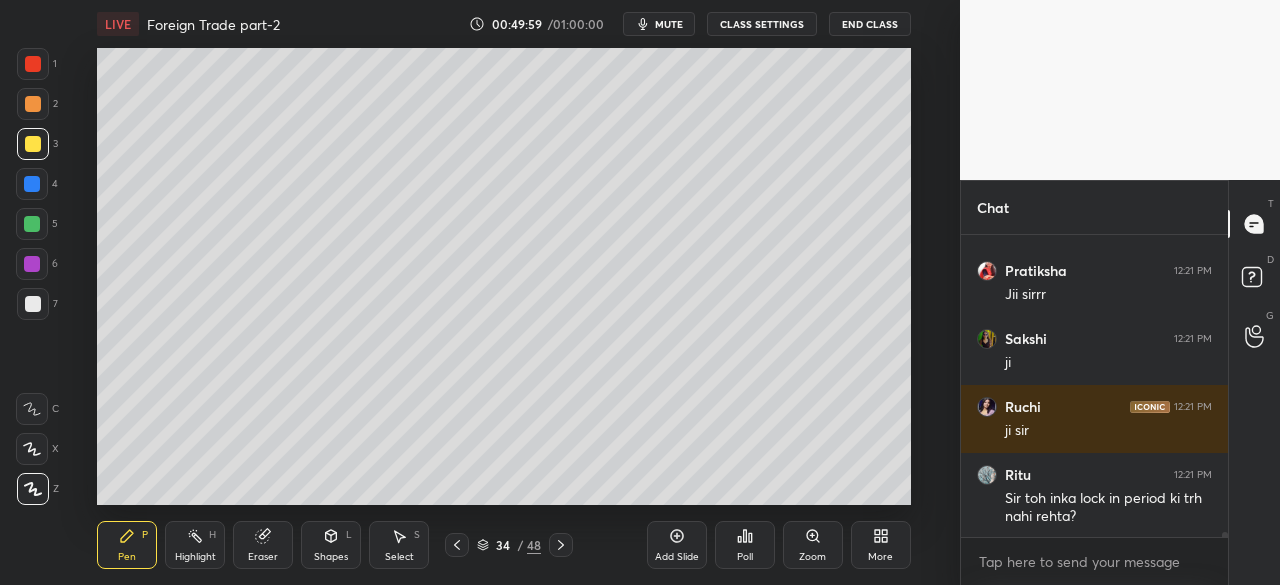 scroll, scrollTop: 19370, scrollLeft: 0, axis: vertical 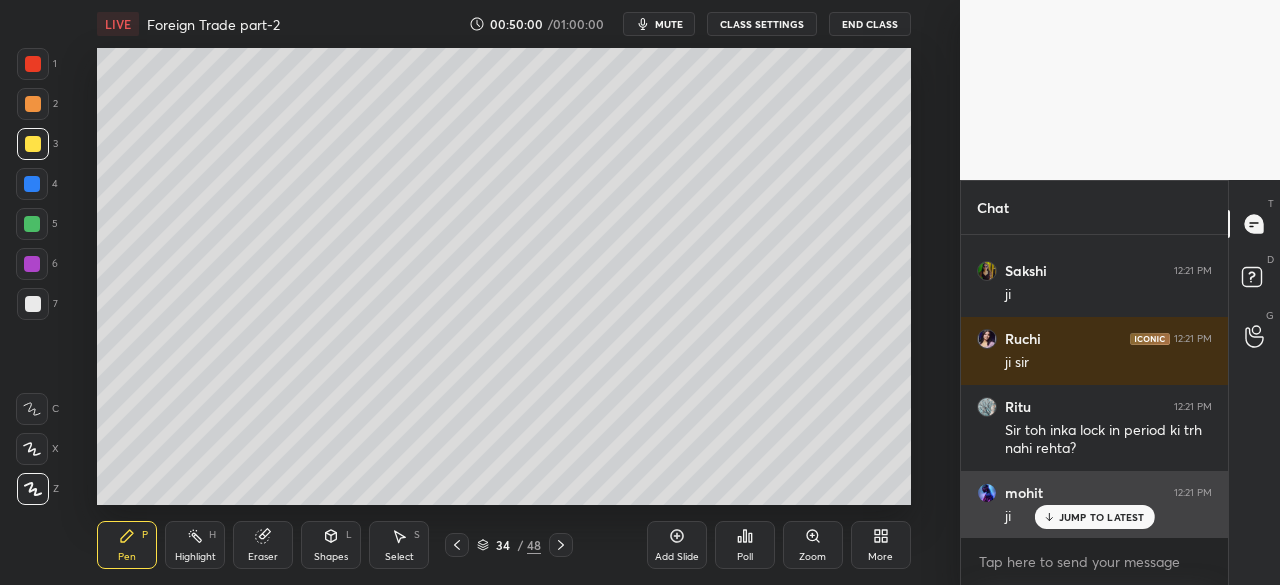 click on "JUMP TO LATEST" at bounding box center [1102, 517] 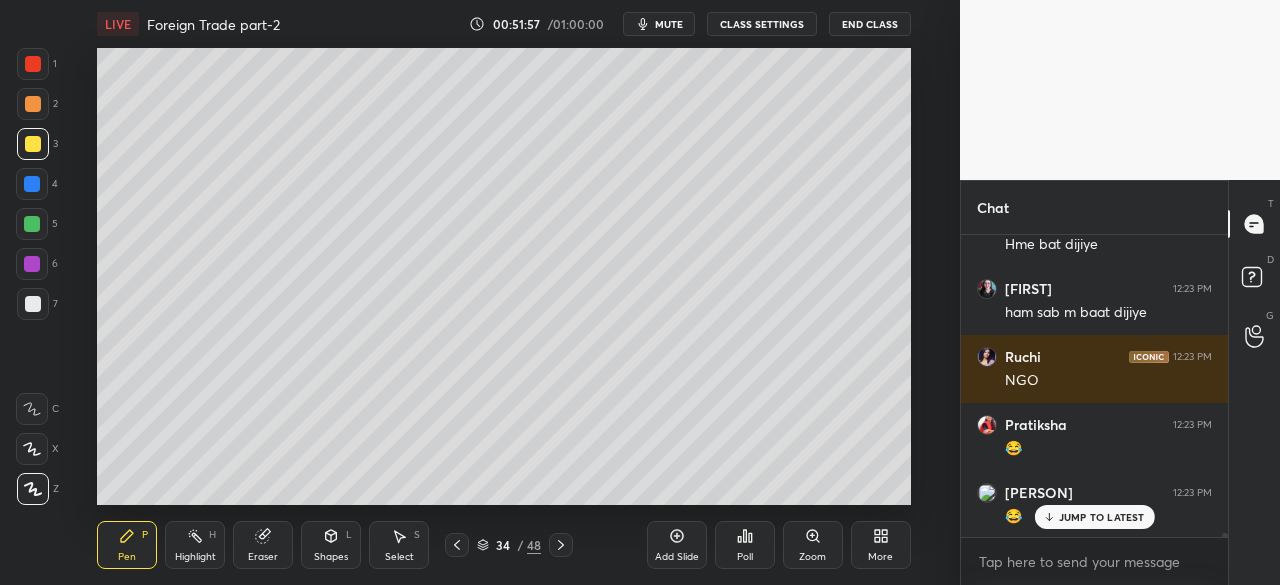scroll, scrollTop: 20254, scrollLeft: 0, axis: vertical 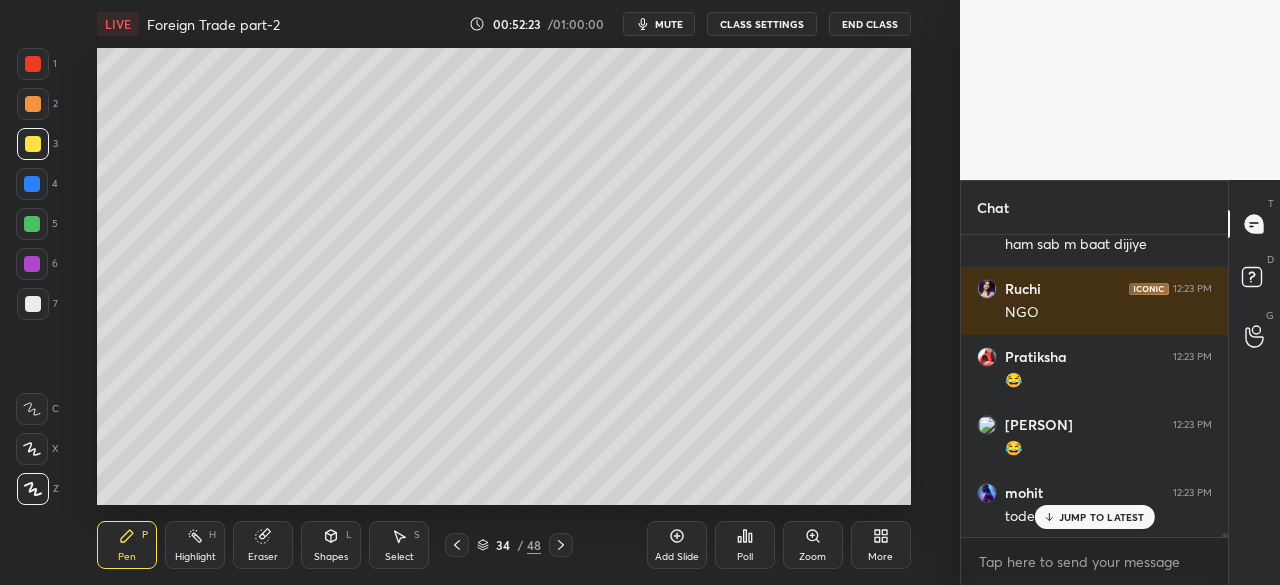 click on "Add Slide" at bounding box center (677, 545) 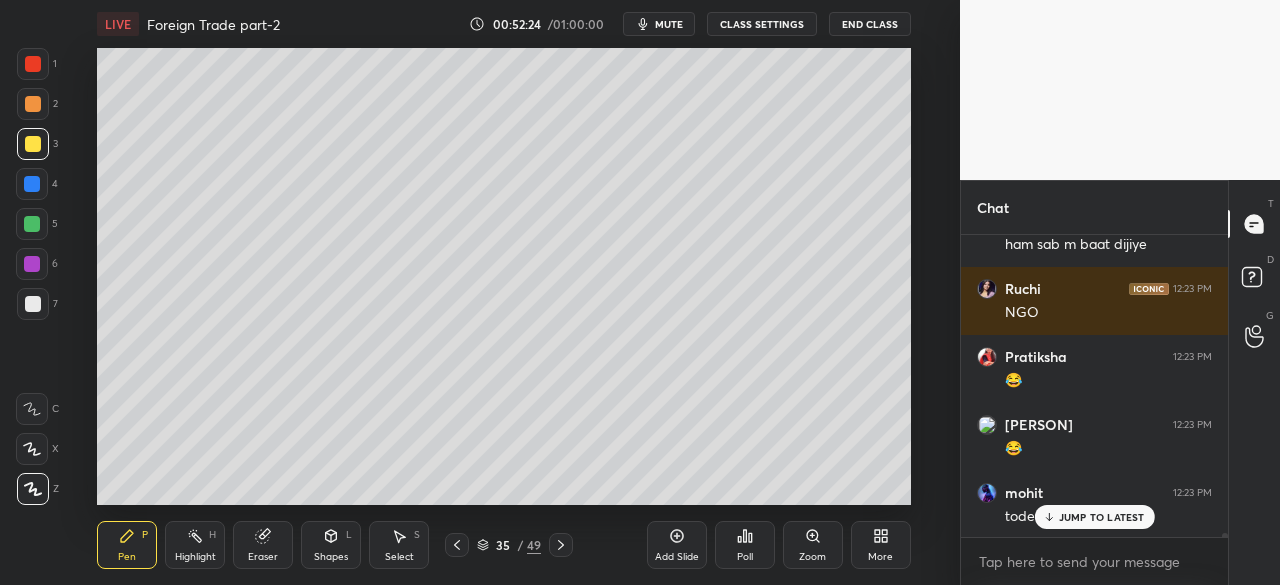 click at bounding box center (33, 144) 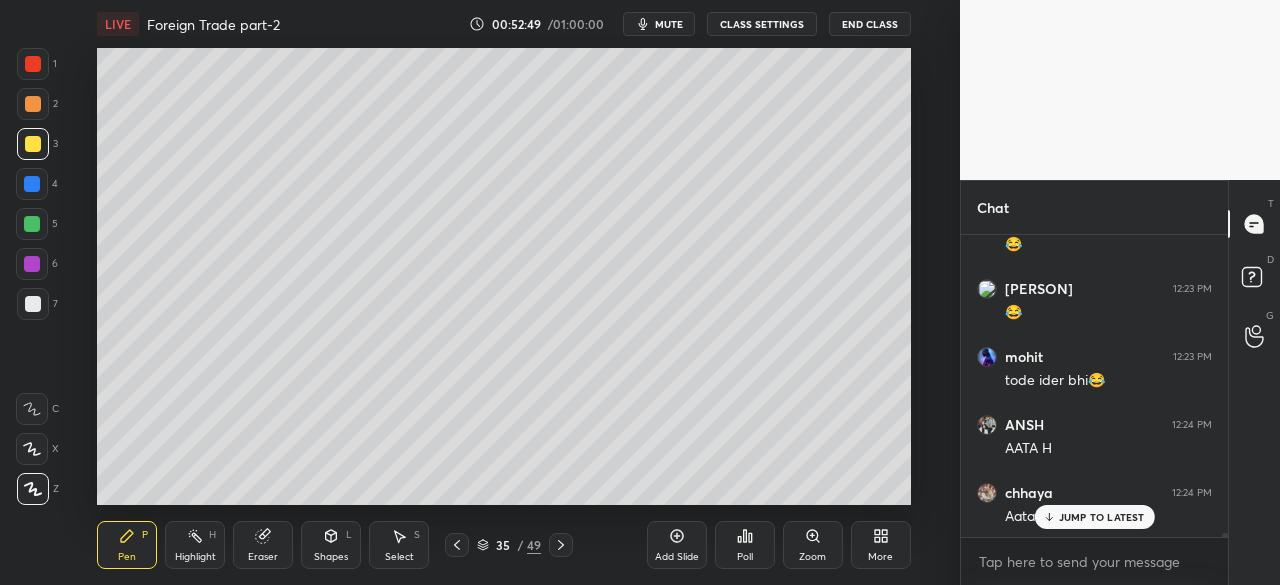 scroll, scrollTop: 20458, scrollLeft: 0, axis: vertical 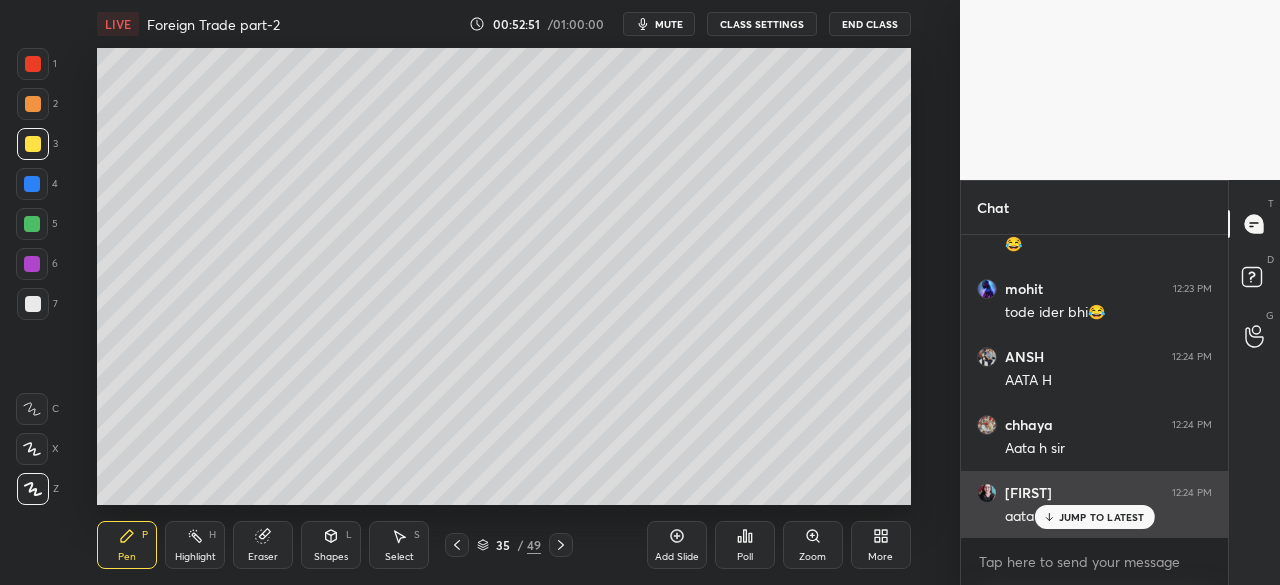 click on "JUMP TO LATEST" at bounding box center (1094, 517) 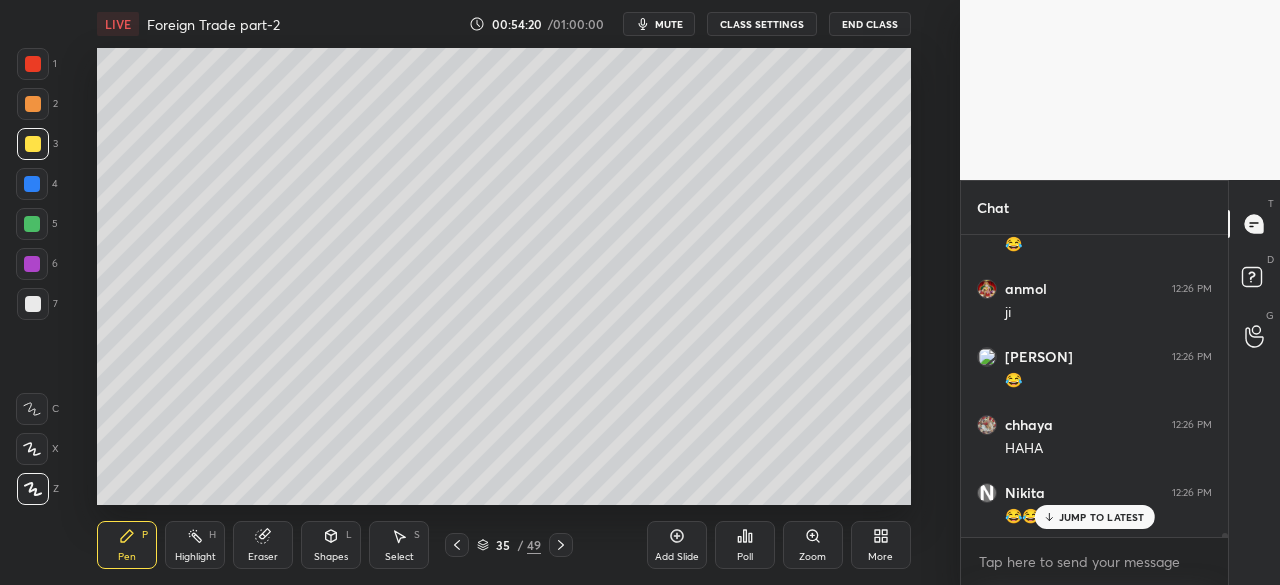 scroll, scrollTop: 22026, scrollLeft: 0, axis: vertical 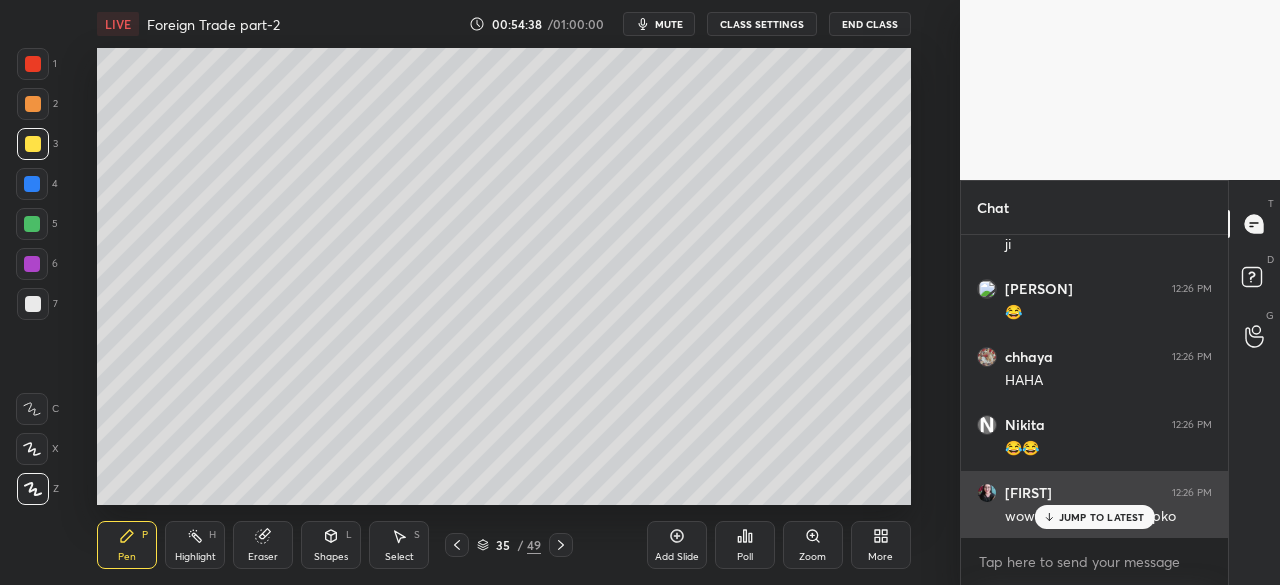 click on "JUMP TO LATEST" at bounding box center [1102, 517] 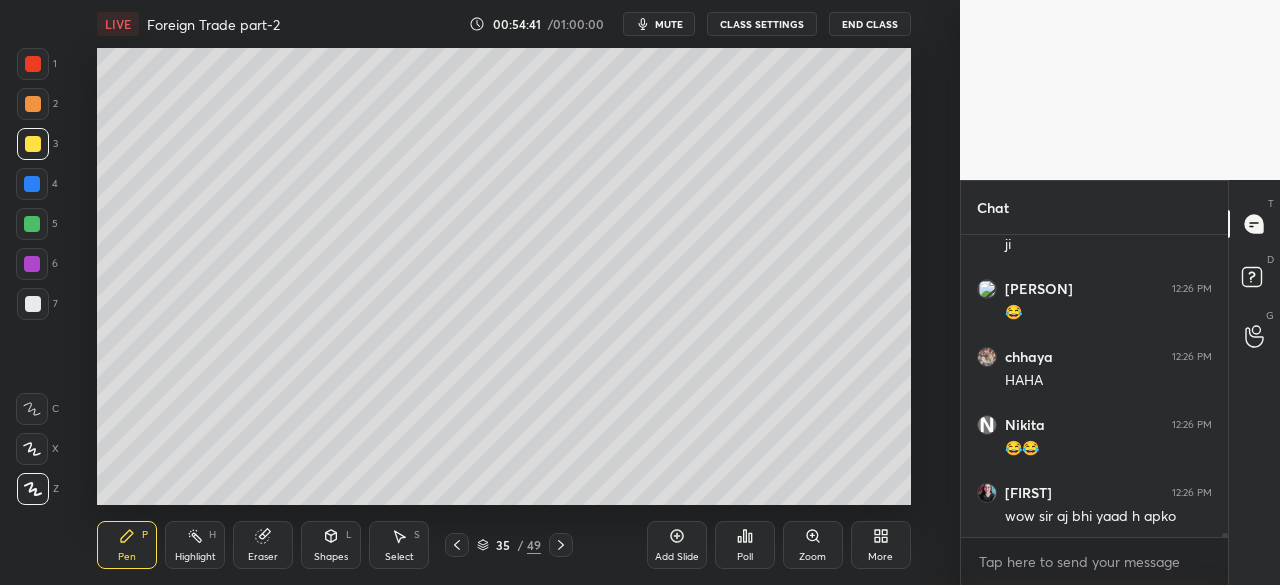 click 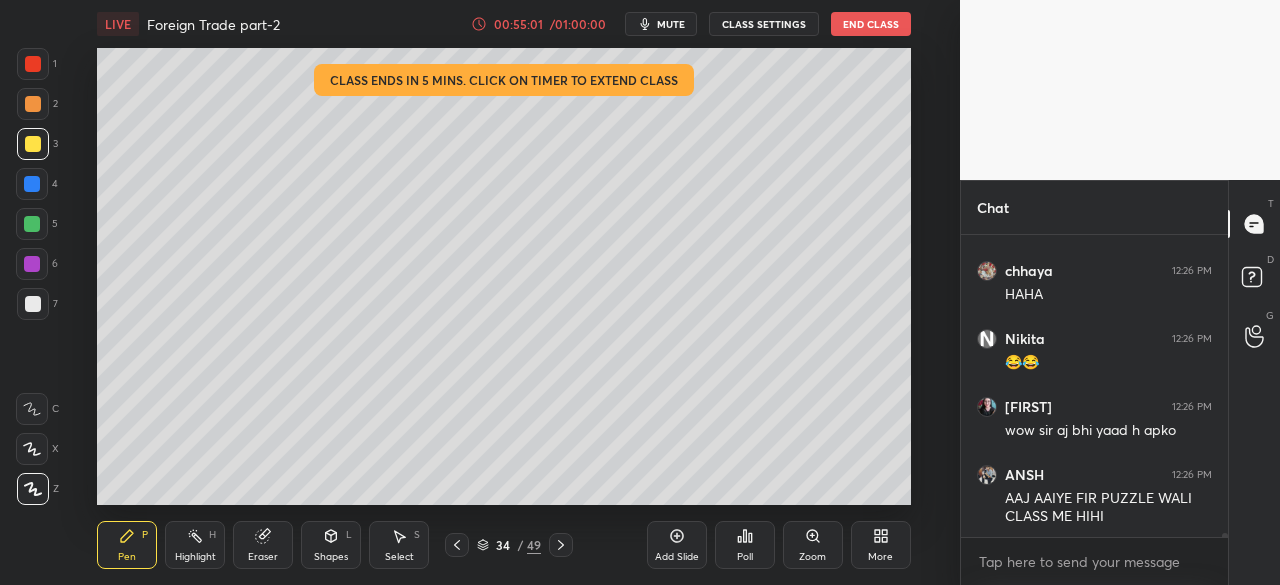 scroll, scrollTop: 22180, scrollLeft: 0, axis: vertical 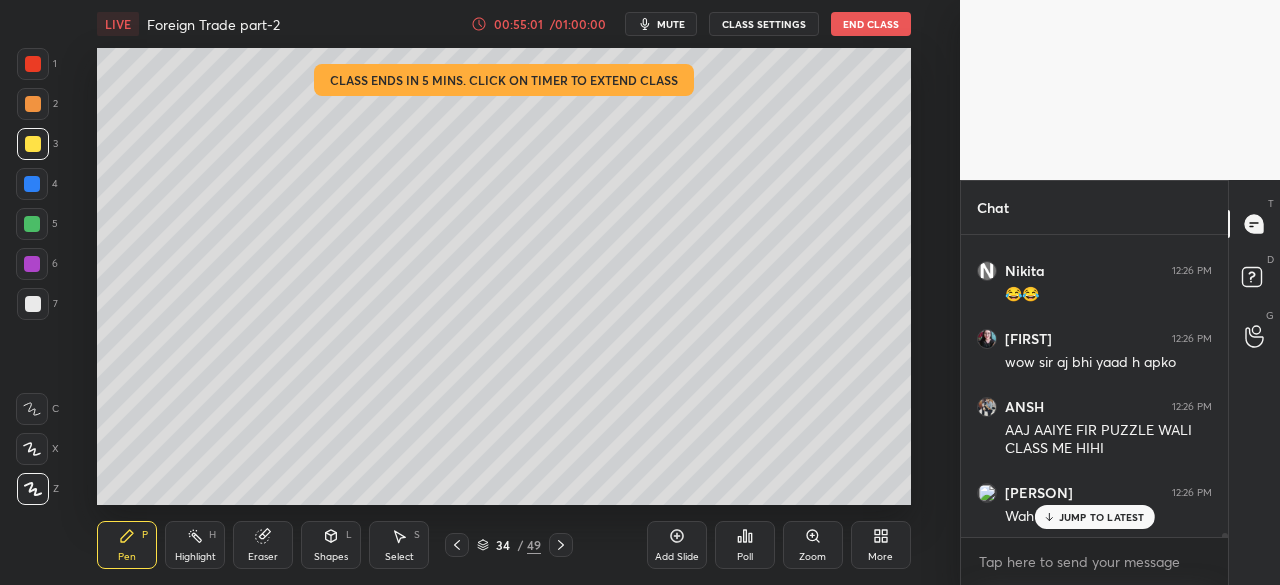 click on "JUMP TO LATEST" at bounding box center (1094, 517) 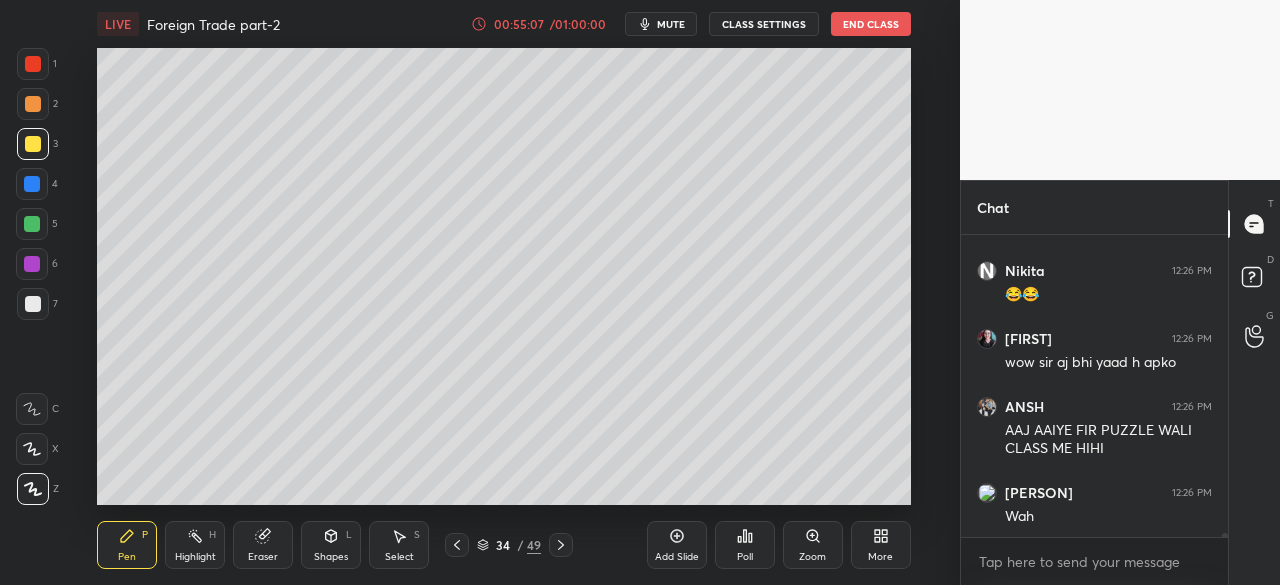 scroll, scrollTop: 22248, scrollLeft: 0, axis: vertical 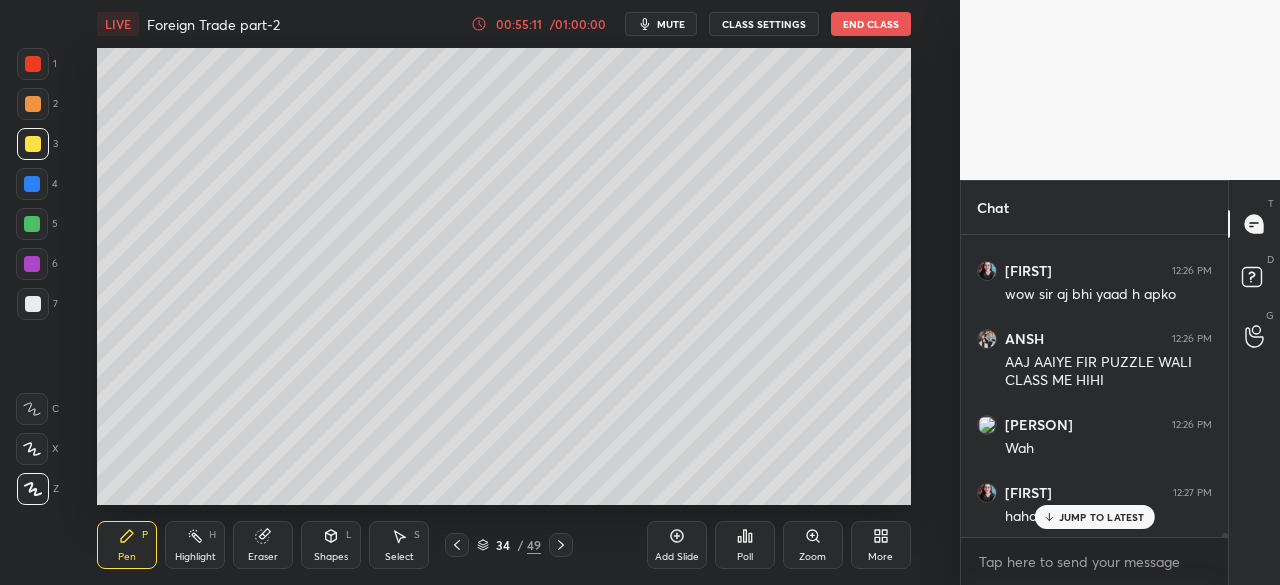 click 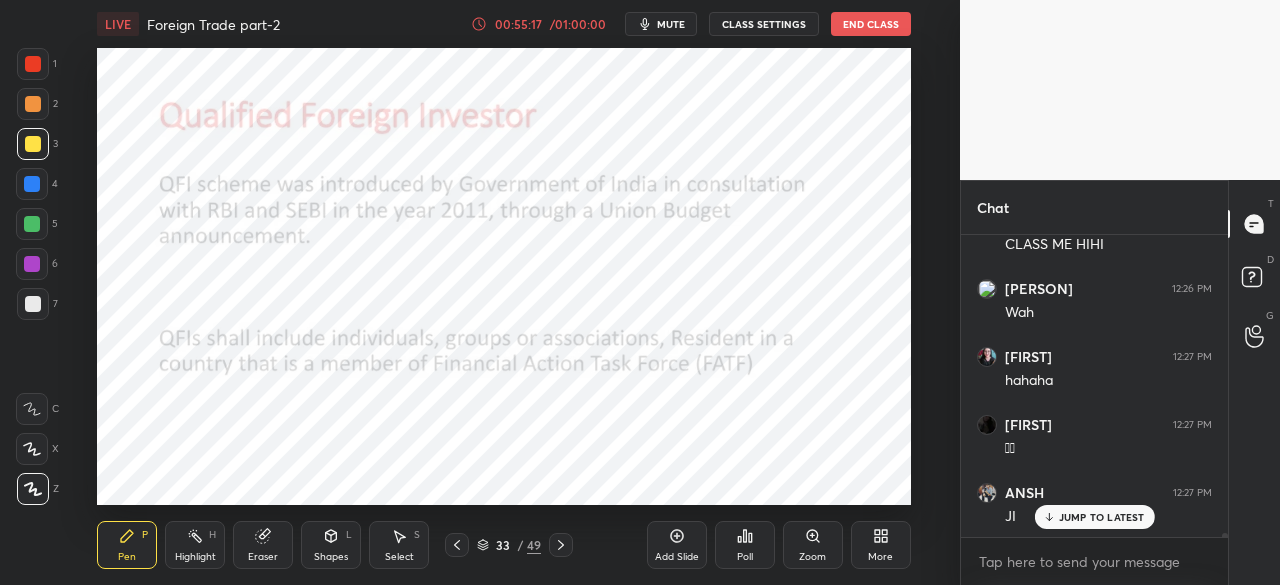 scroll, scrollTop: 22452, scrollLeft: 0, axis: vertical 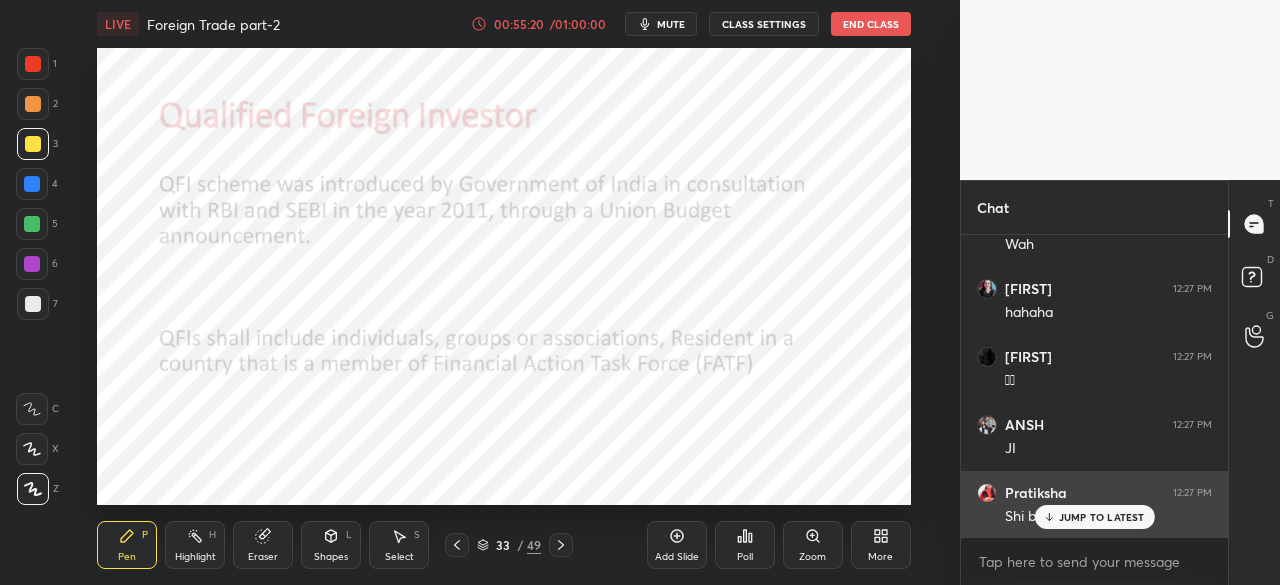 click on "JUMP TO LATEST" at bounding box center (1102, 517) 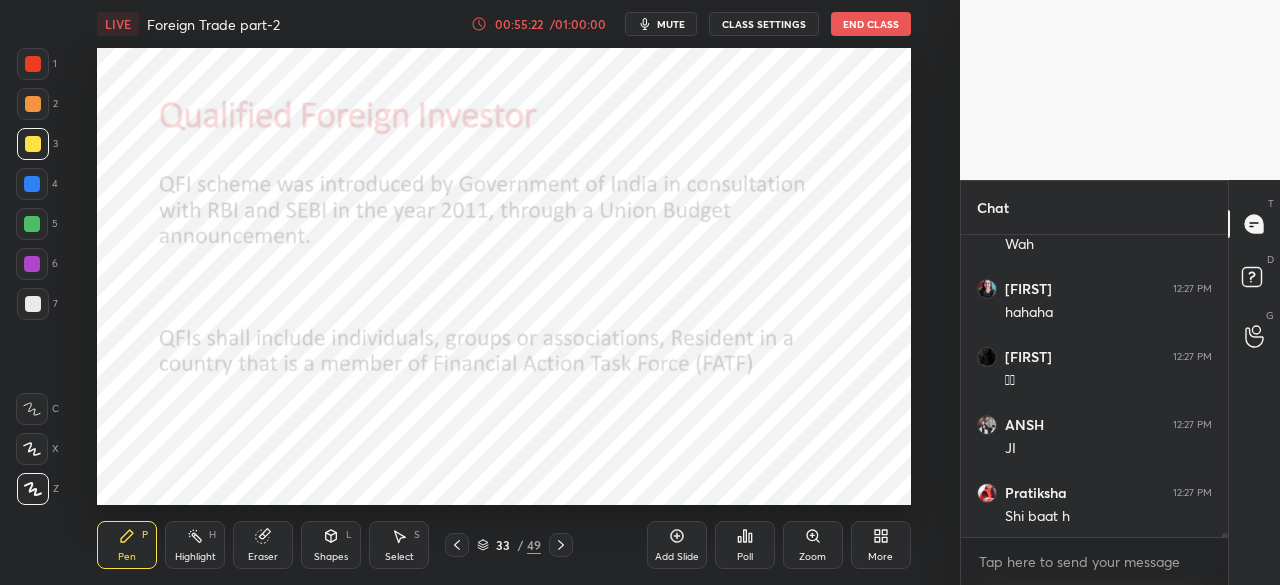 click 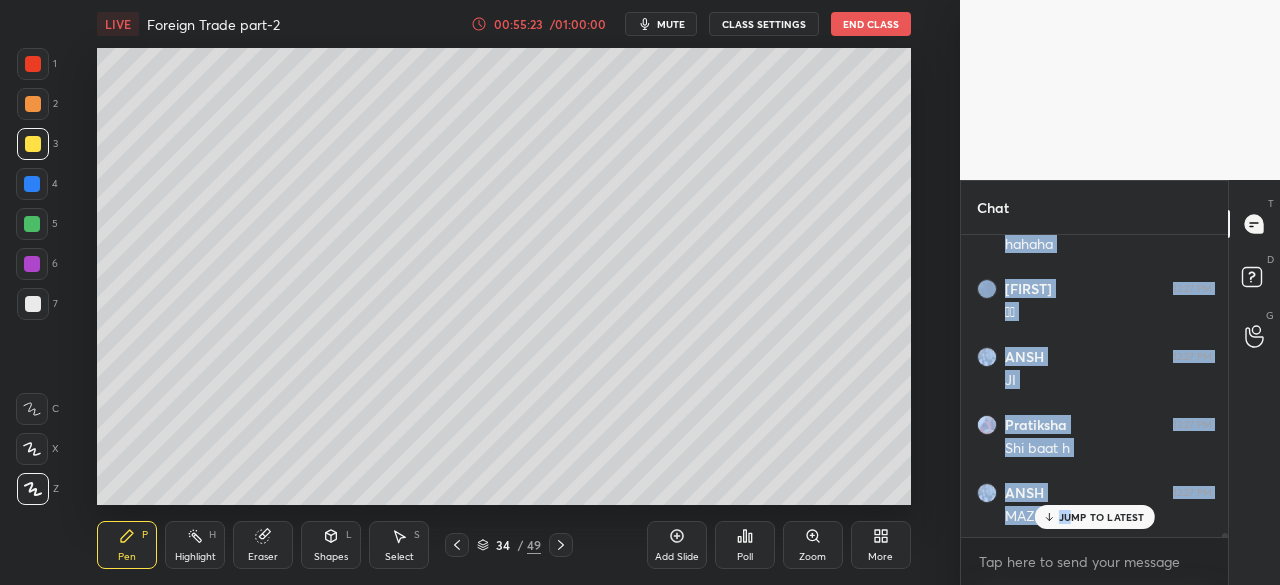 click on "[PERSON] 12:26 PM mast trick hai [PERSON] 12:26 PM 😂Wahh [PERSON] 12:26 PM 😂 [PERSON] 12:26 PM ji [PERSON] 12:26 PM 😂 [PERSON] 12:26 PM HAHA [PERSON] 12:26 PM 😂😂 [PERSON] 12:26 PM wow sir aj bhi yaad h apko [PERSON] 12:26 PM AAJ AAIYE FIR PUZZLE WALI CLASS ME HIHI [PERSON] 12:26 PM Wah [PERSON] 12:27 PM hahaha [PERSON] 12:27 PM 🫡🫡 [PERSON] 12:27 PM JI [PERSON] 12:27 PM Shi baat h [PERSON] 12:27 PM MAZA AATA JUMP TO LATEST" at bounding box center [1094, 386] 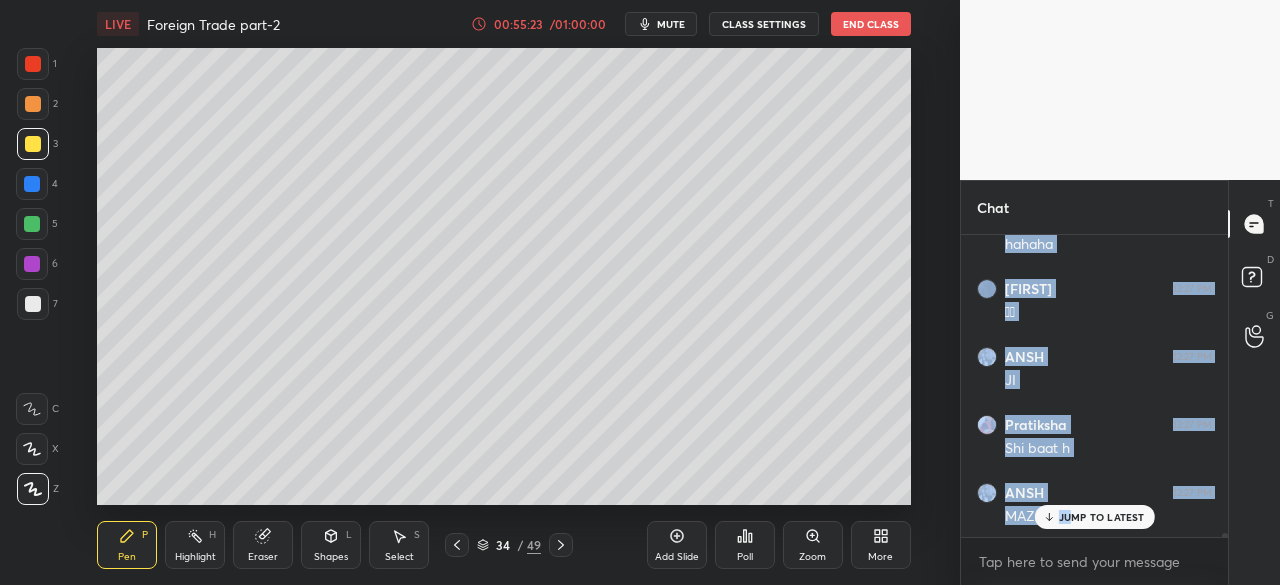 scroll, scrollTop: 22624, scrollLeft: 0, axis: vertical 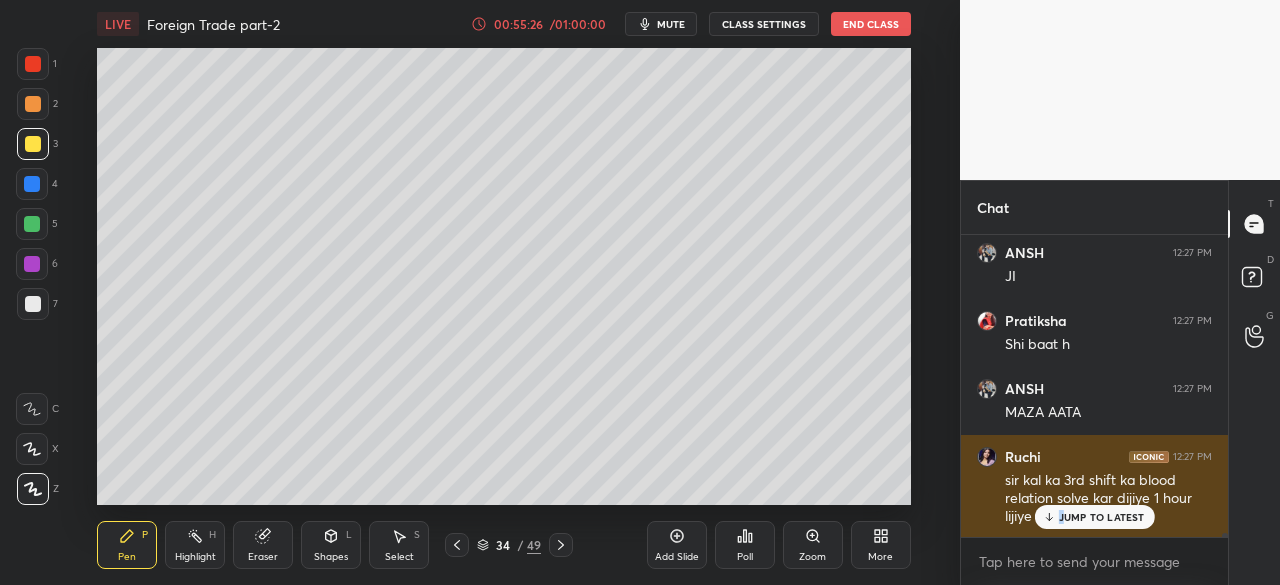 click on "JUMP TO LATEST" at bounding box center [1102, 517] 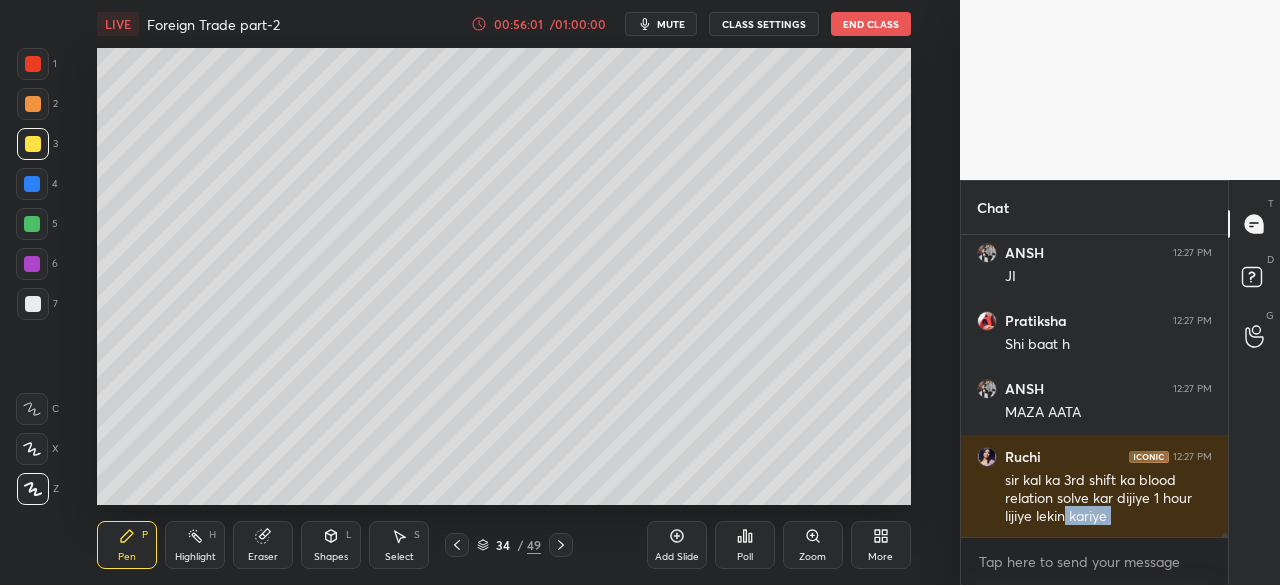 click 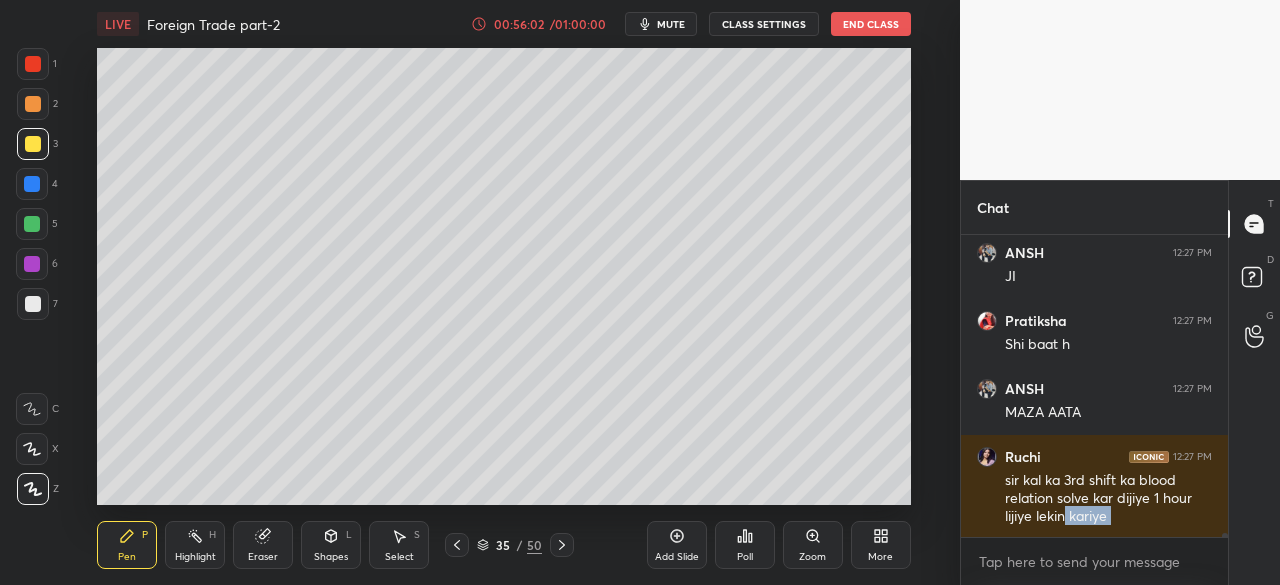 click at bounding box center [33, 144] 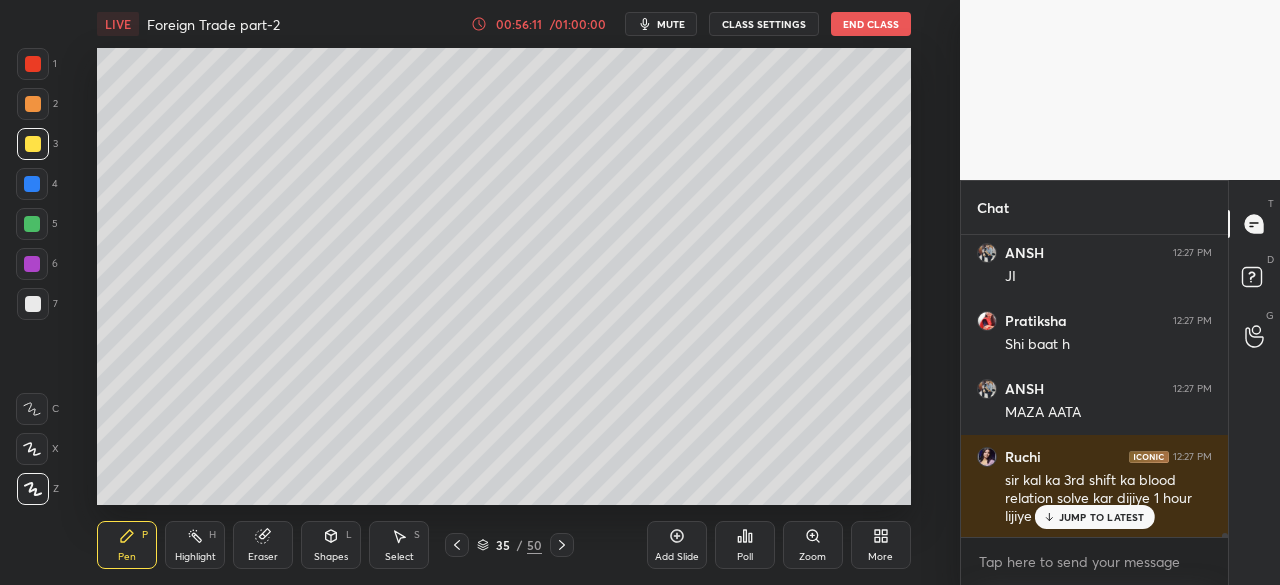 scroll, scrollTop: 22692, scrollLeft: 0, axis: vertical 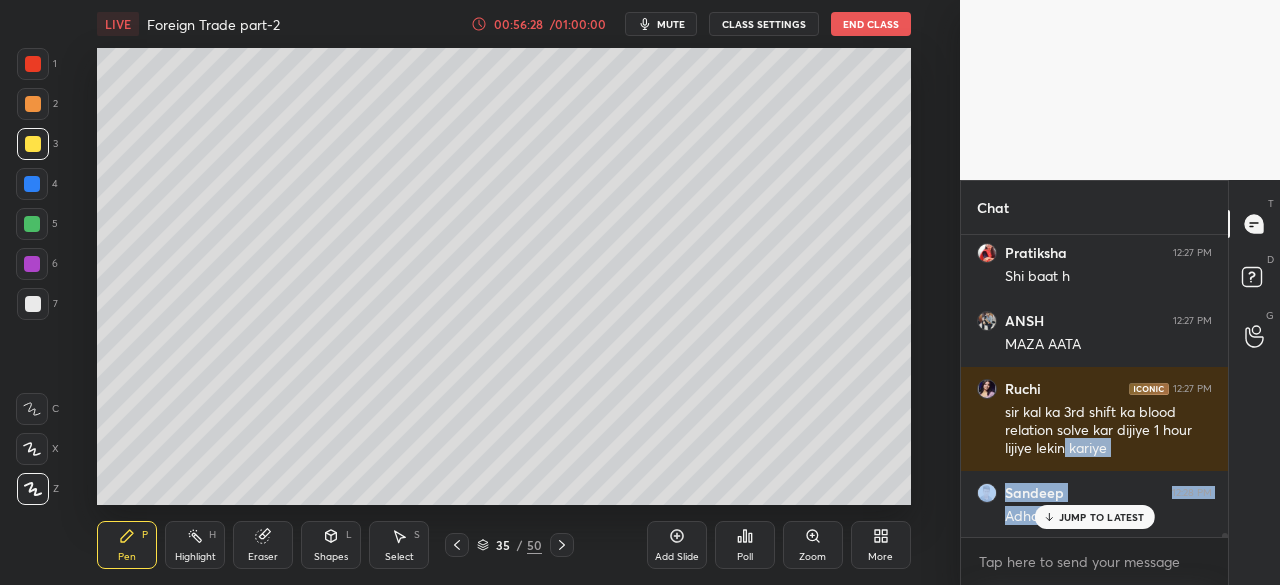 click 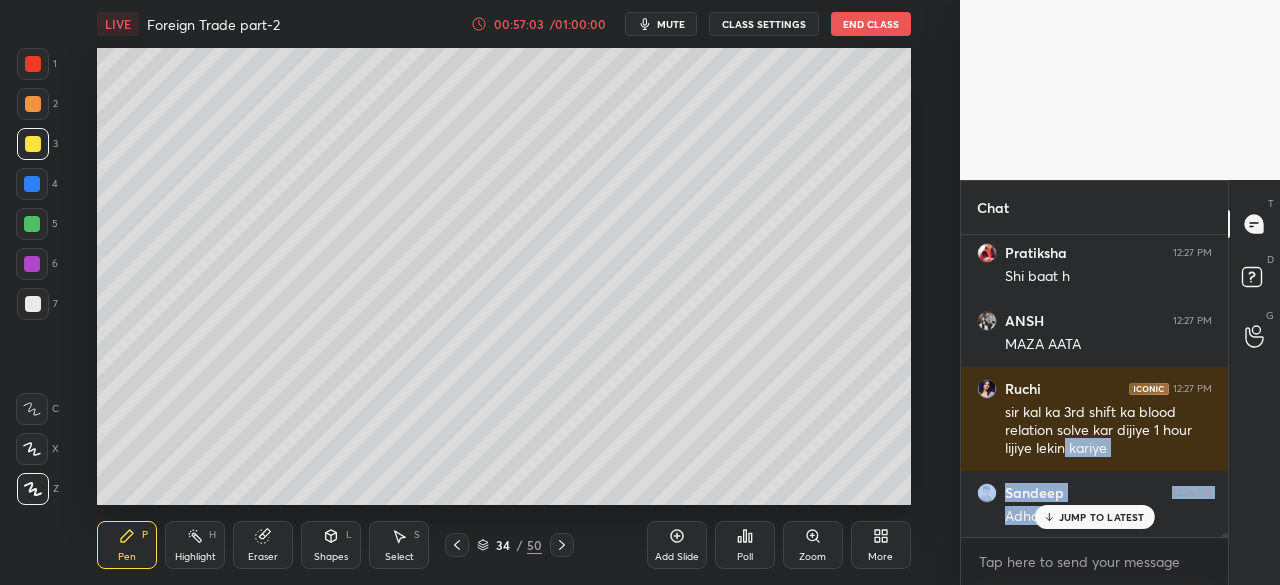 scroll, scrollTop: 22764, scrollLeft: 0, axis: vertical 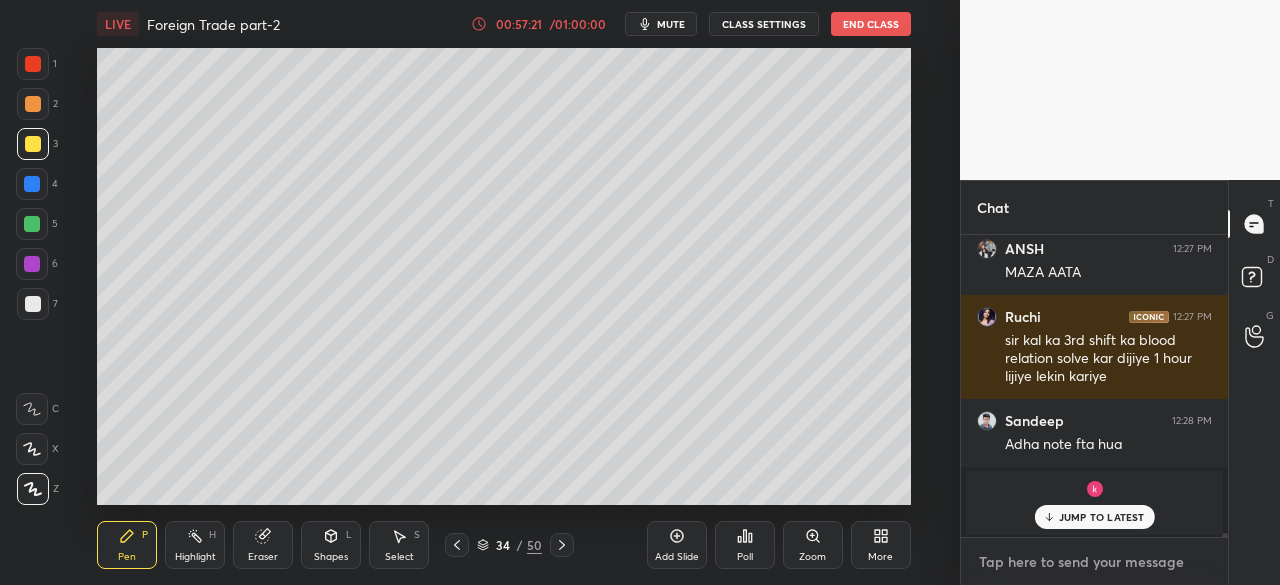 click at bounding box center [1094, 562] 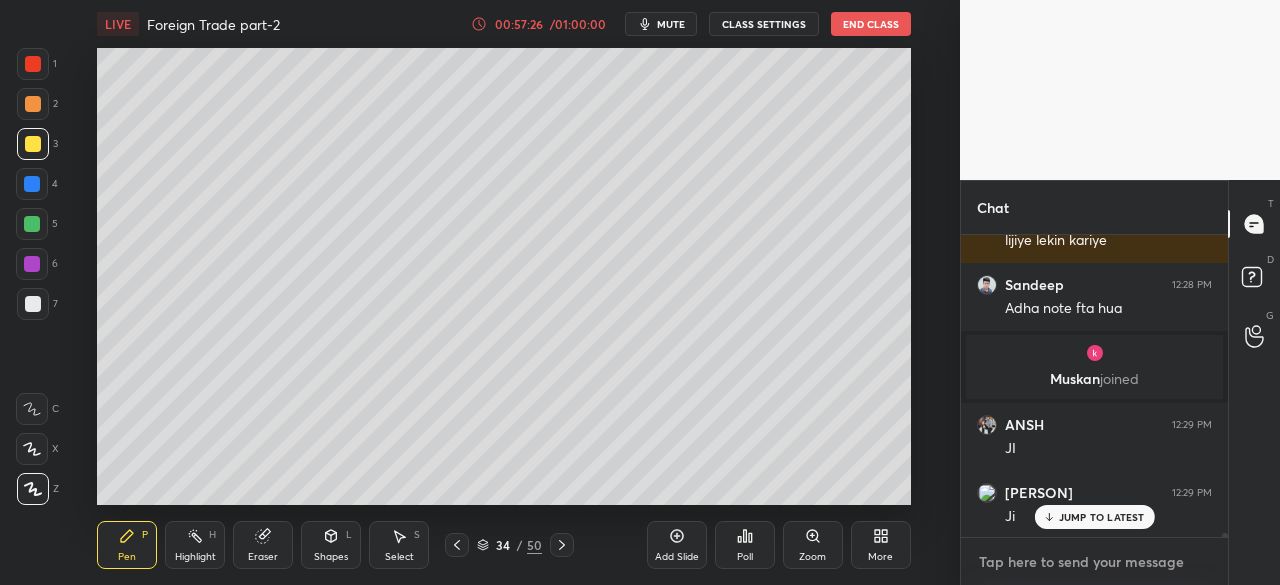 scroll, scrollTop: 22968, scrollLeft: 0, axis: vertical 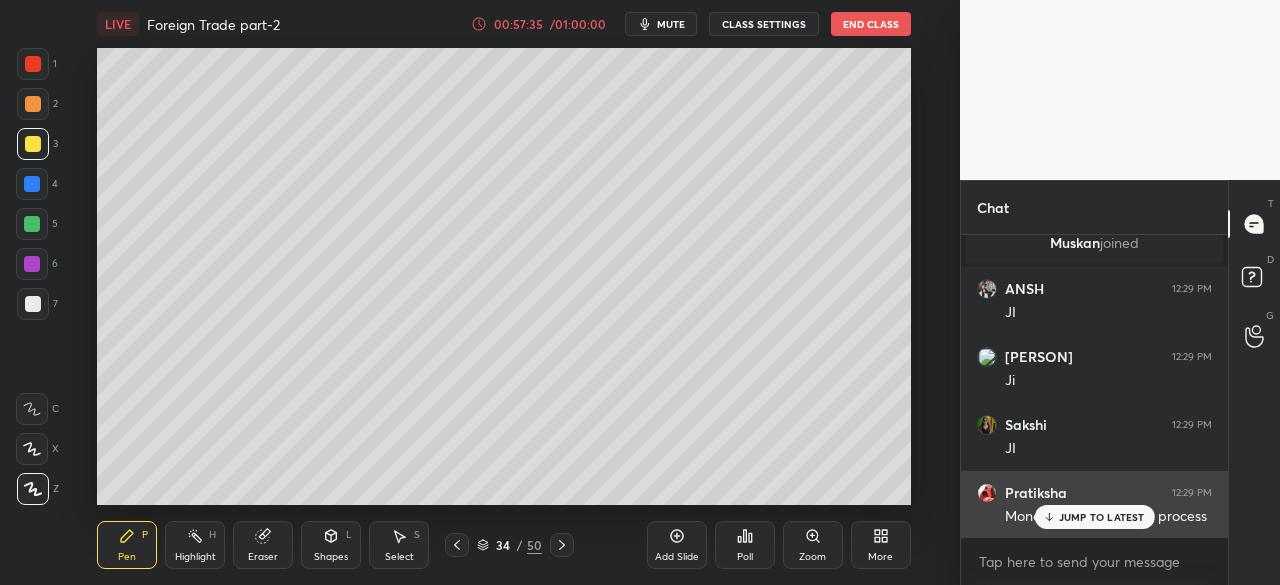 click on "JUMP TO LATEST" at bounding box center (1102, 517) 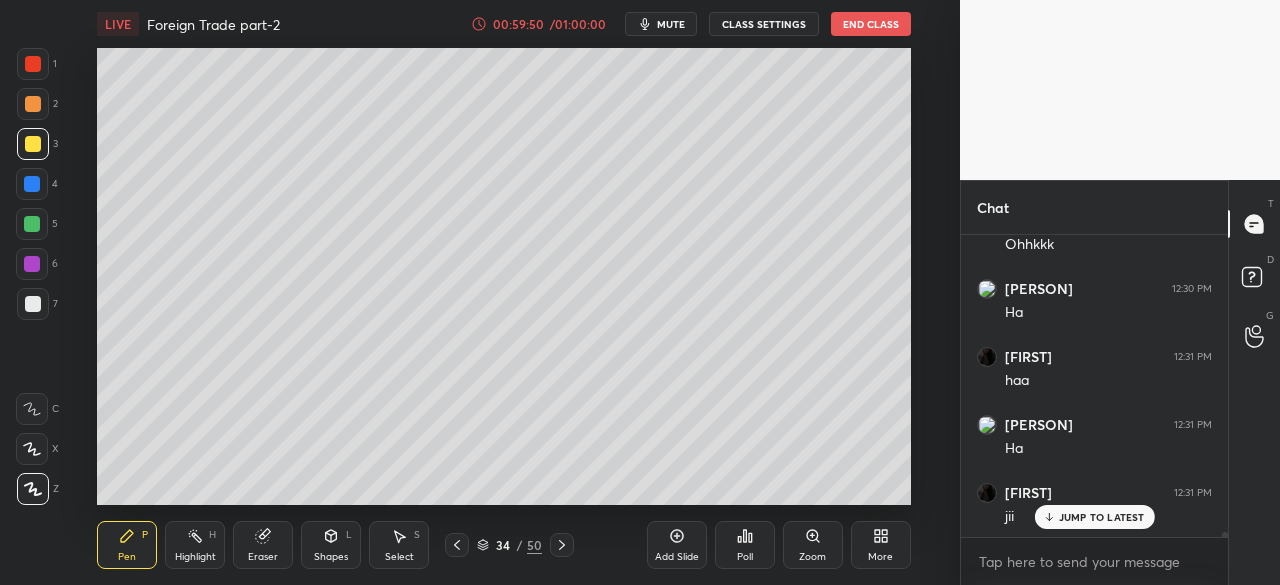 scroll, scrollTop: 19280, scrollLeft: 0, axis: vertical 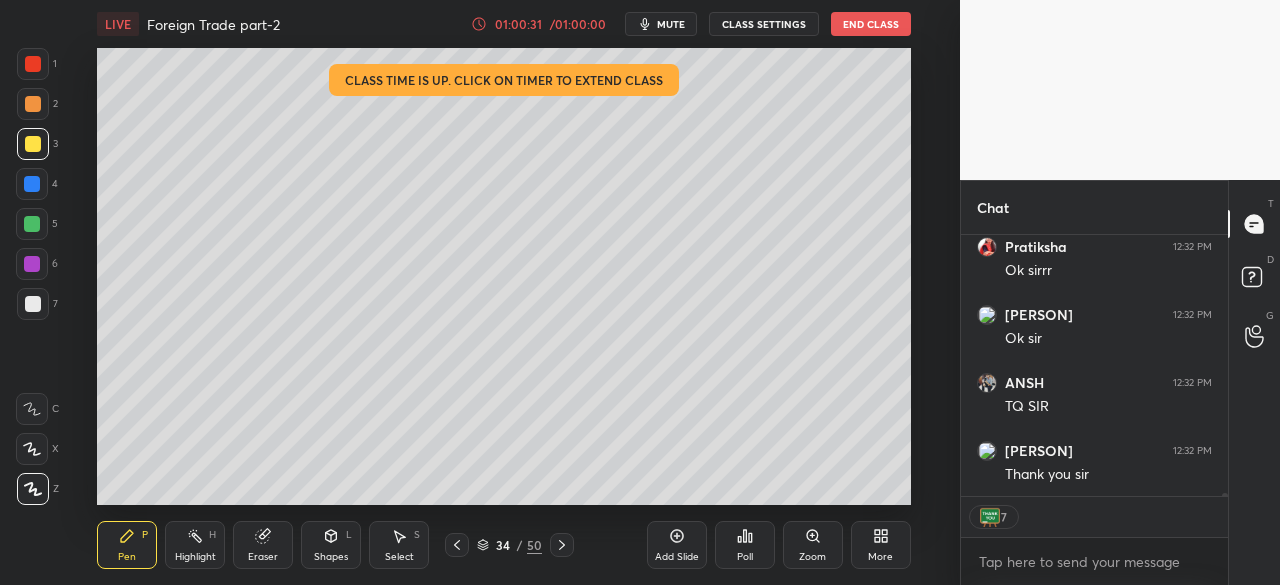 click on "End Class" at bounding box center (871, 24) 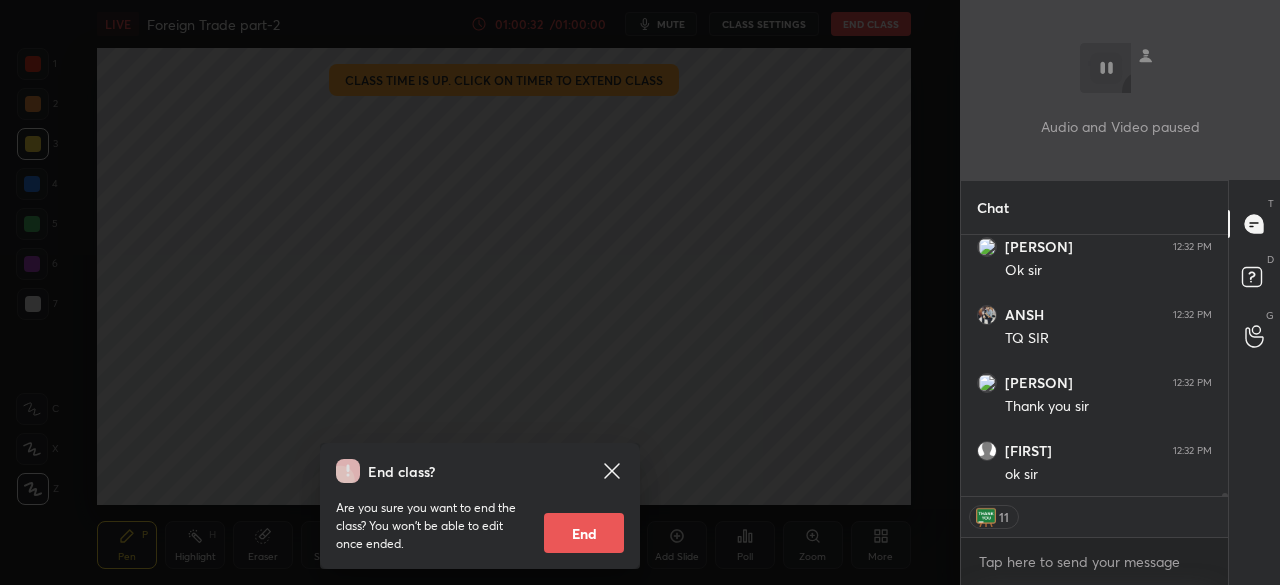 scroll, scrollTop: 19798, scrollLeft: 0, axis: vertical 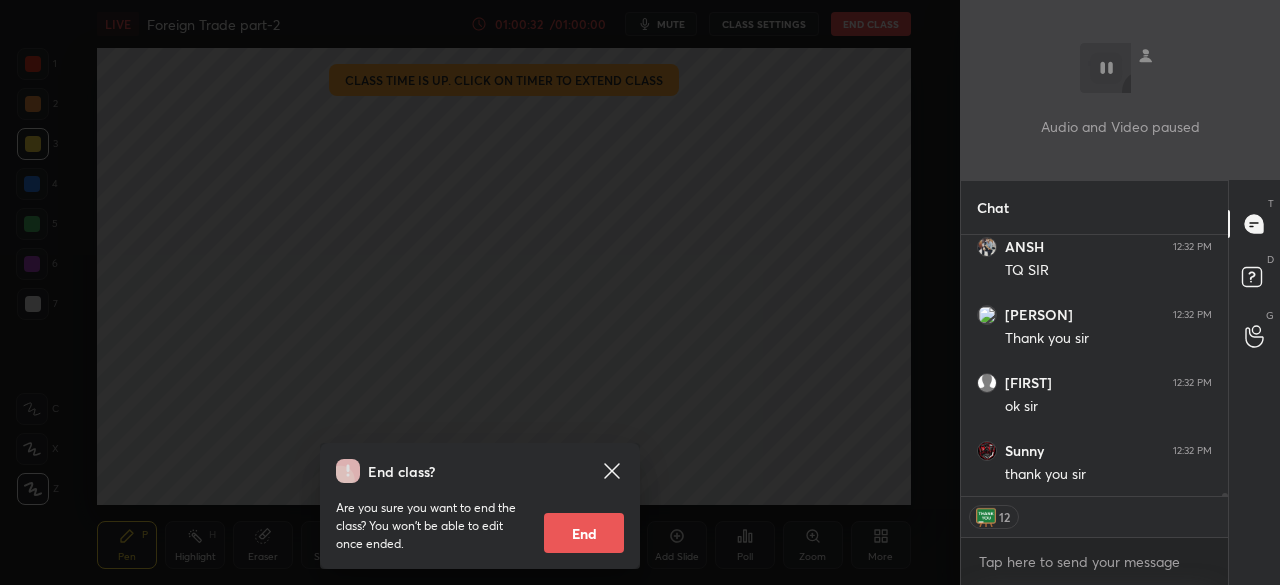 click on "End" at bounding box center (584, 533) 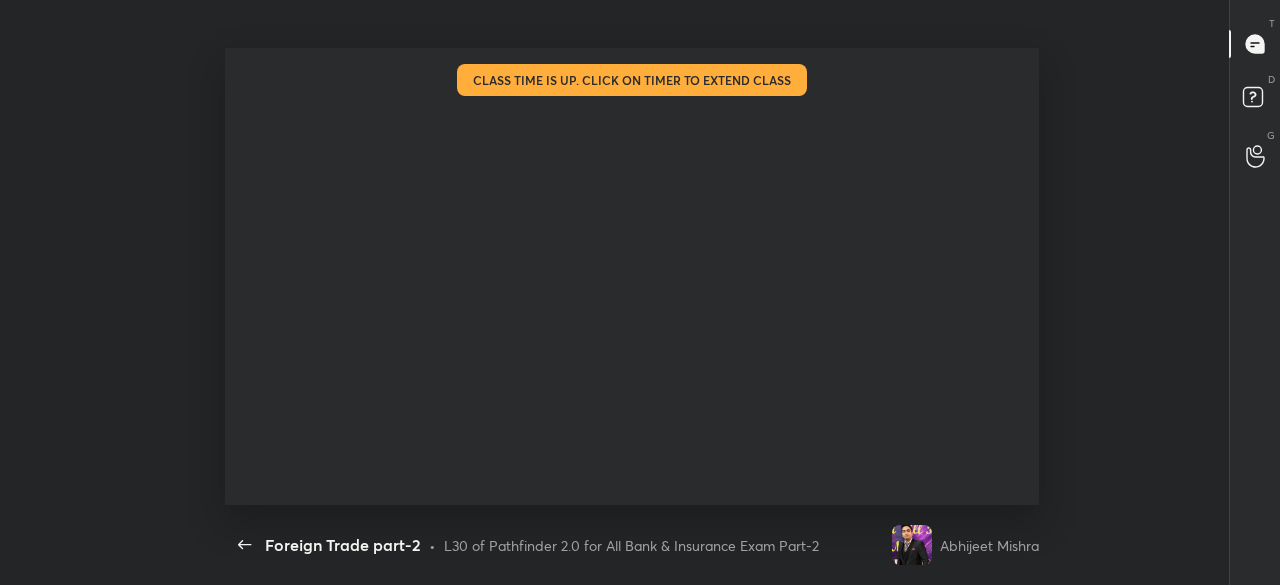 scroll, scrollTop: 99542, scrollLeft: 99055, axis: both 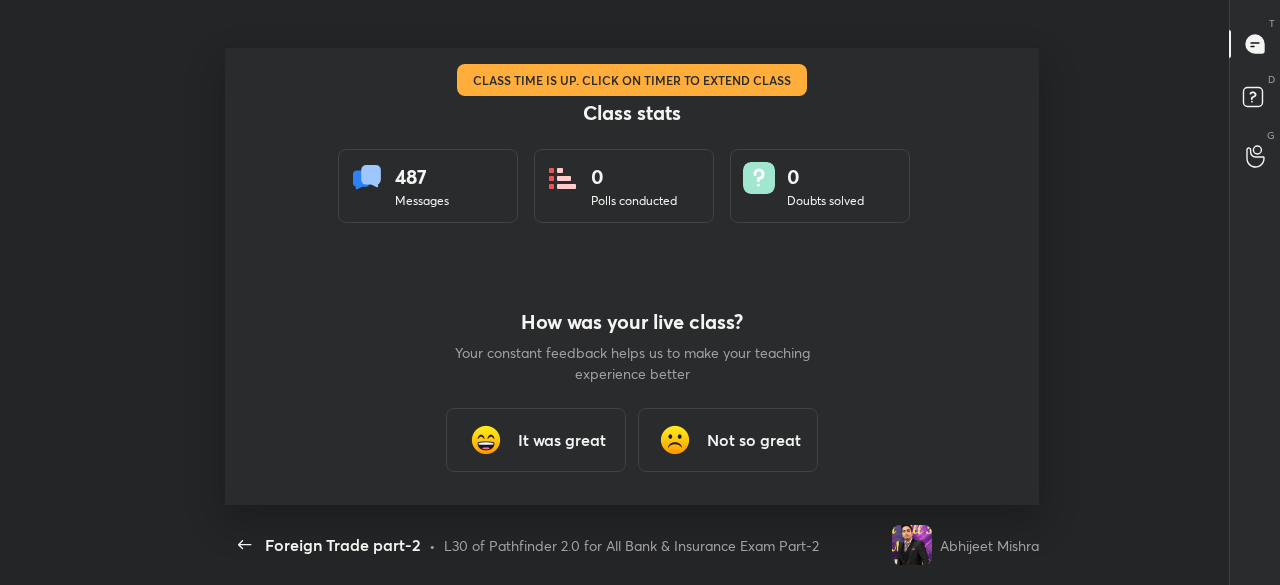 type on "x" 